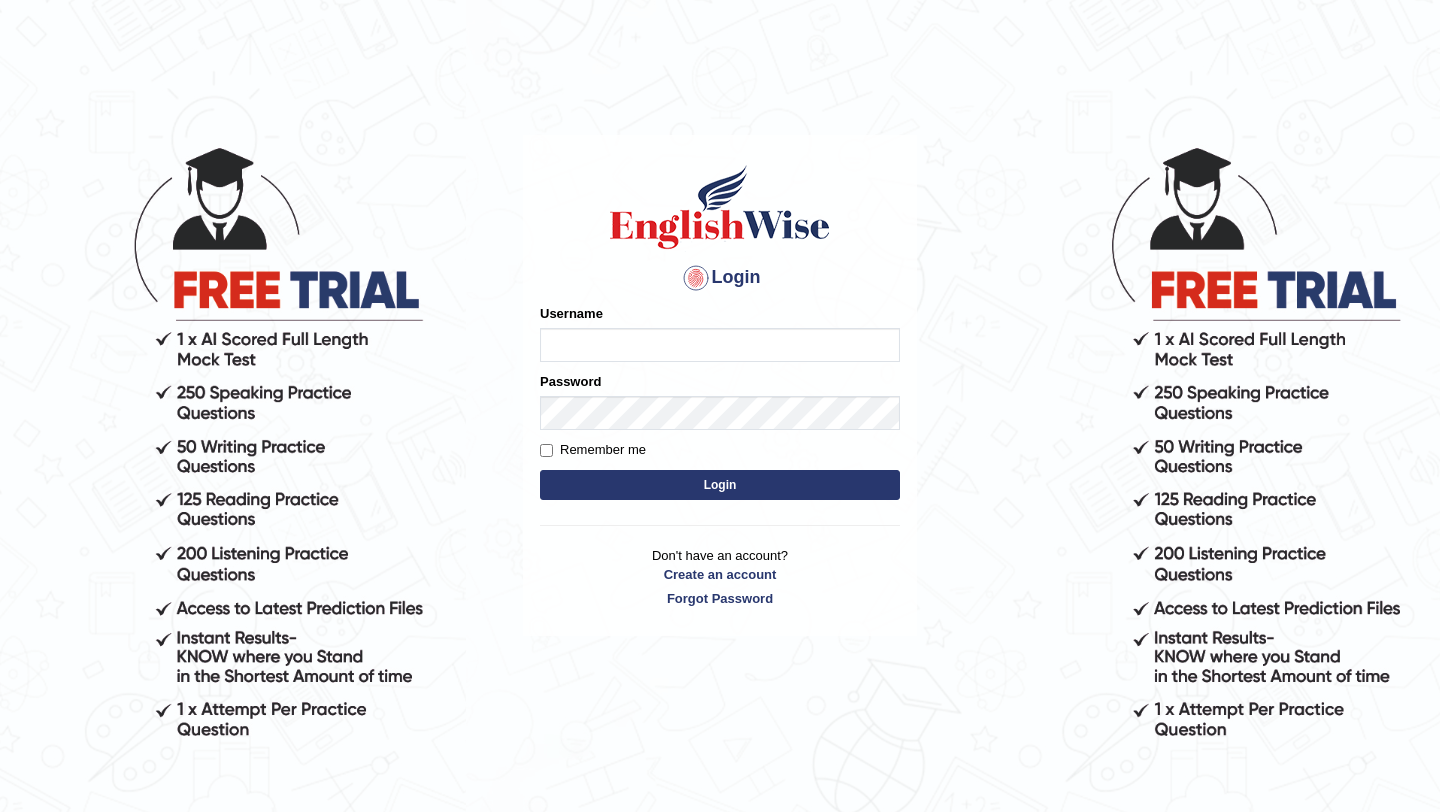 scroll, scrollTop: 0, scrollLeft: 0, axis: both 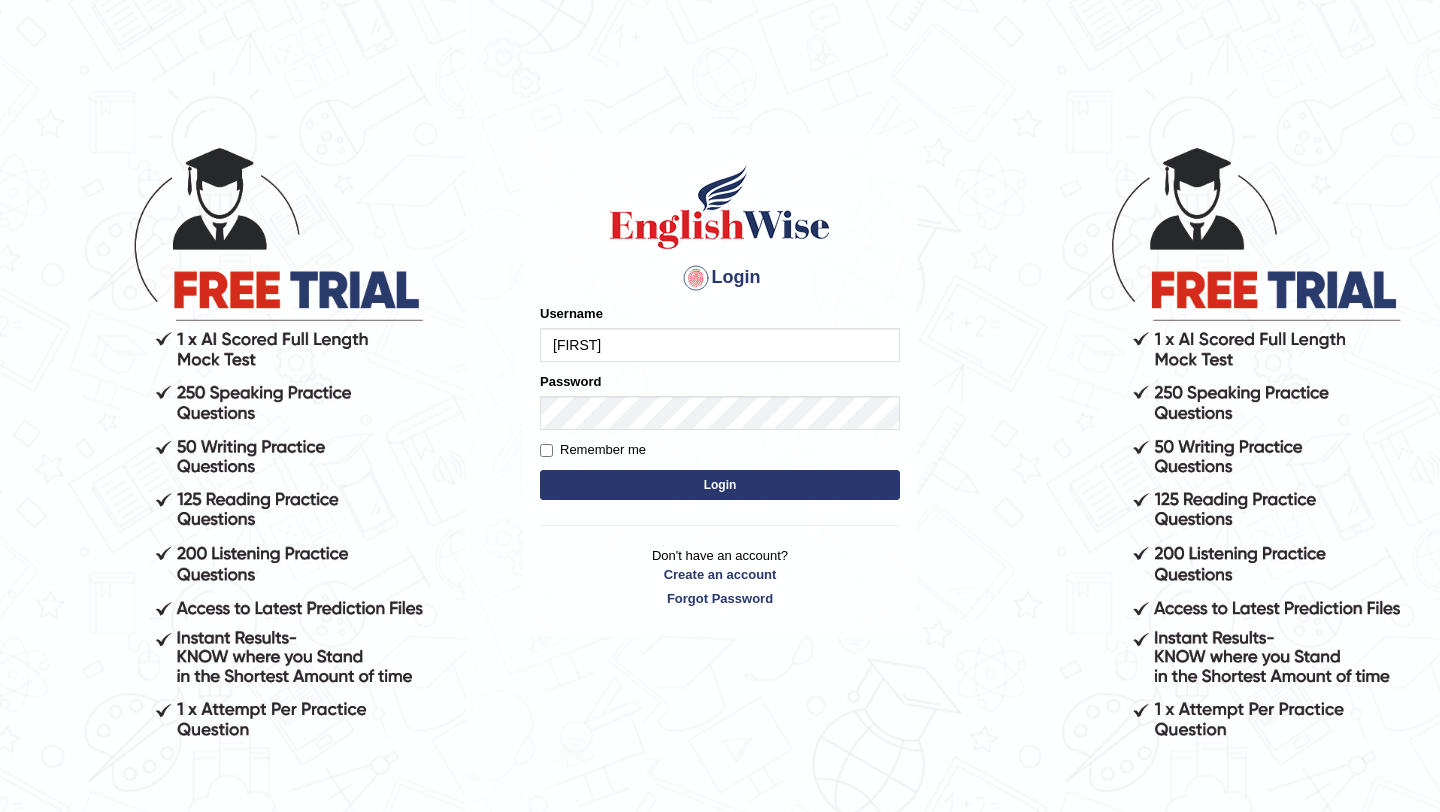 click on "Login" at bounding box center [720, 485] 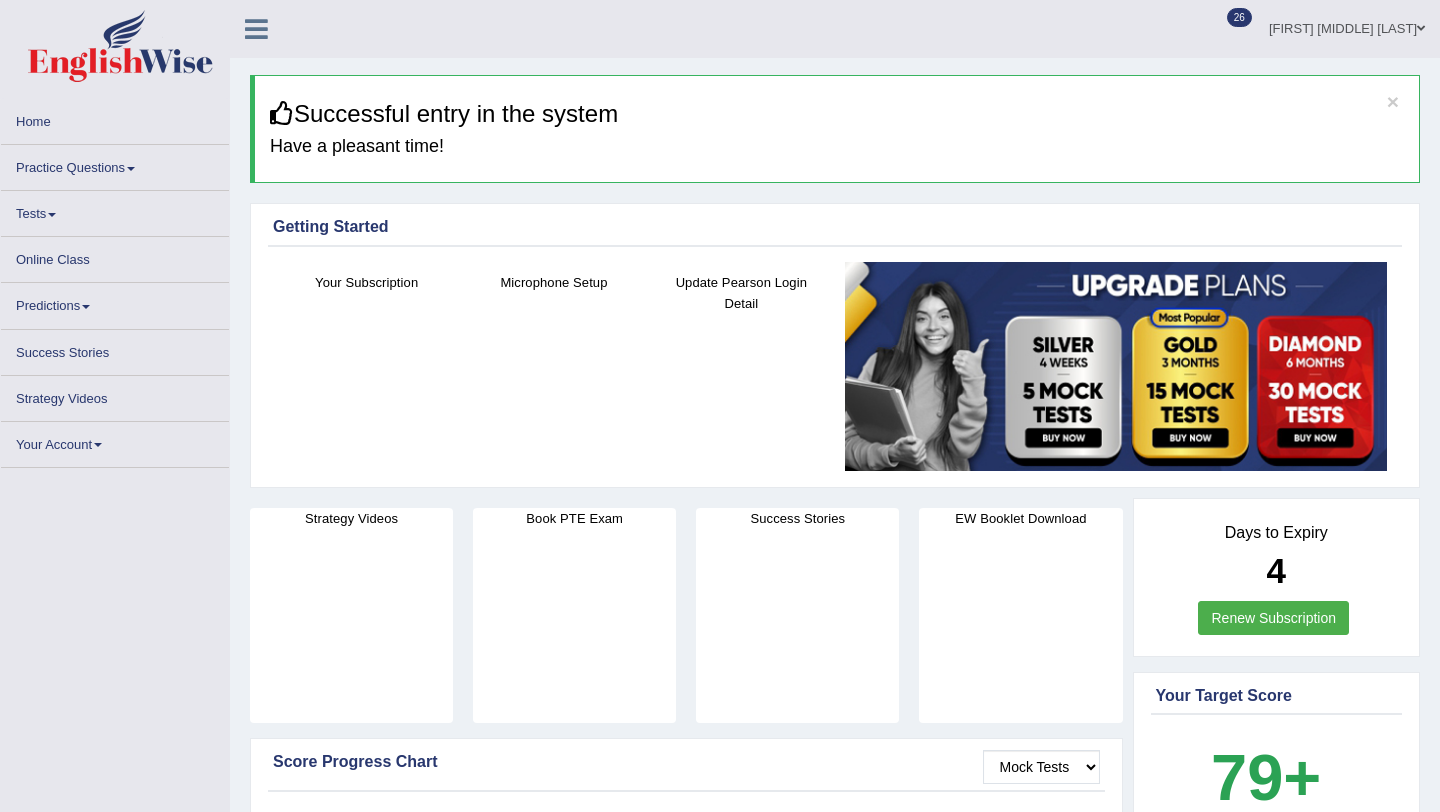 scroll, scrollTop: 0, scrollLeft: 0, axis: both 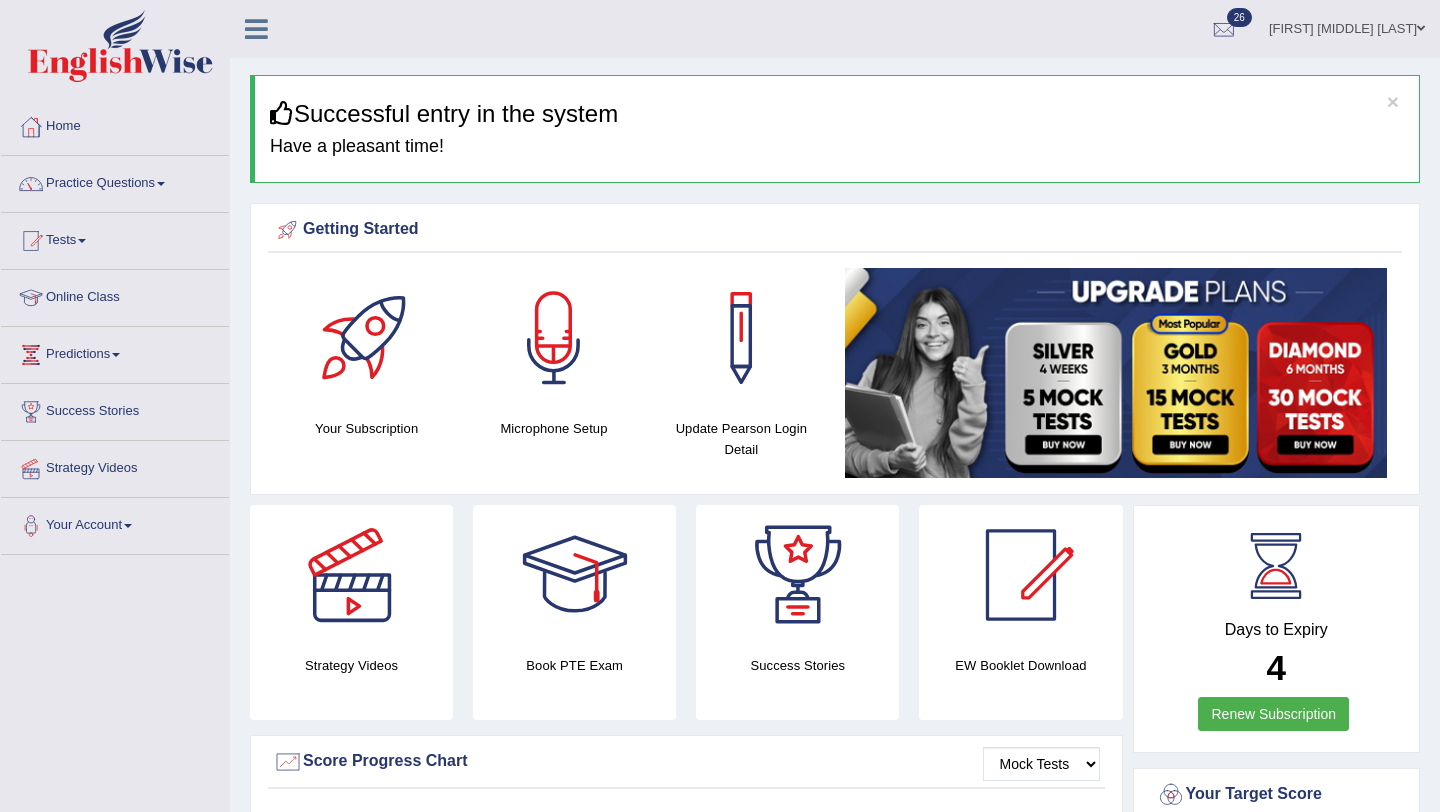 click on "Practice Questions" at bounding box center (115, 181) 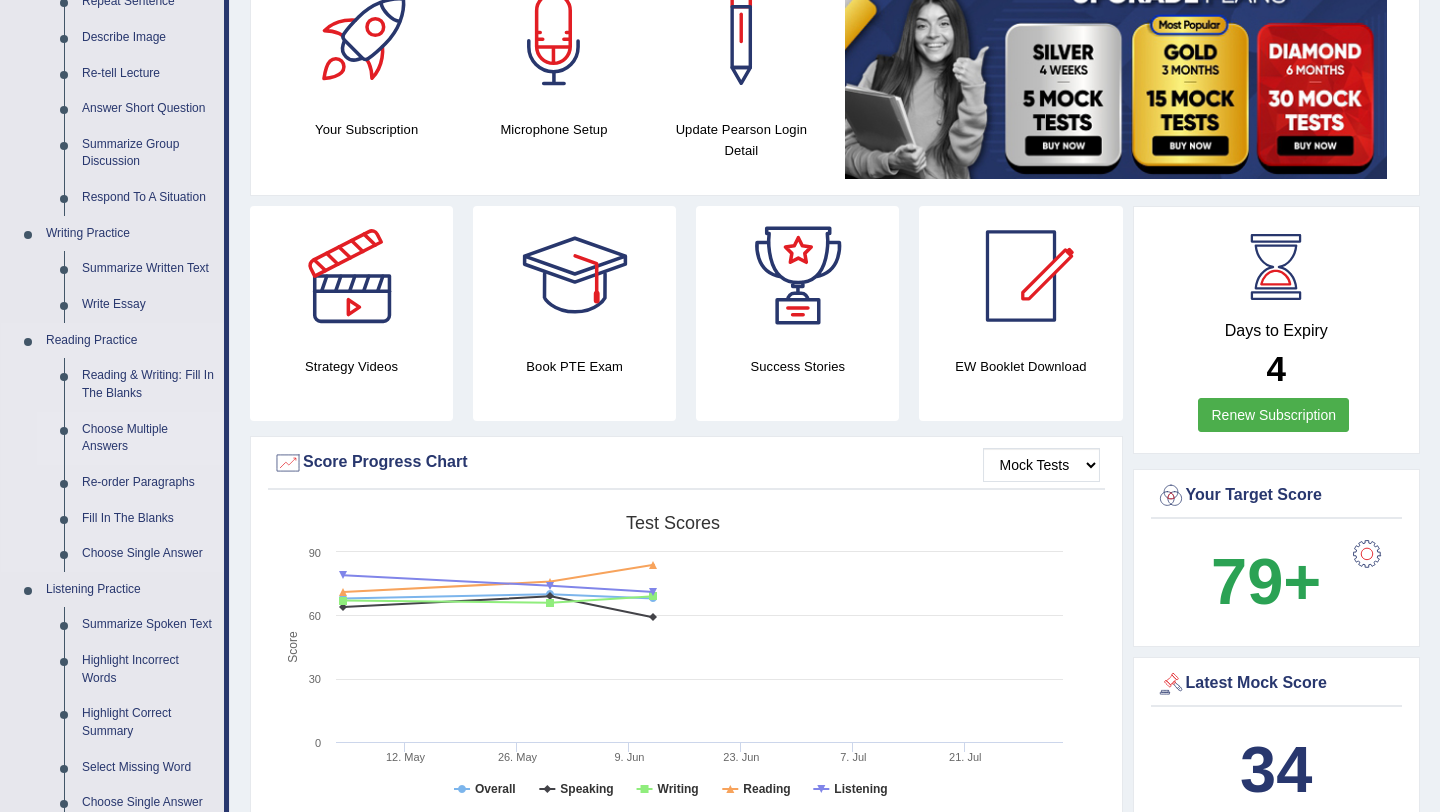 scroll, scrollTop: 298, scrollLeft: 0, axis: vertical 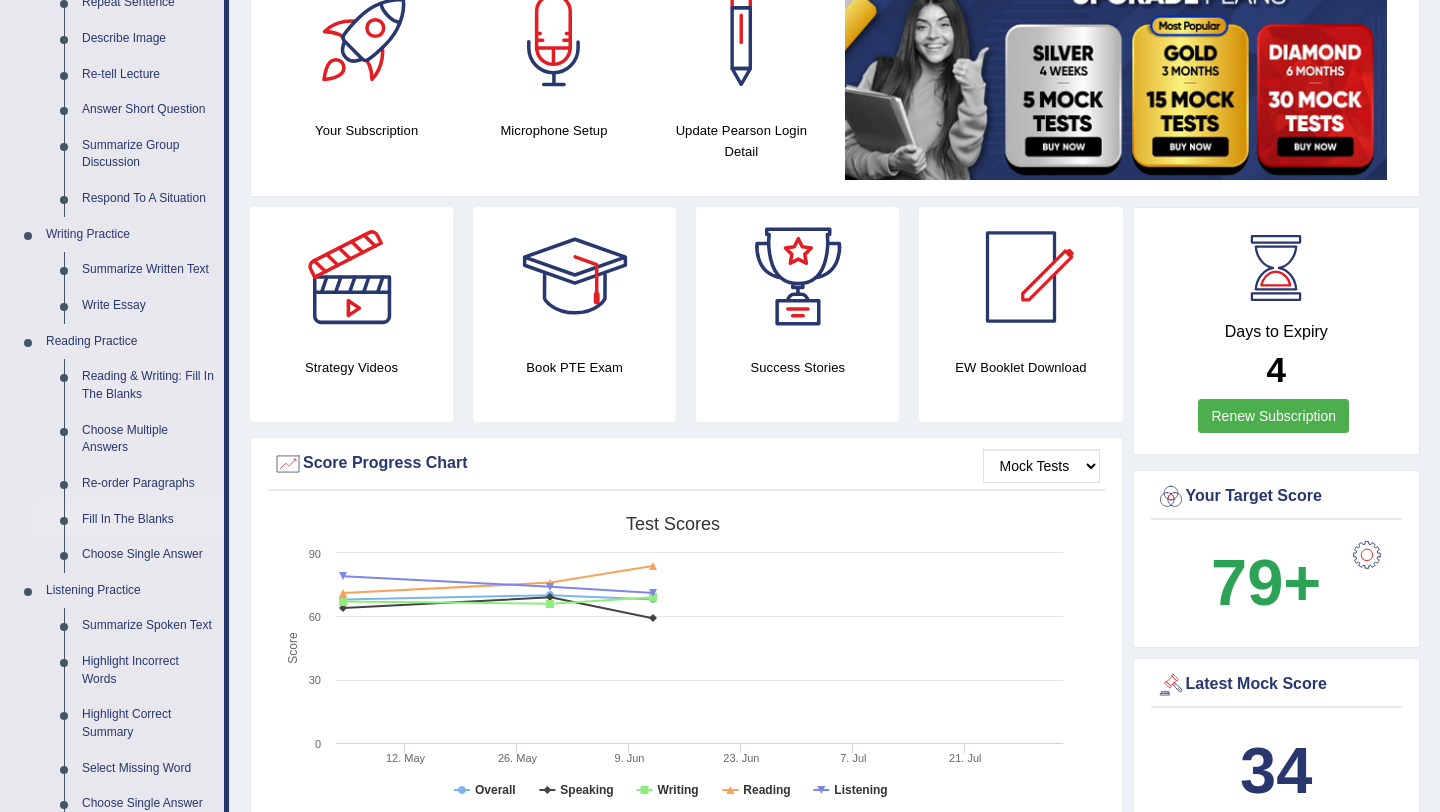 click on "Fill In The Blanks" at bounding box center (148, 520) 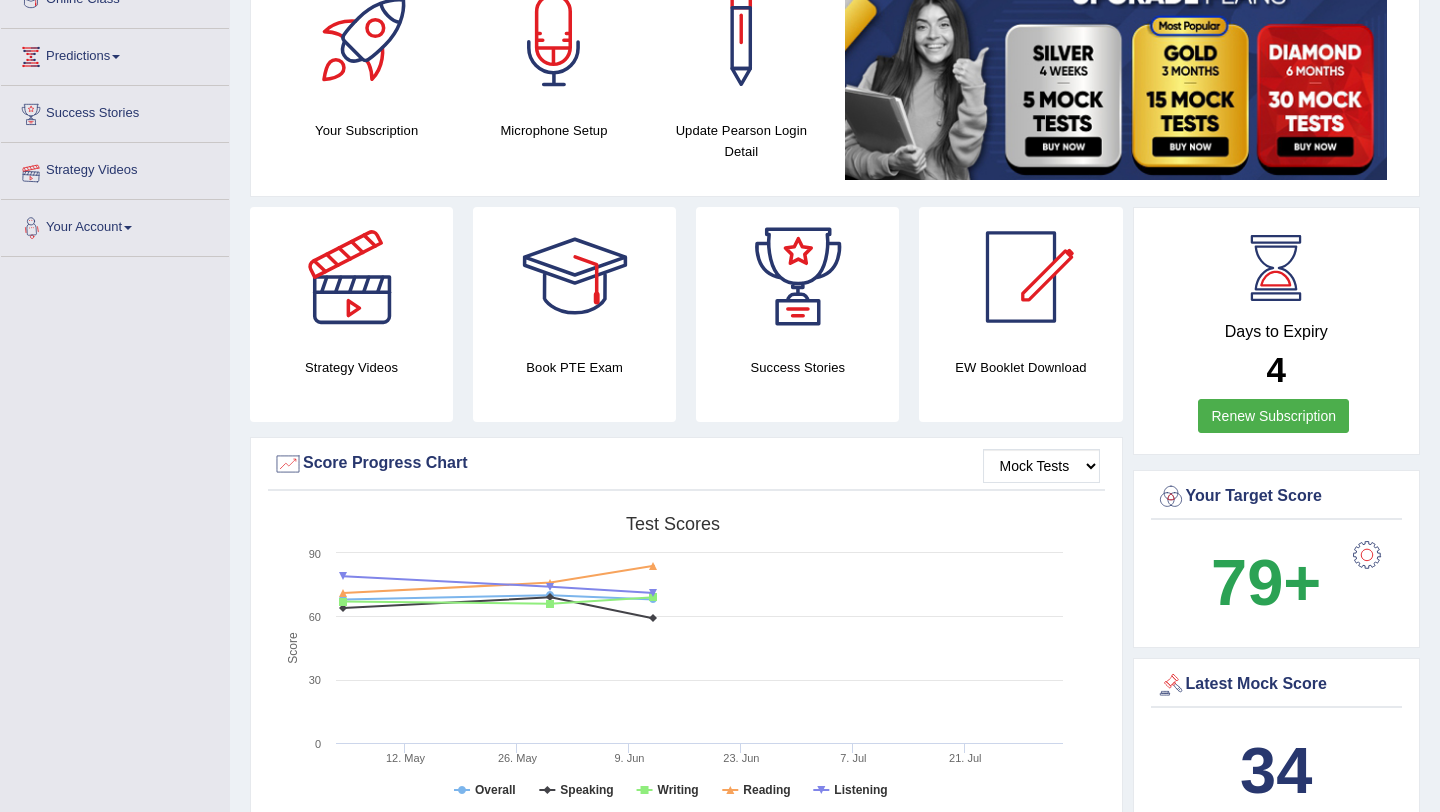 scroll, scrollTop: 311, scrollLeft: 0, axis: vertical 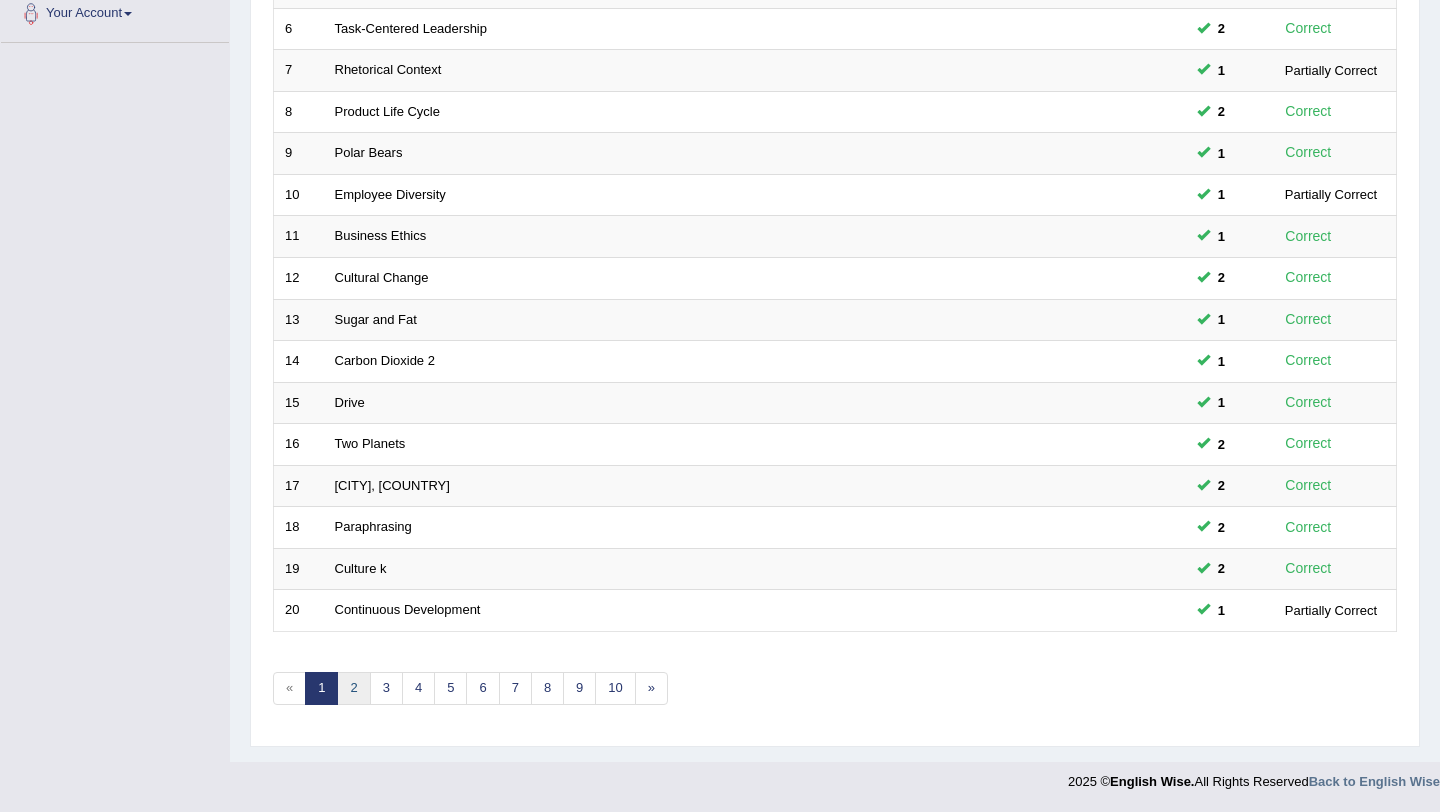 click on "2" at bounding box center (353, 688) 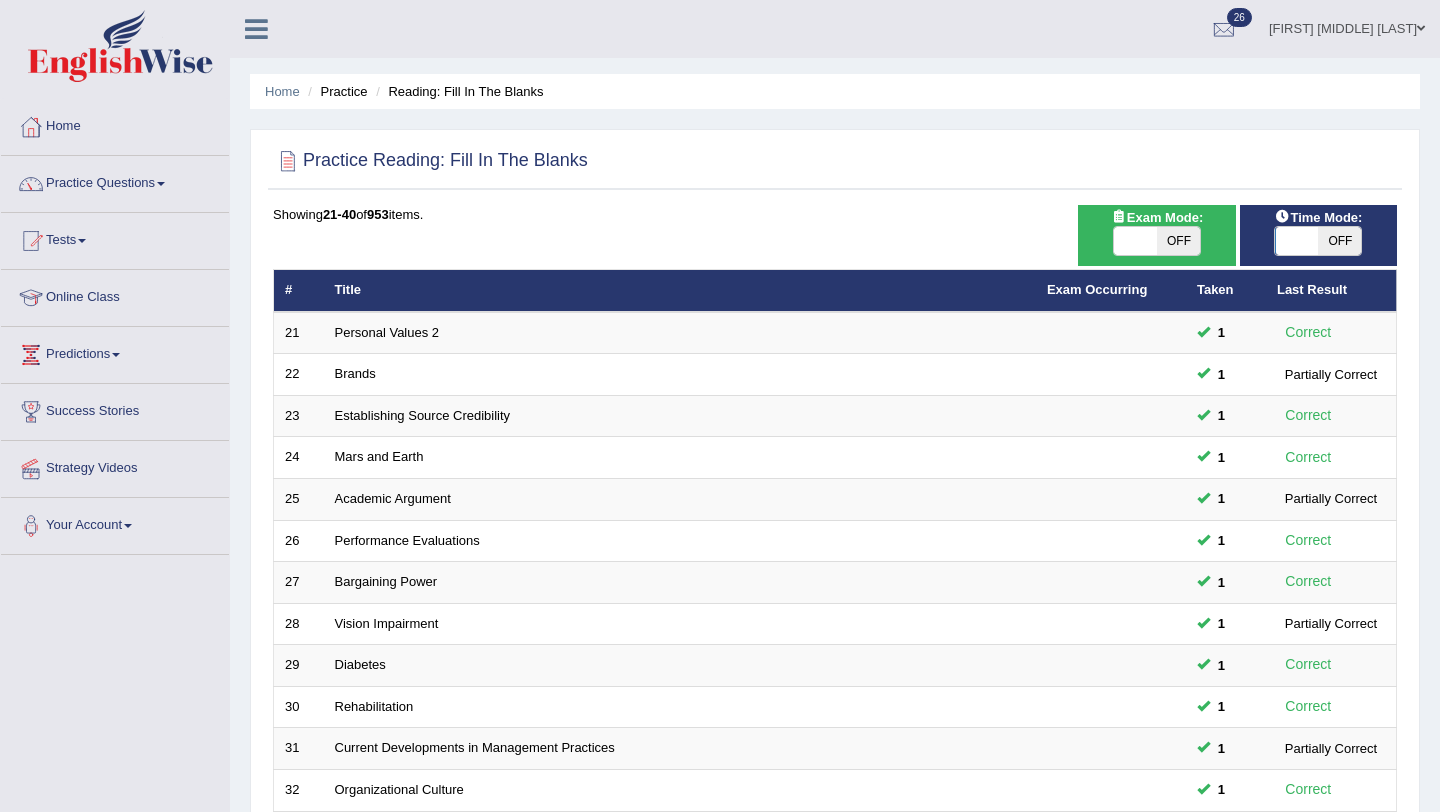 scroll, scrollTop: 0, scrollLeft: 0, axis: both 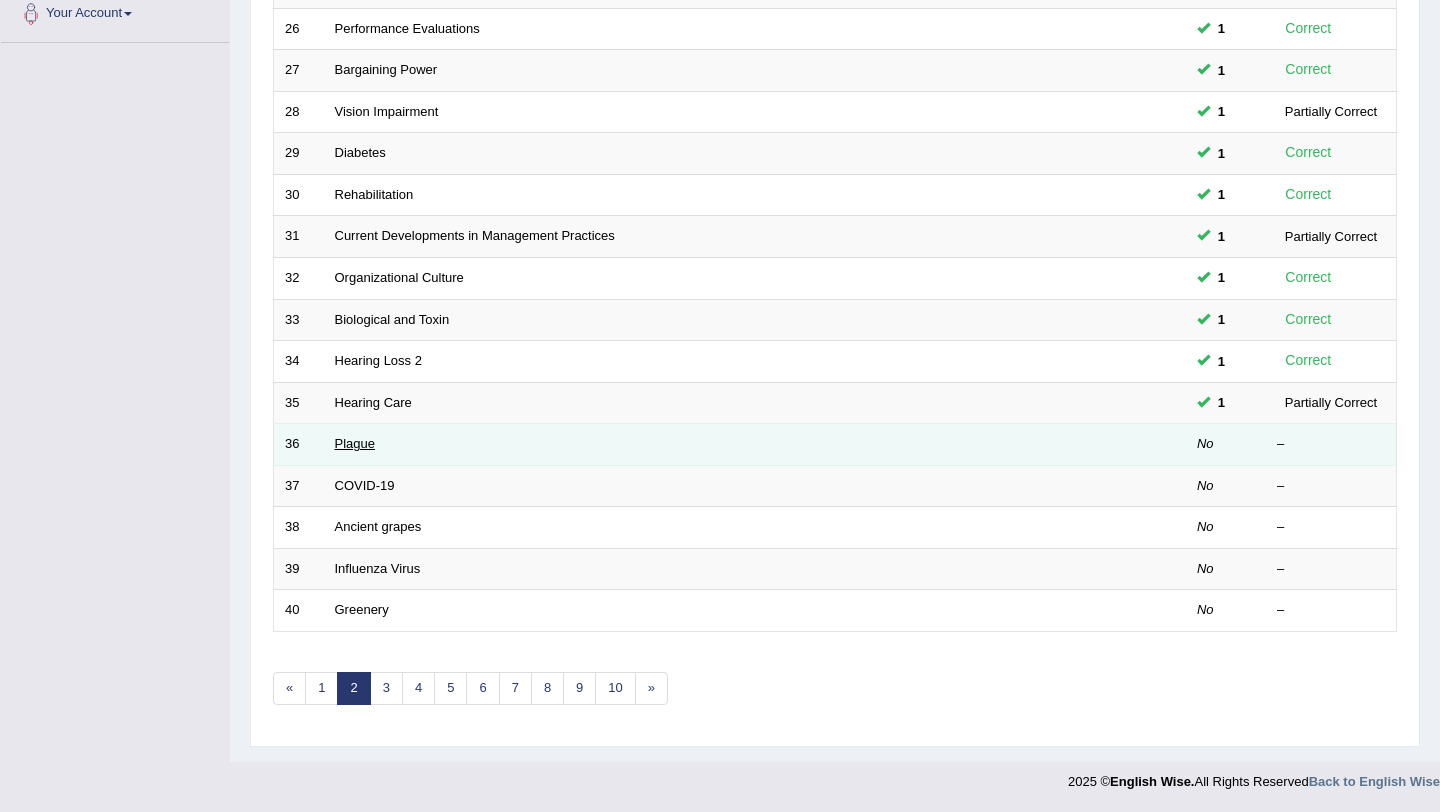 click on "Plague" at bounding box center [355, 443] 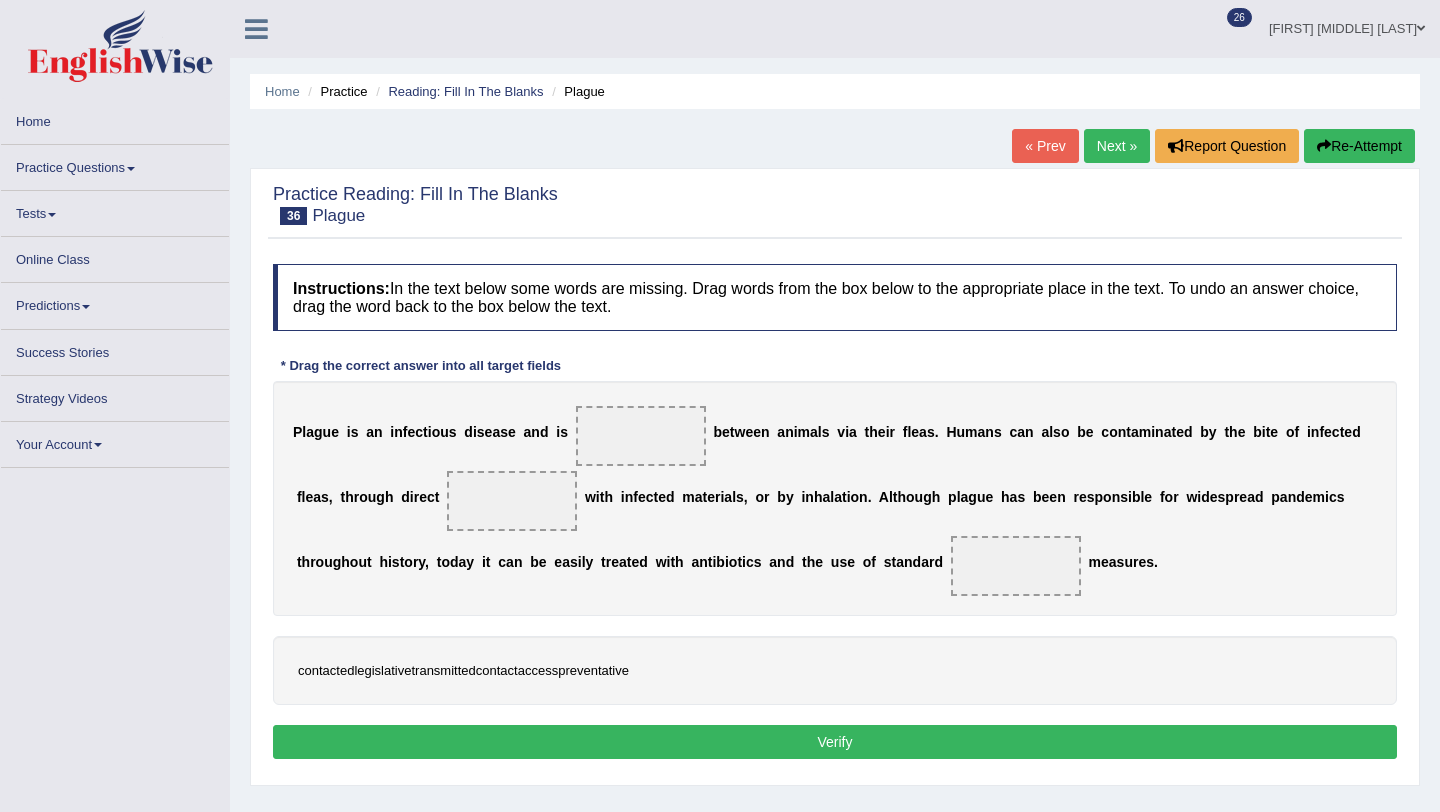 scroll, scrollTop: 0, scrollLeft: 0, axis: both 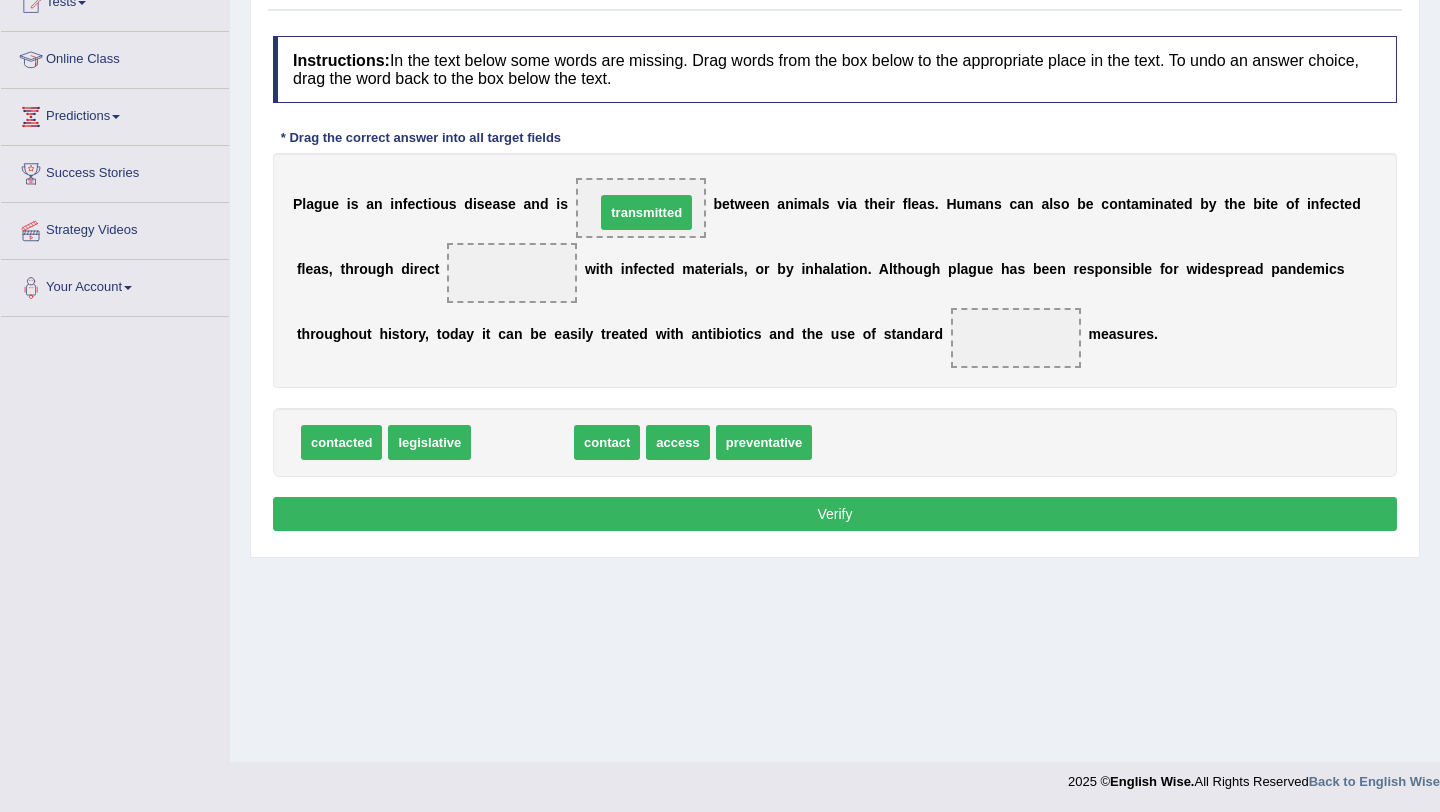 drag, startPoint x: 528, startPoint y: 442, endPoint x: 652, endPoint y: 211, distance: 262.17743 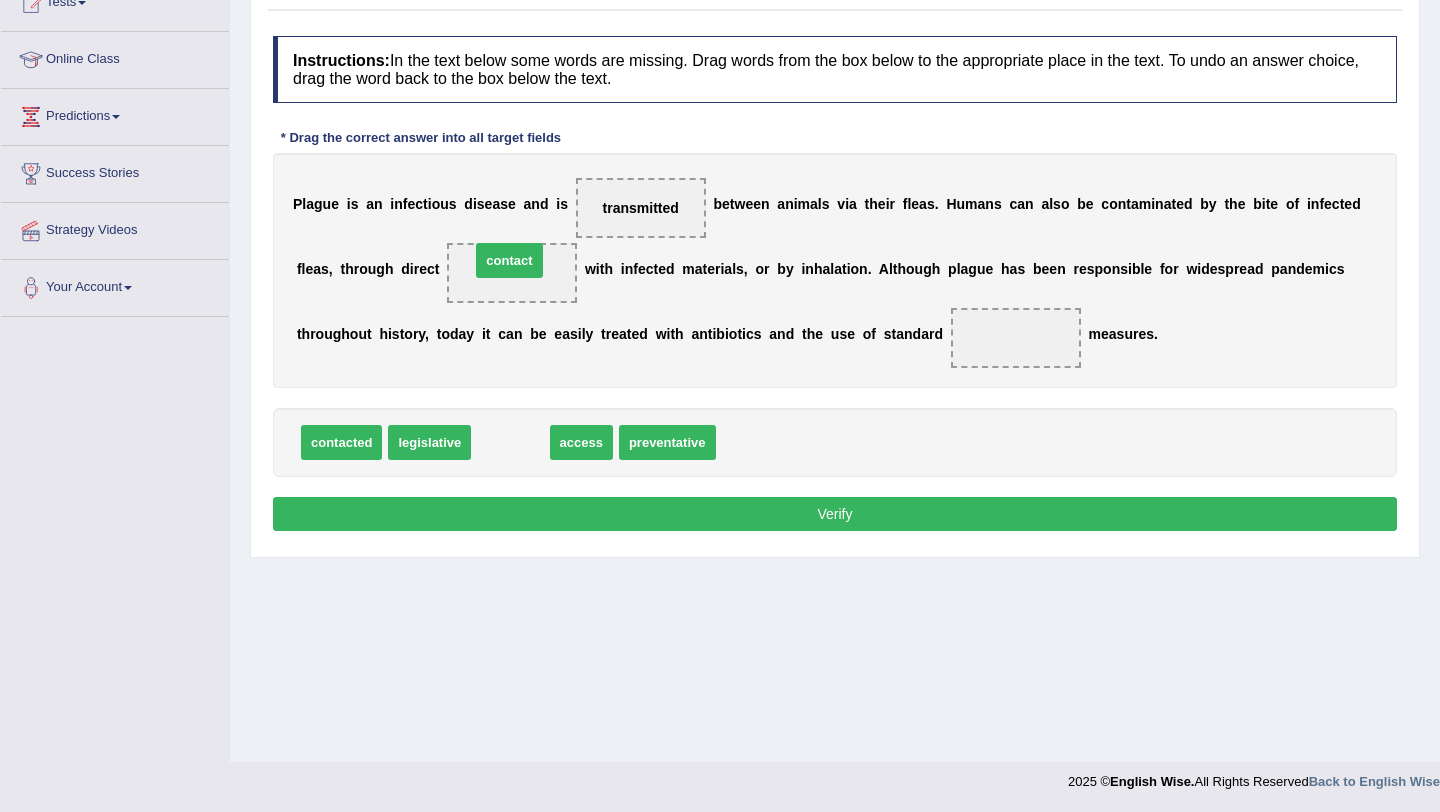 drag, startPoint x: 502, startPoint y: 445, endPoint x: 501, endPoint y: 264, distance: 181.00276 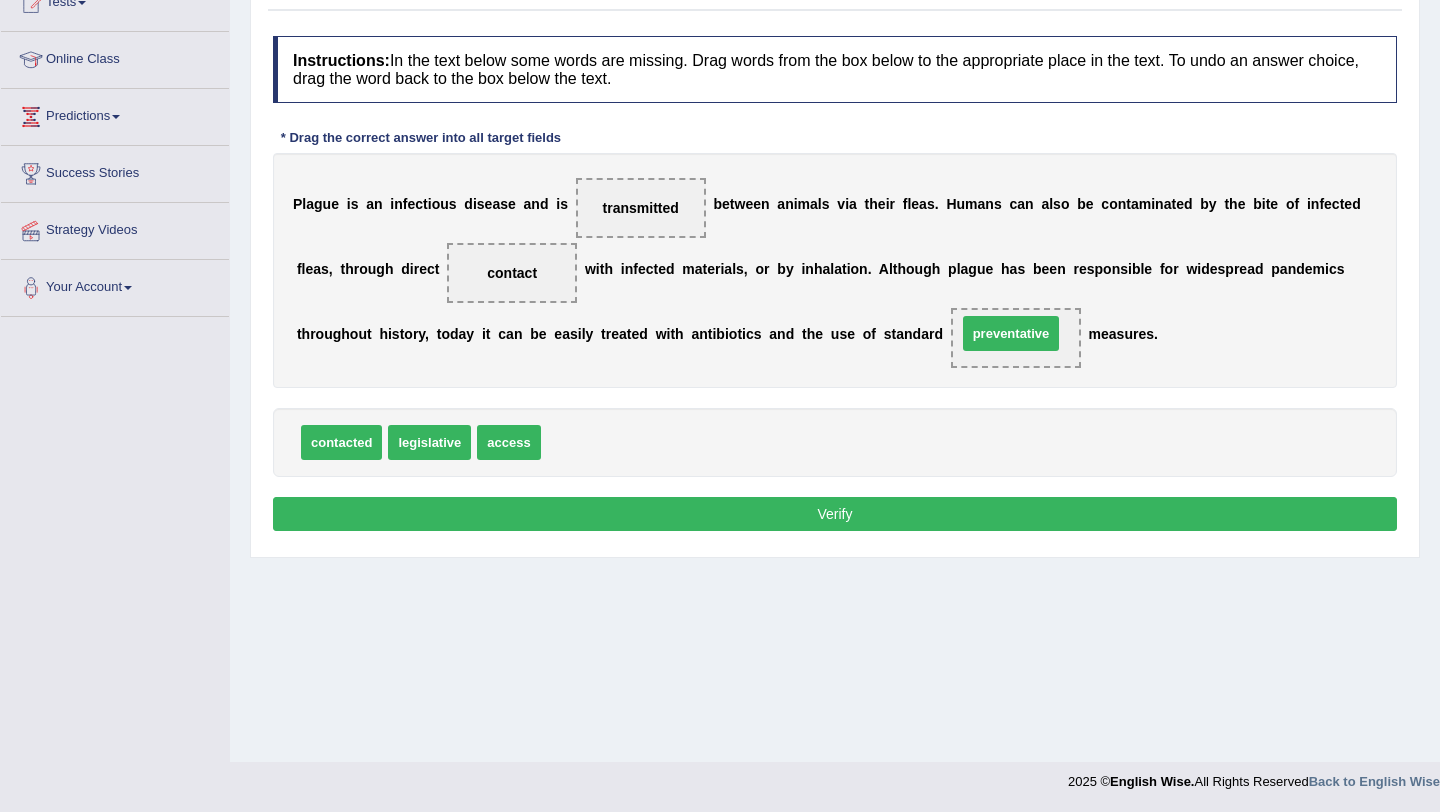 drag, startPoint x: 598, startPoint y: 447, endPoint x: 1014, endPoint y: 339, distance: 429.79065 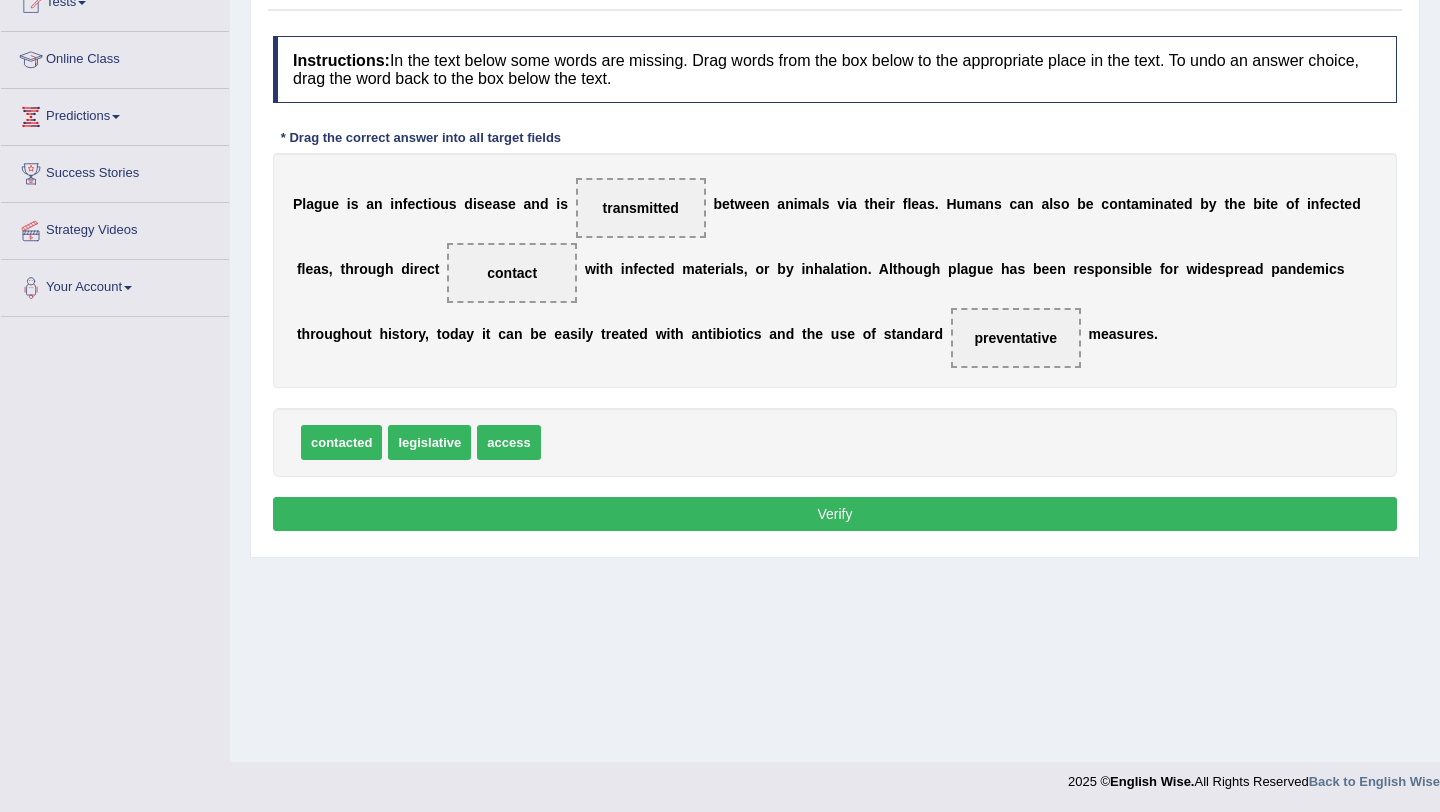 click on "Verify" at bounding box center [835, 514] 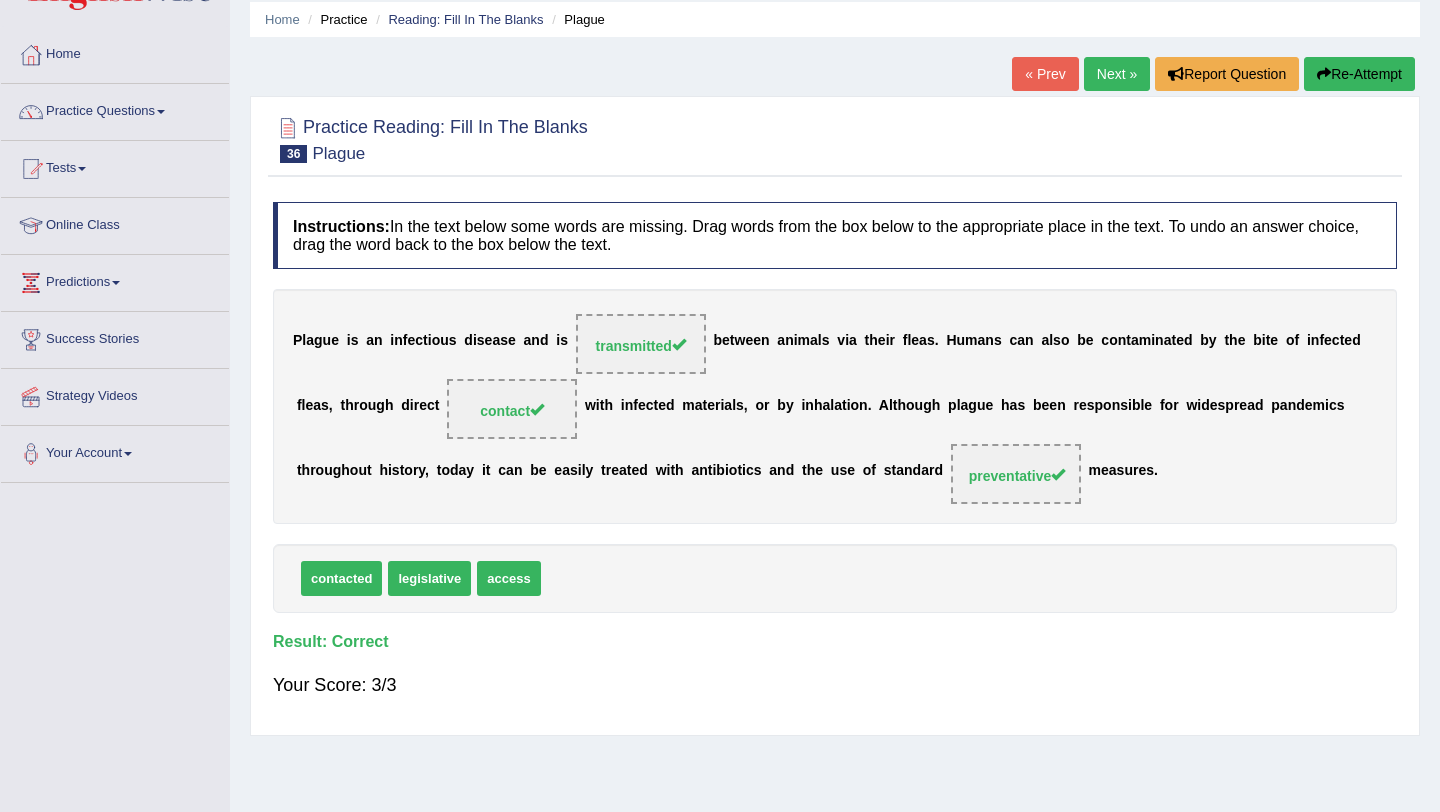 scroll, scrollTop: 35, scrollLeft: 0, axis: vertical 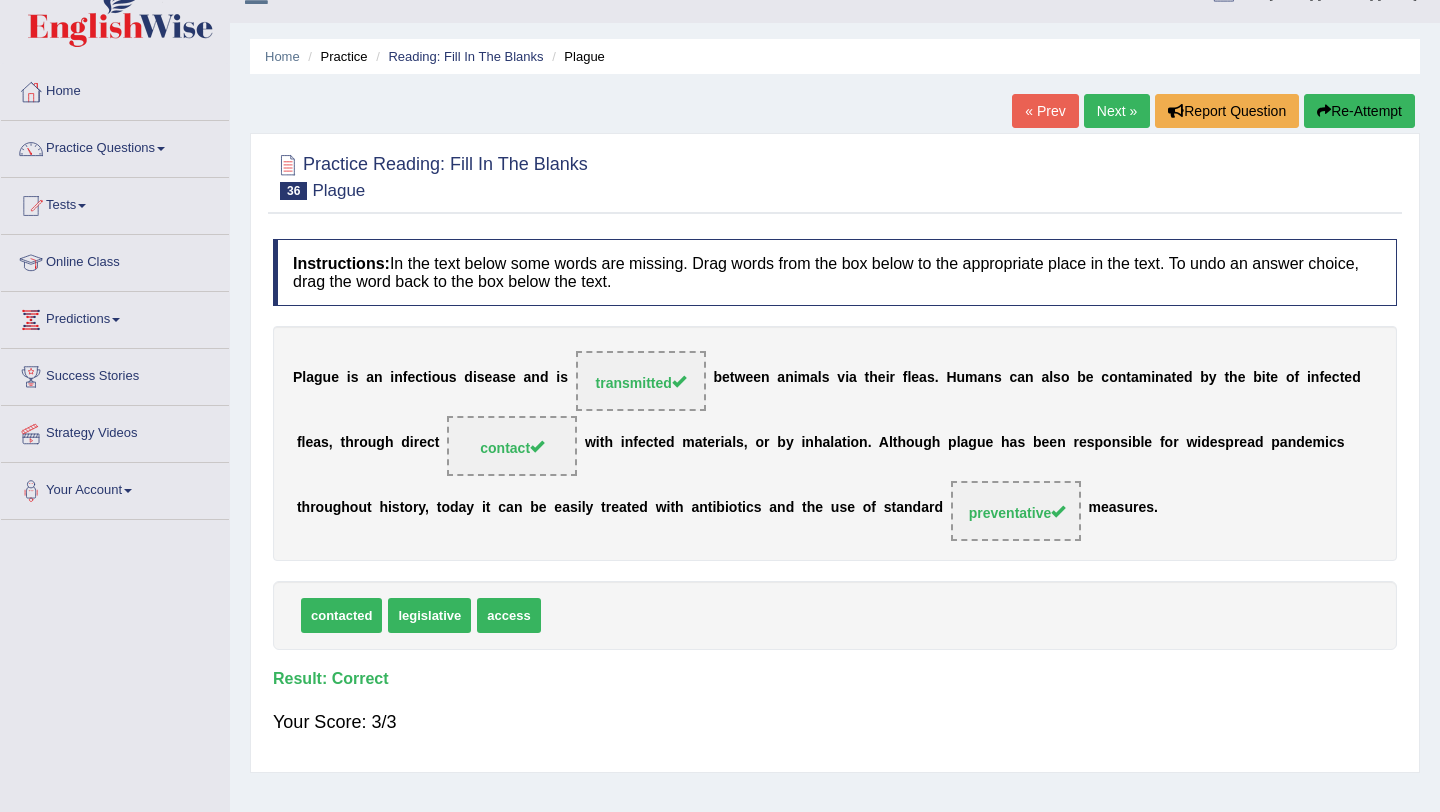 click on "Next »" at bounding box center (1117, 111) 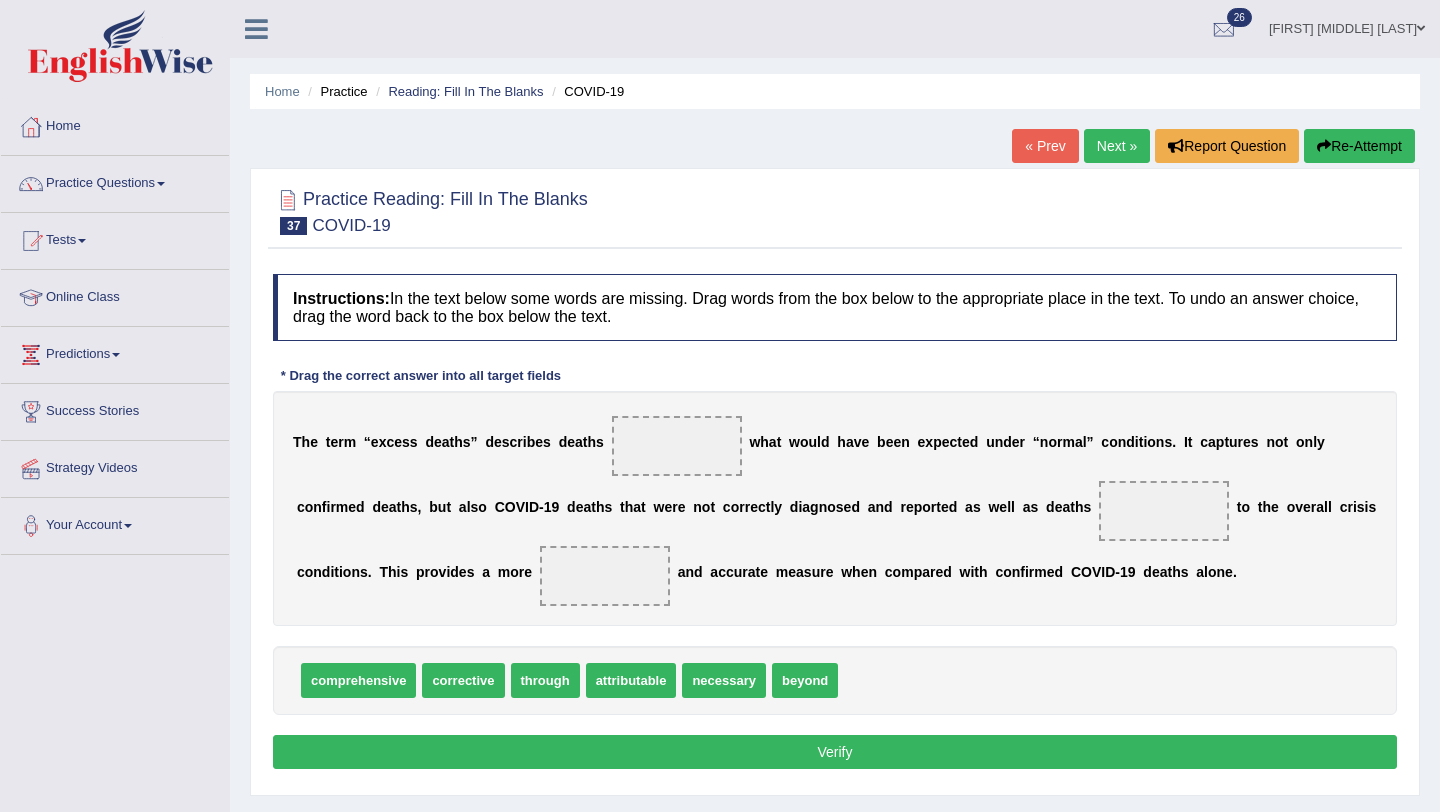 scroll, scrollTop: 0, scrollLeft: 0, axis: both 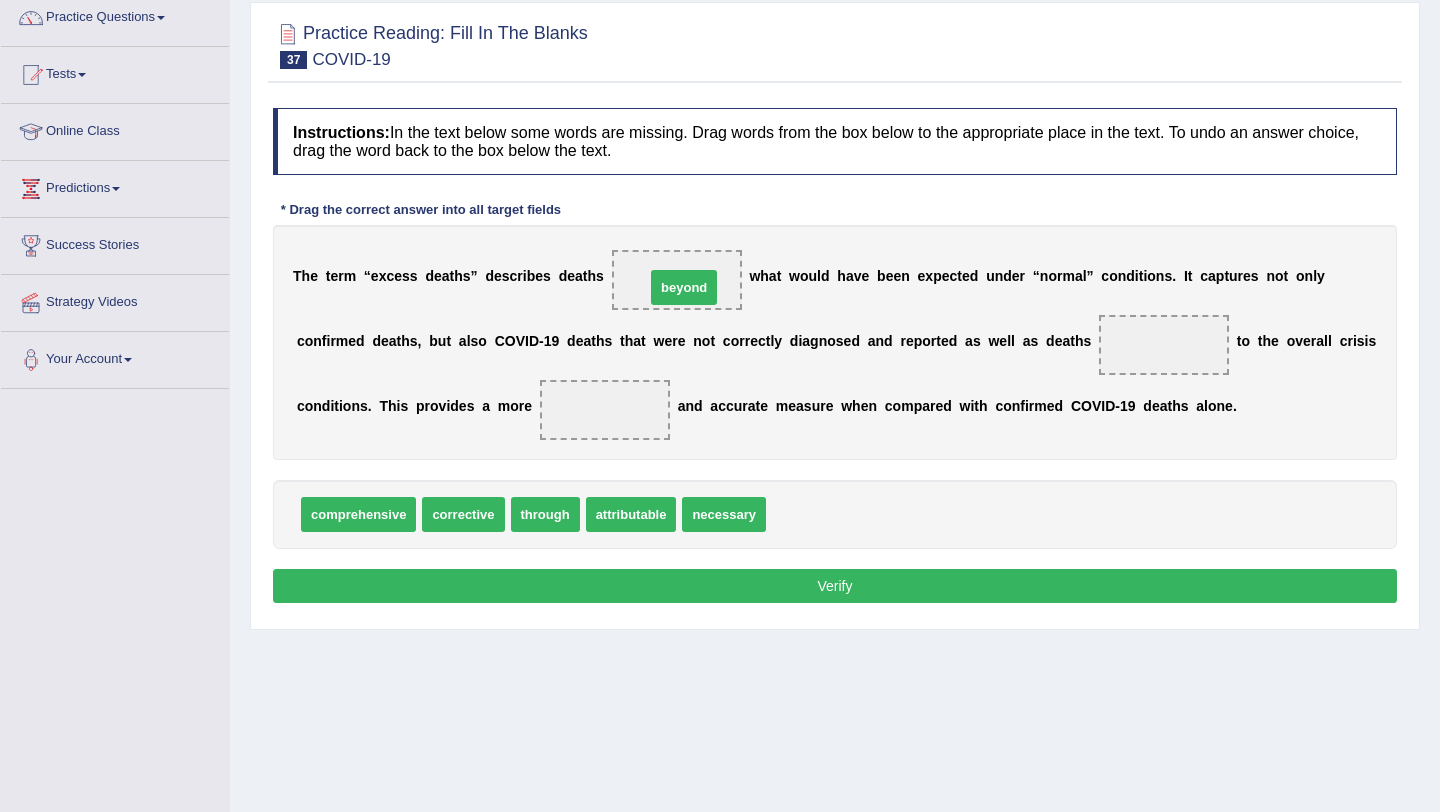 drag, startPoint x: 803, startPoint y: 513, endPoint x: 682, endPoint y: 286, distance: 257.2353 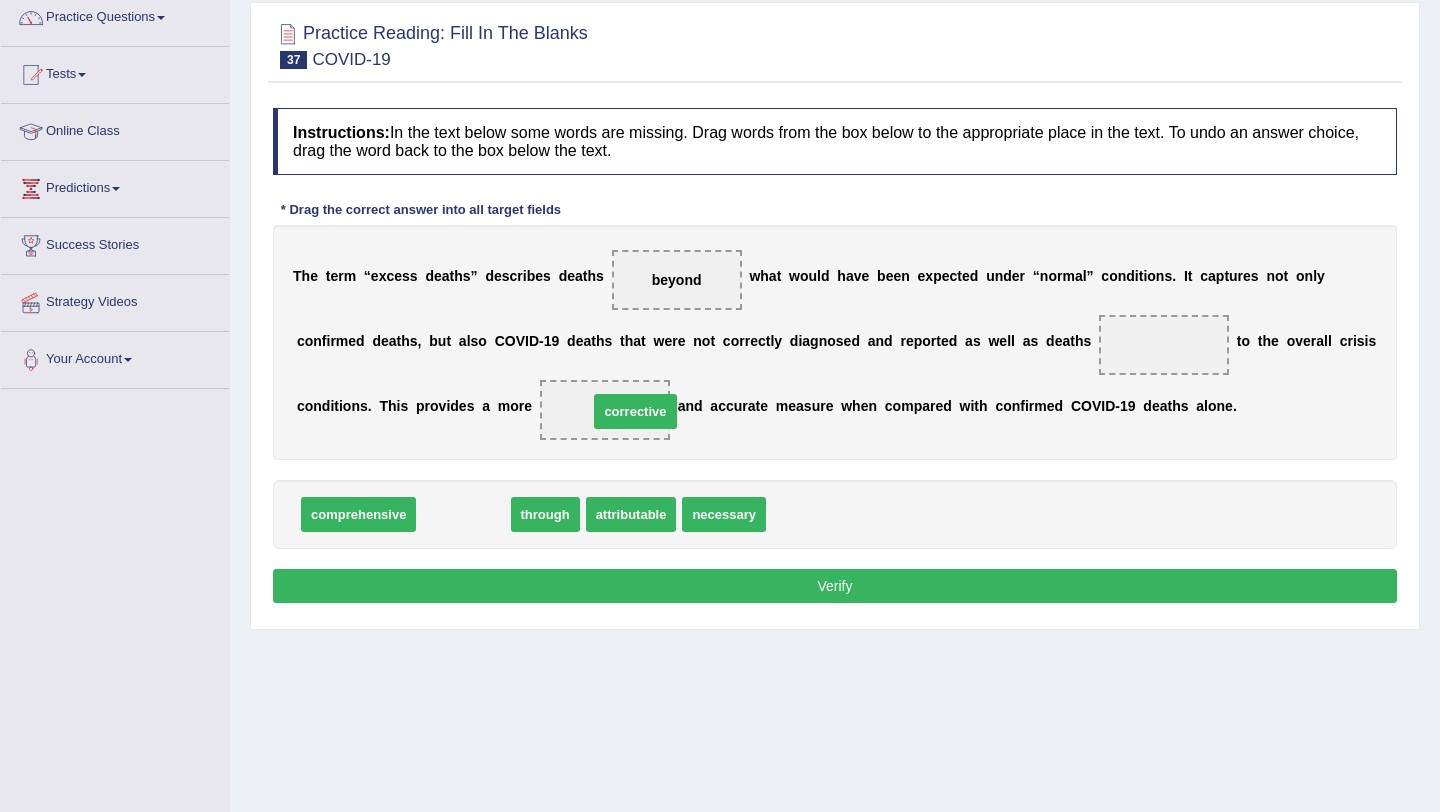 drag, startPoint x: 446, startPoint y: 515, endPoint x: 618, endPoint y: 412, distance: 200.48192 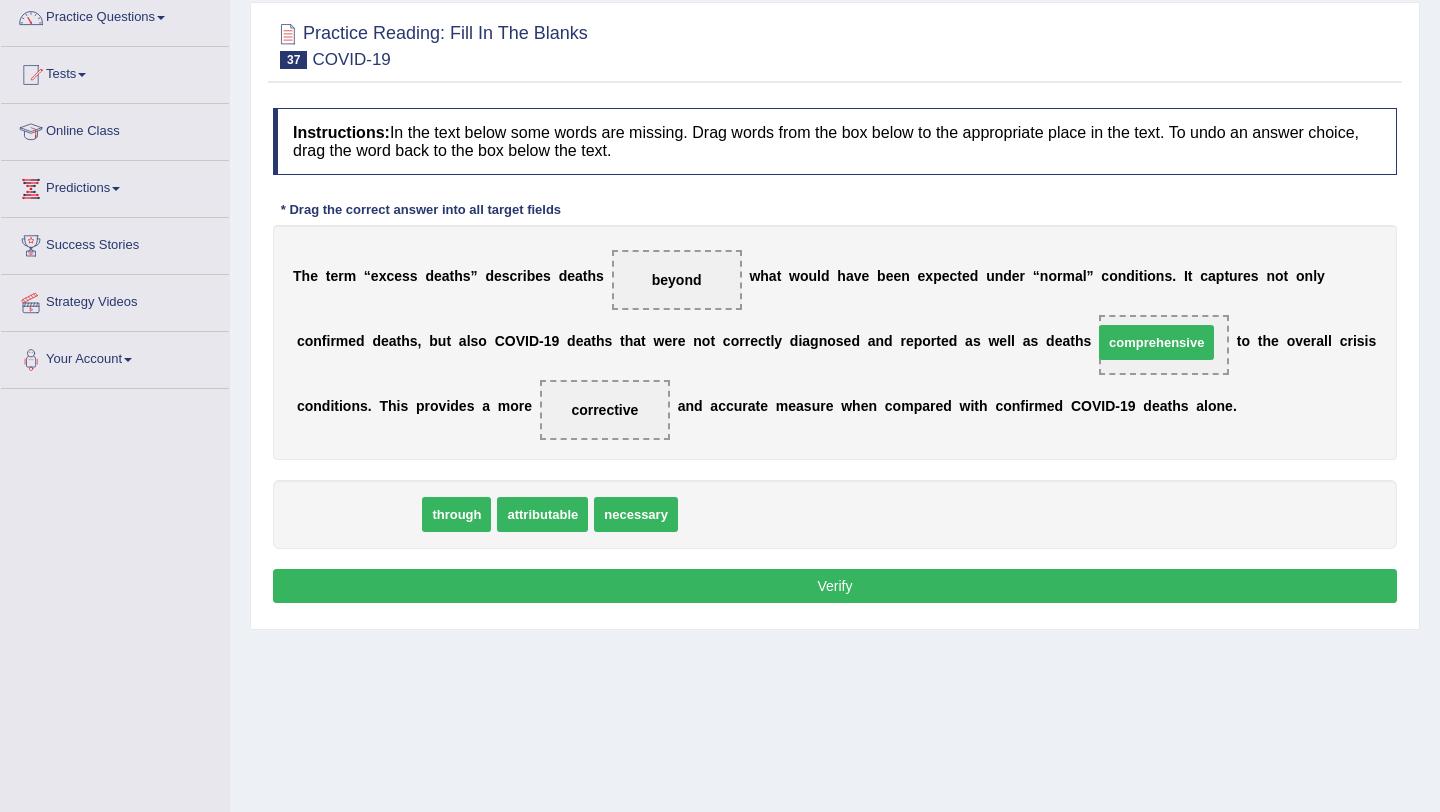 drag, startPoint x: 340, startPoint y: 516, endPoint x: 1139, endPoint y: 344, distance: 817.30347 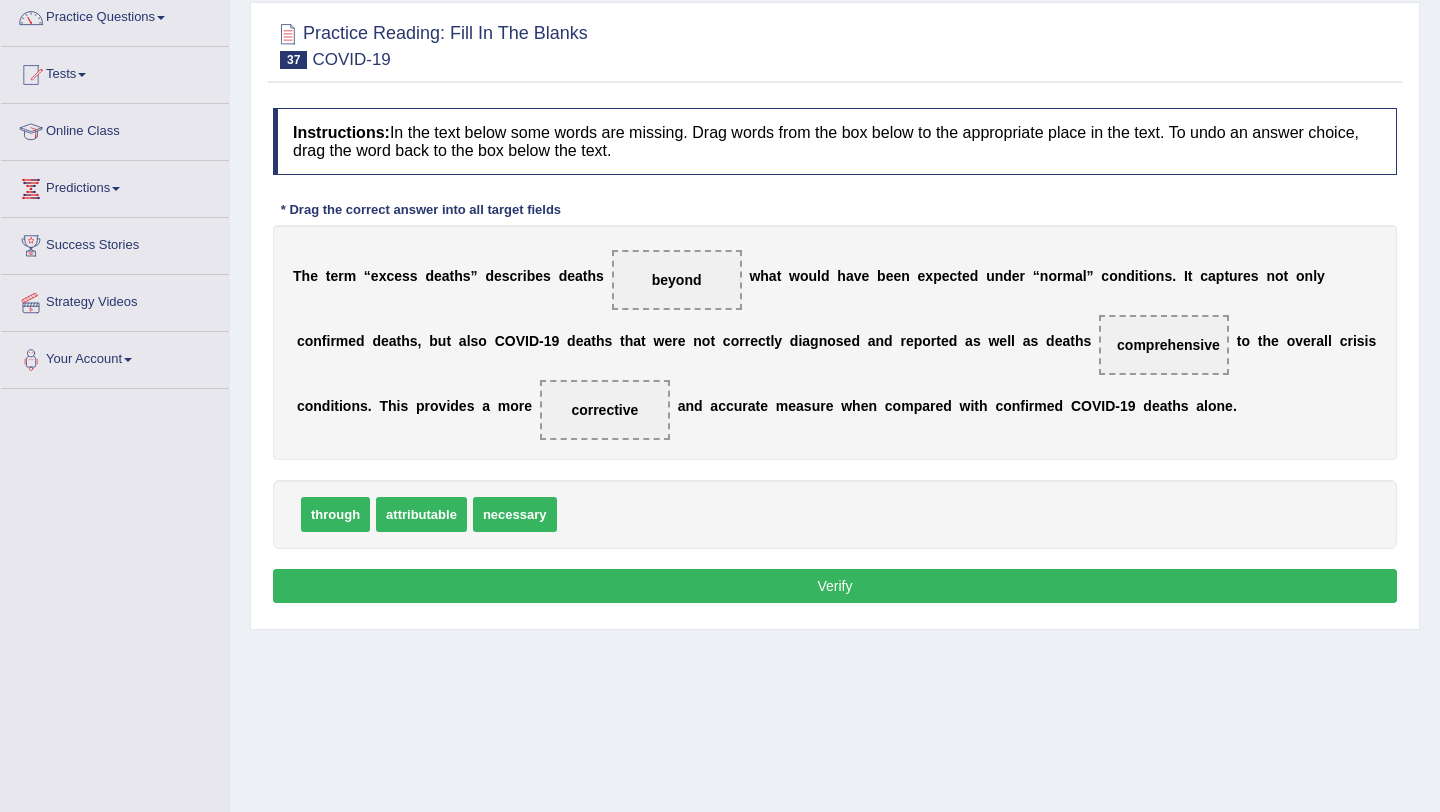 click on "Verify" at bounding box center (835, 586) 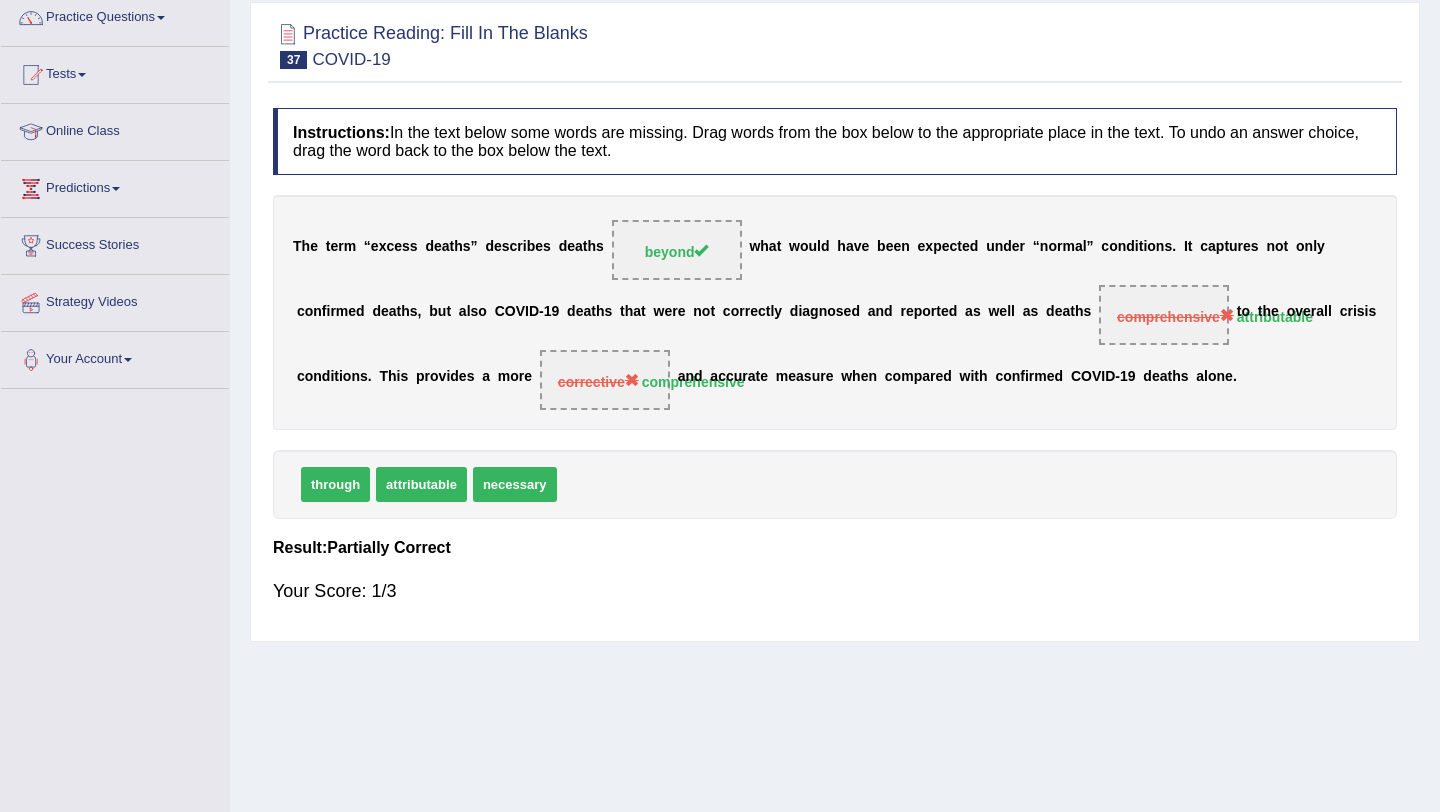 click at bounding box center (1233, 312) 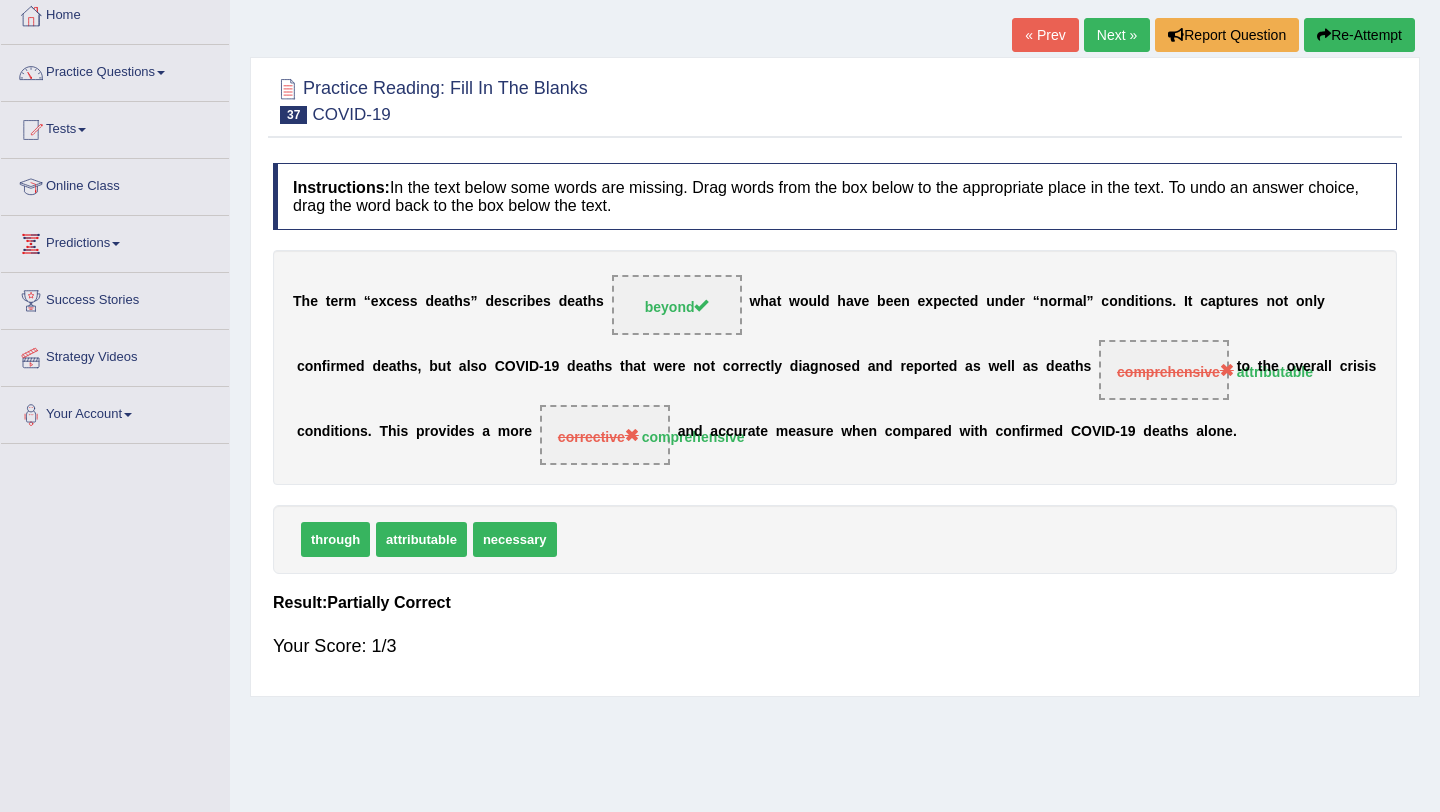 scroll, scrollTop: 110, scrollLeft: 0, axis: vertical 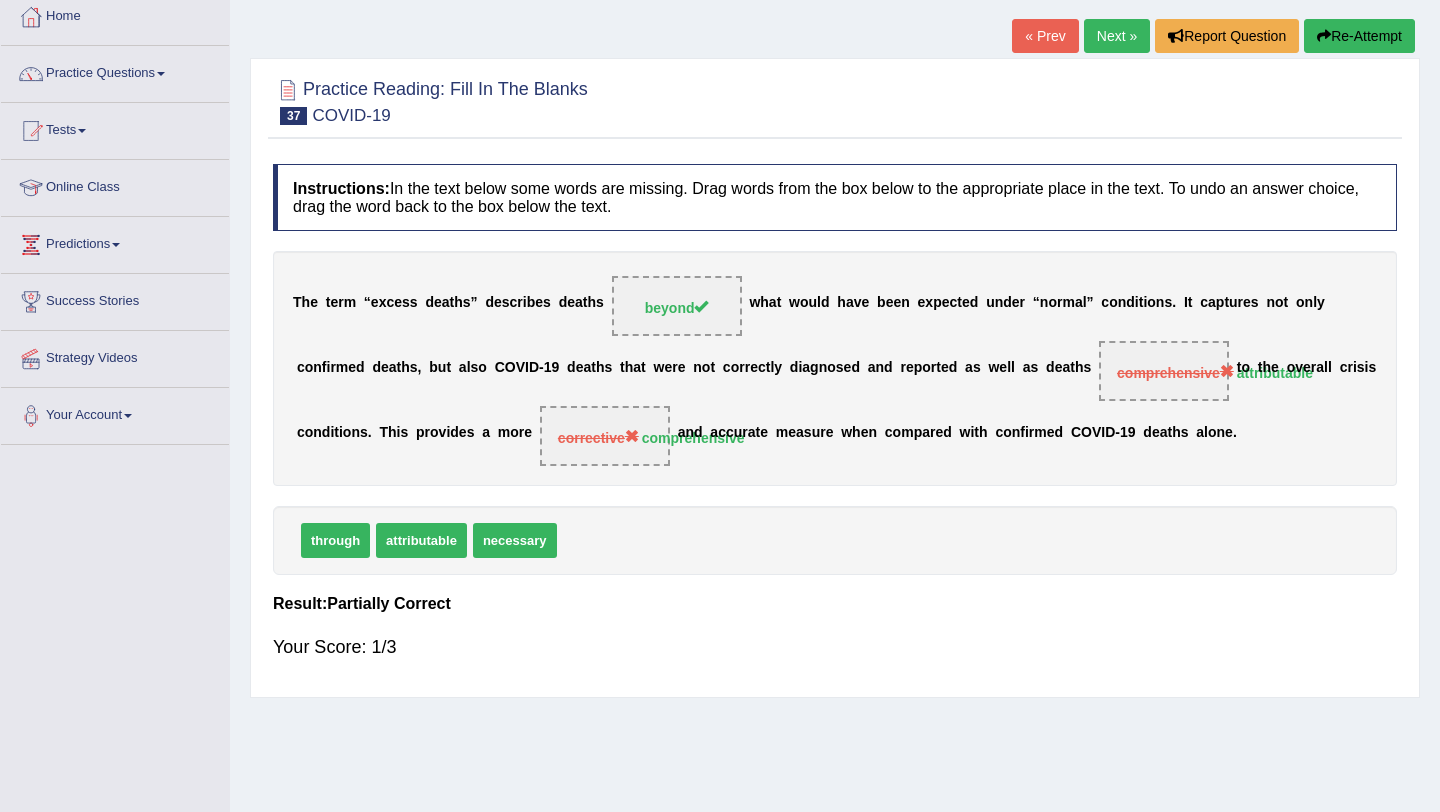 click on "Next »" at bounding box center [1117, 36] 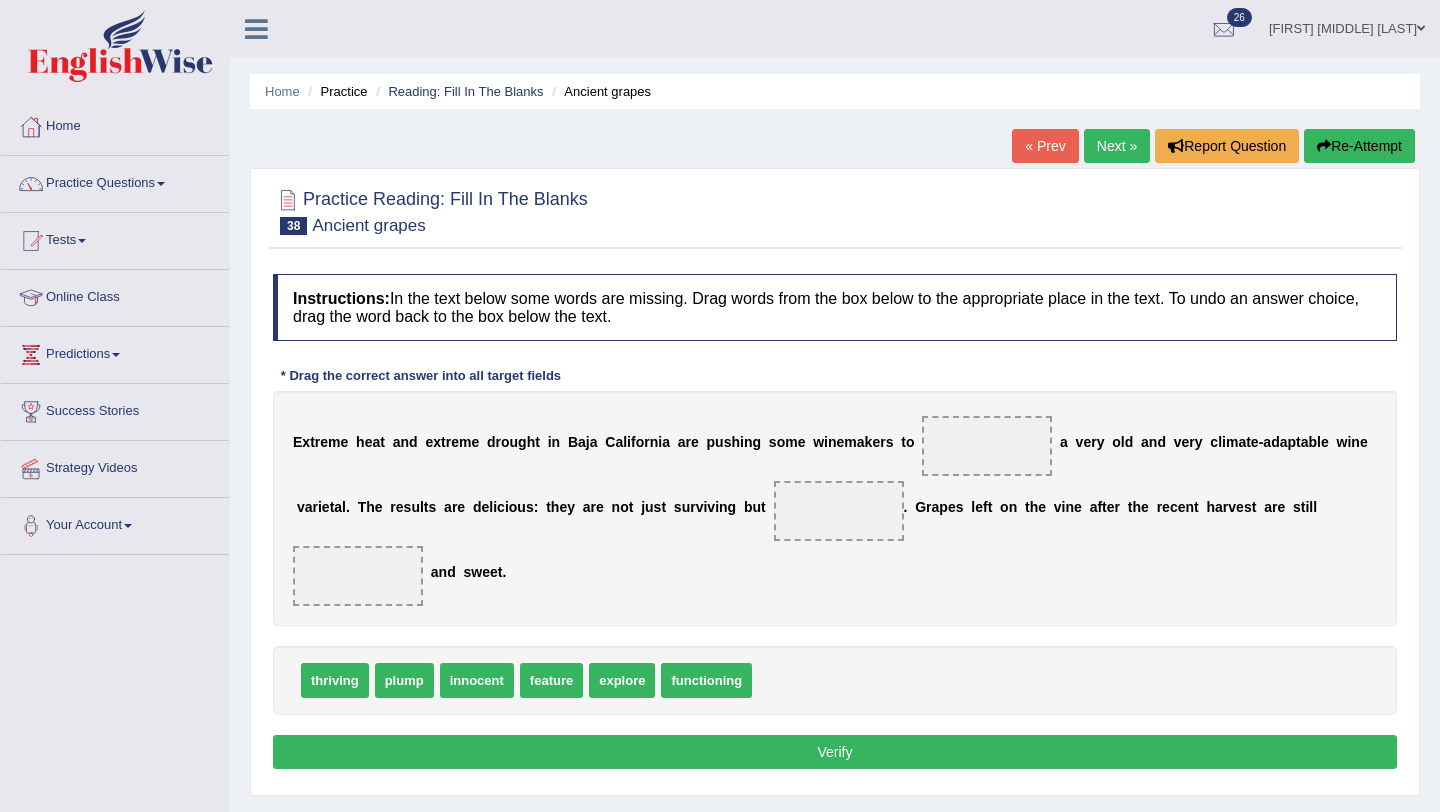 scroll, scrollTop: 0, scrollLeft: 0, axis: both 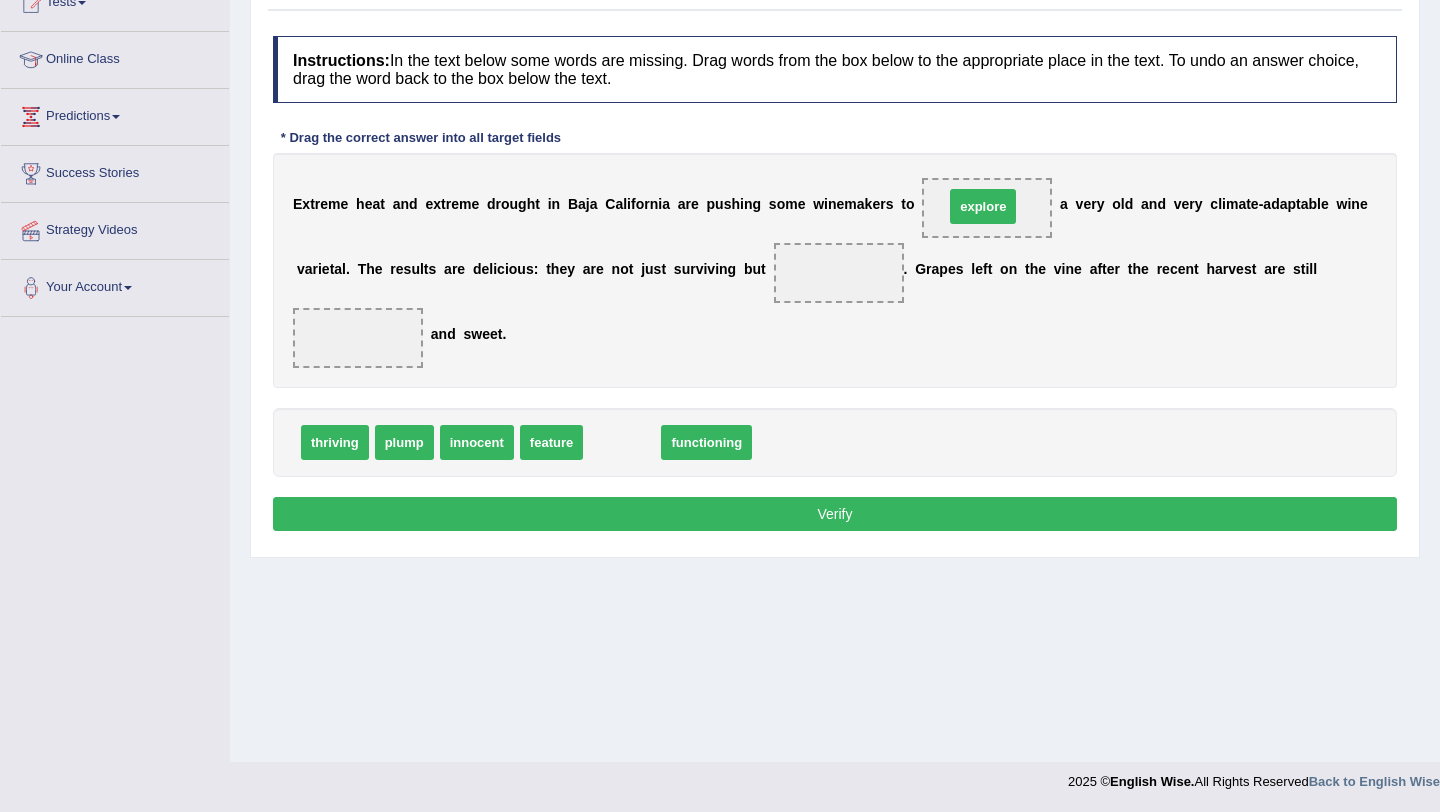 drag, startPoint x: 613, startPoint y: 447, endPoint x: 974, endPoint y: 211, distance: 431.29688 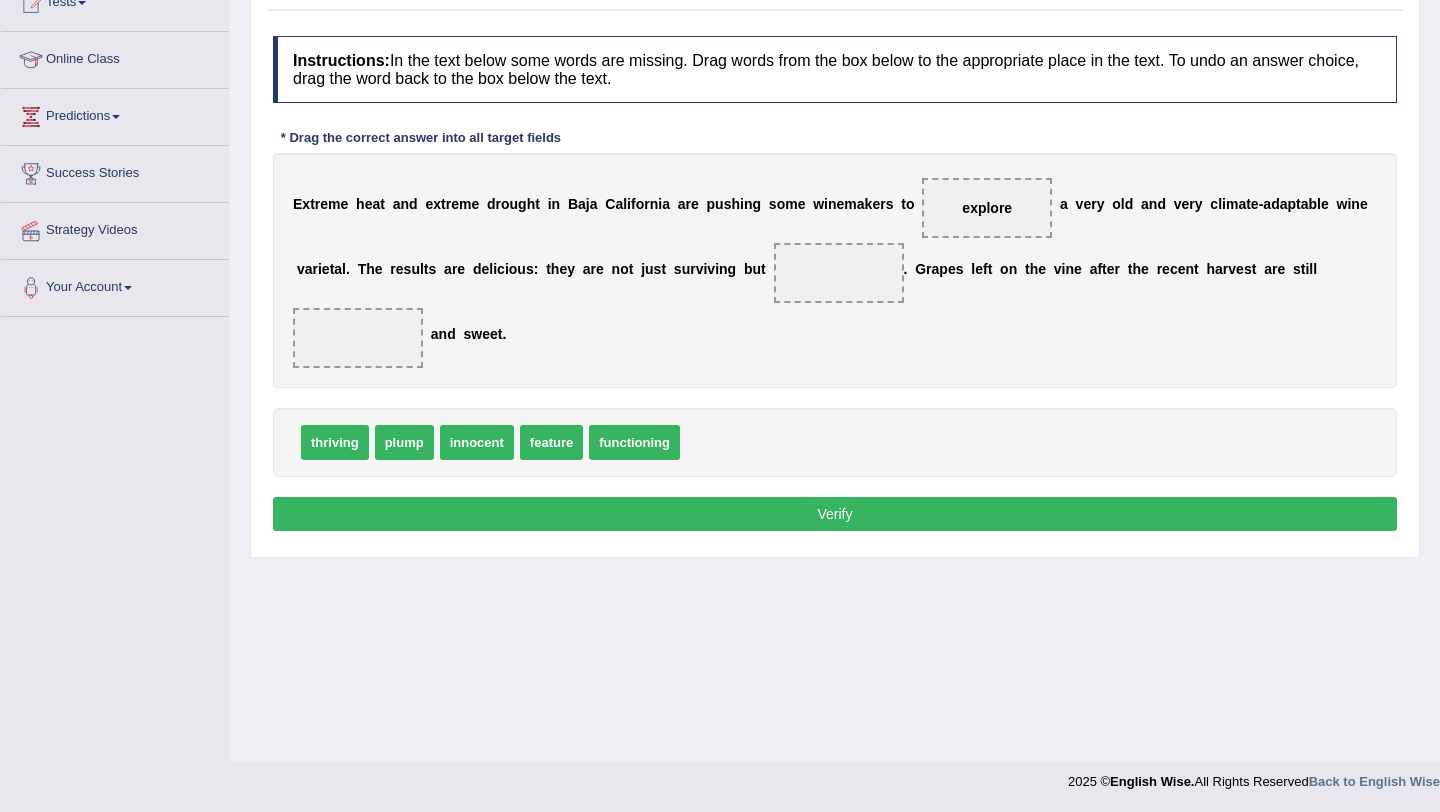 click on "thriving" at bounding box center [335, 442] 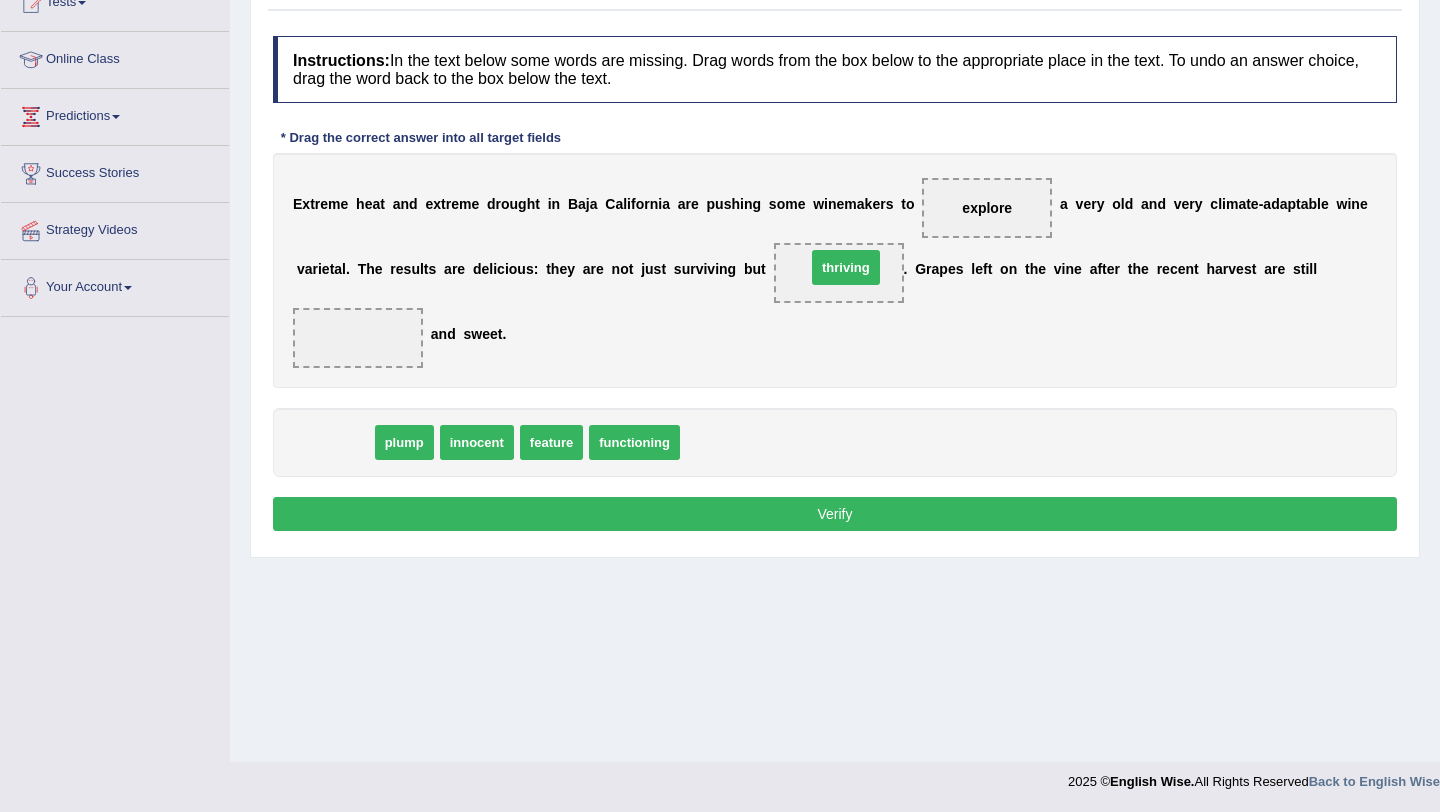 drag, startPoint x: 333, startPoint y: 447, endPoint x: 844, endPoint y: 276, distance: 538.8525 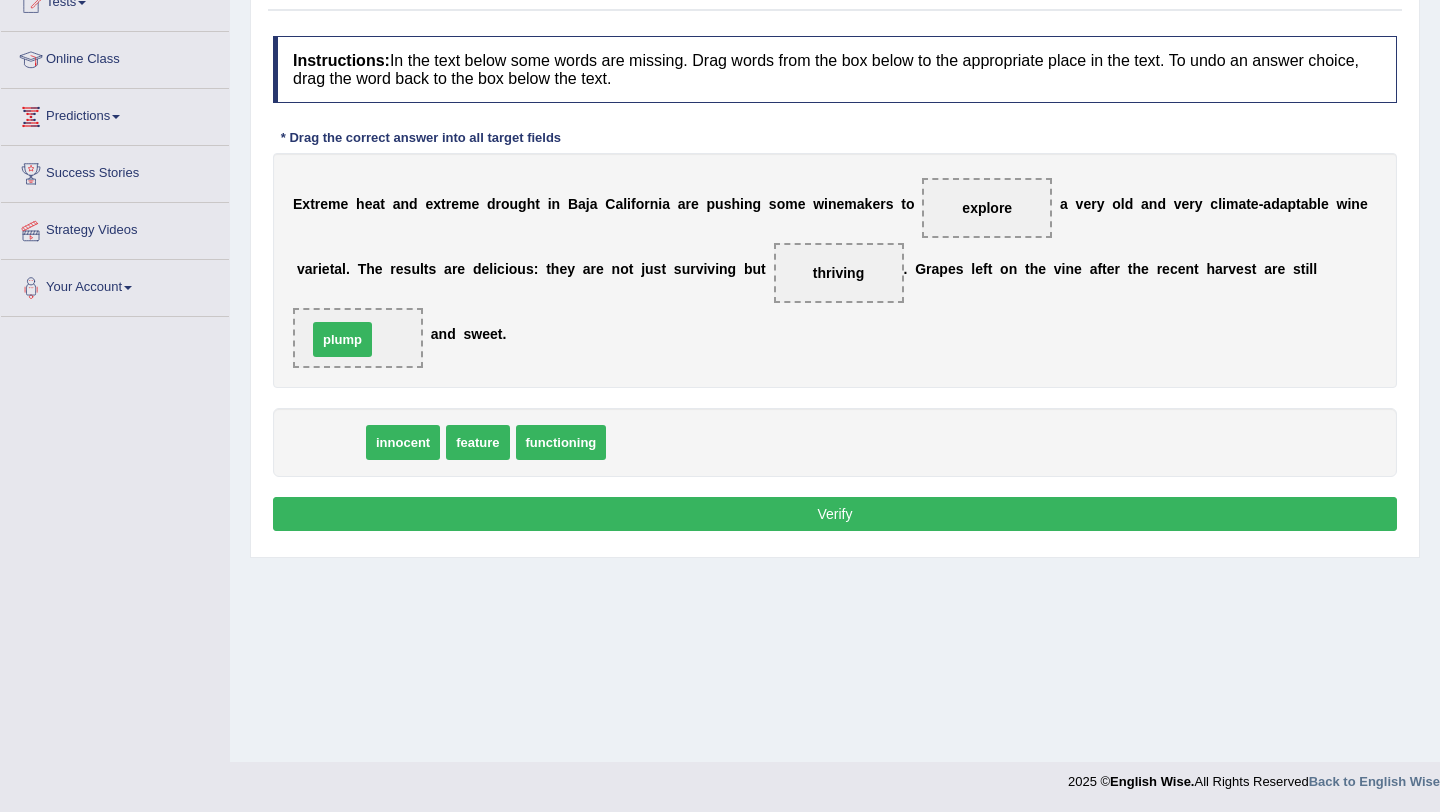 drag, startPoint x: 317, startPoint y: 448, endPoint x: 331, endPoint y: 344, distance: 104.93808 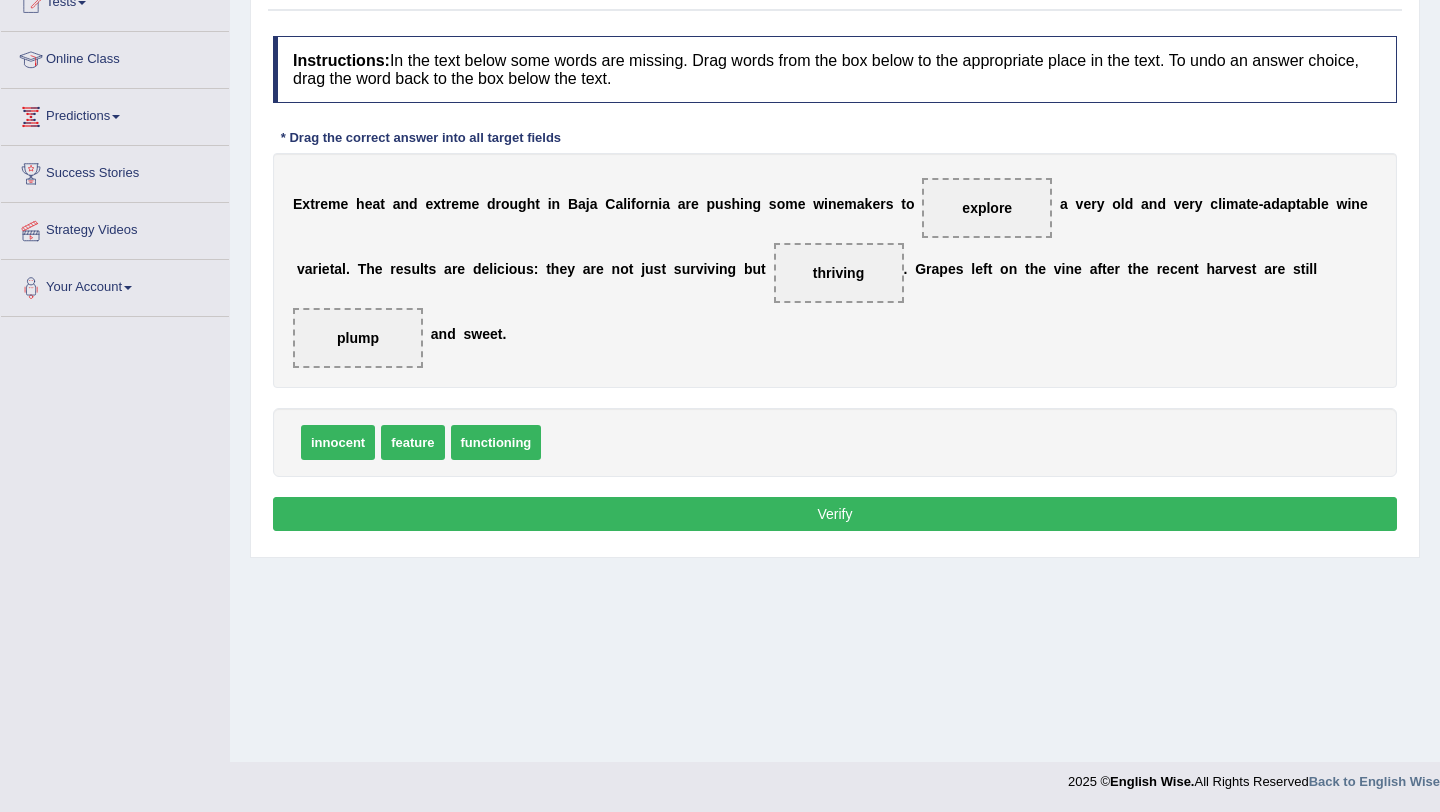 click on "Verify" at bounding box center [835, 514] 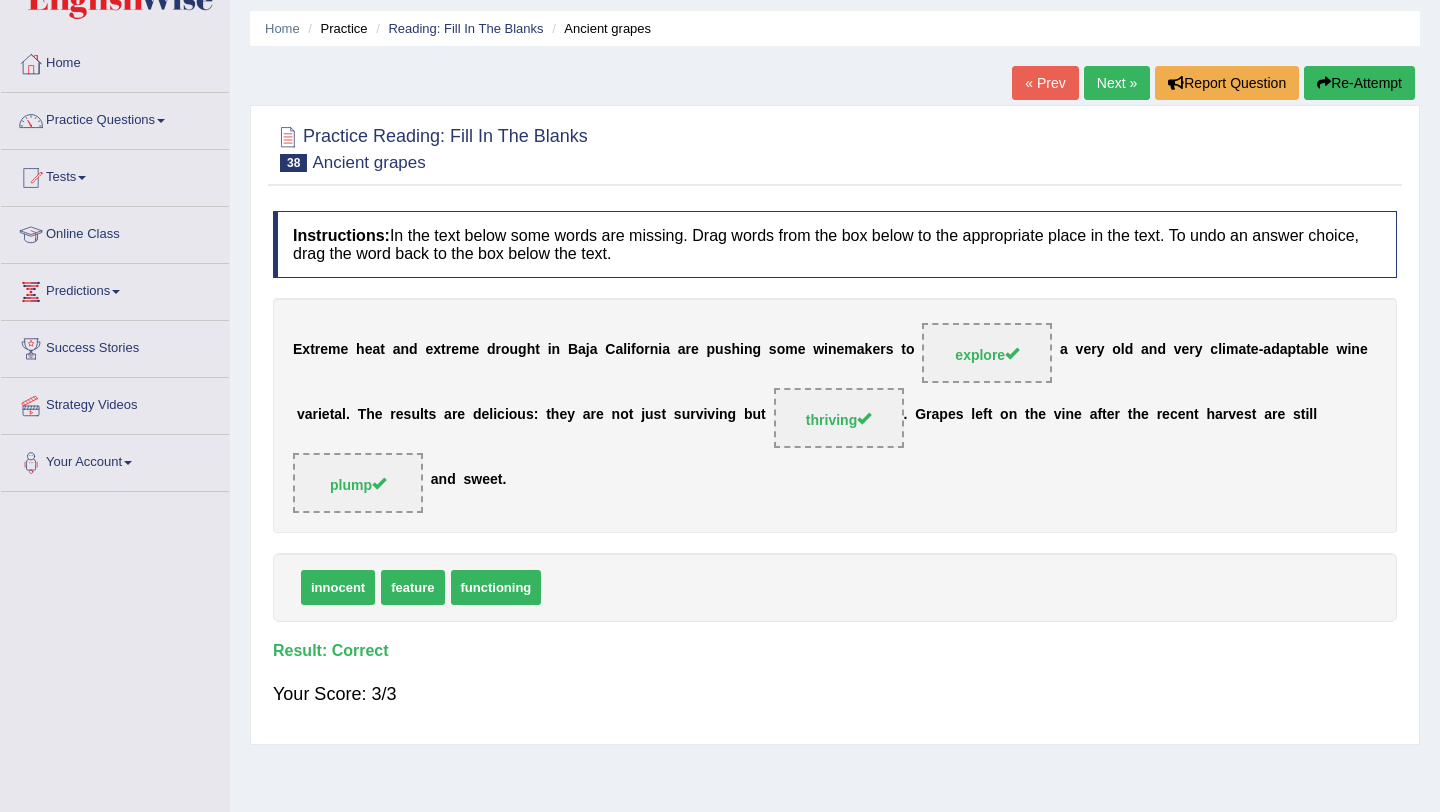scroll, scrollTop: 59, scrollLeft: 0, axis: vertical 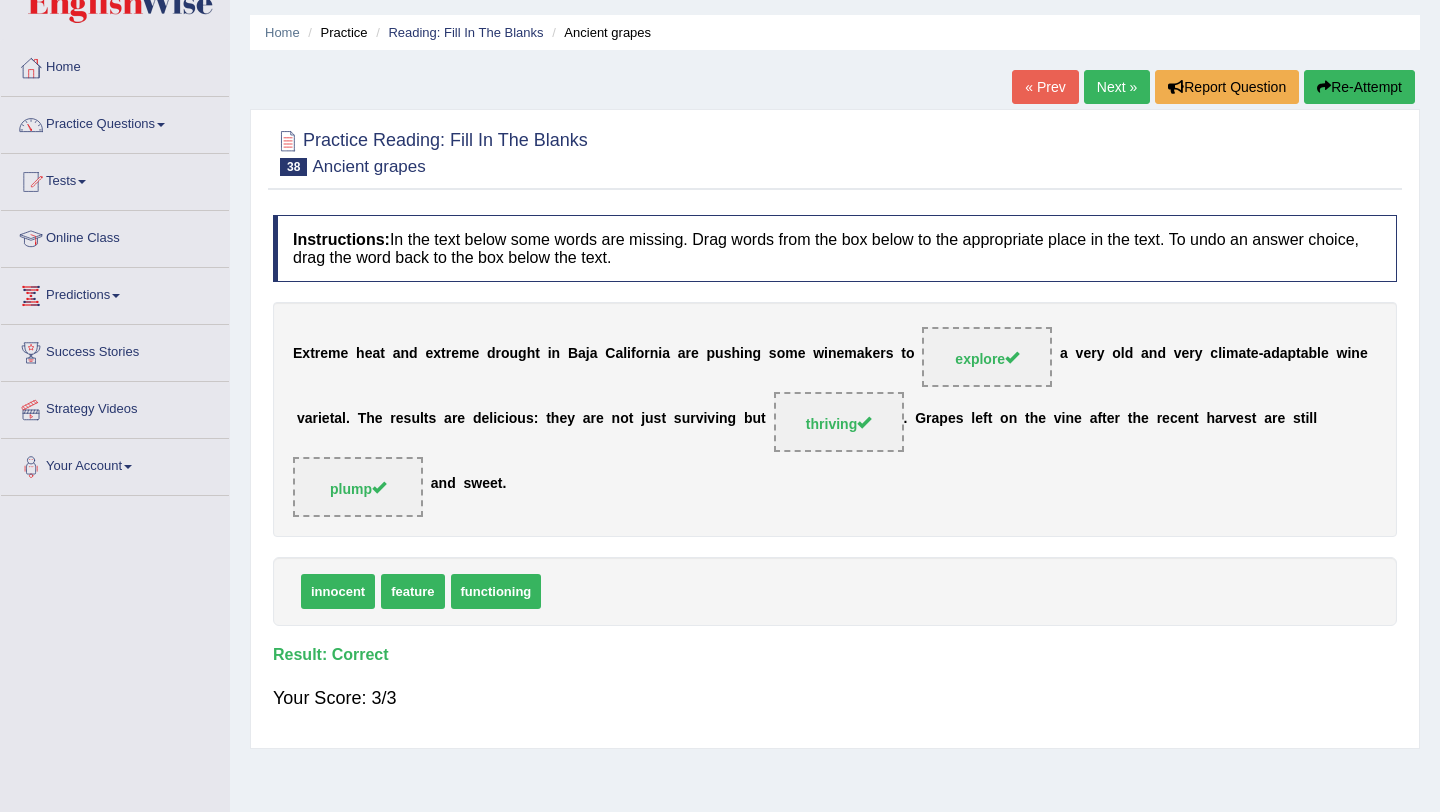 click on "Next »" at bounding box center [1117, 87] 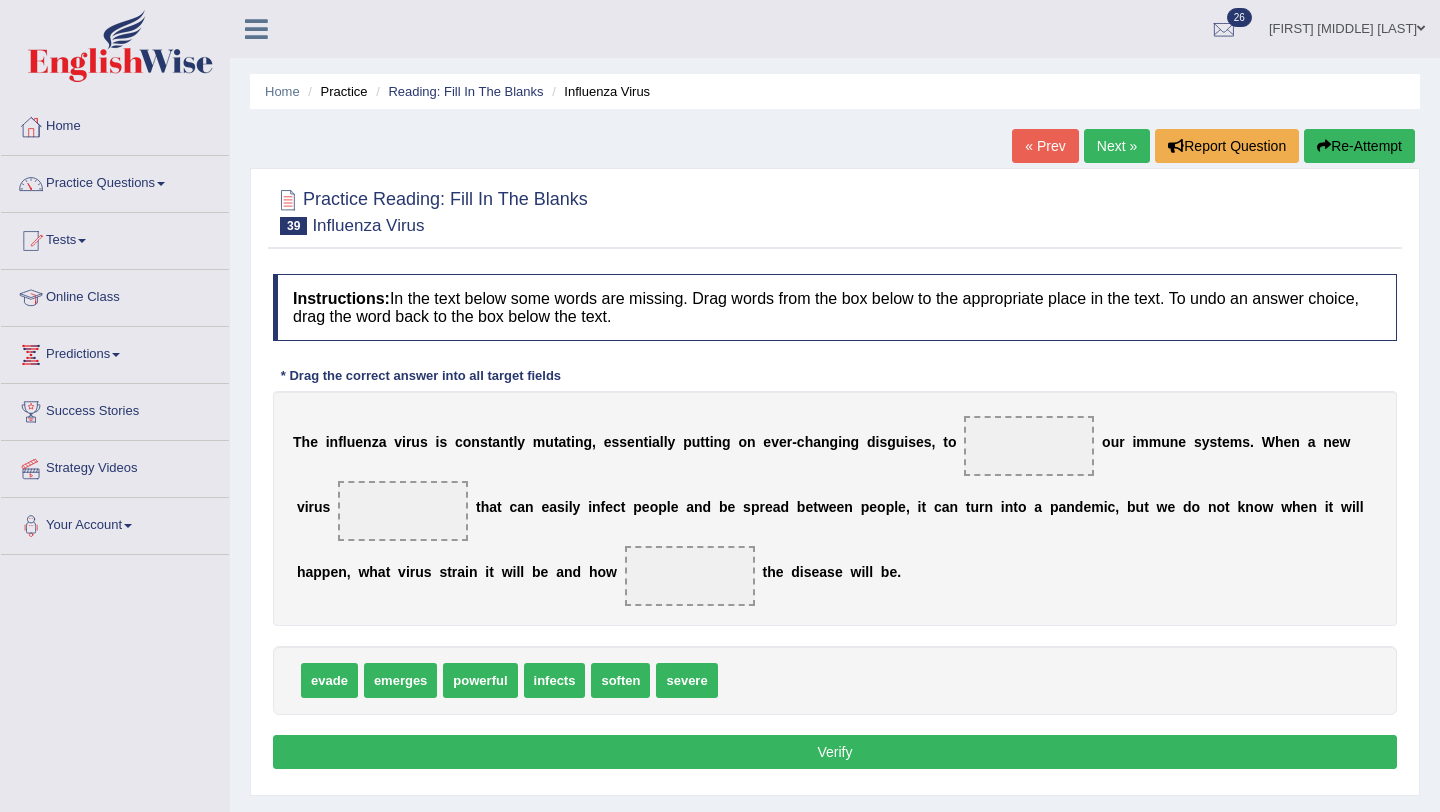 scroll, scrollTop: 0, scrollLeft: 0, axis: both 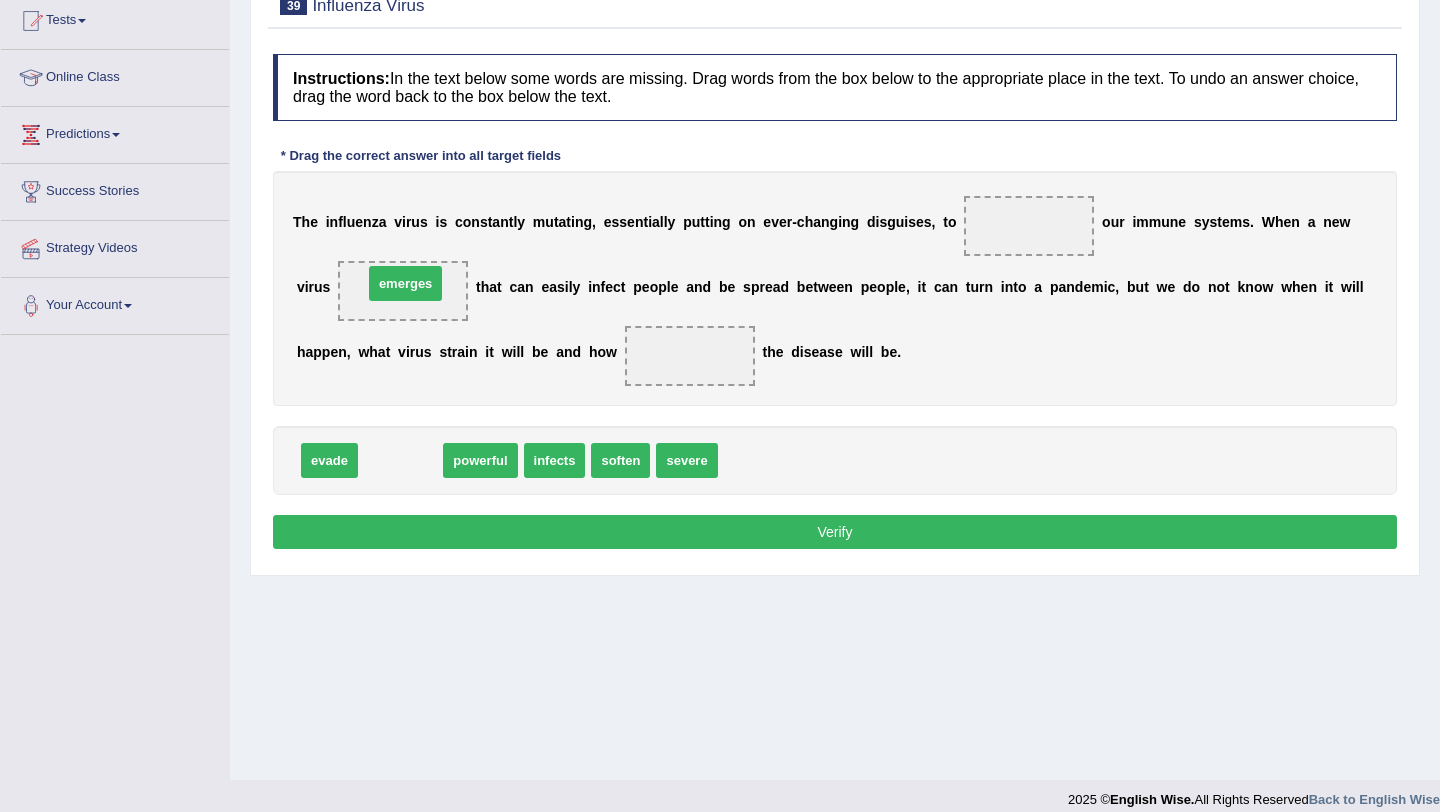 drag, startPoint x: 406, startPoint y: 466, endPoint x: 411, endPoint y: 289, distance: 177.0706 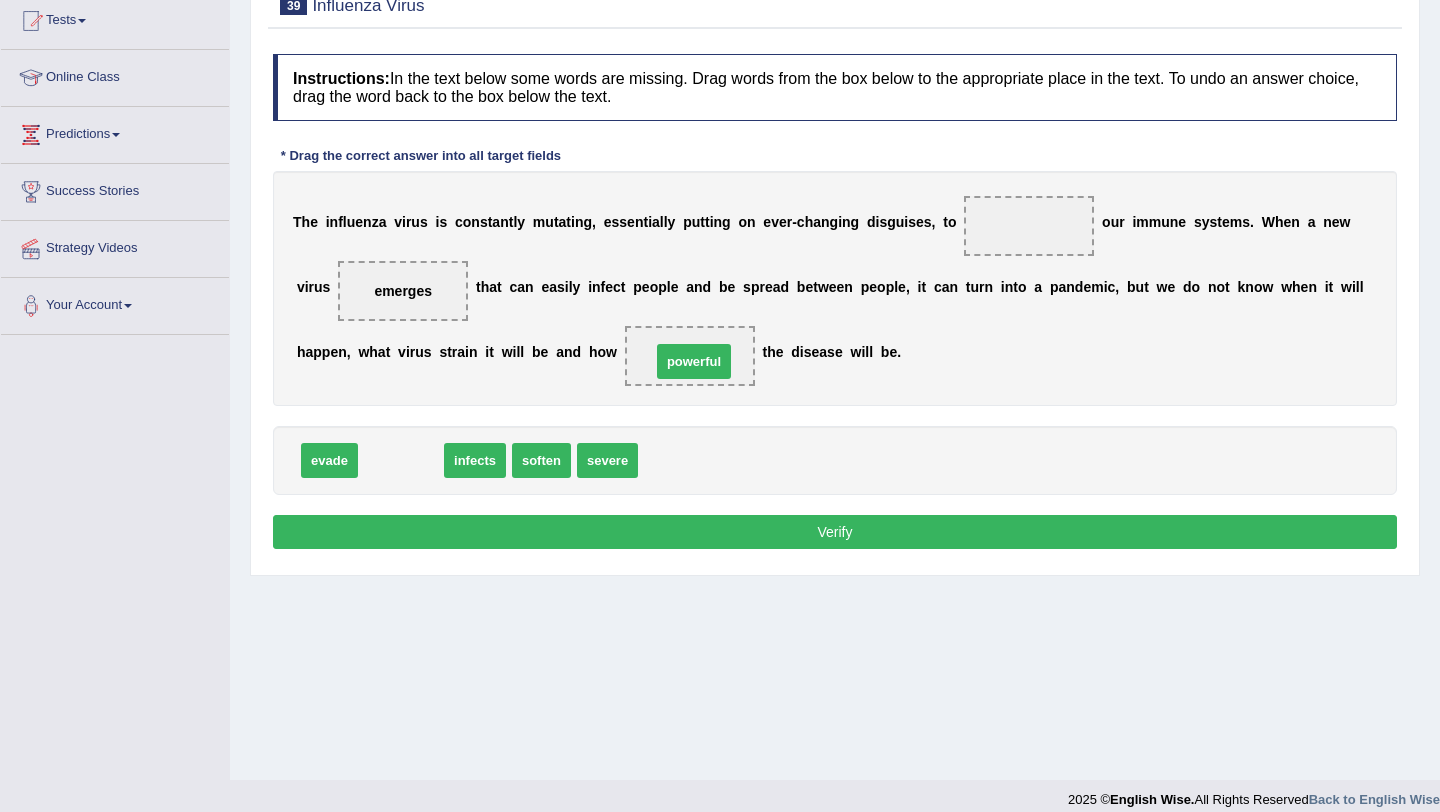 drag, startPoint x: 403, startPoint y: 462, endPoint x: 696, endPoint y: 363, distance: 309.27335 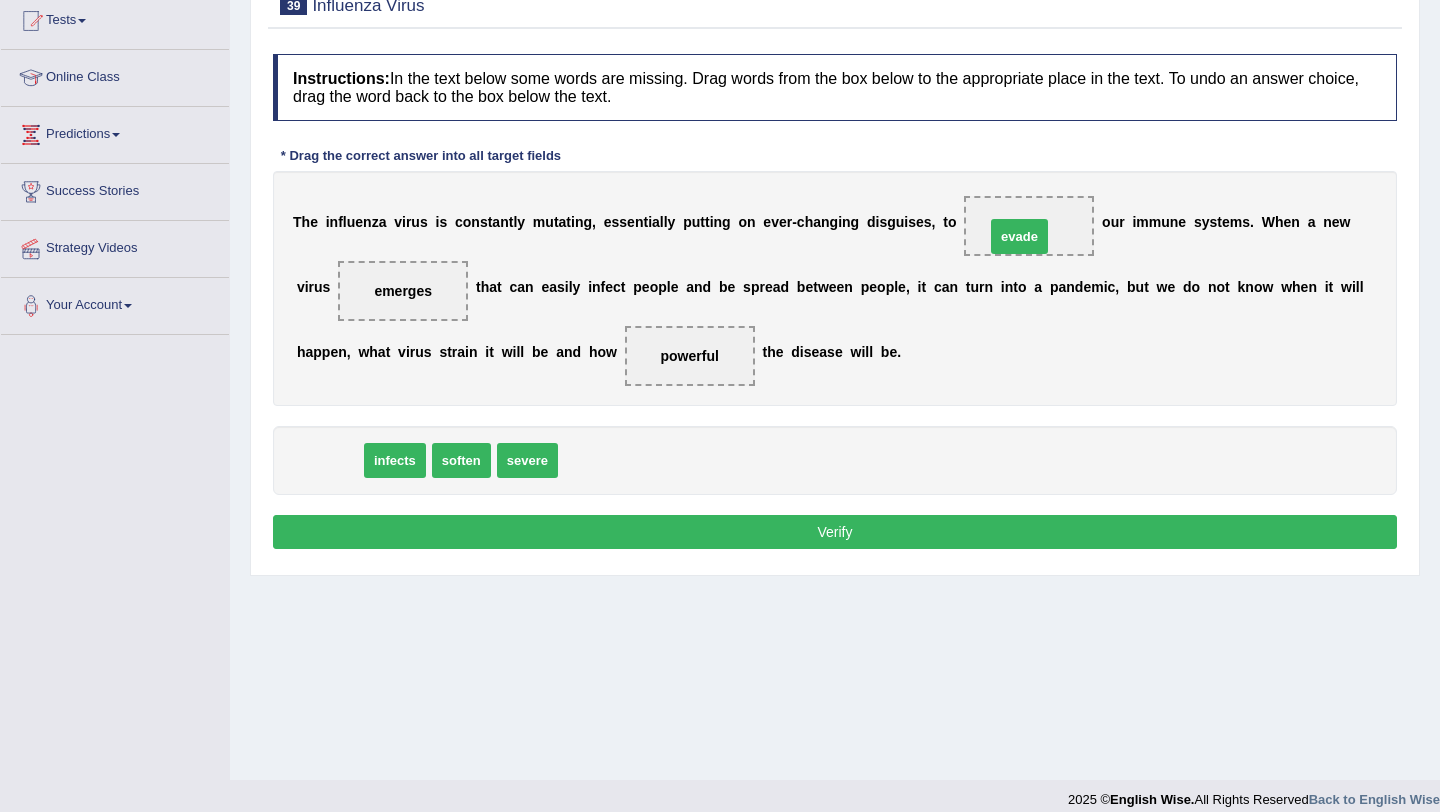 drag, startPoint x: 316, startPoint y: 455, endPoint x: 1006, endPoint y: 228, distance: 726.38074 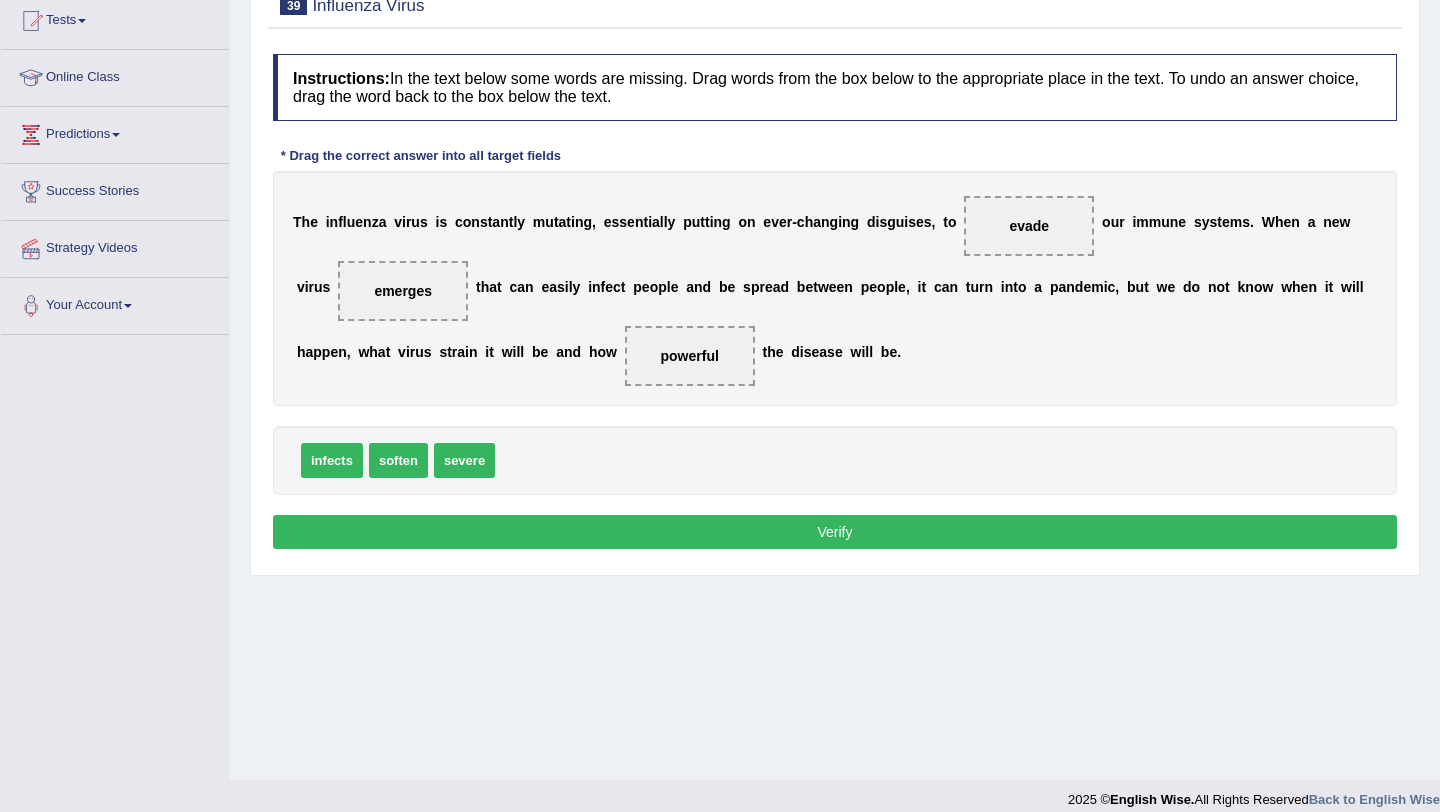 click on "Verify" at bounding box center (835, 532) 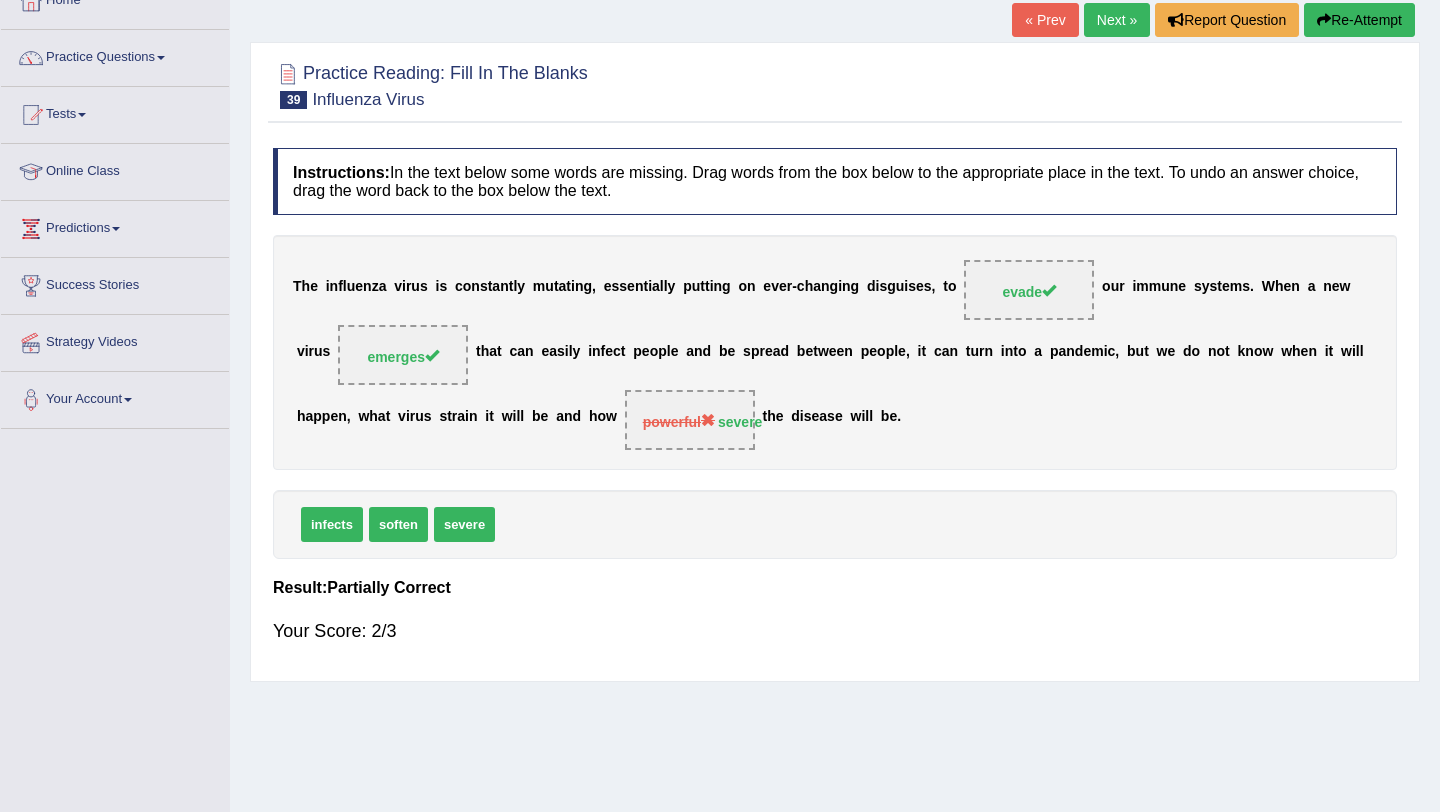 scroll, scrollTop: 102, scrollLeft: 0, axis: vertical 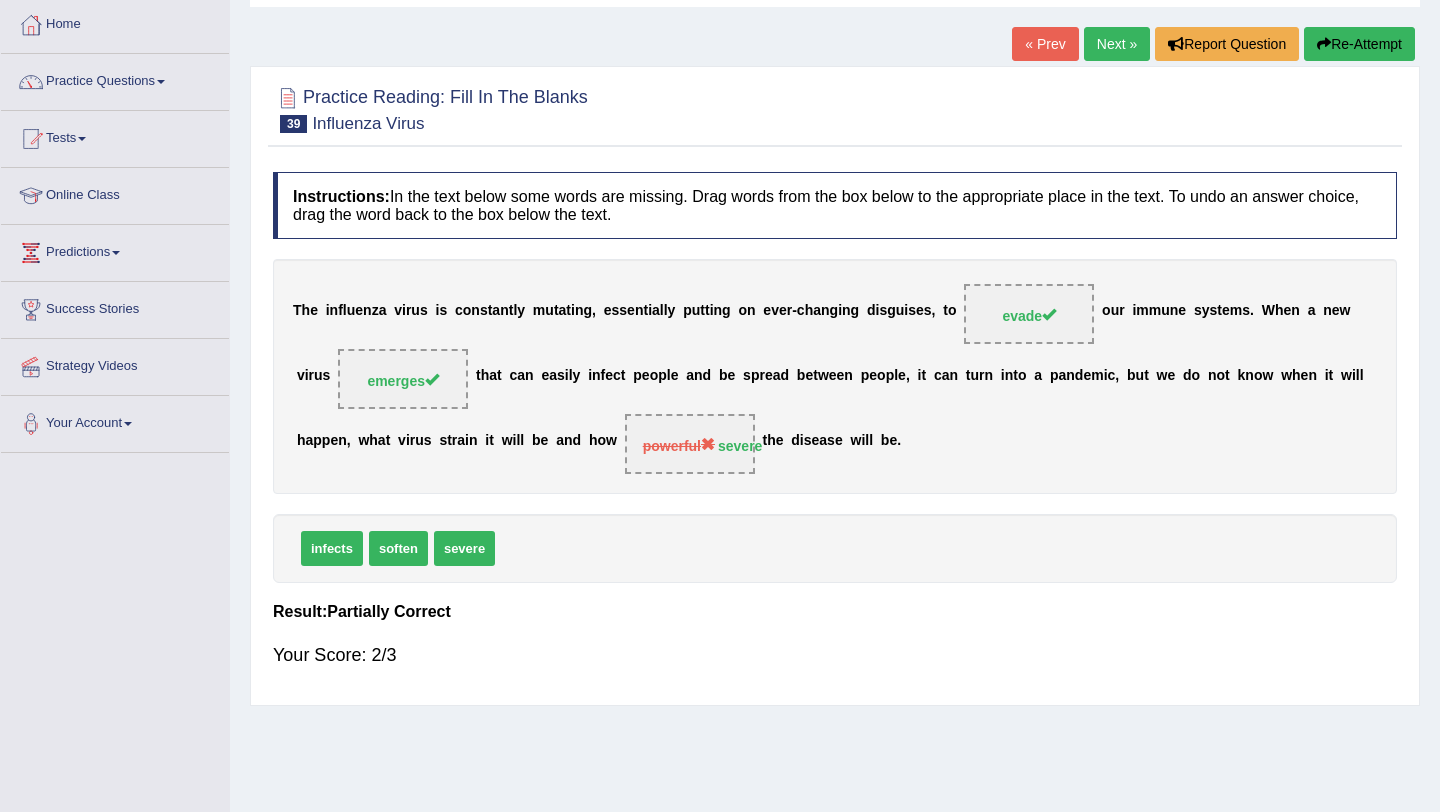 click on "Next »" at bounding box center (1117, 44) 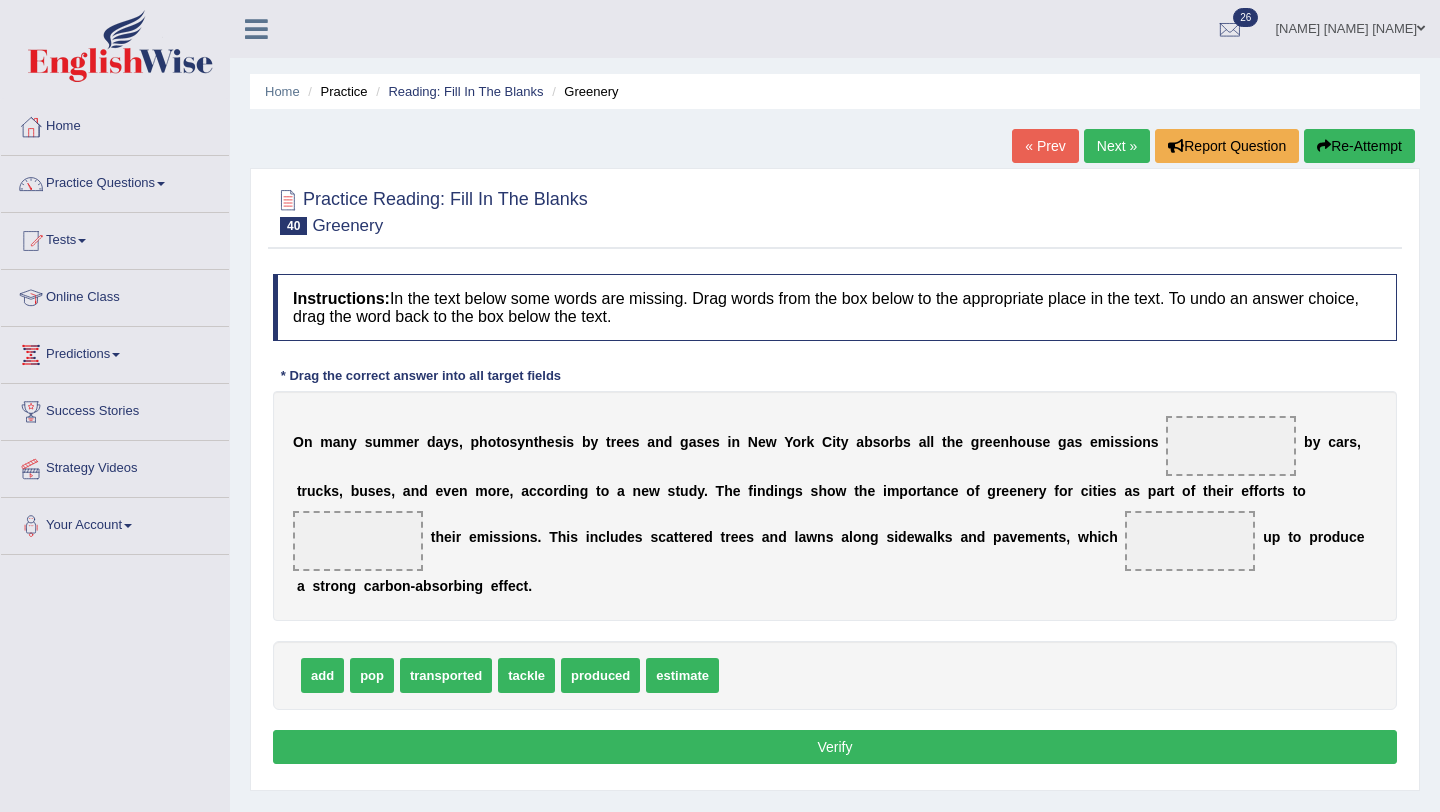 scroll, scrollTop: 0, scrollLeft: 0, axis: both 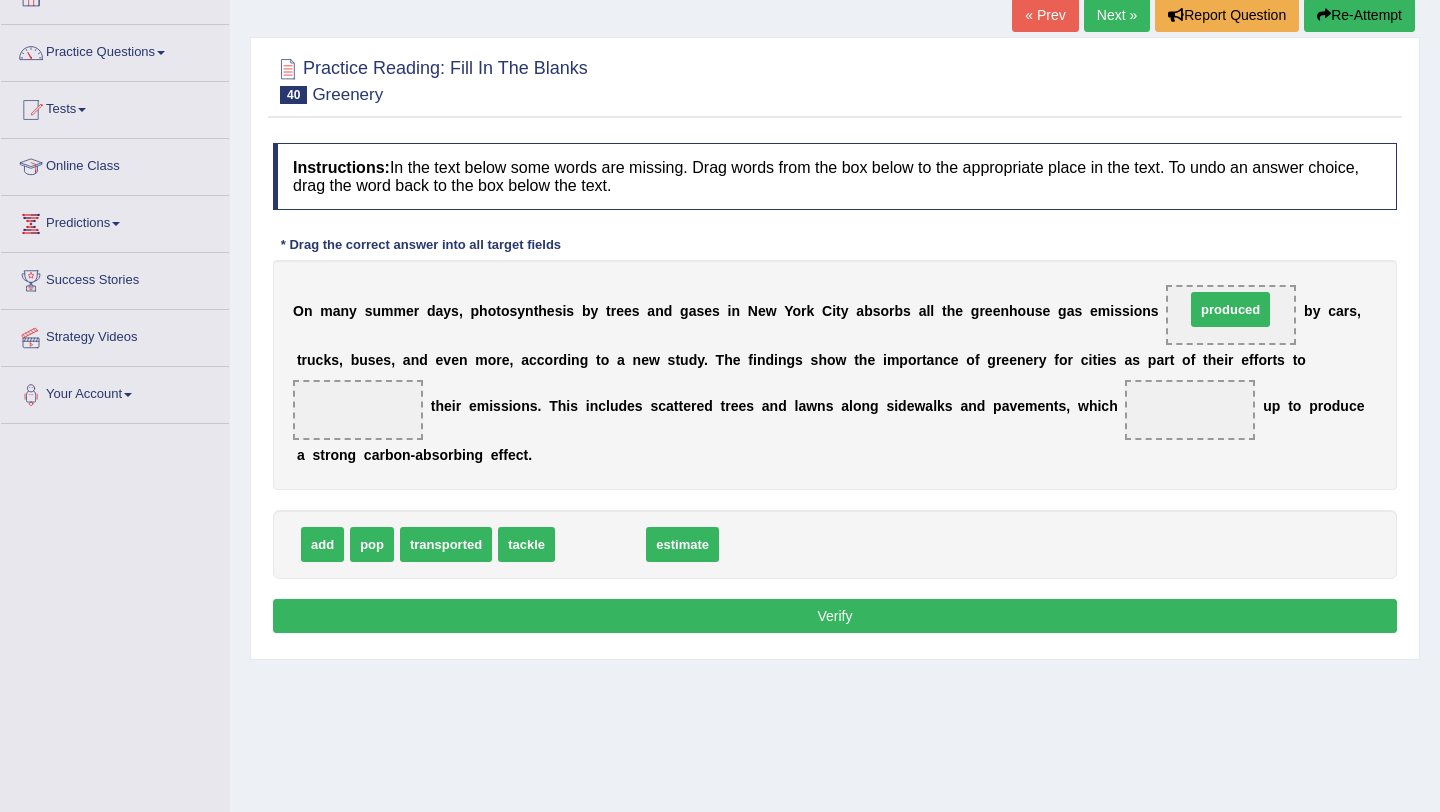 drag, startPoint x: 598, startPoint y: 546, endPoint x: 1228, endPoint y: 311, distance: 672.4024 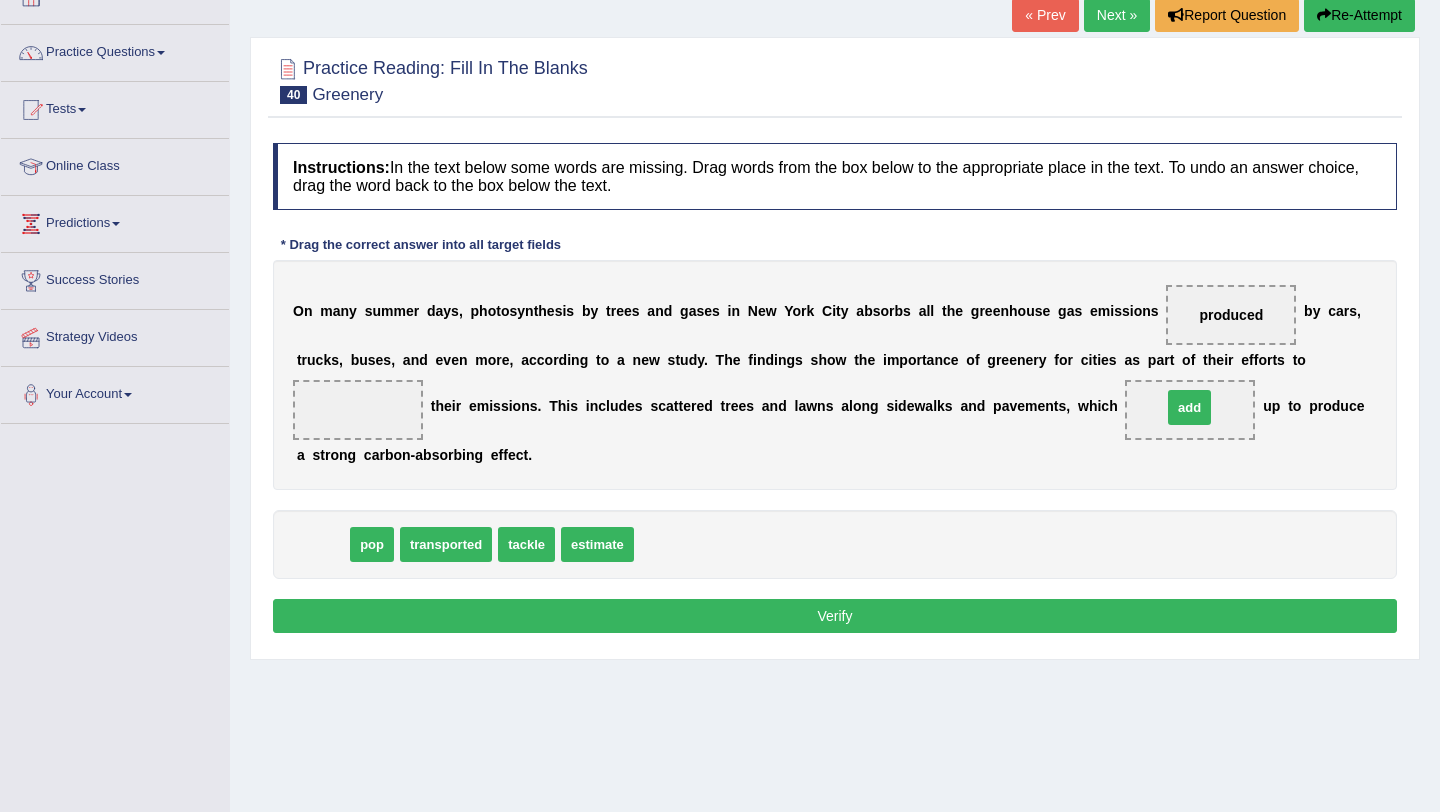 drag, startPoint x: 324, startPoint y: 546, endPoint x: 1191, endPoint y: 409, distance: 877.7574 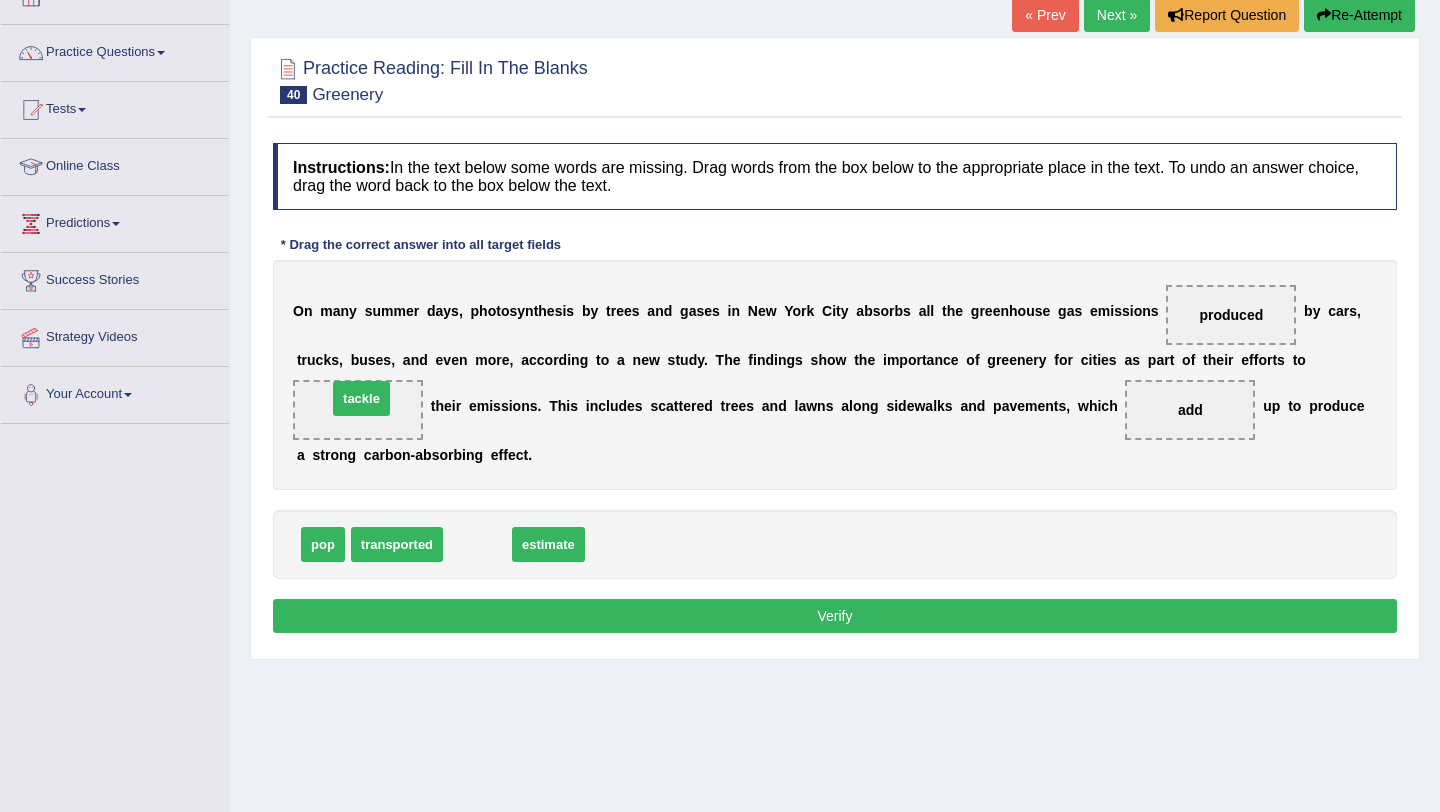 drag, startPoint x: 482, startPoint y: 540, endPoint x: 366, endPoint y: 394, distance: 186.47252 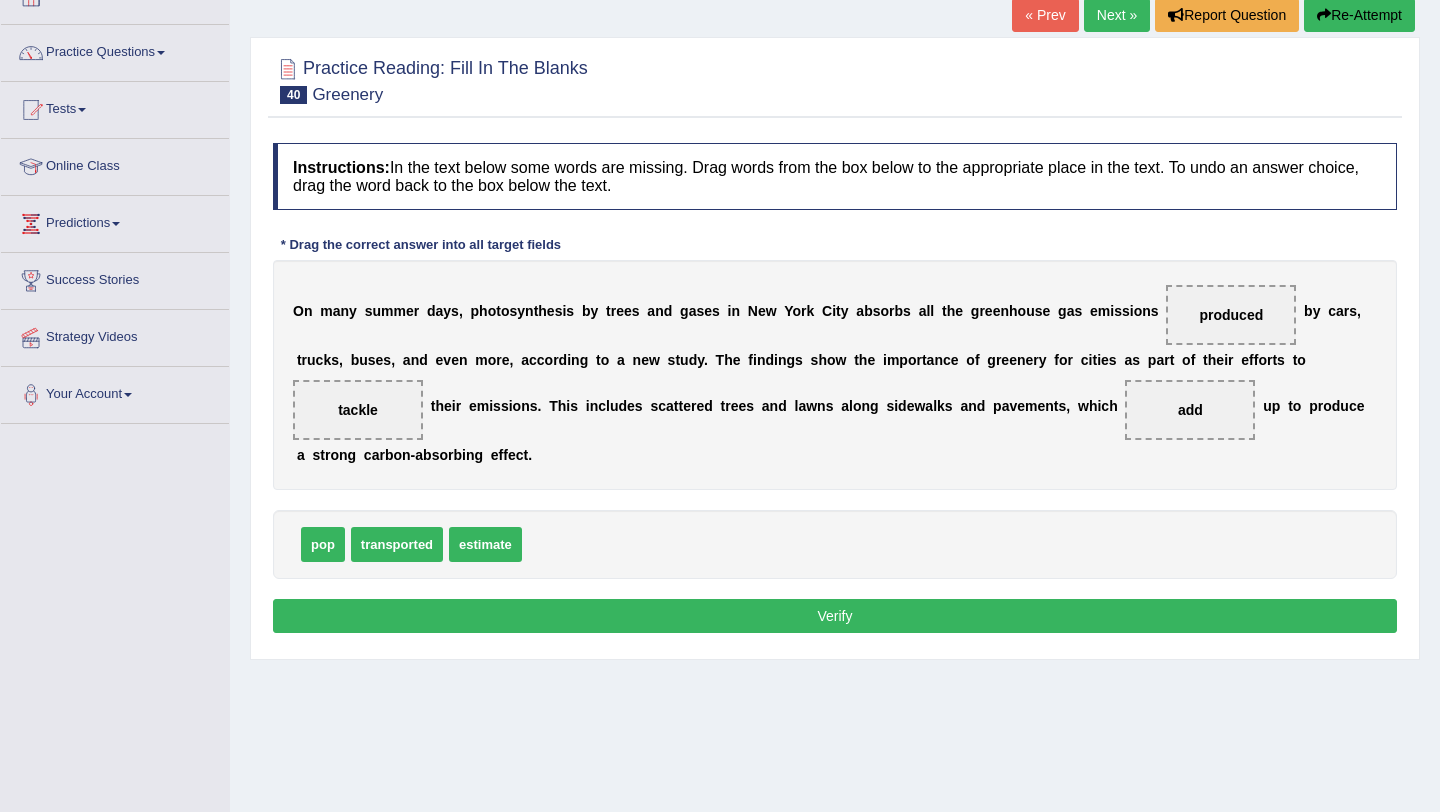 click on "Verify" at bounding box center (835, 616) 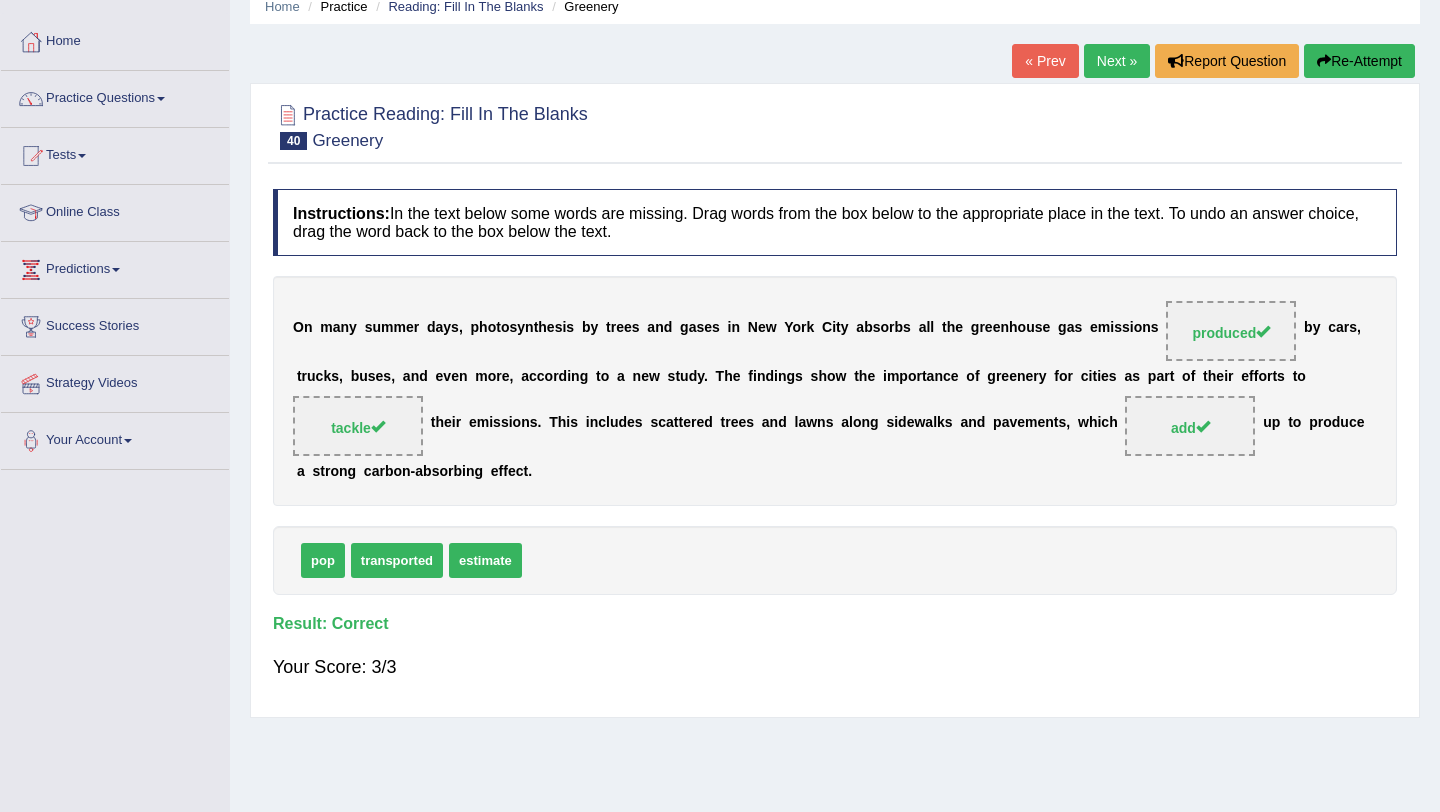 scroll, scrollTop: 57, scrollLeft: 0, axis: vertical 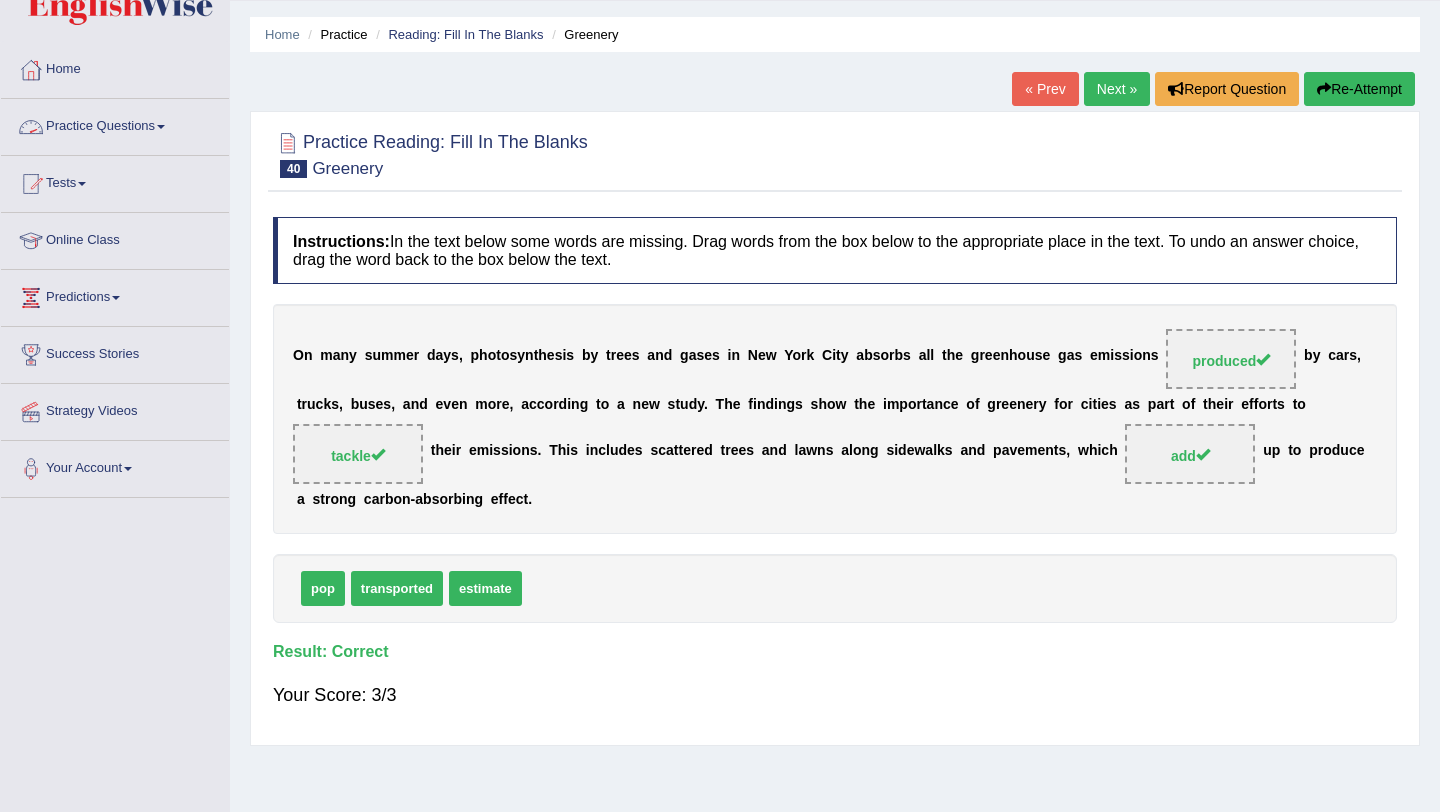 click on "Practice Questions" at bounding box center (115, 124) 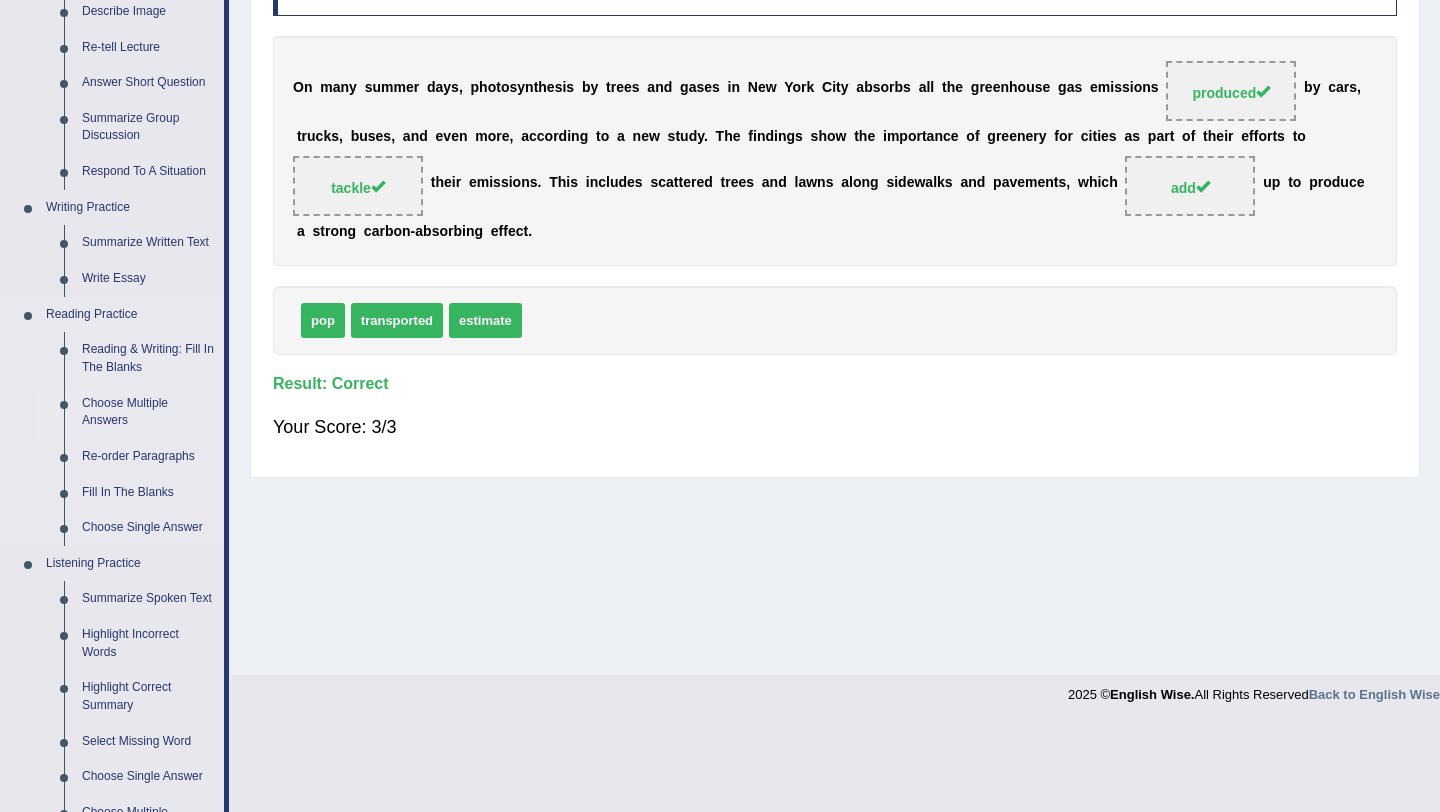 scroll, scrollTop: 327, scrollLeft: 0, axis: vertical 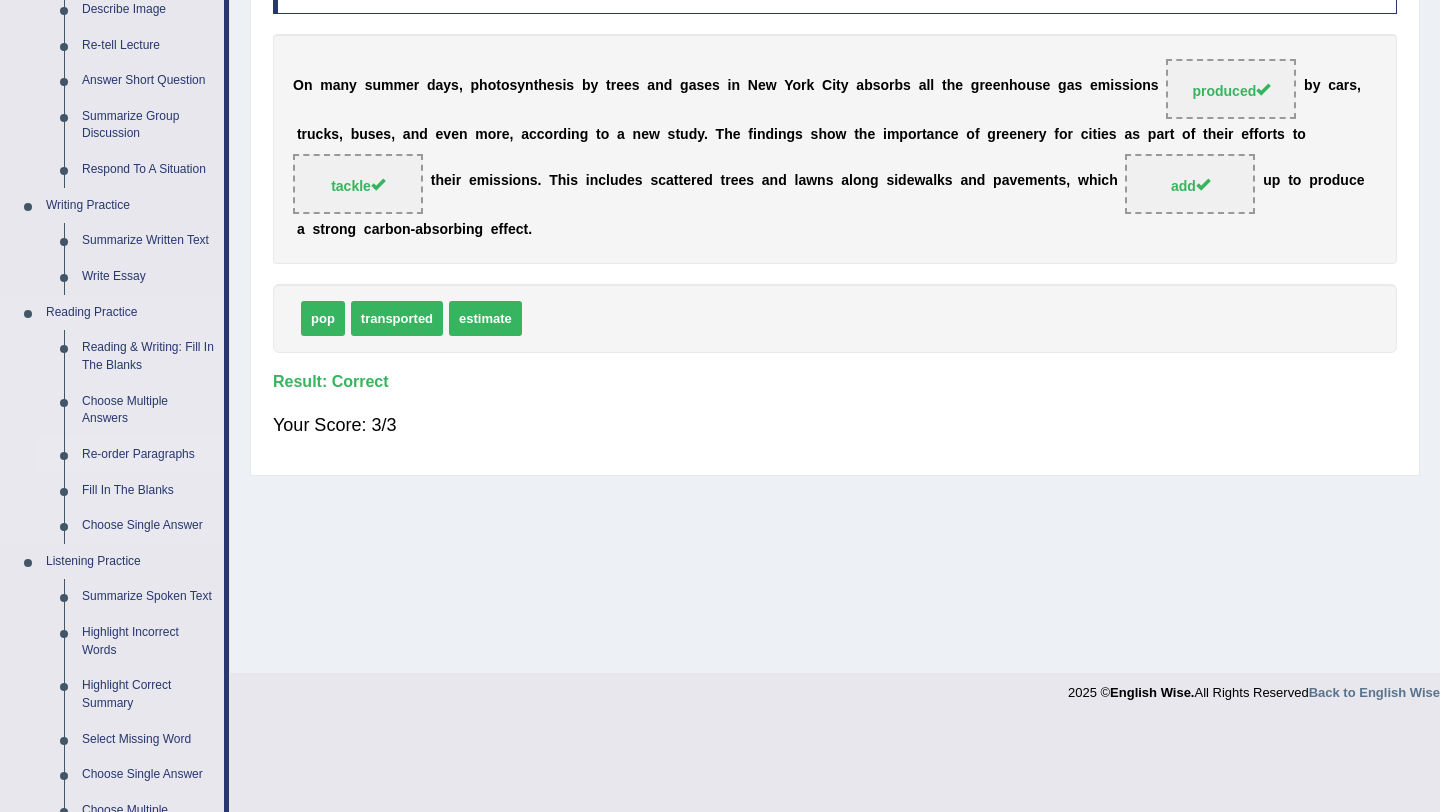 click on "Re-order Paragraphs" at bounding box center (148, 455) 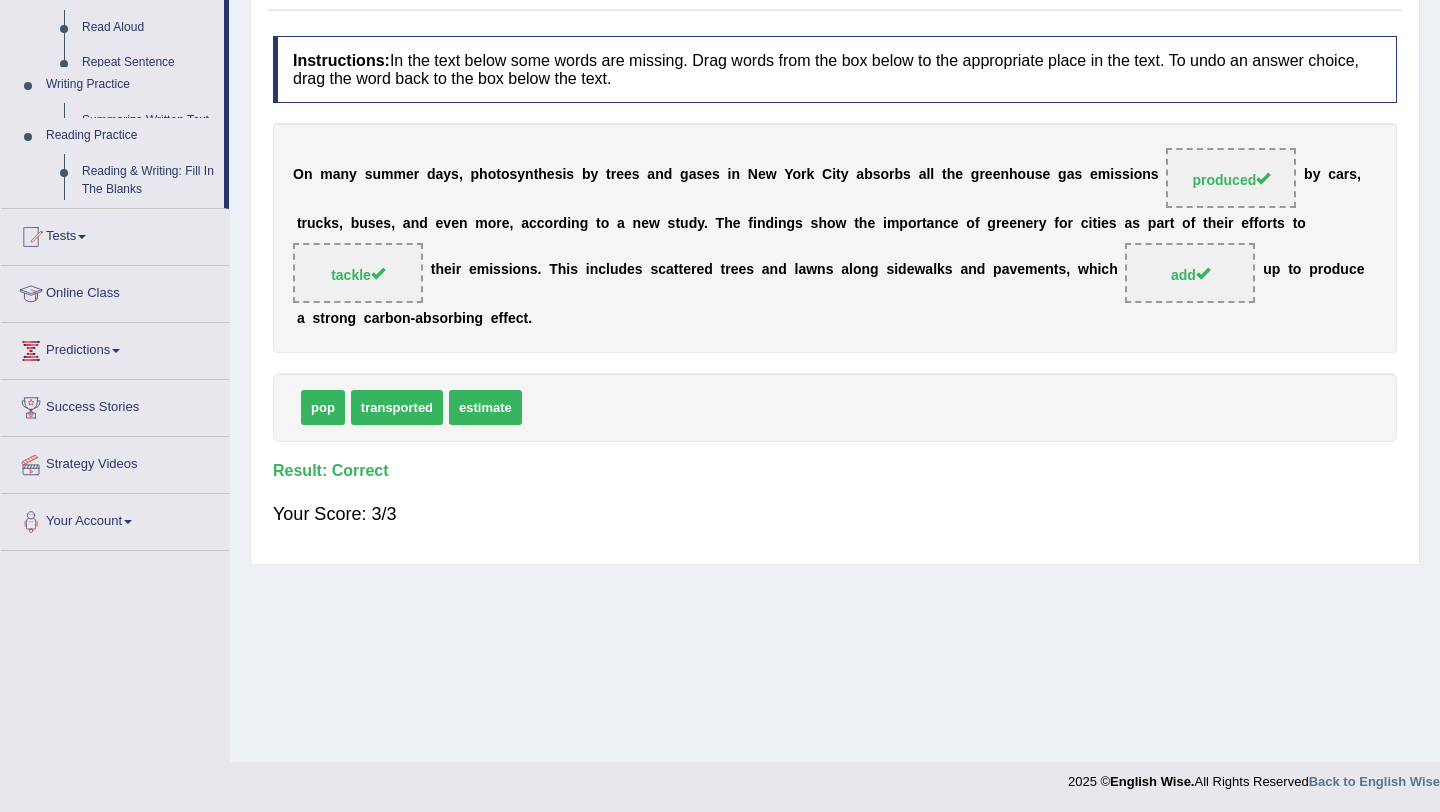 scroll, scrollTop: 238, scrollLeft: 0, axis: vertical 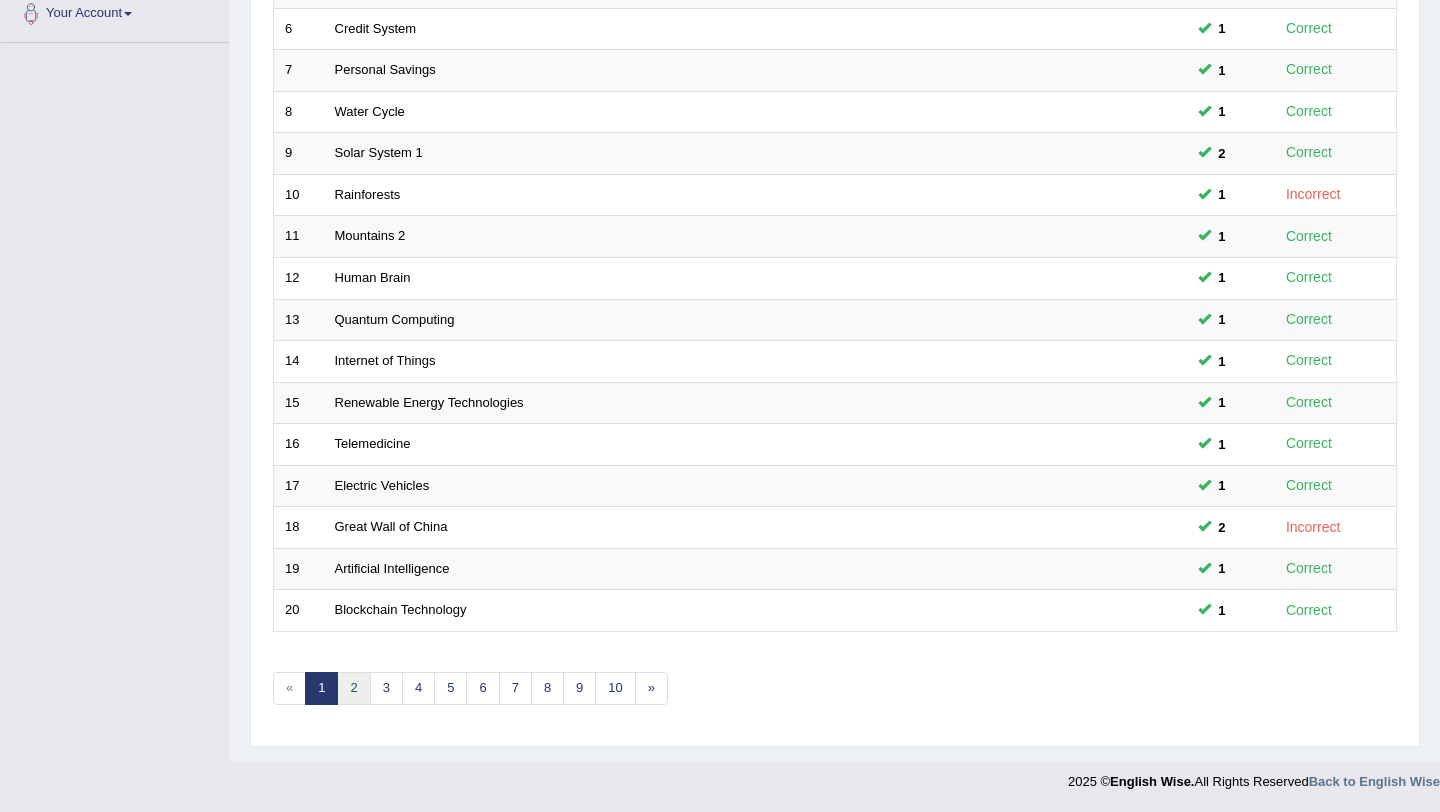 click on "2" at bounding box center (353, 688) 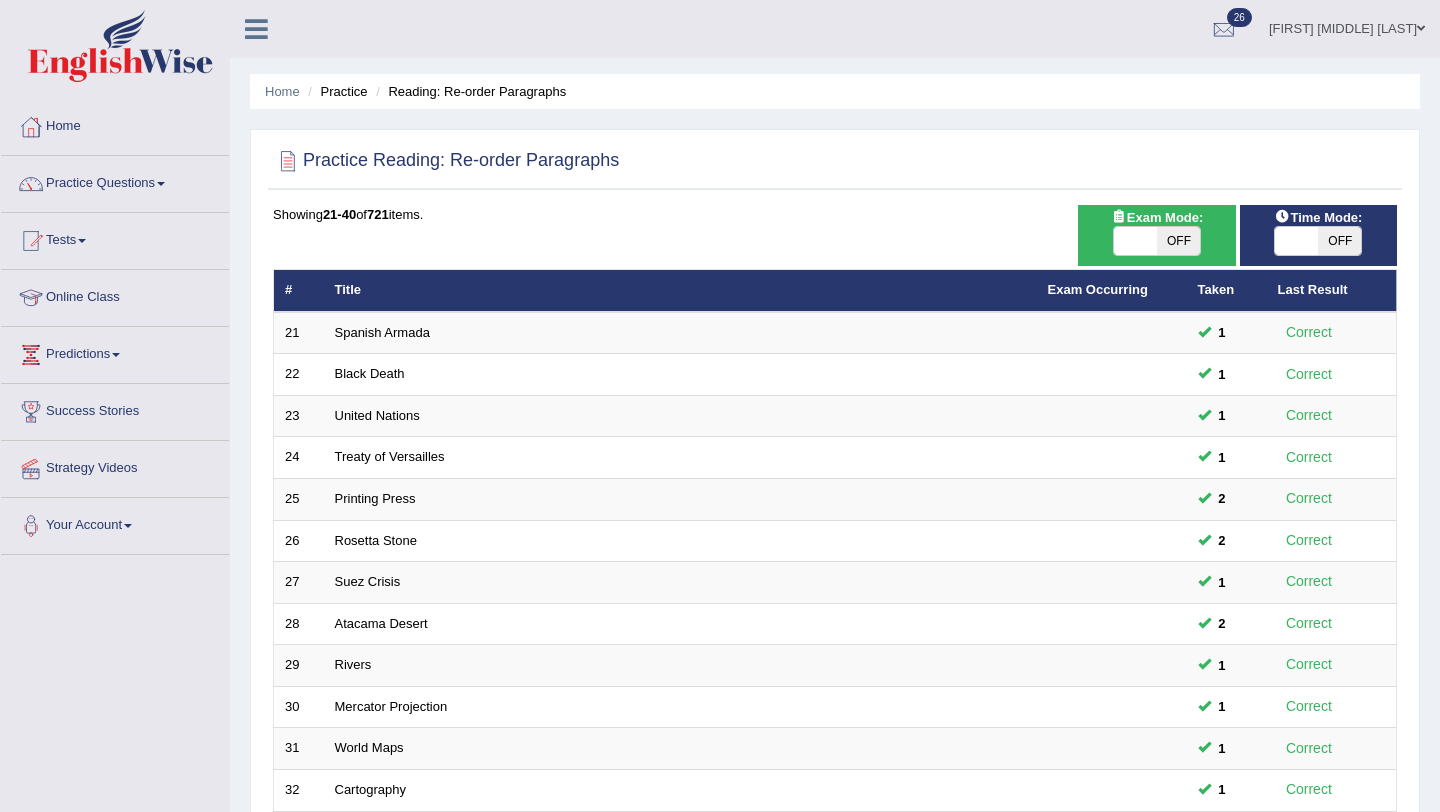 scroll, scrollTop: 0, scrollLeft: 0, axis: both 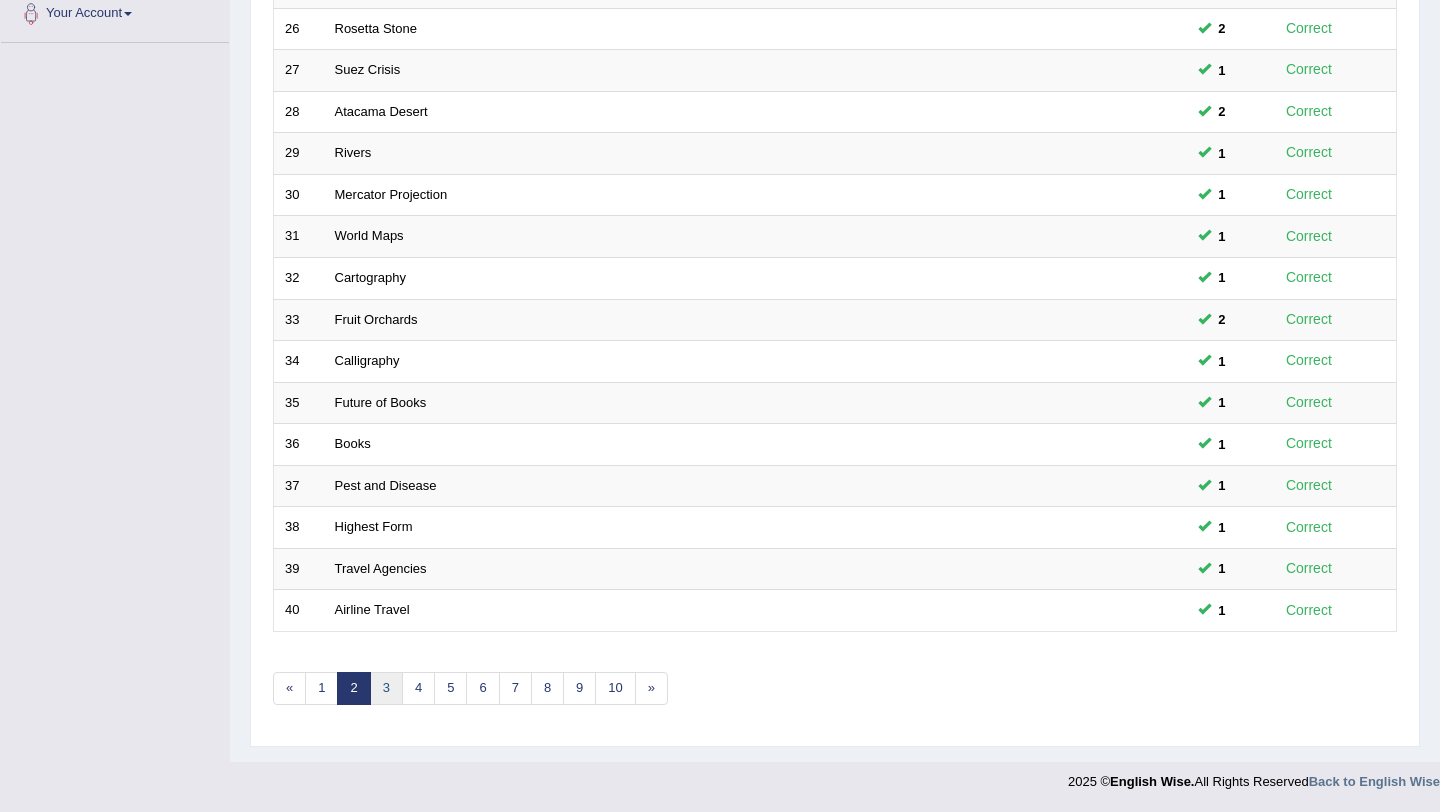 click on "3" at bounding box center (386, 688) 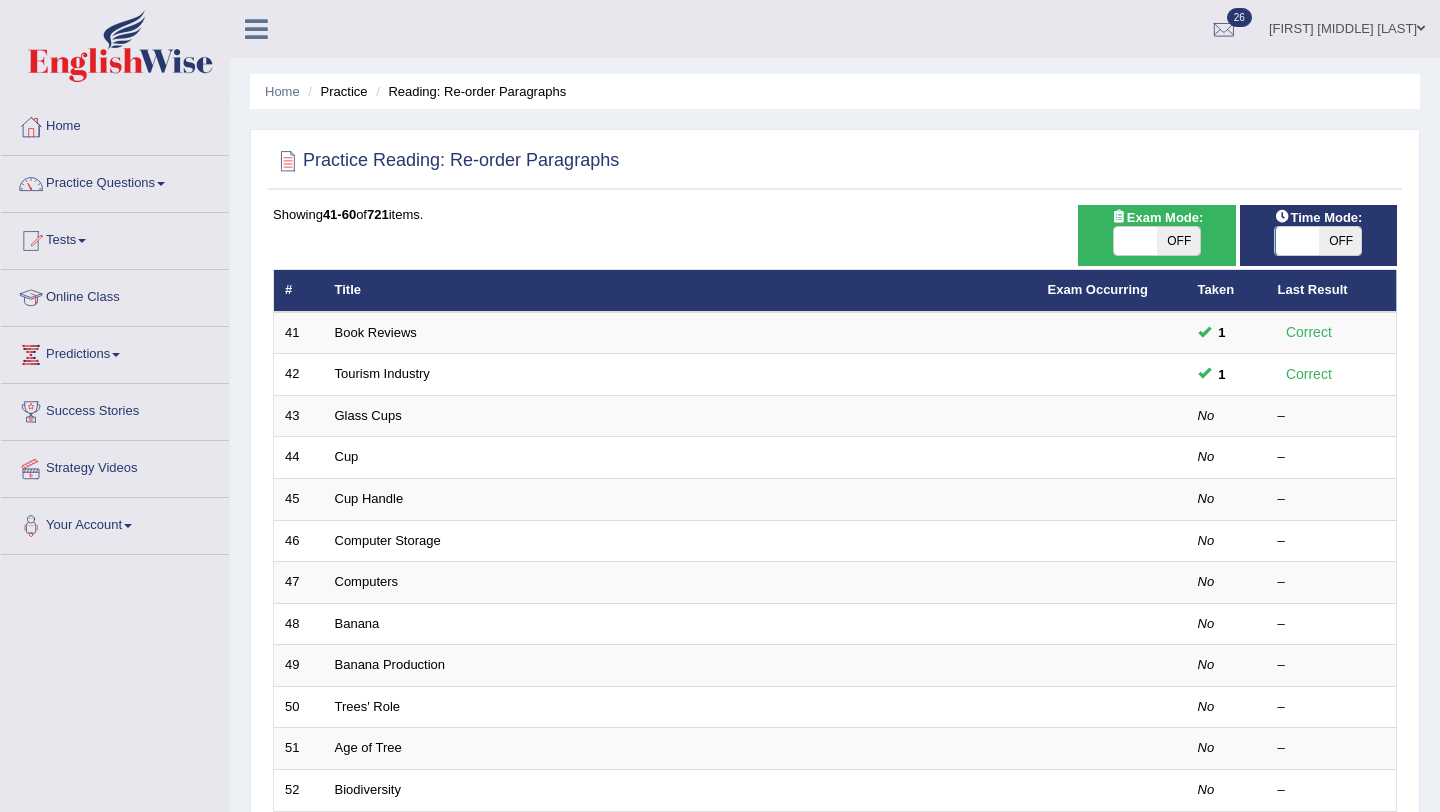 scroll, scrollTop: 0, scrollLeft: 0, axis: both 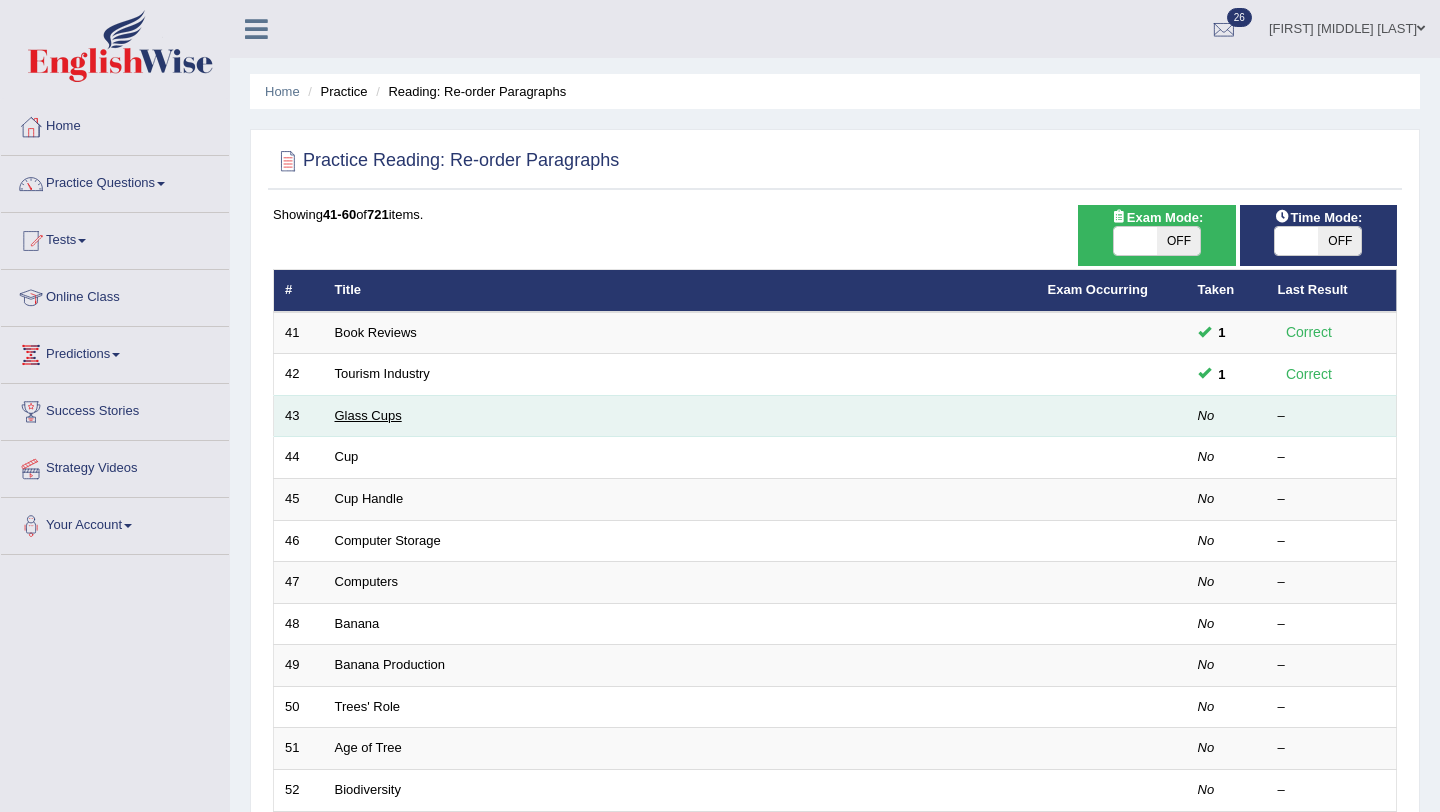 click on "Glass Cups" at bounding box center [368, 415] 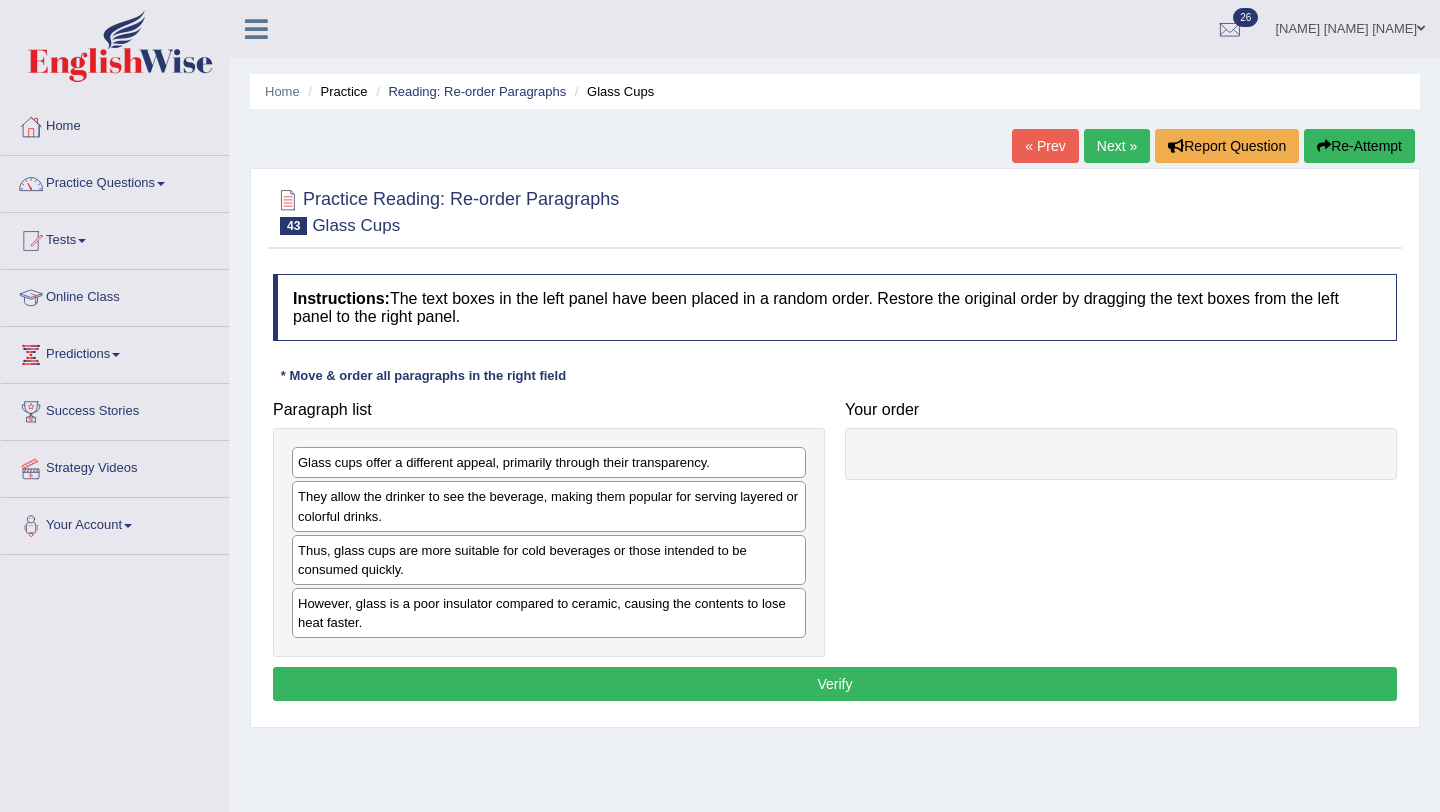 scroll, scrollTop: 0, scrollLeft: 0, axis: both 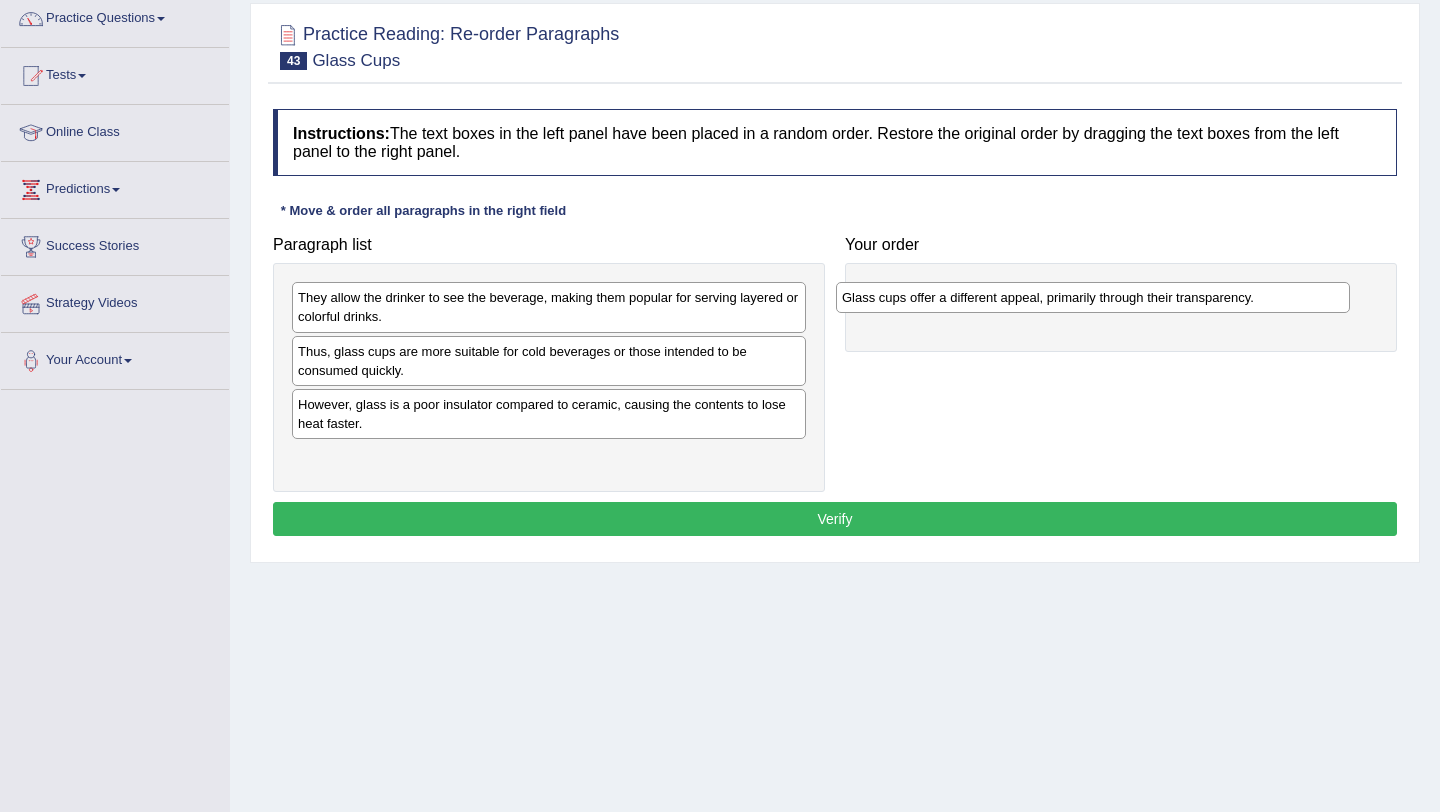 drag, startPoint x: 371, startPoint y: 295, endPoint x: 915, endPoint y: 294, distance: 544.0009 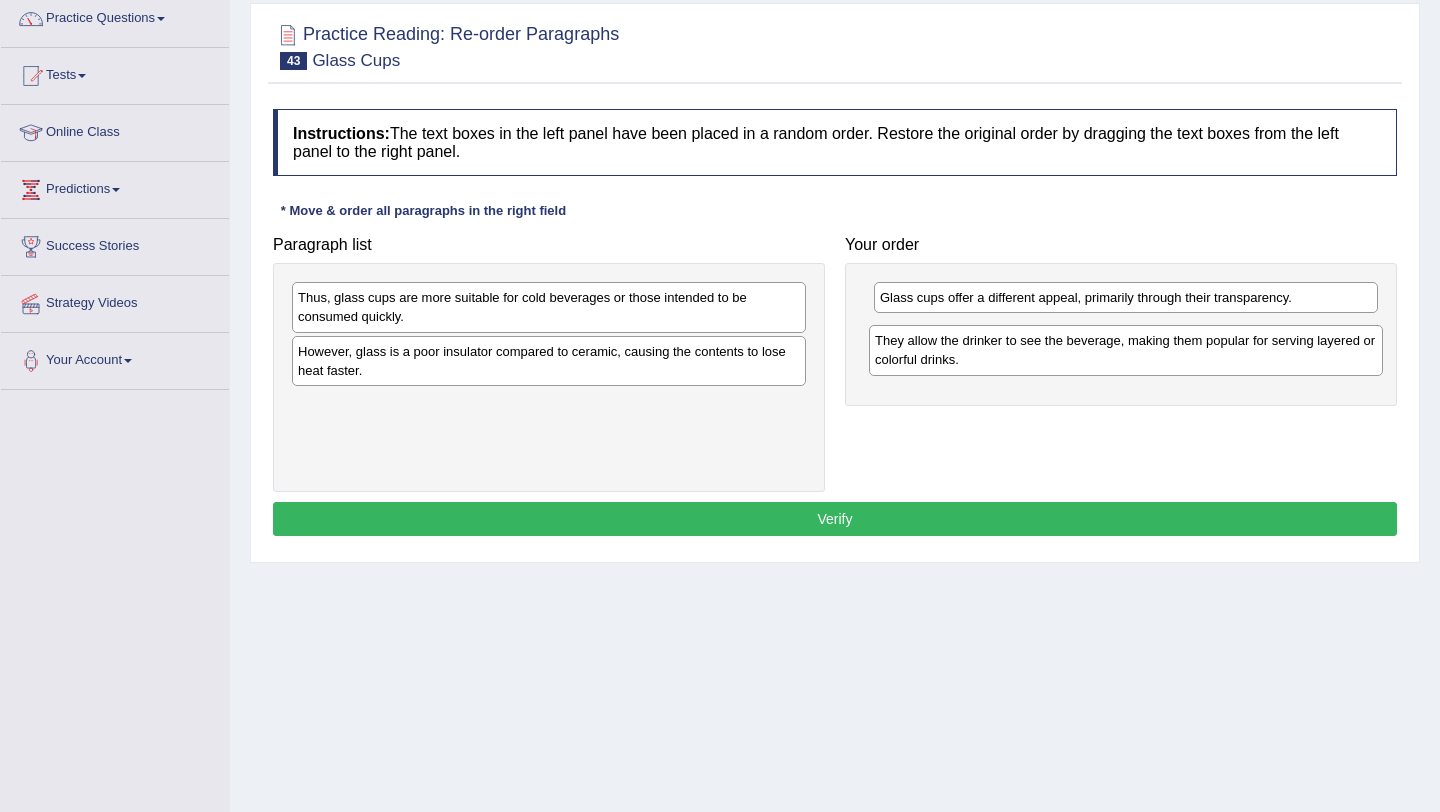 drag, startPoint x: 398, startPoint y: 311, endPoint x: 975, endPoint y: 354, distance: 578.60004 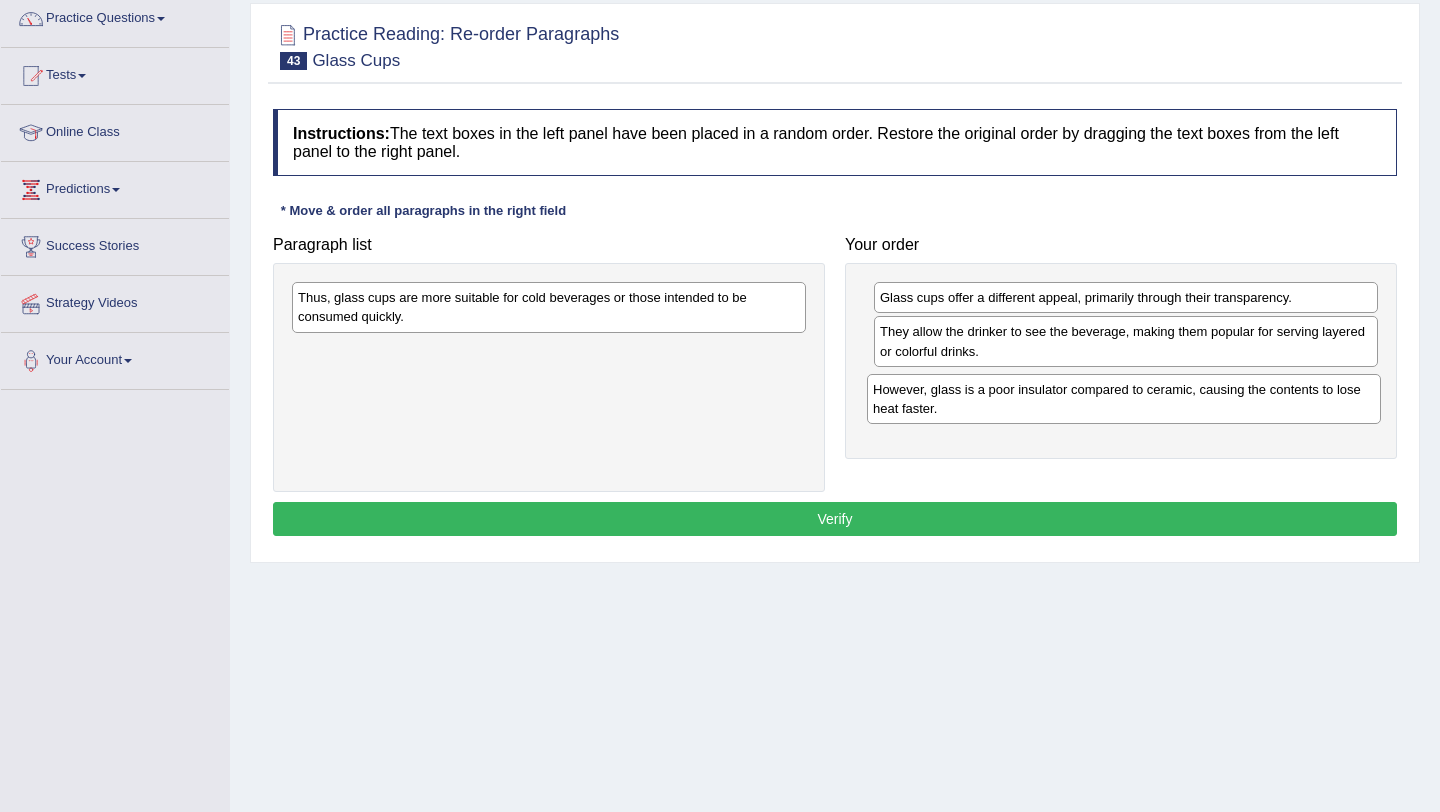 drag, startPoint x: 417, startPoint y: 366, endPoint x: 992, endPoint y: 404, distance: 576.2543 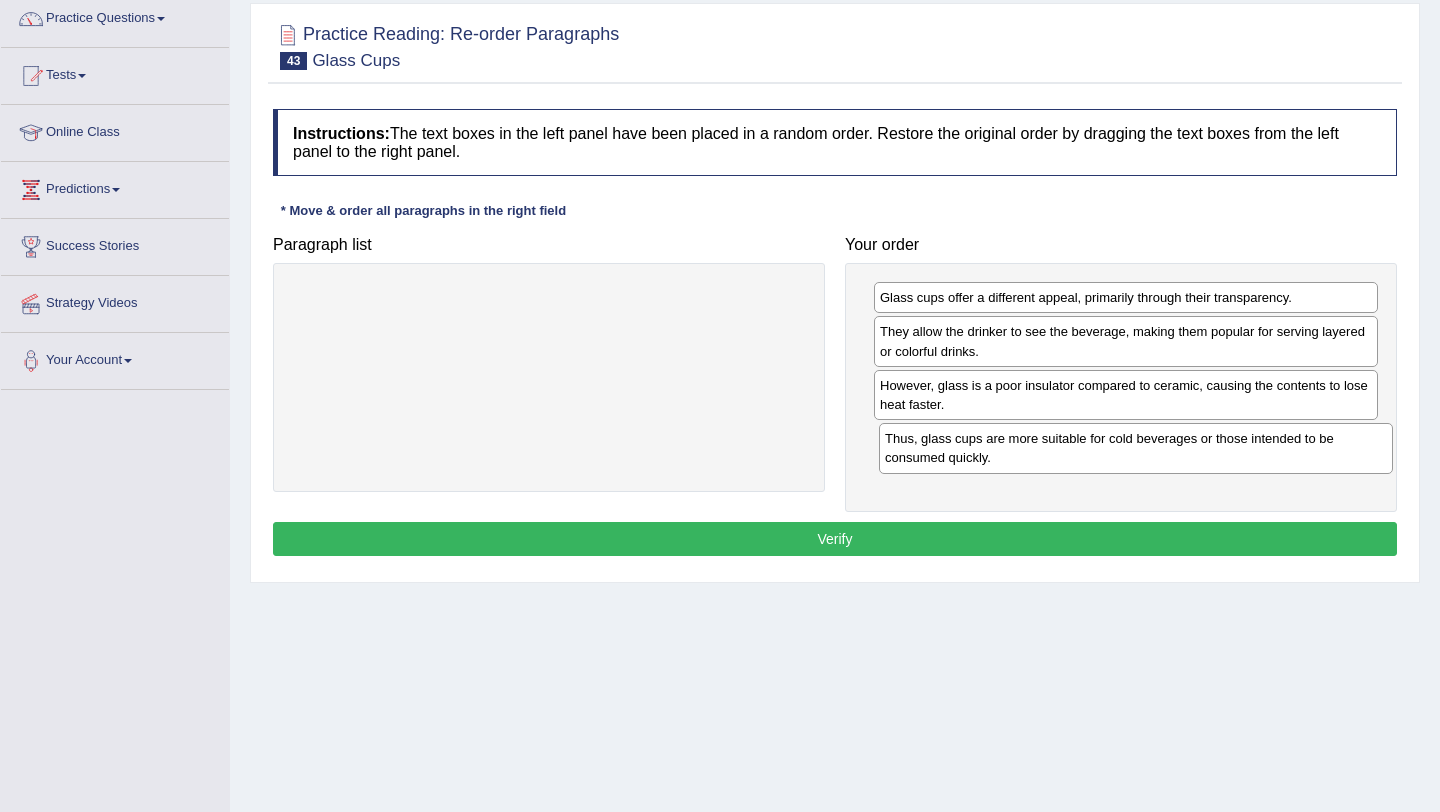 drag, startPoint x: 363, startPoint y: 311, endPoint x: 950, endPoint y: 452, distance: 603.69696 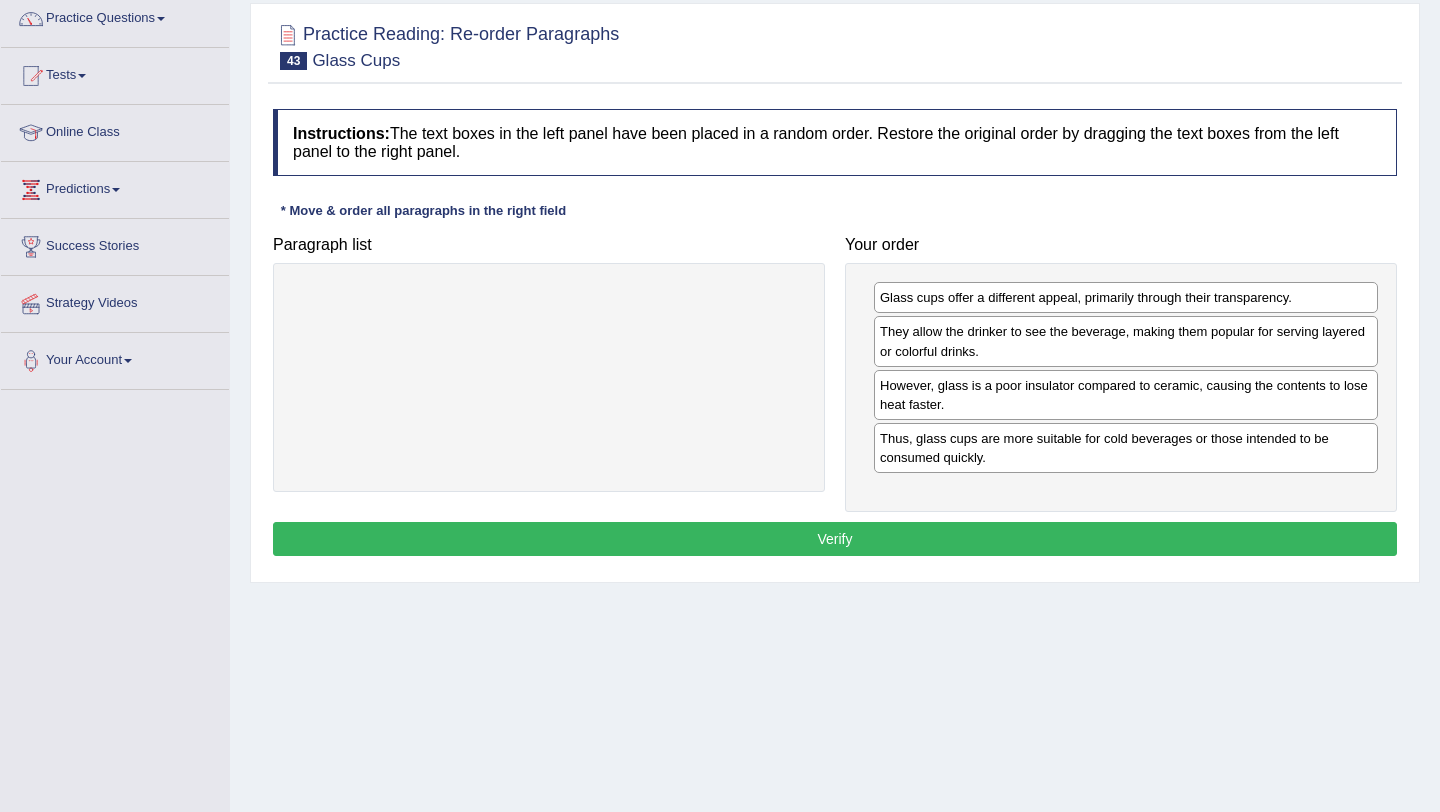 click on "Verify" at bounding box center [835, 539] 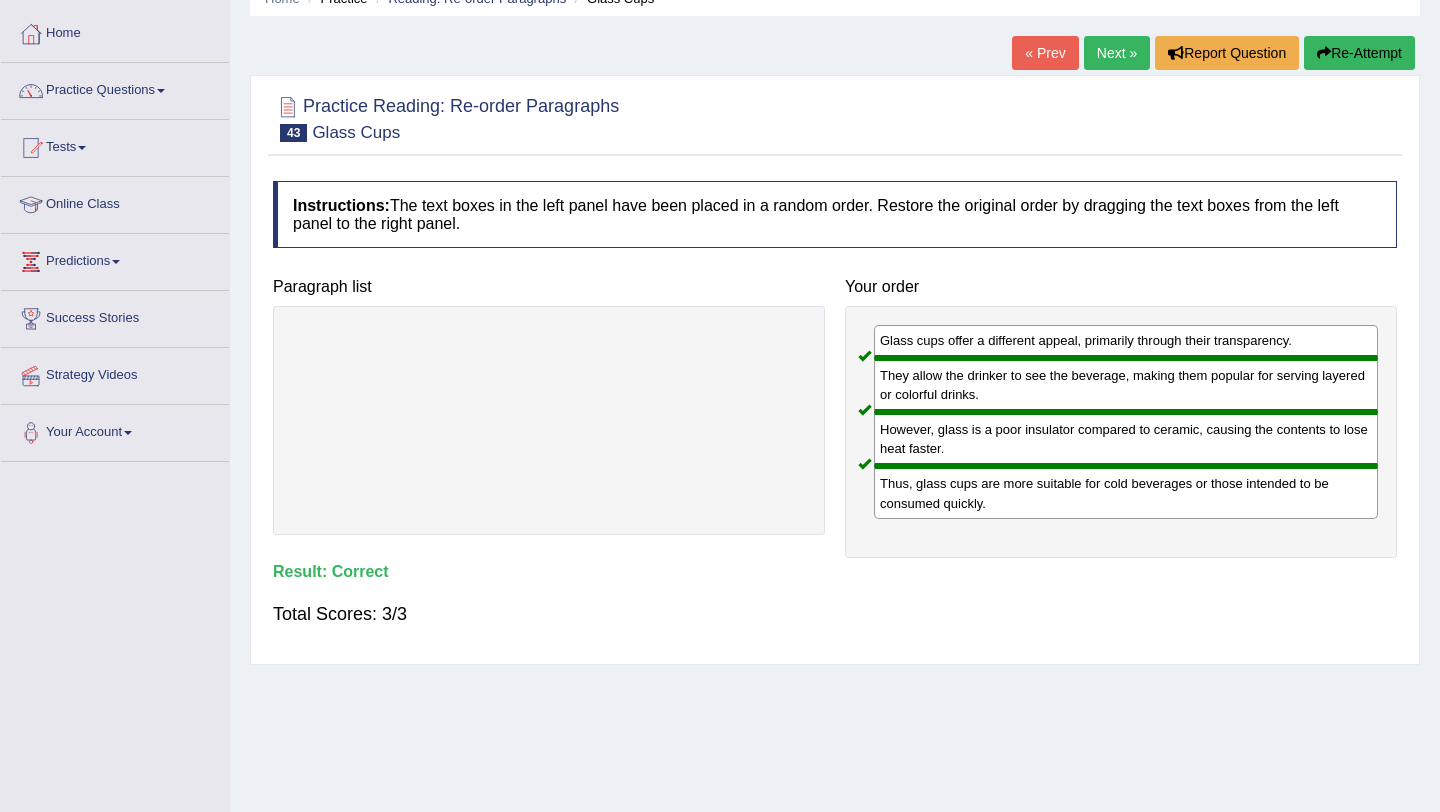 scroll, scrollTop: 48, scrollLeft: 0, axis: vertical 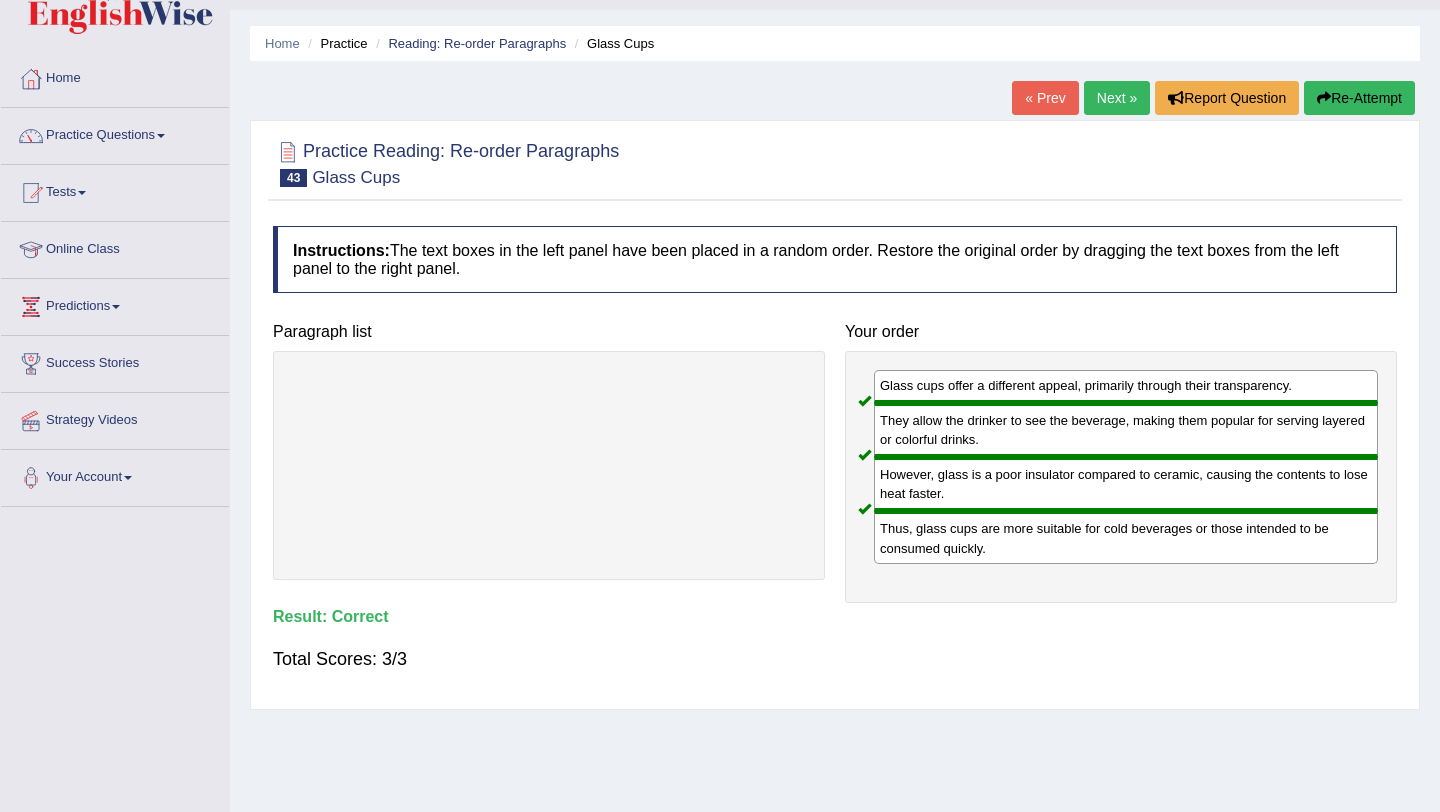click on "Next »" at bounding box center (1117, 98) 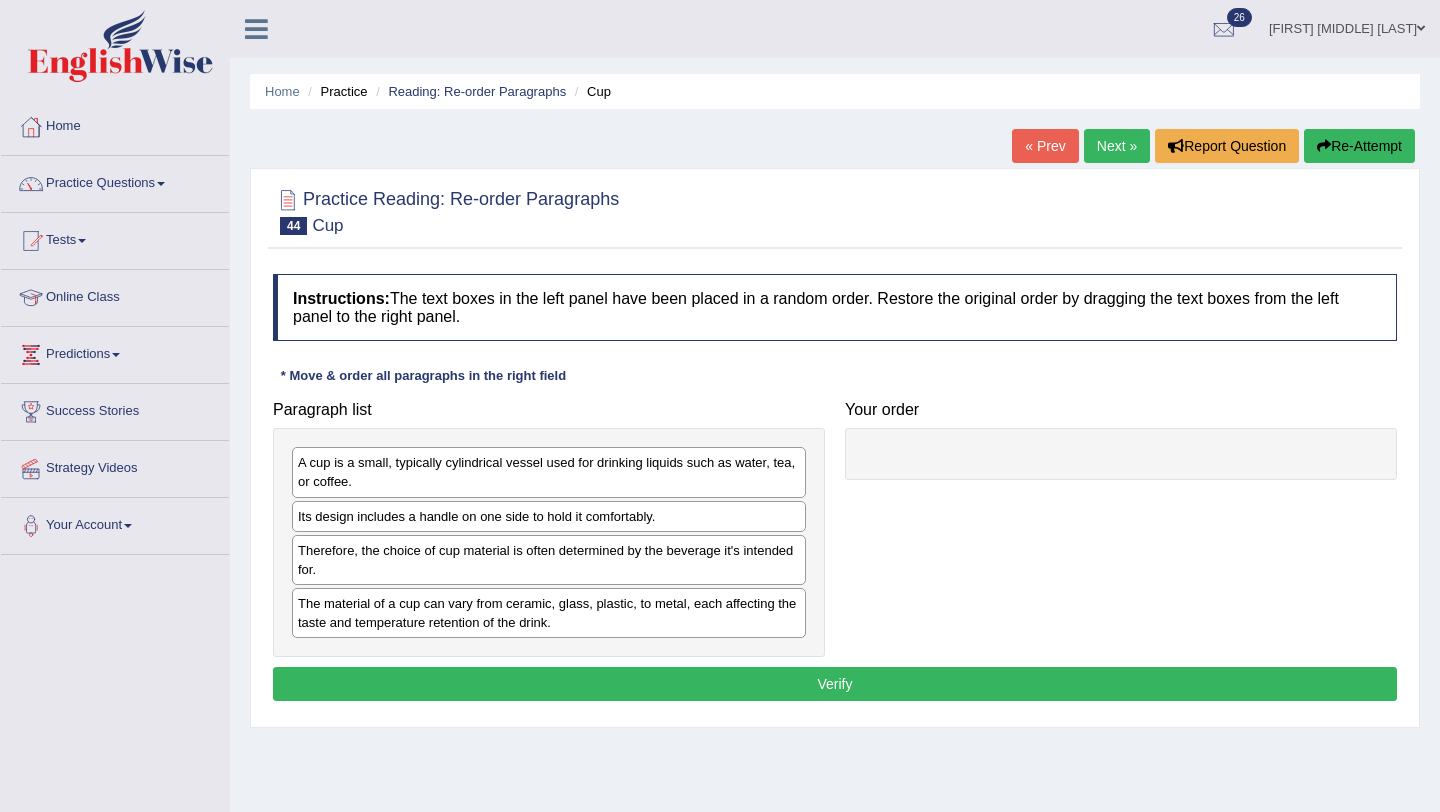 scroll, scrollTop: 0, scrollLeft: 0, axis: both 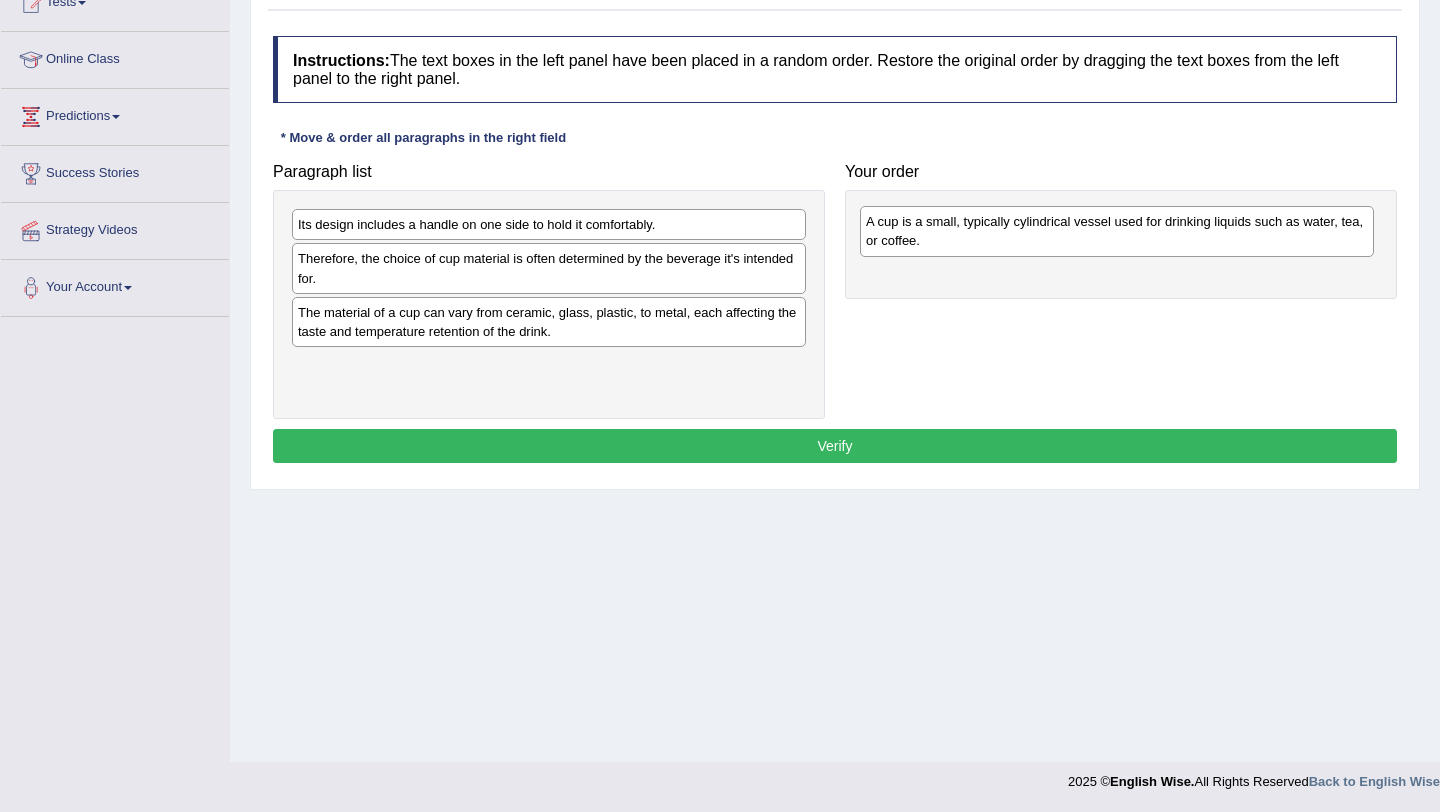 drag, startPoint x: 403, startPoint y: 239, endPoint x: 971, endPoint y: 236, distance: 568.00793 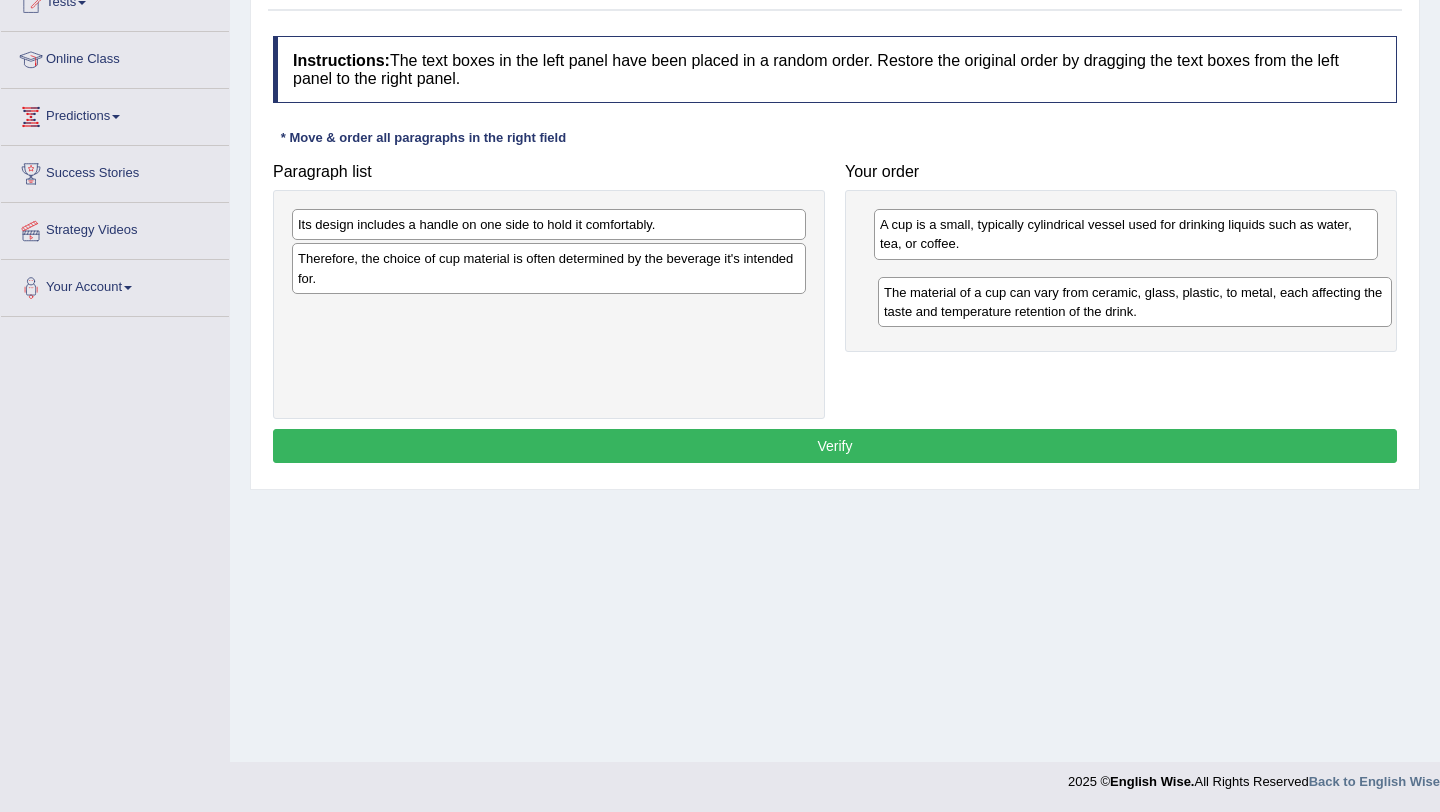 drag, startPoint x: 333, startPoint y: 326, endPoint x: 917, endPoint y: 300, distance: 584.5785 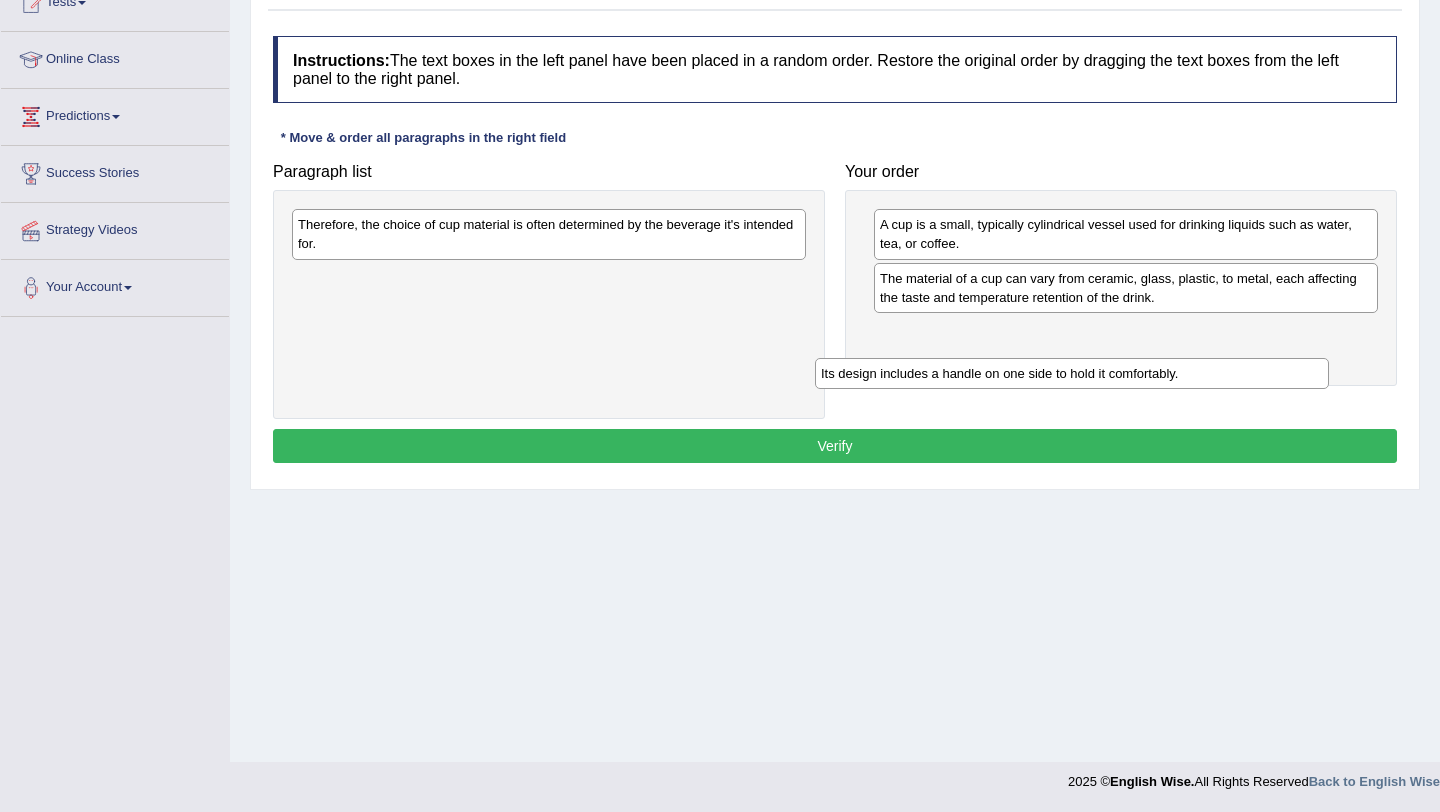drag, startPoint x: 446, startPoint y: 224, endPoint x: 975, endPoint y: 369, distance: 548.5125 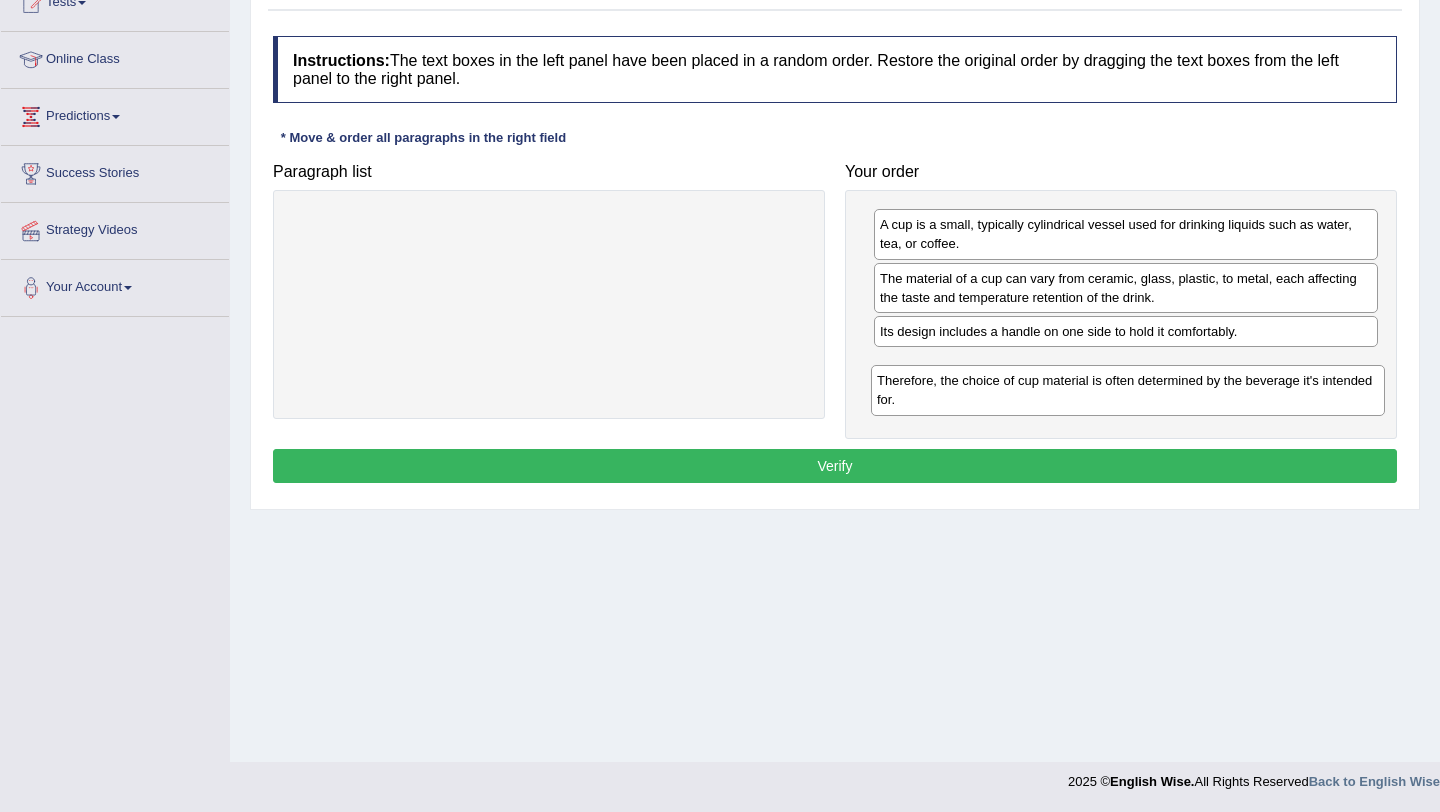 drag, startPoint x: 395, startPoint y: 246, endPoint x: 974, endPoint y: 401, distance: 599.388 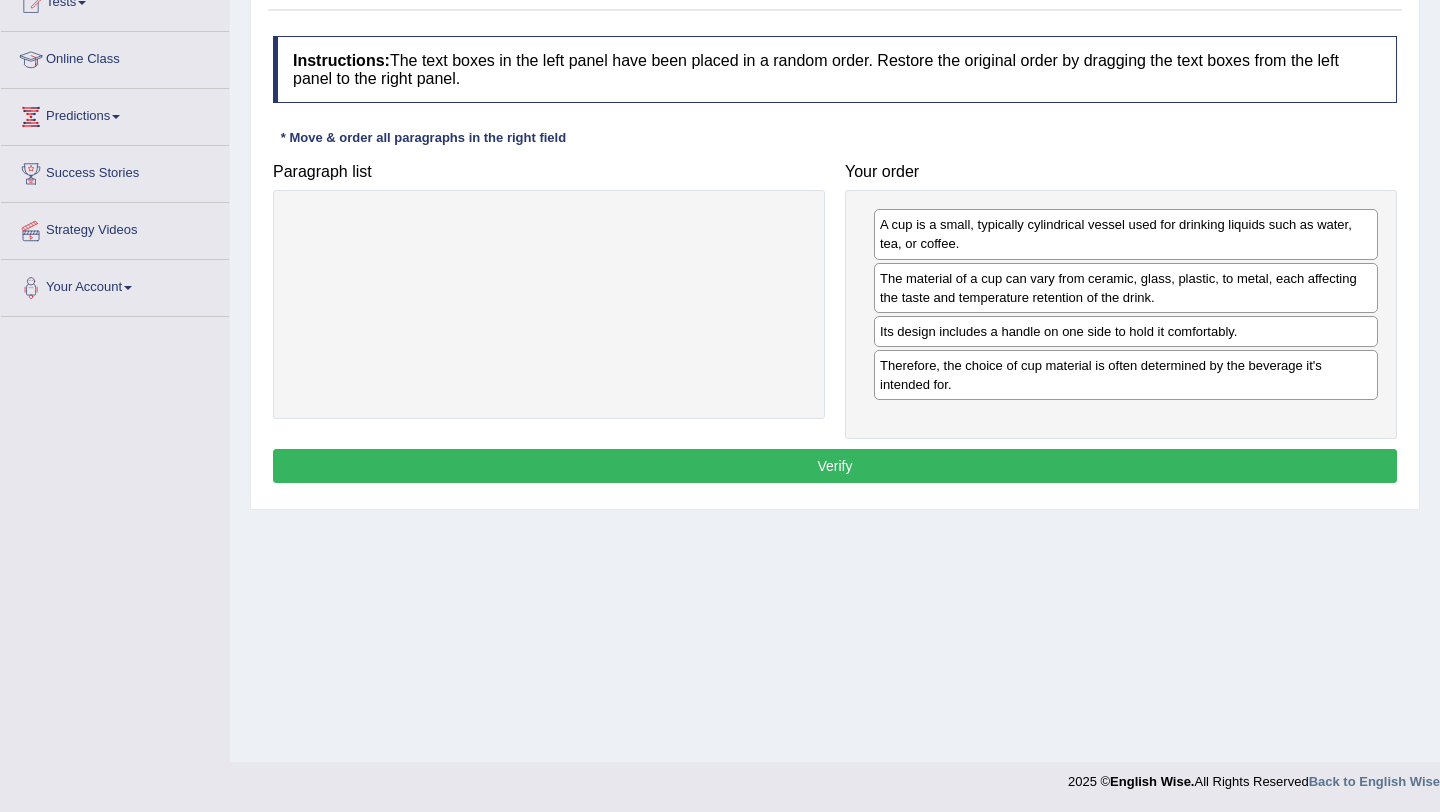 click on "Verify" at bounding box center [835, 466] 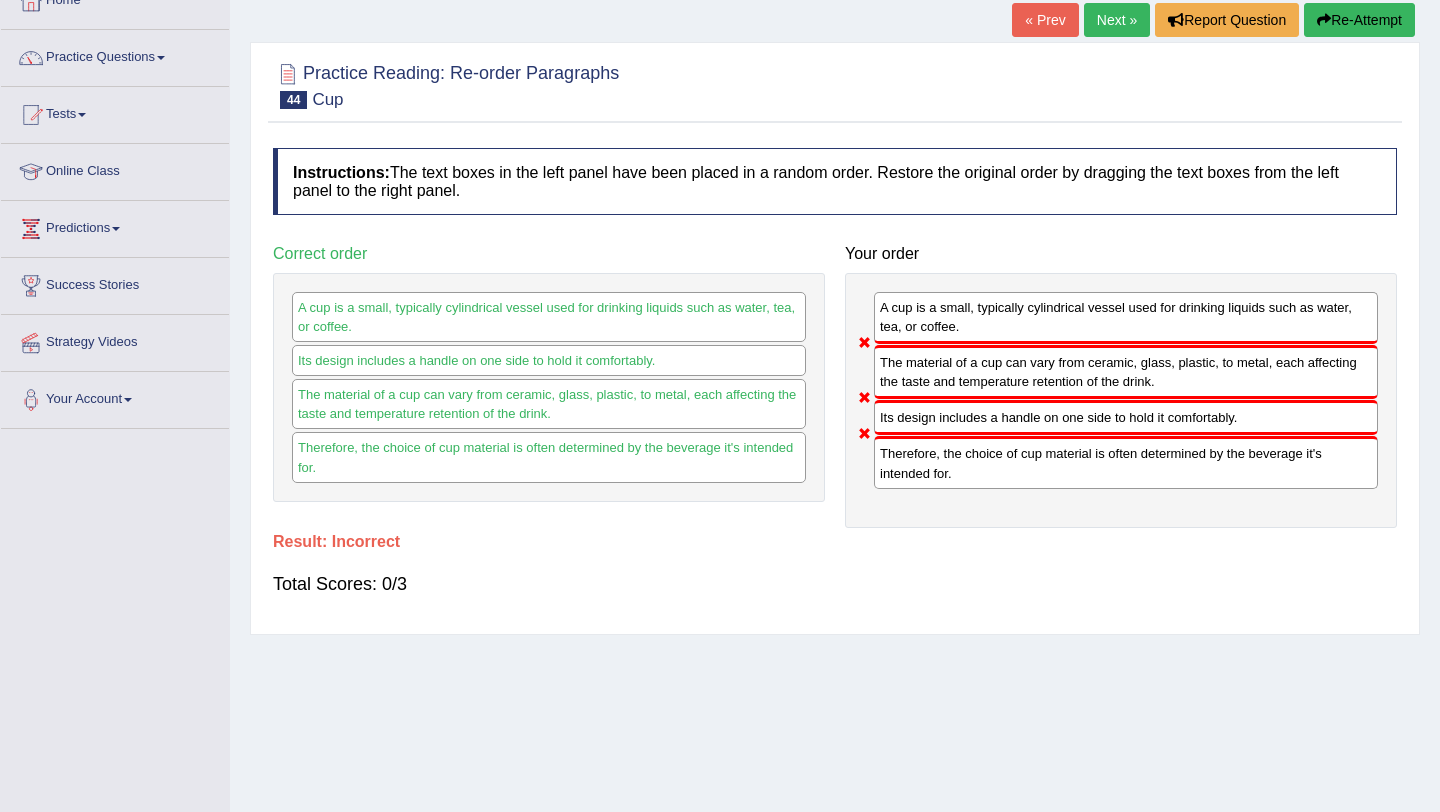 scroll, scrollTop: 68, scrollLeft: 0, axis: vertical 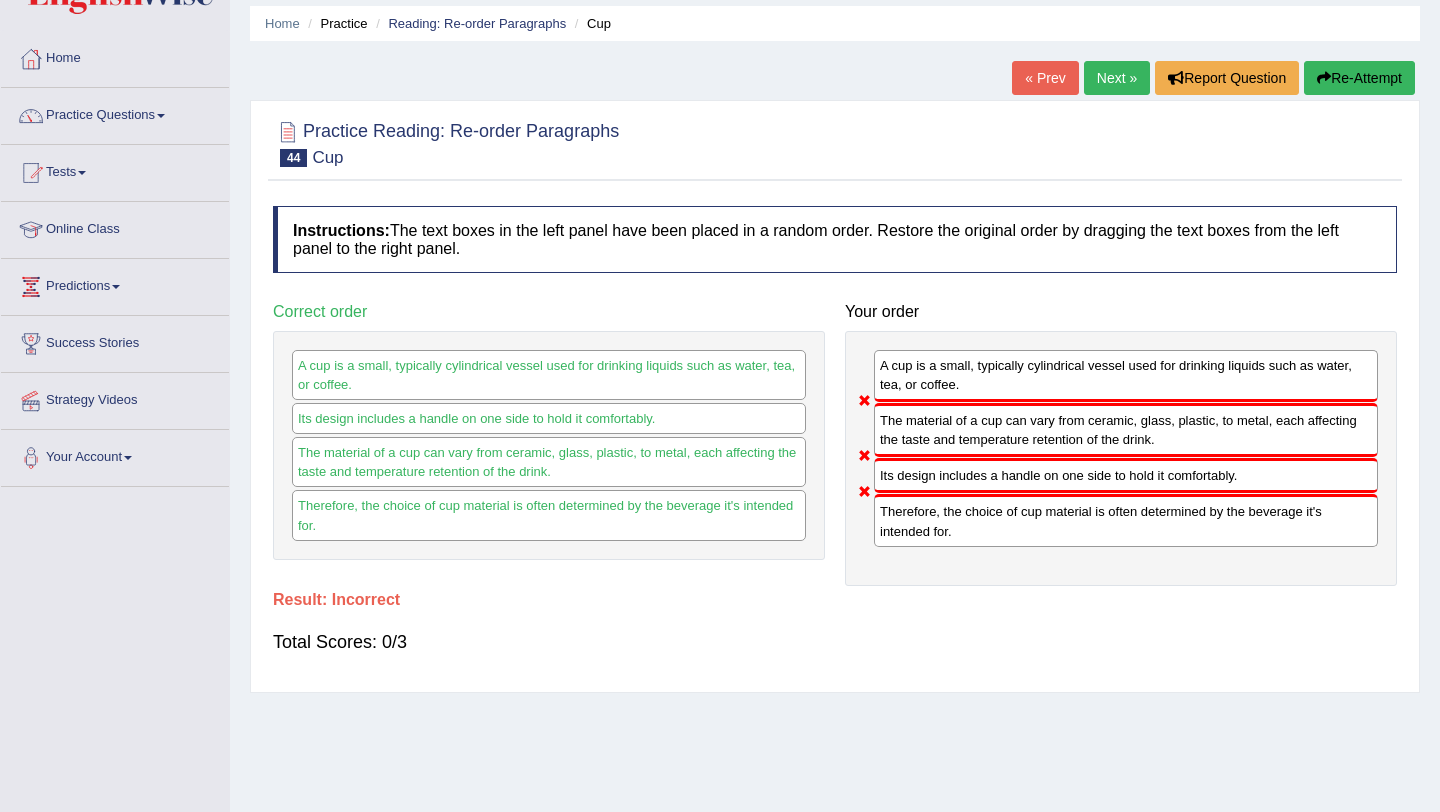 click on "Re-Attempt" at bounding box center (1359, 78) 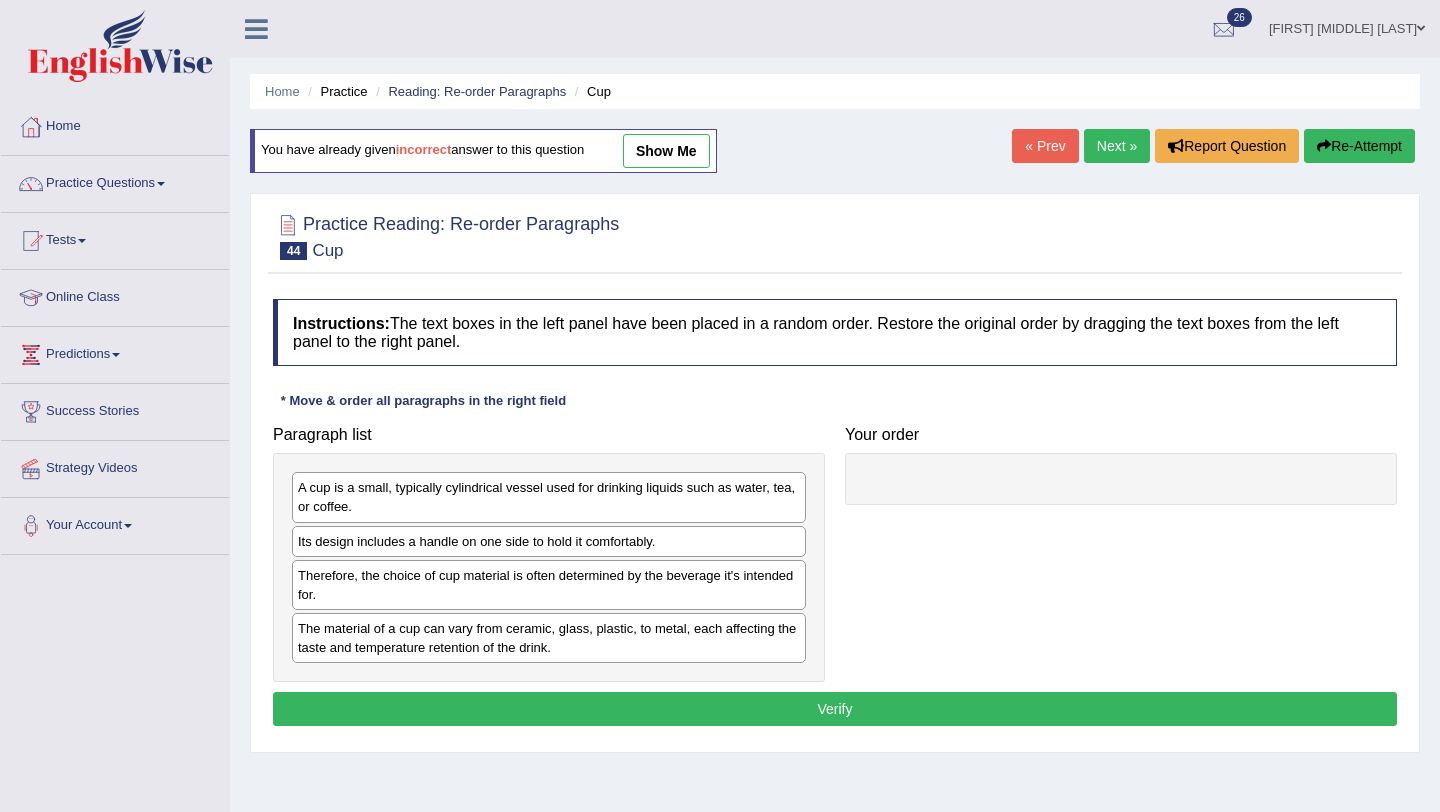 scroll, scrollTop: 68, scrollLeft: 0, axis: vertical 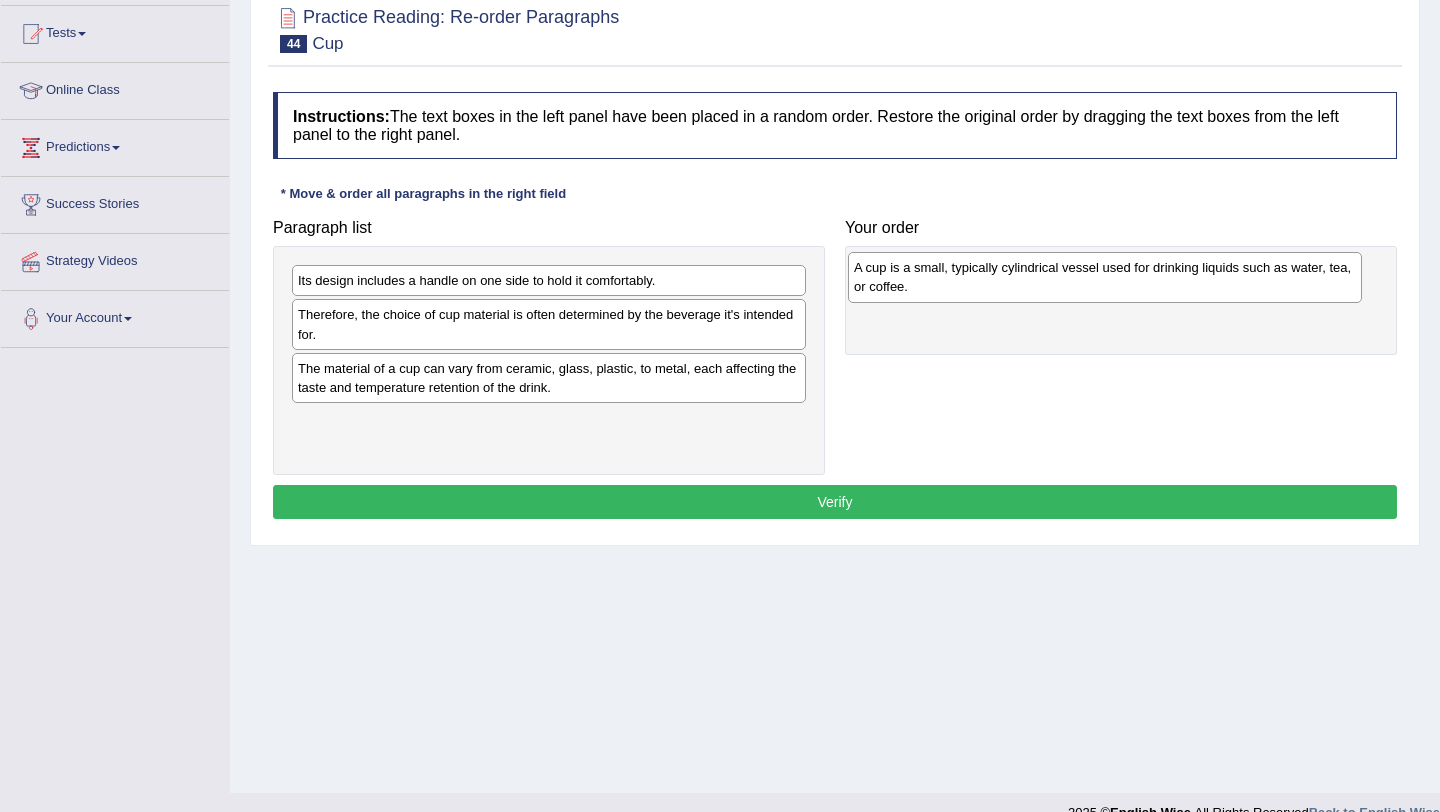 drag, startPoint x: 430, startPoint y: 298, endPoint x: 986, endPoint y: 285, distance: 556.152 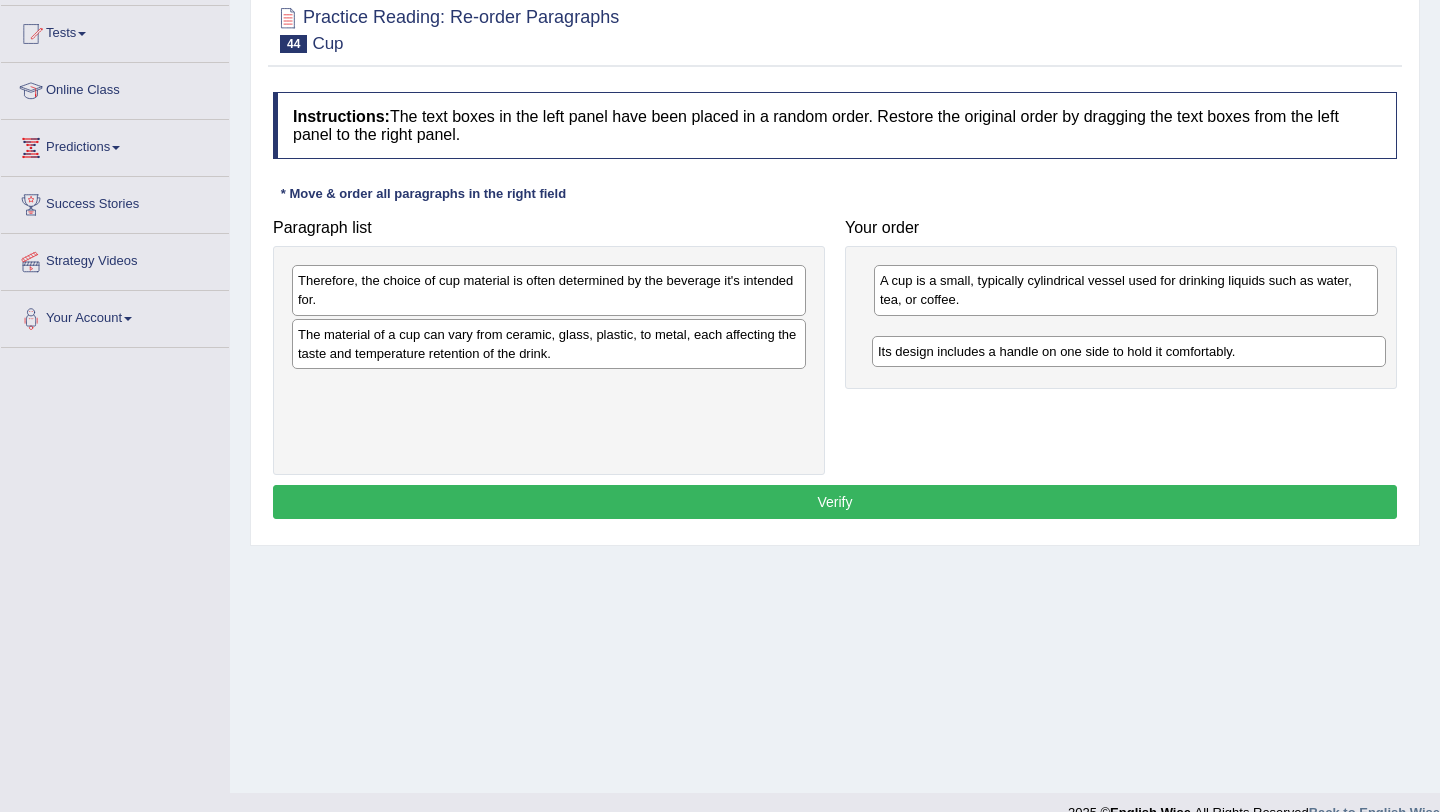 drag, startPoint x: 337, startPoint y: 283, endPoint x: 917, endPoint y: 354, distance: 584.3295 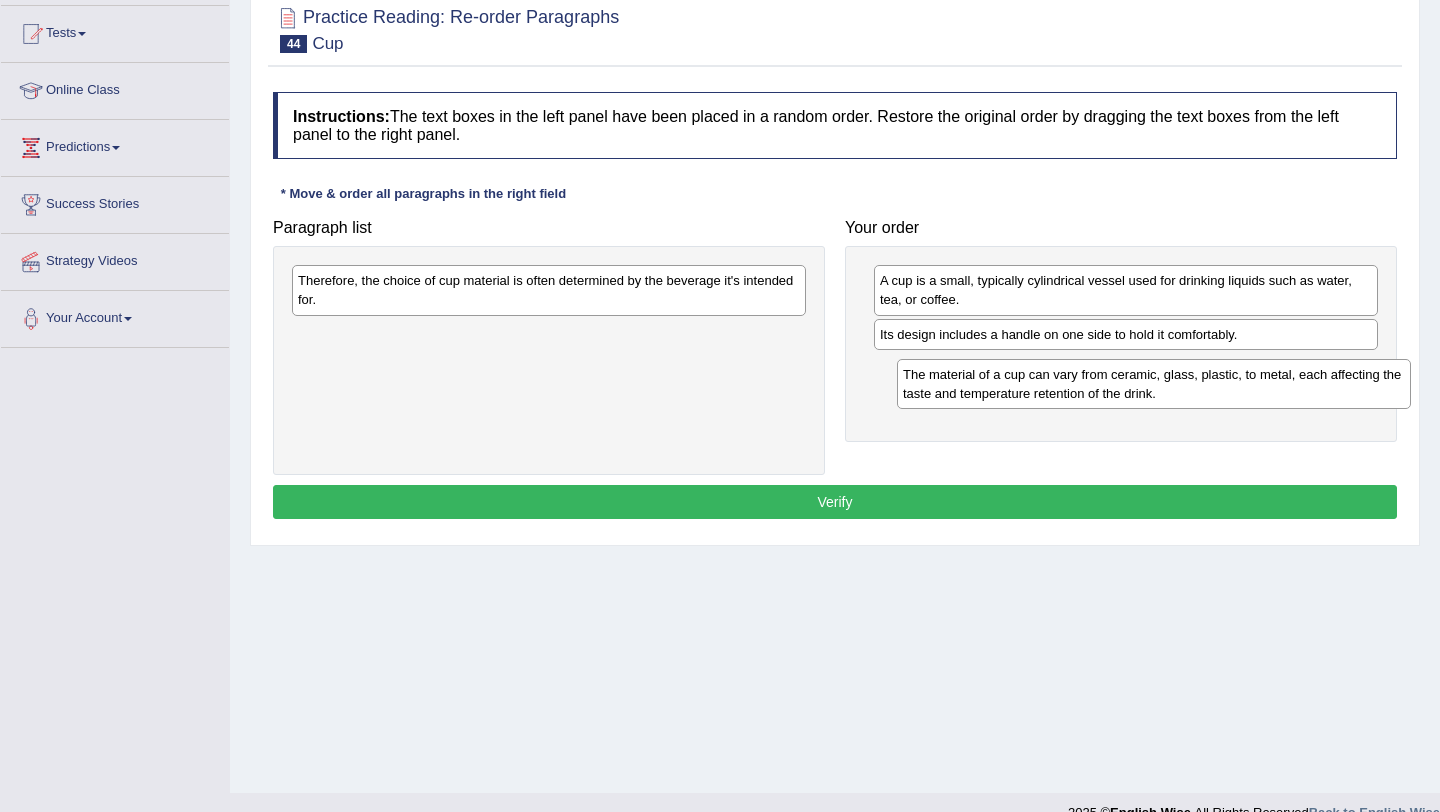 drag, startPoint x: 422, startPoint y: 344, endPoint x: 1004, endPoint y: 387, distance: 583.5863 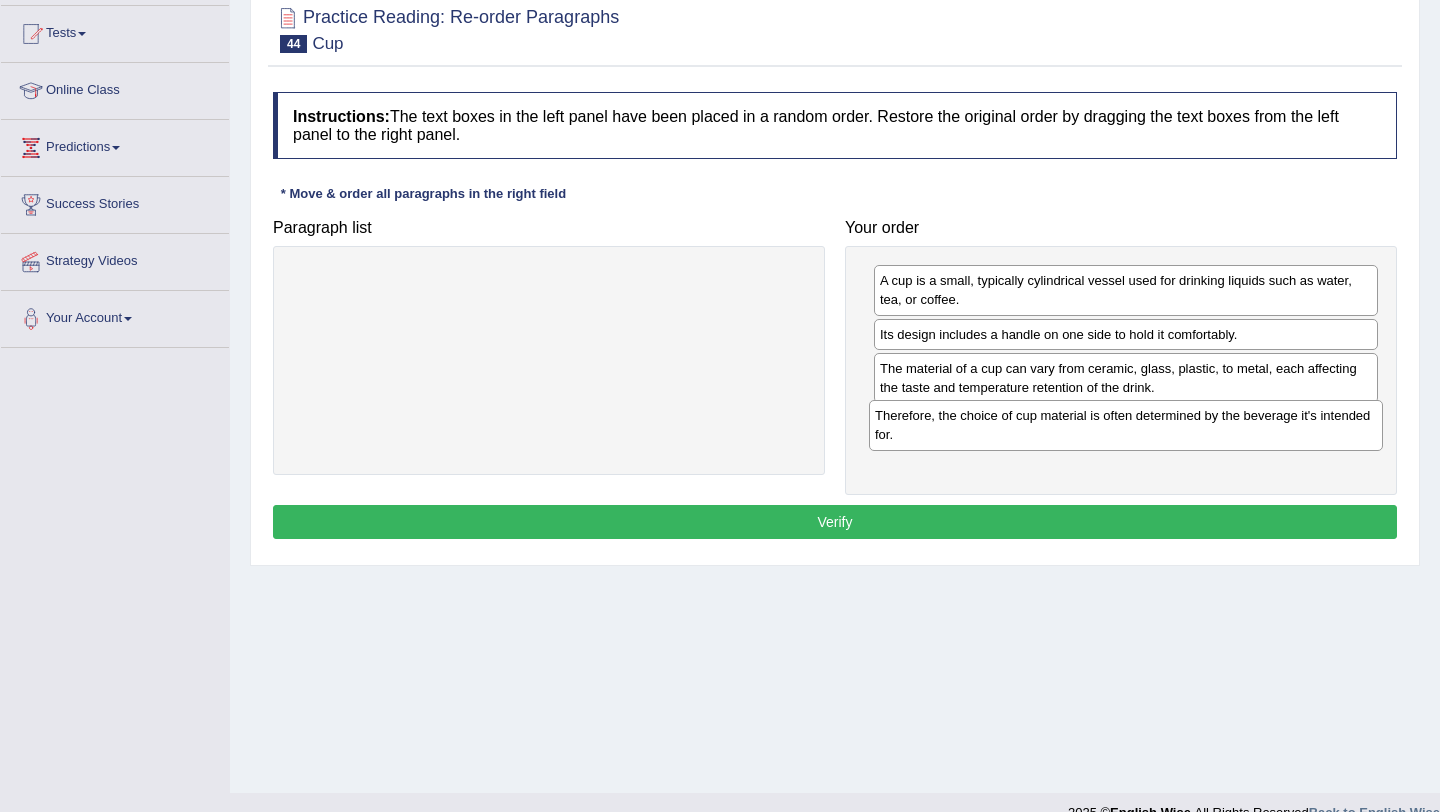 drag, startPoint x: 440, startPoint y: 282, endPoint x: 1017, endPoint y: 417, distance: 592.58246 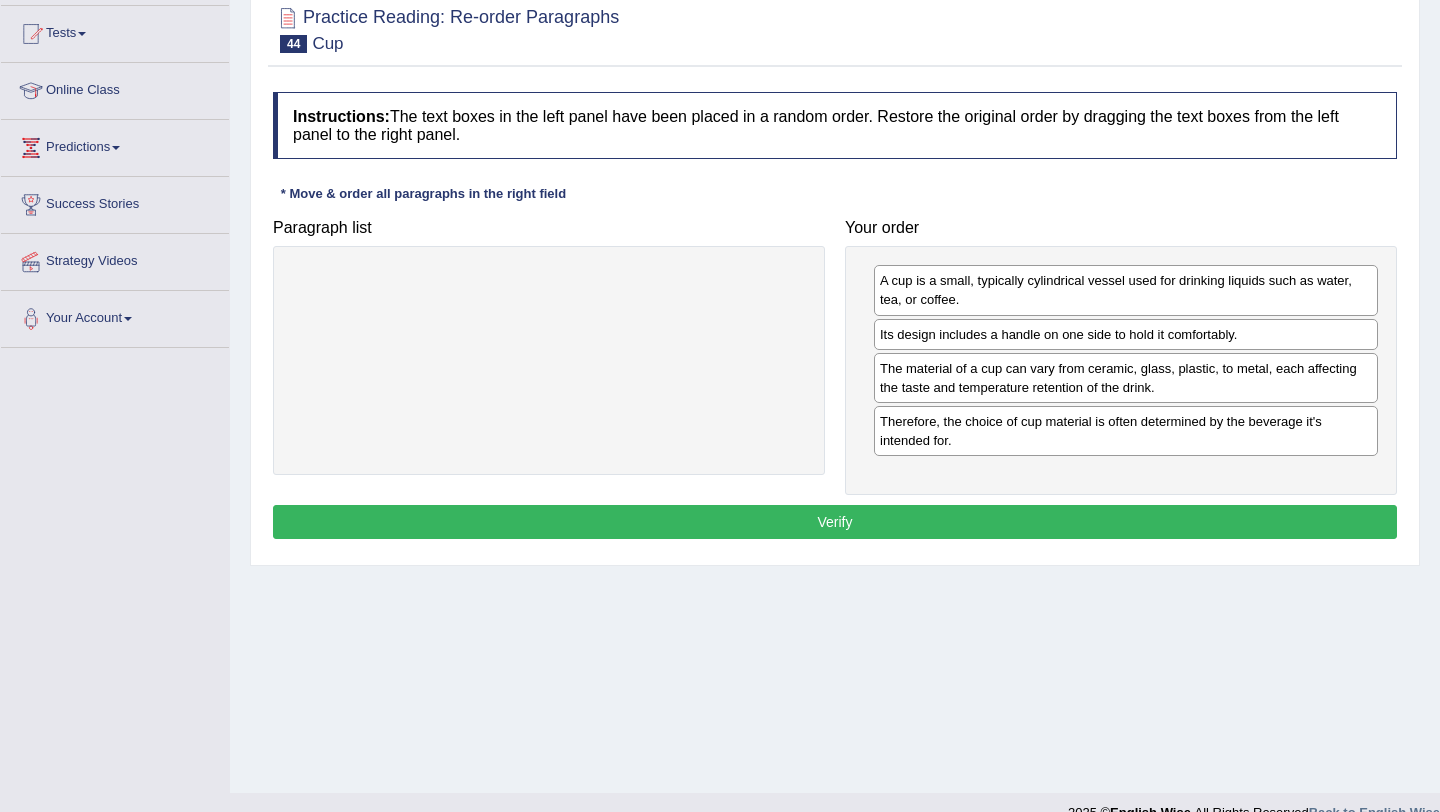 click on "Verify" at bounding box center [835, 522] 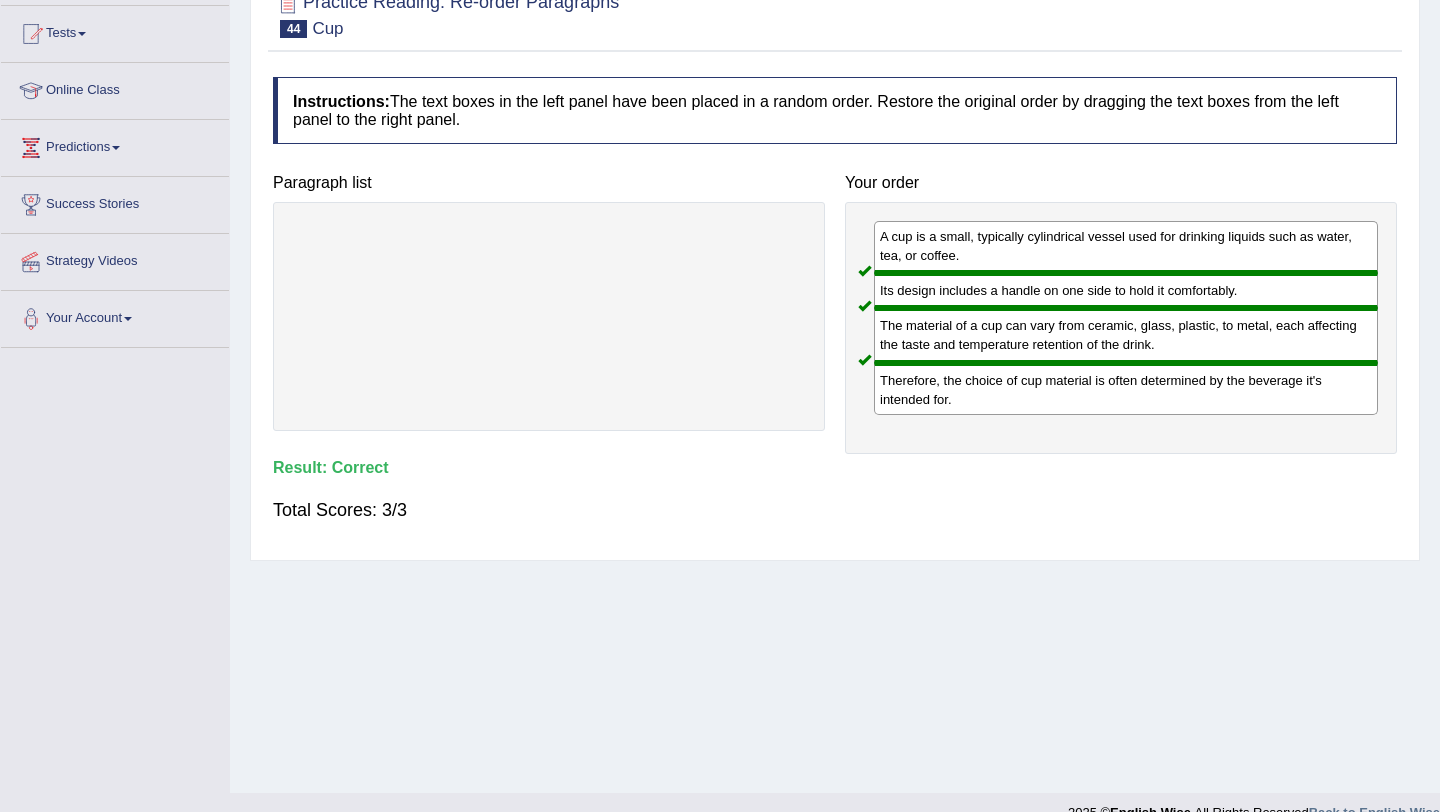 scroll, scrollTop: 0, scrollLeft: 0, axis: both 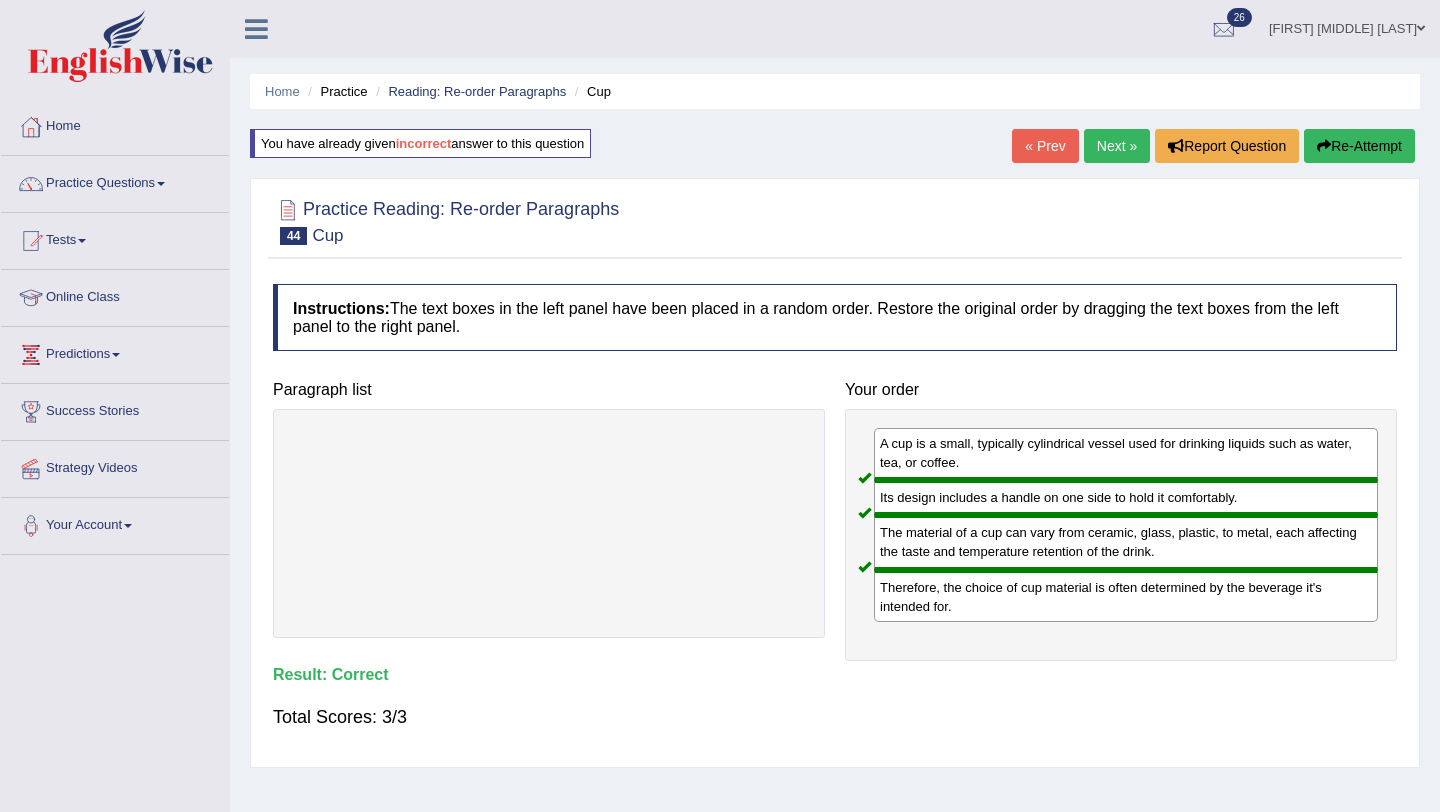 click on "Next »" at bounding box center (1117, 146) 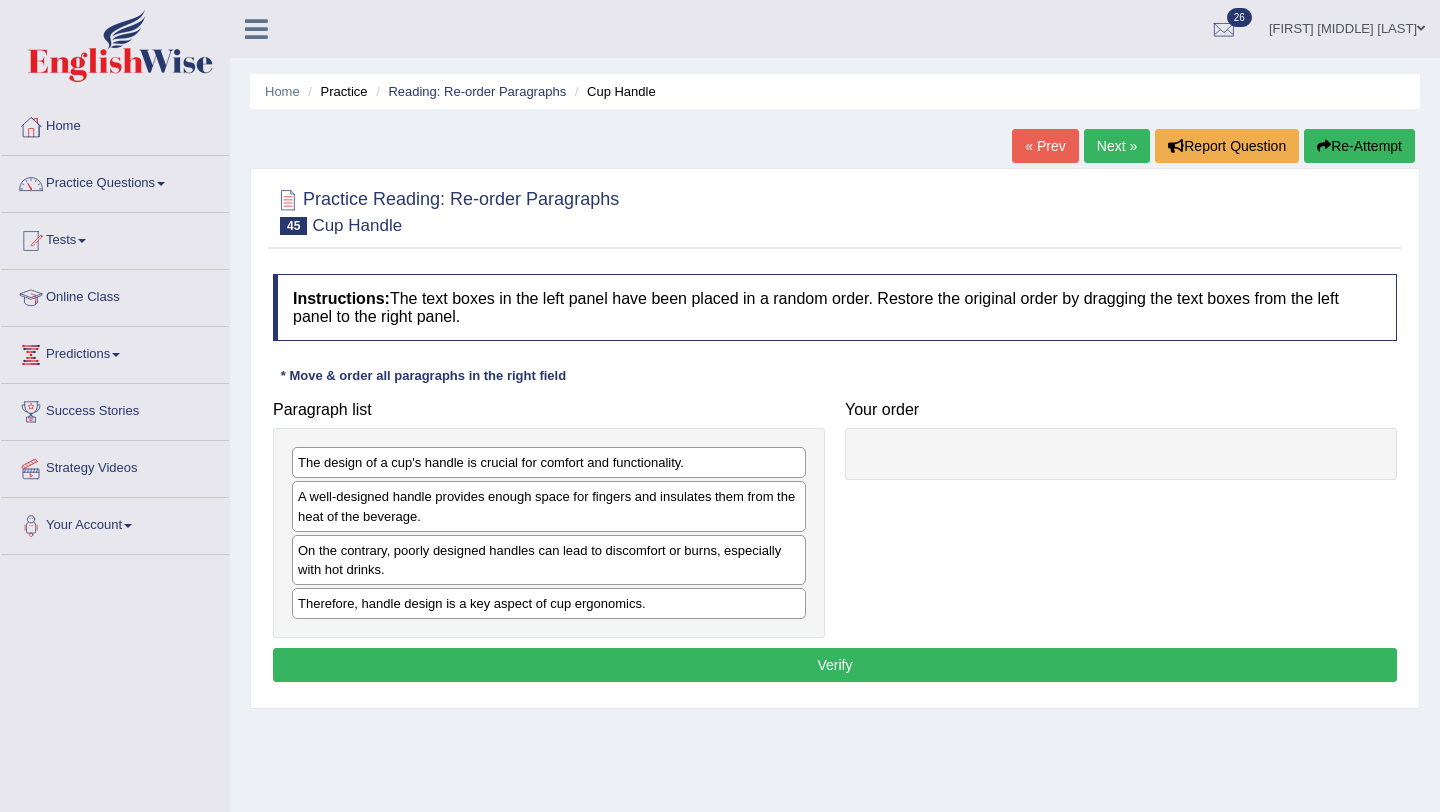 scroll, scrollTop: 172, scrollLeft: 0, axis: vertical 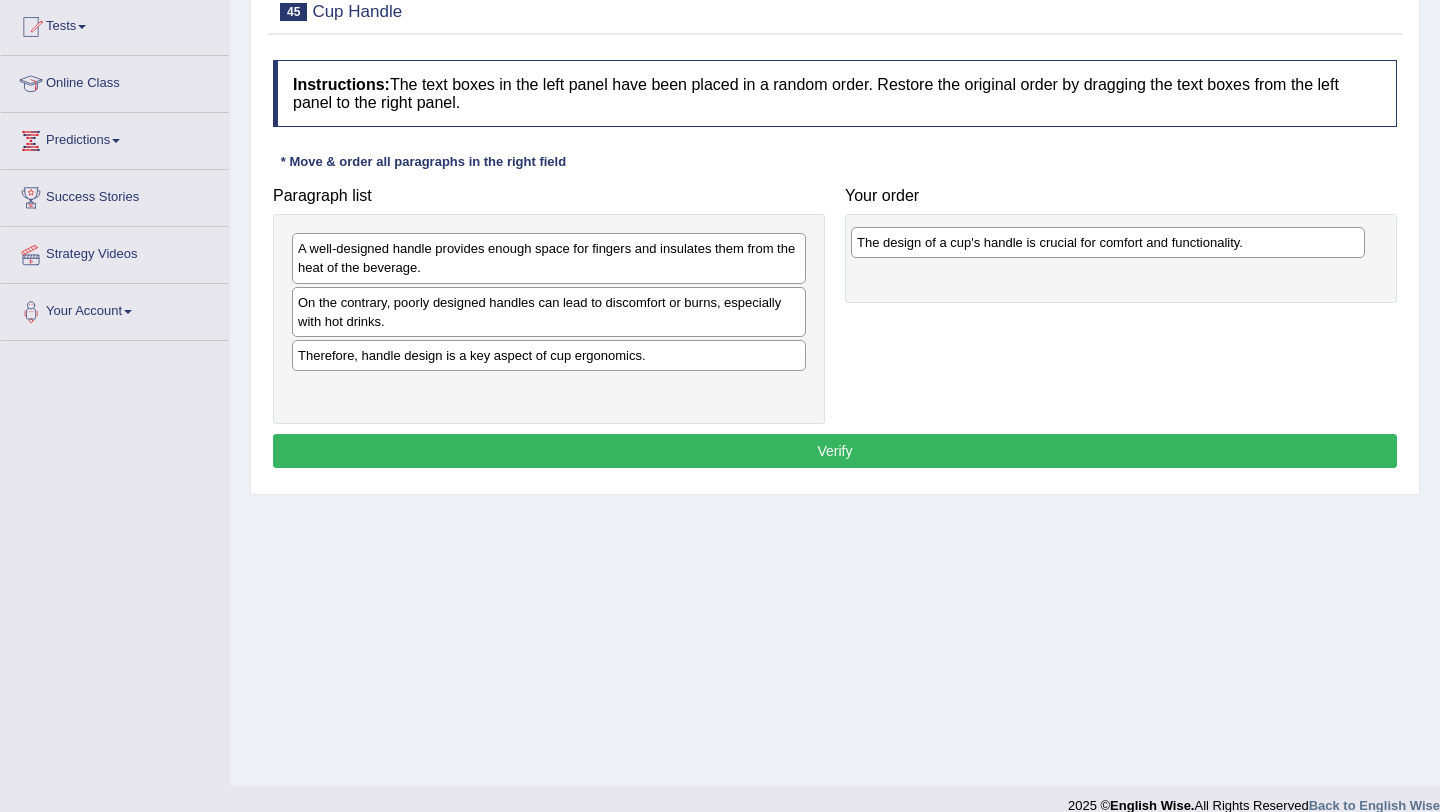 drag, startPoint x: 436, startPoint y: 250, endPoint x: 995, endPoint y: 244, distance: 559.0322 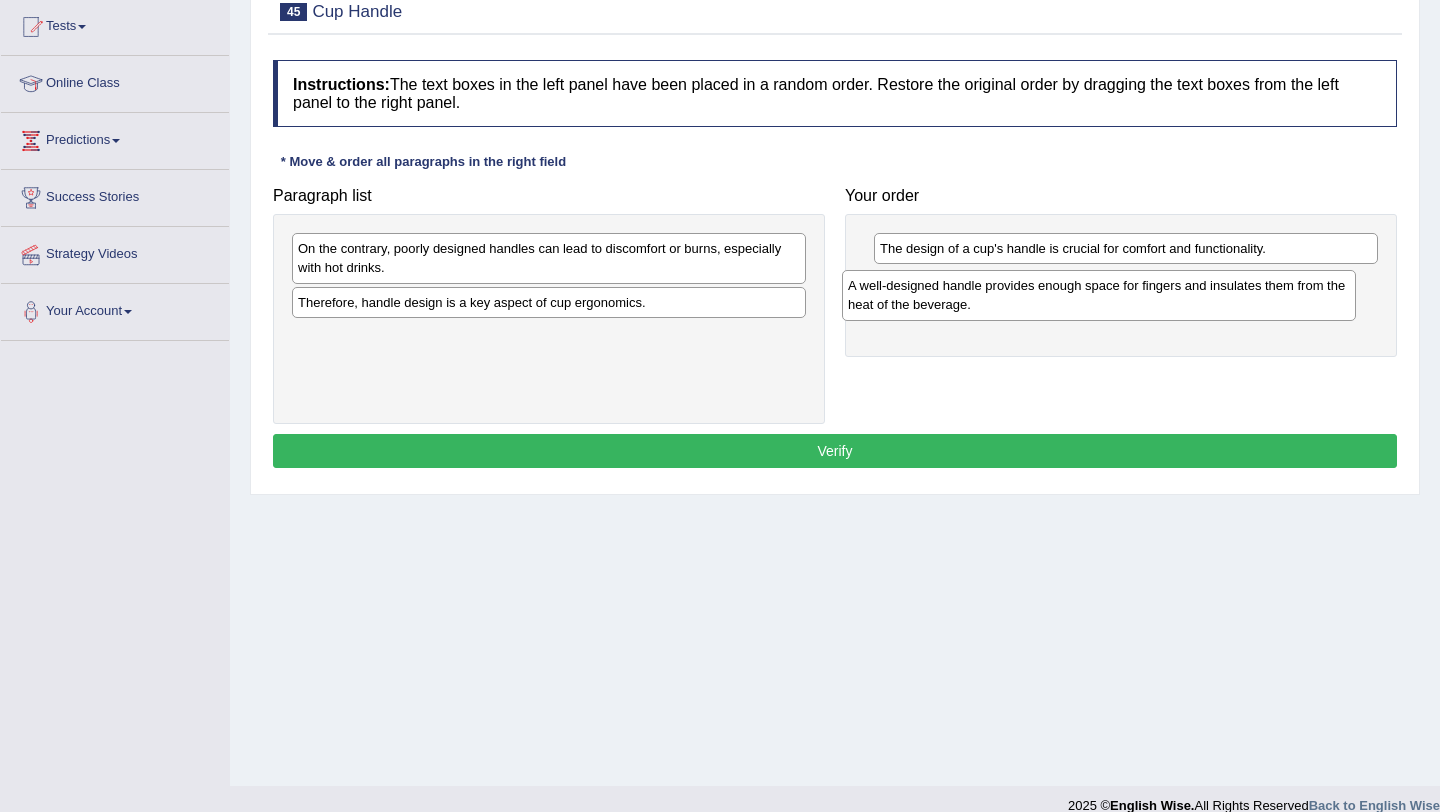 drag, startPoint x: 371, startPoint y: 265, endPoint x: 921, endPoint y: 302, distance: 551.24316 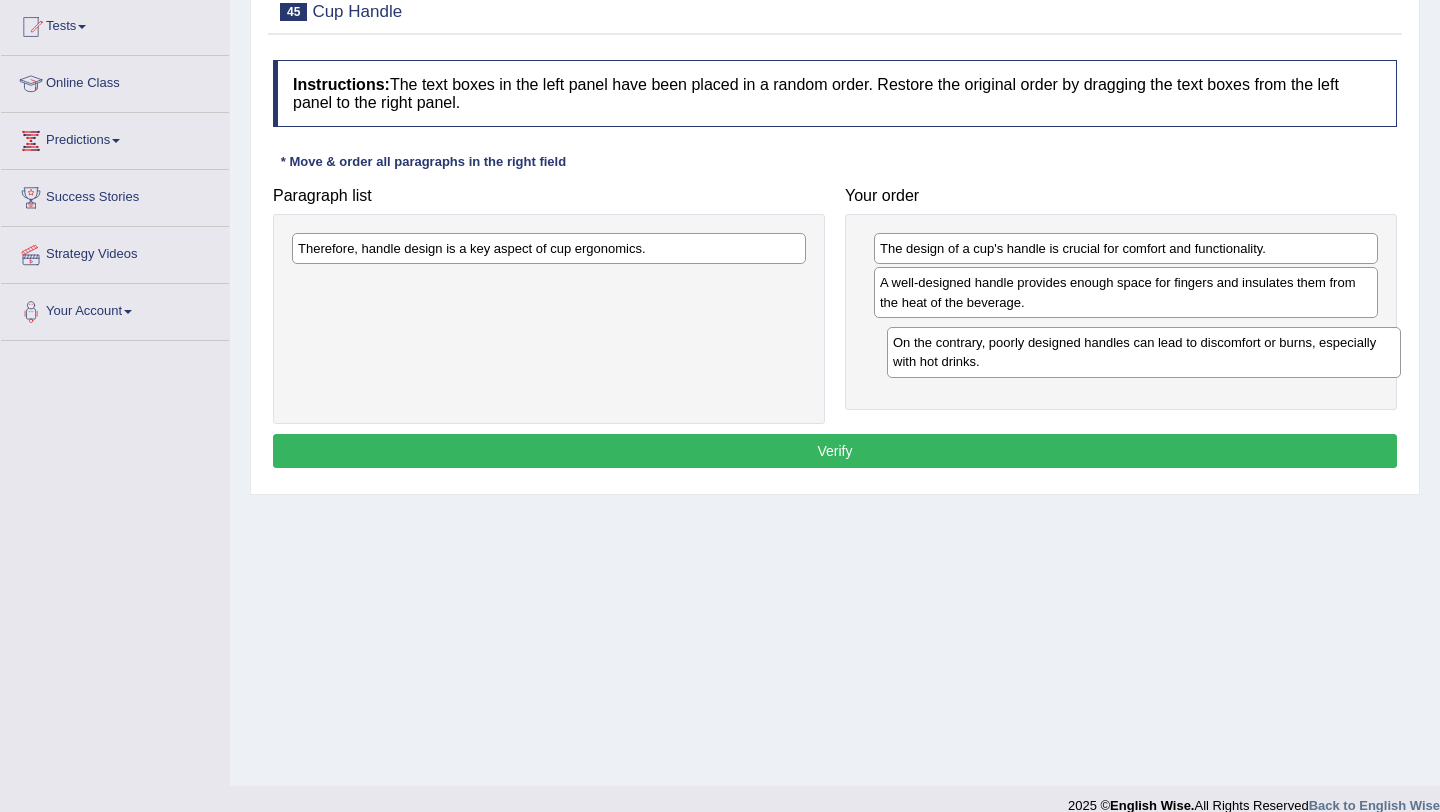 drag, startPoint x: 464, startPoint y: 260, endPoint x: 1056, endPoint y: 355, distance: 599.57404 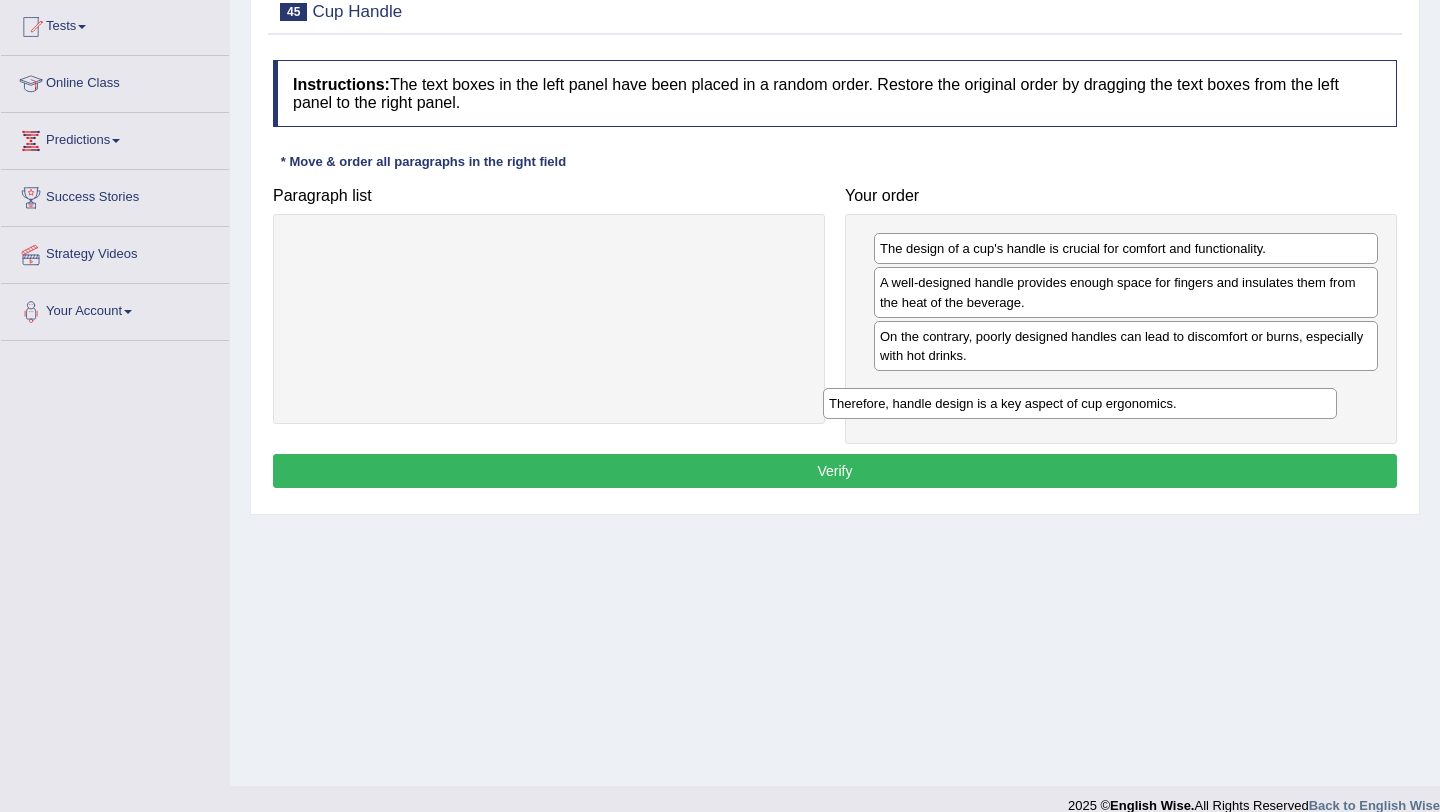 drag, startPoint x: 466, startPoint y: 250, endPoint x: 997, endPoint y: 405, distance: 553.16003 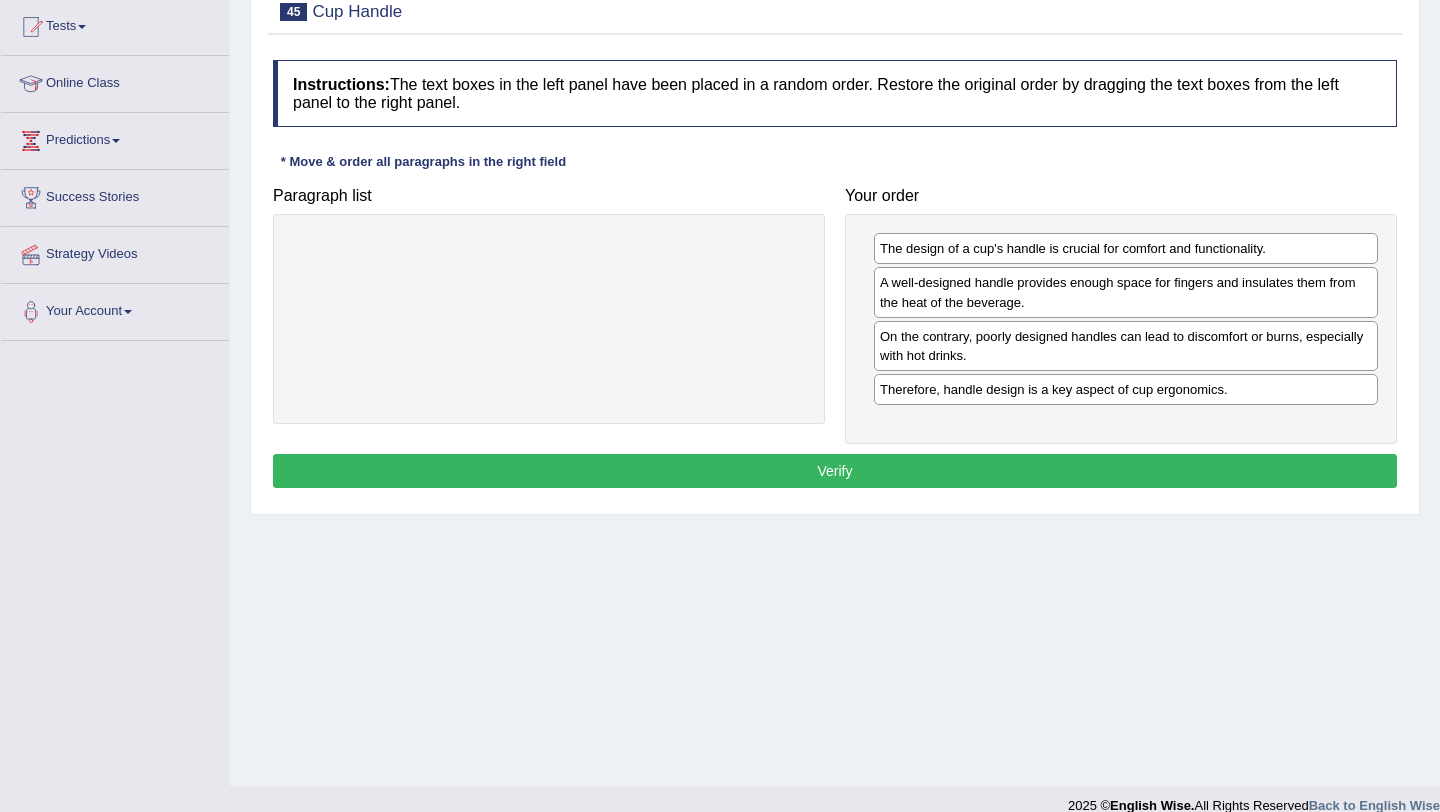 click on "Verify" at bounding box center [835, 471] 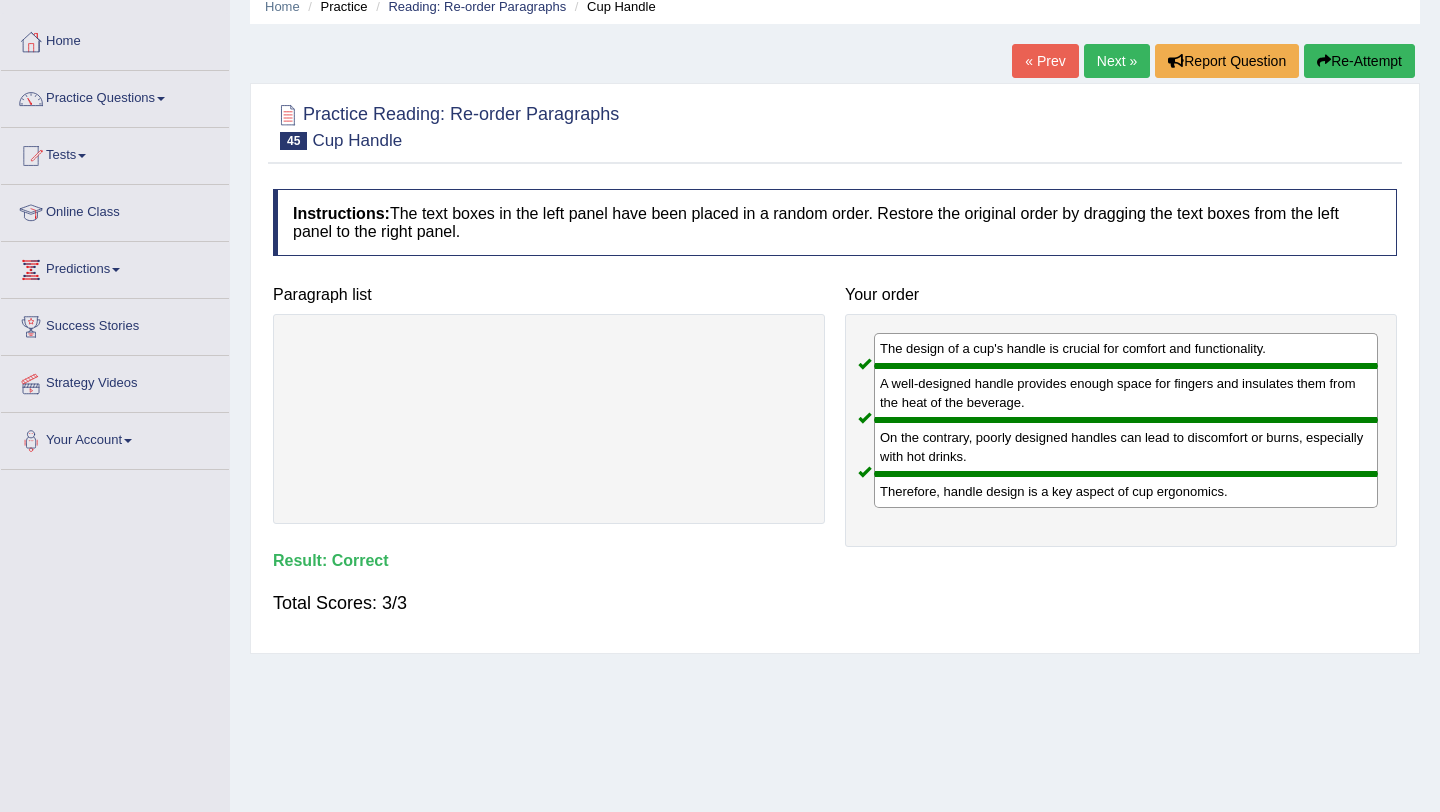 scroll, scrollTop: 73, scrollLeft: 0, axis: vertical 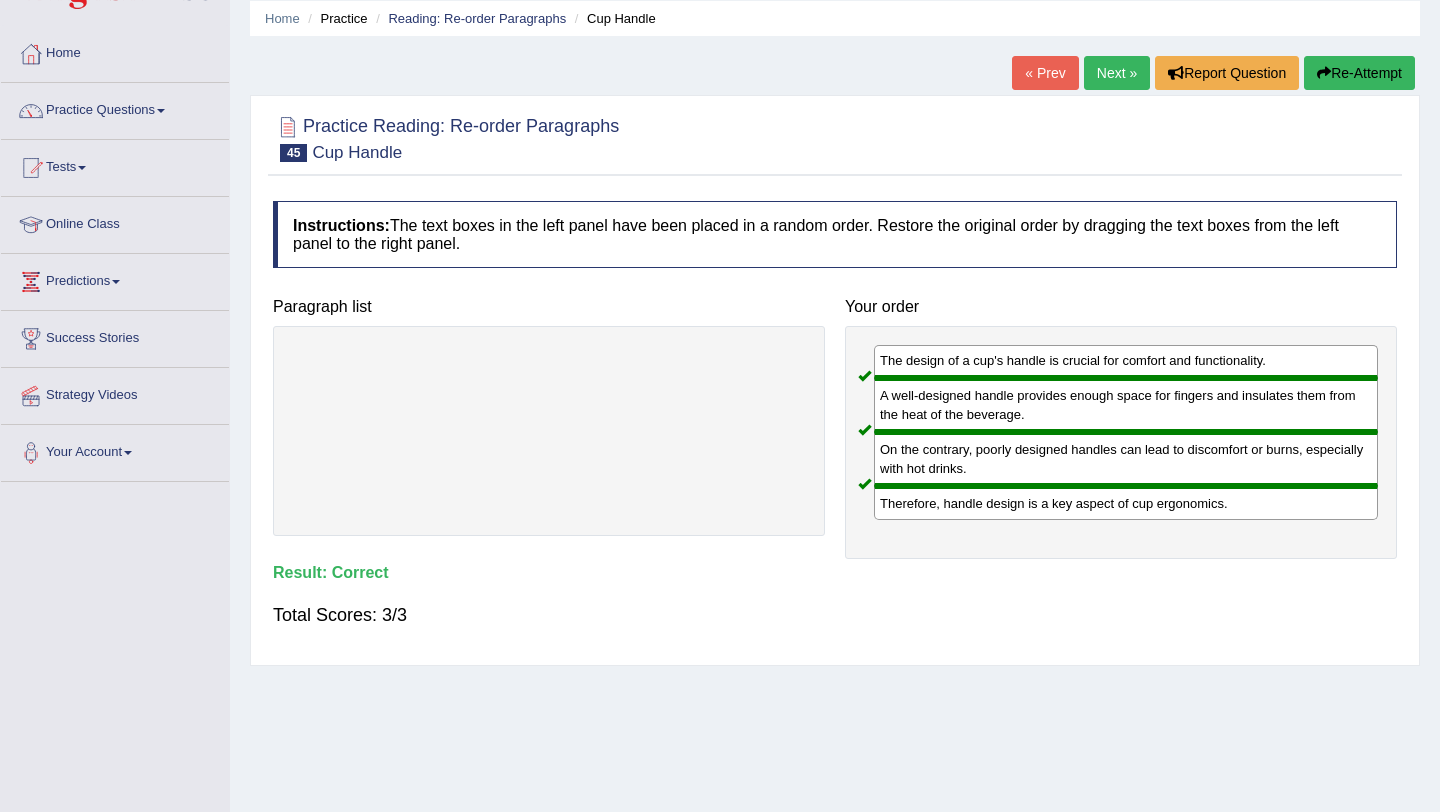 click on "Next »" at bounding box center (1117, 73) 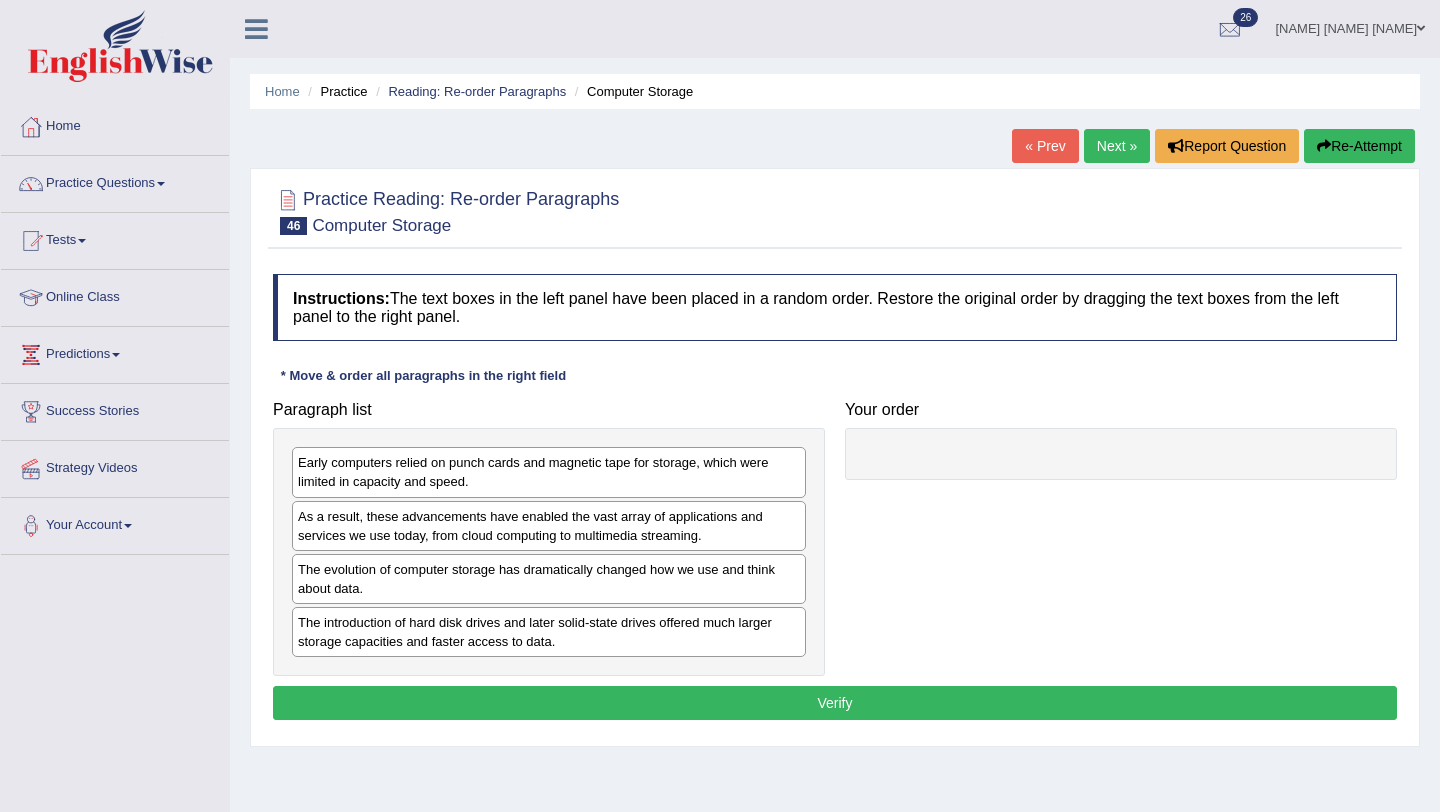 scroll, scrollTop: 0, scrollLeft: 0, axis: both 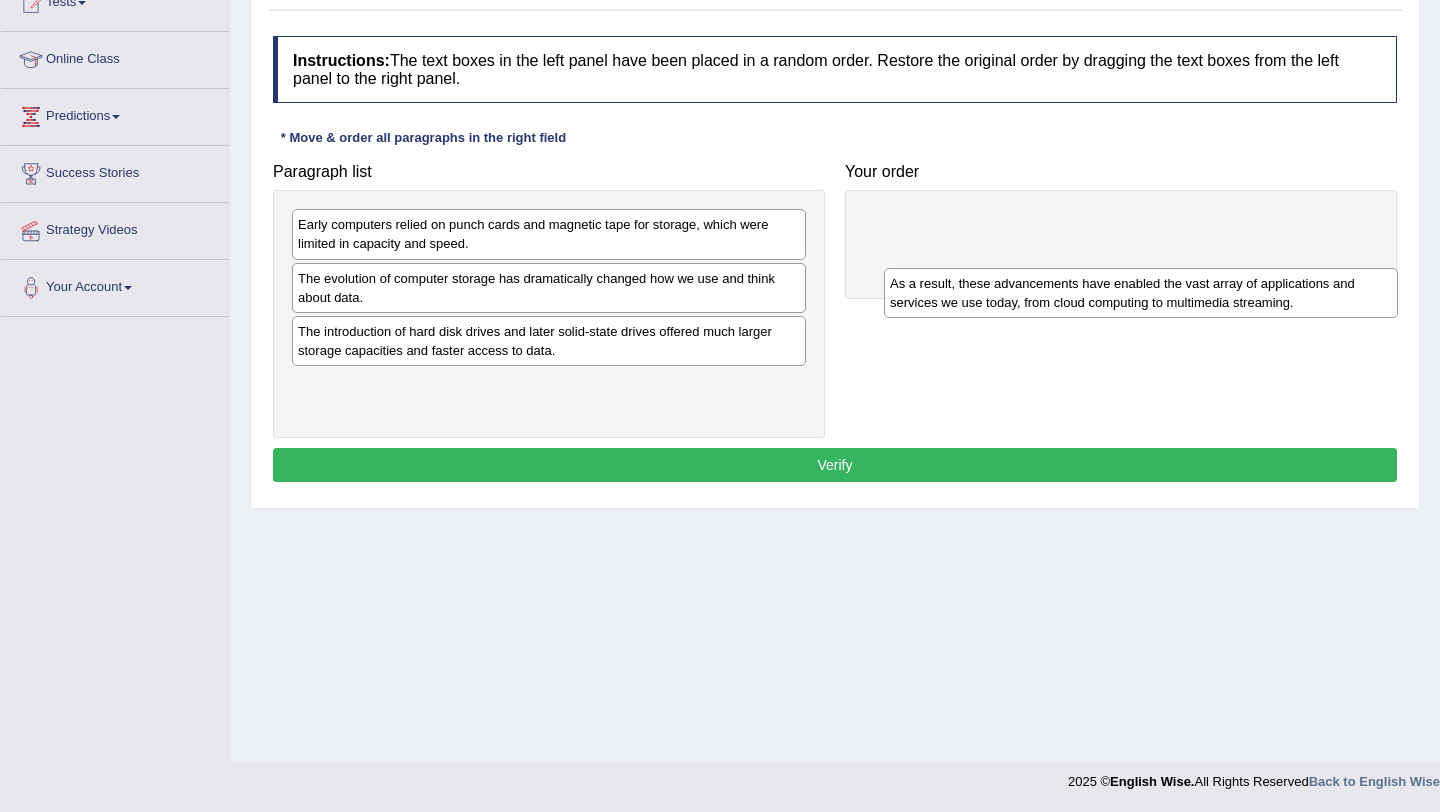 drag, startPoint x: 434, startPoint y: 292, endPoint x: 1024, endPoint y: 296, distance: 590.01355 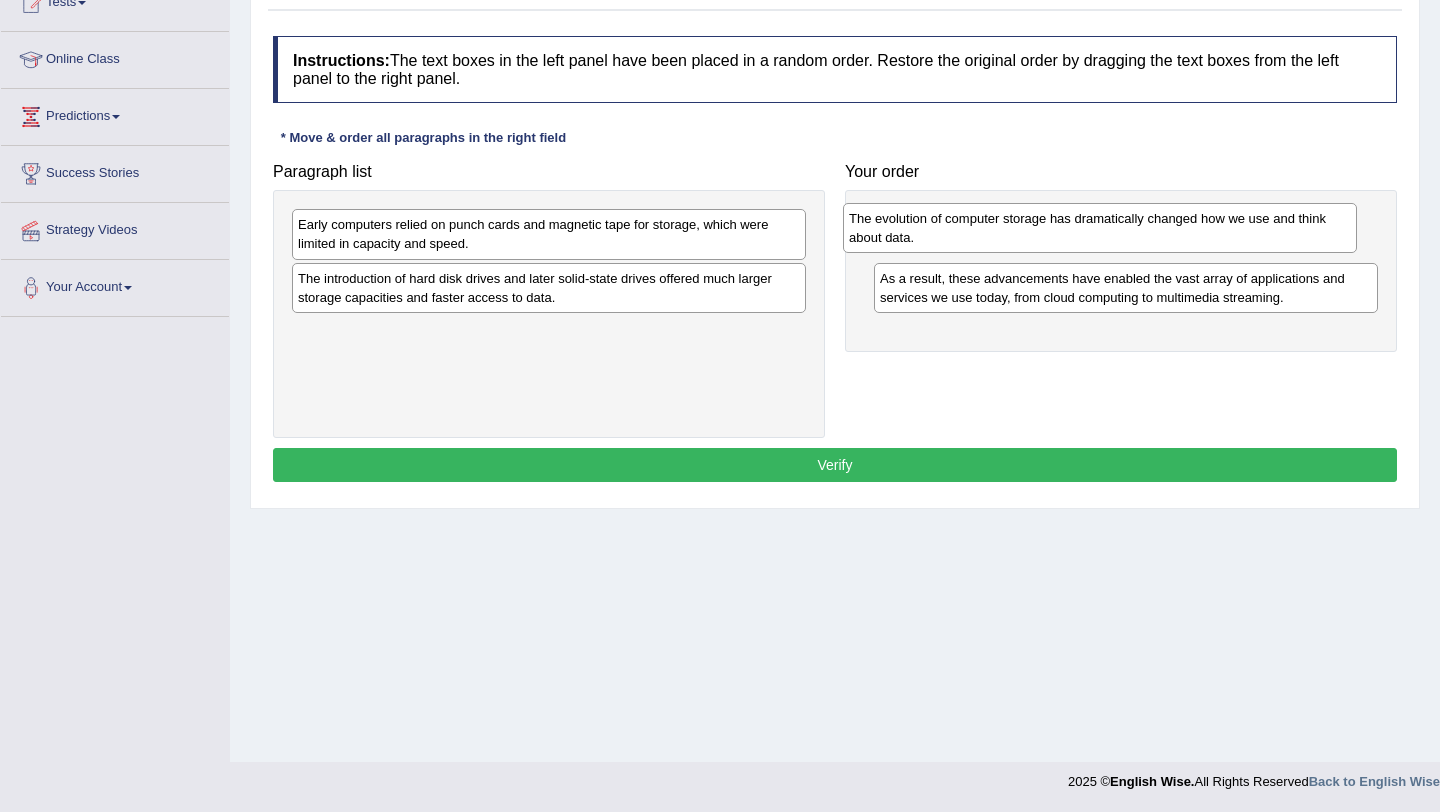drag, startPoint x: 432, startPoint y: 291, endPoint x: 983, endPoint y: 230, distance: 554.36633 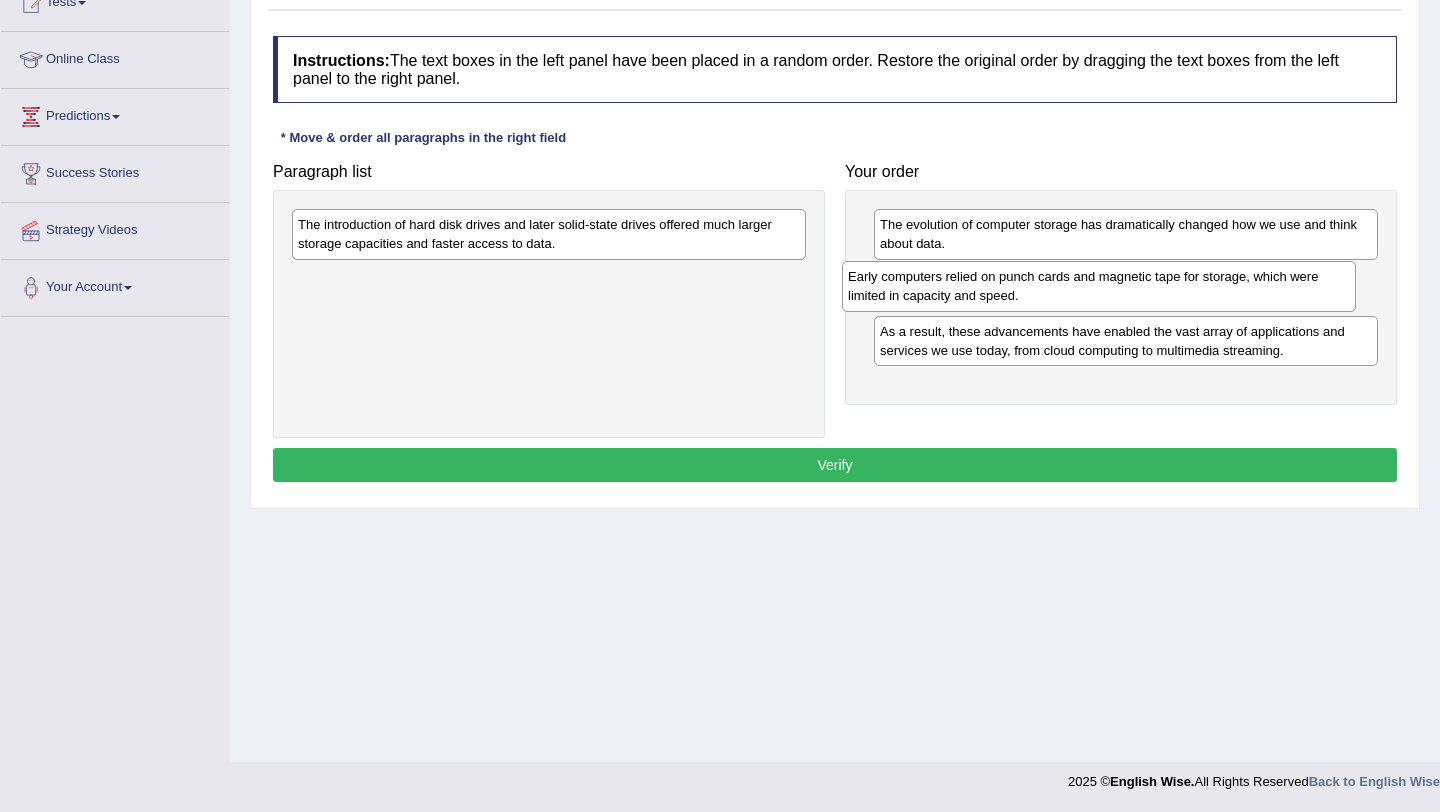 drag, startPoint x: 442, startPoint y: 235, endPoint x: 992, endPoint y: 287, distance: 552.4527 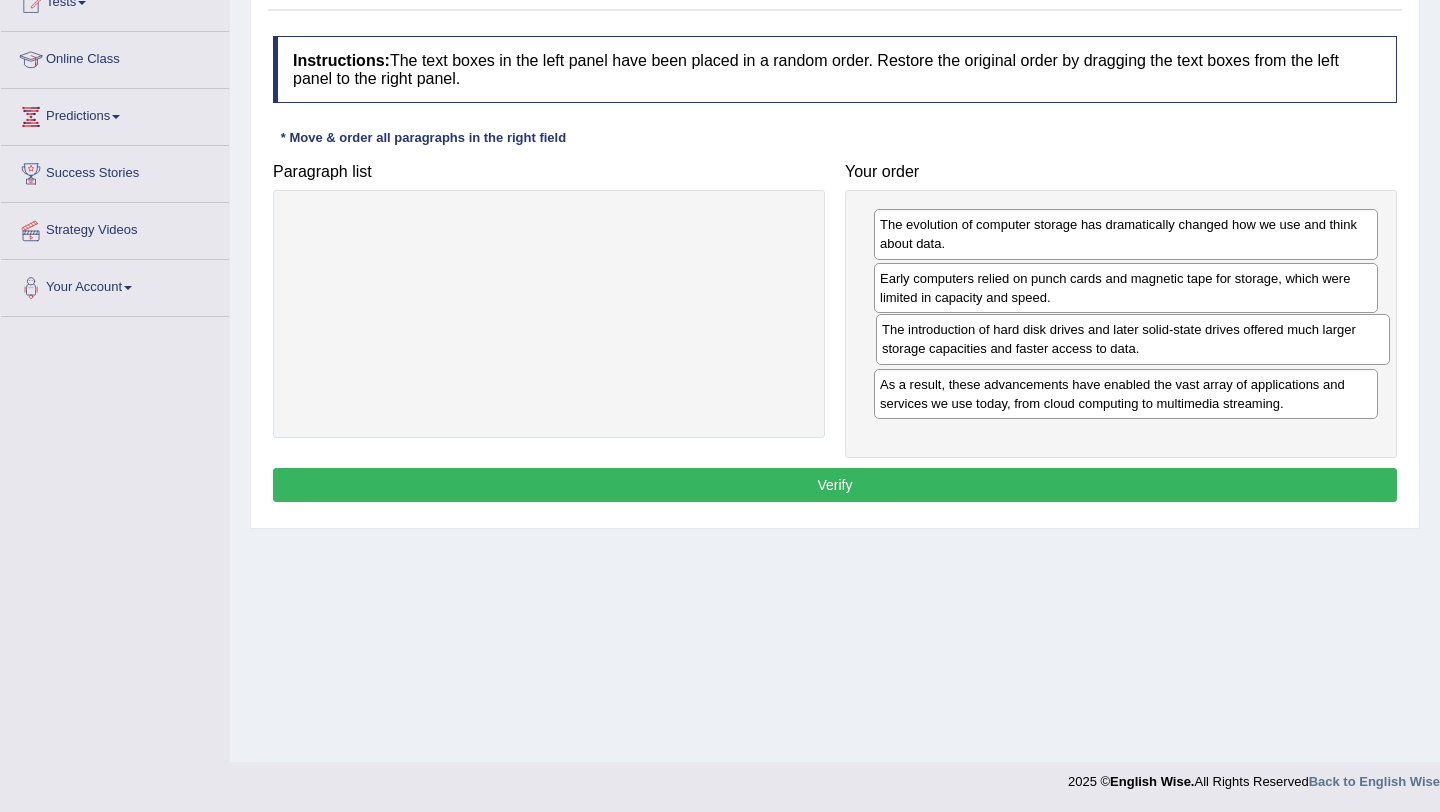 drag, startPoint x: 420, startPoint y: 237, endPoint x: 1004, endPoint y: 342, distance: 593.36414 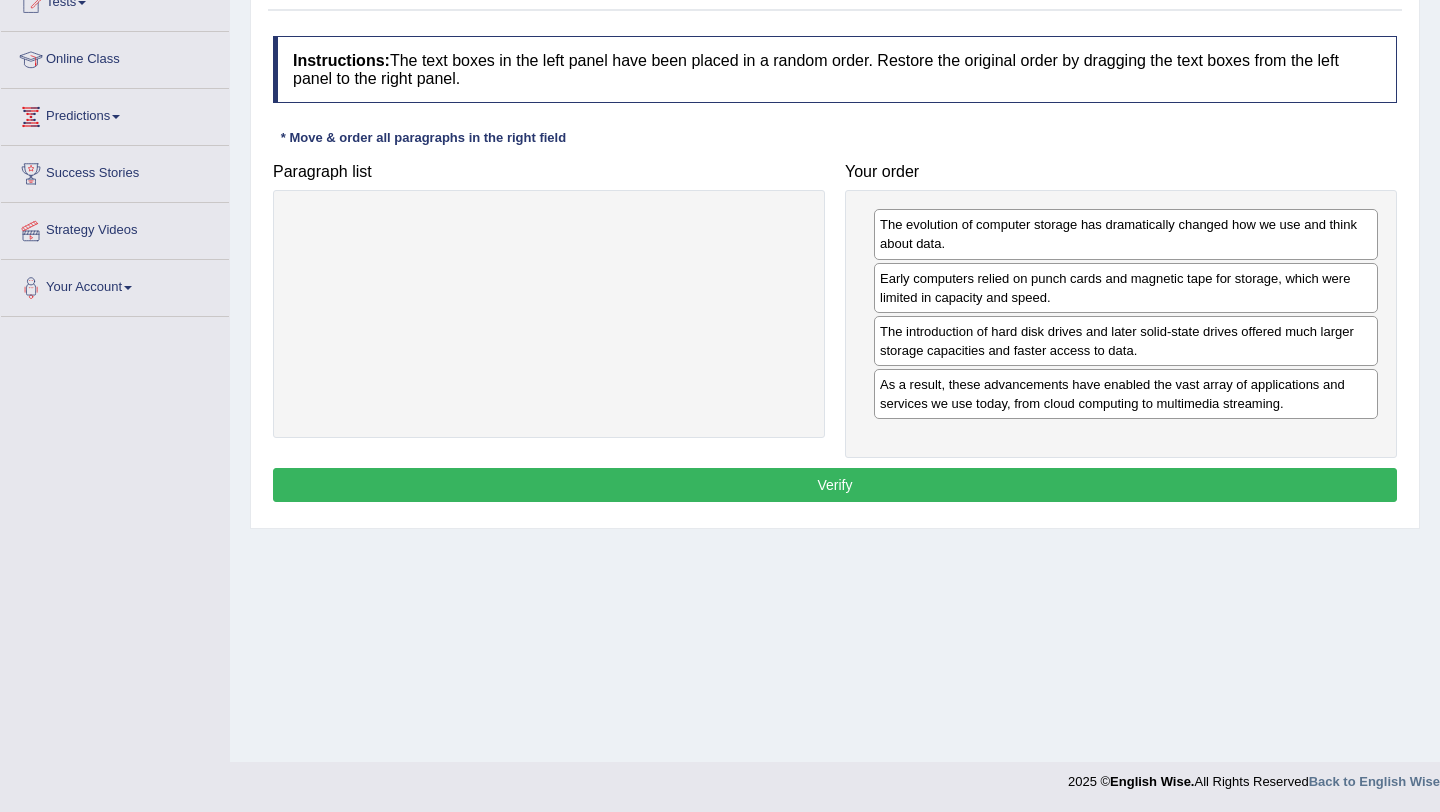 click on "Verify" at bounding box center (835, 485) 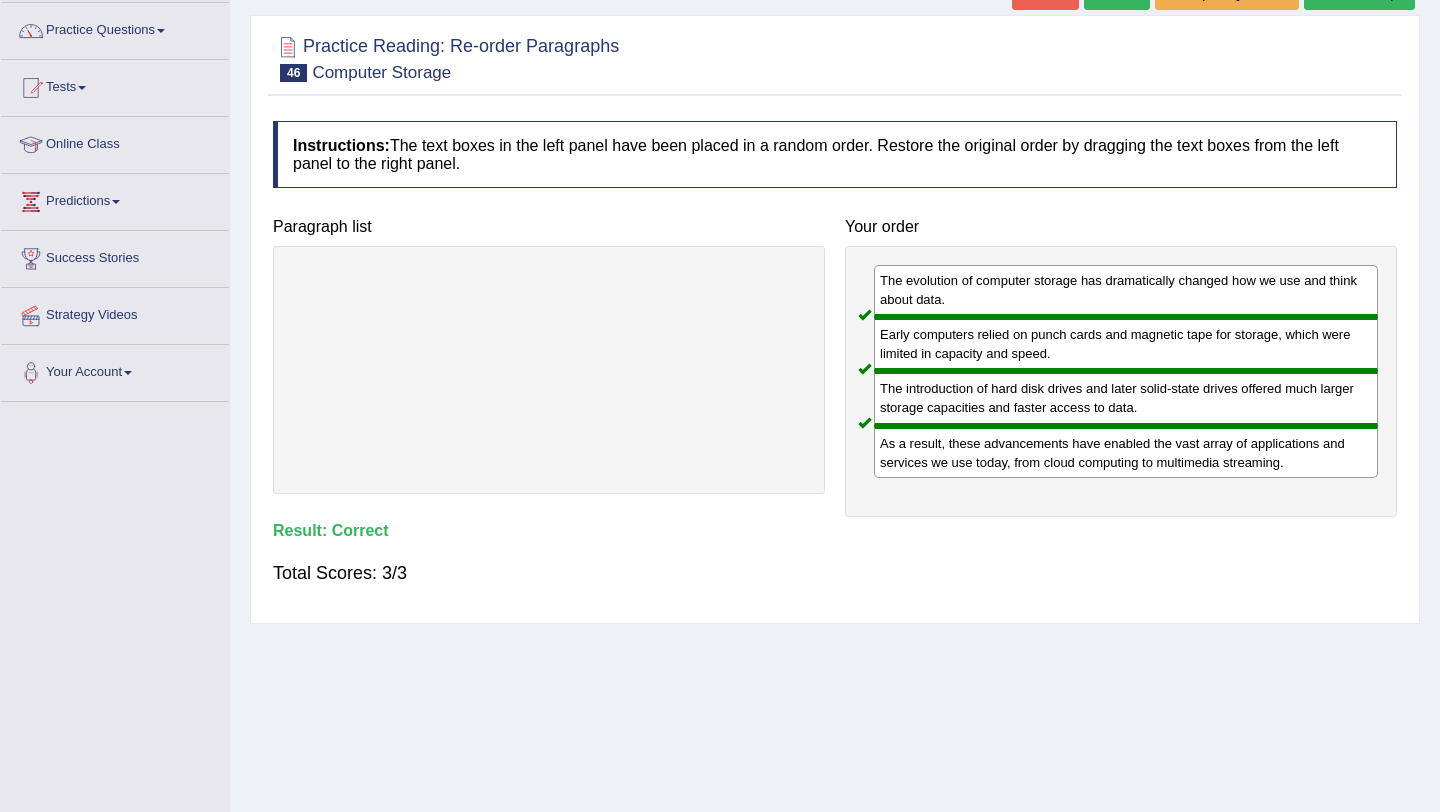 scroll, scrollTop: 0, scrollLeft: 0, axis: both 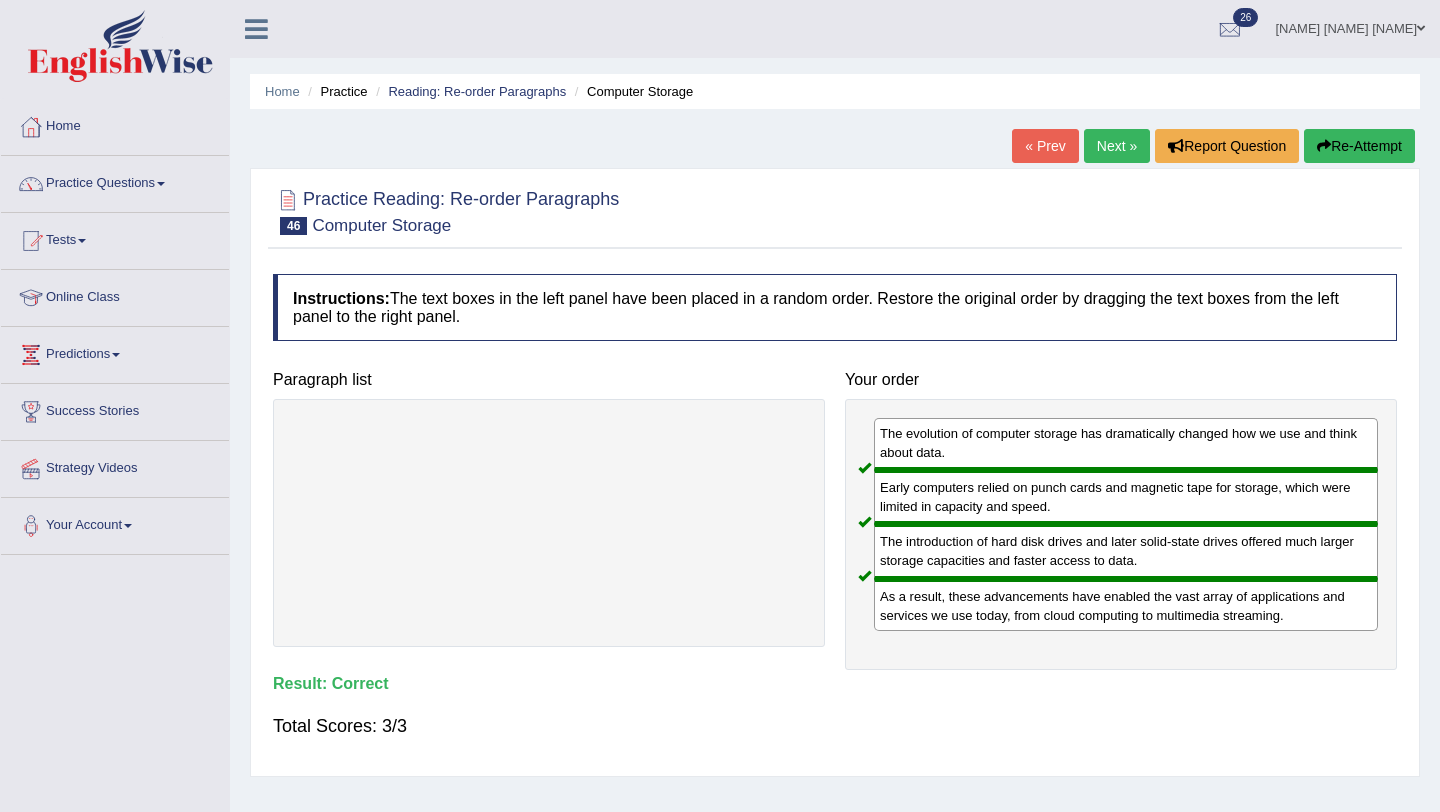click on "Next »" at bounding box center [1117, 146] 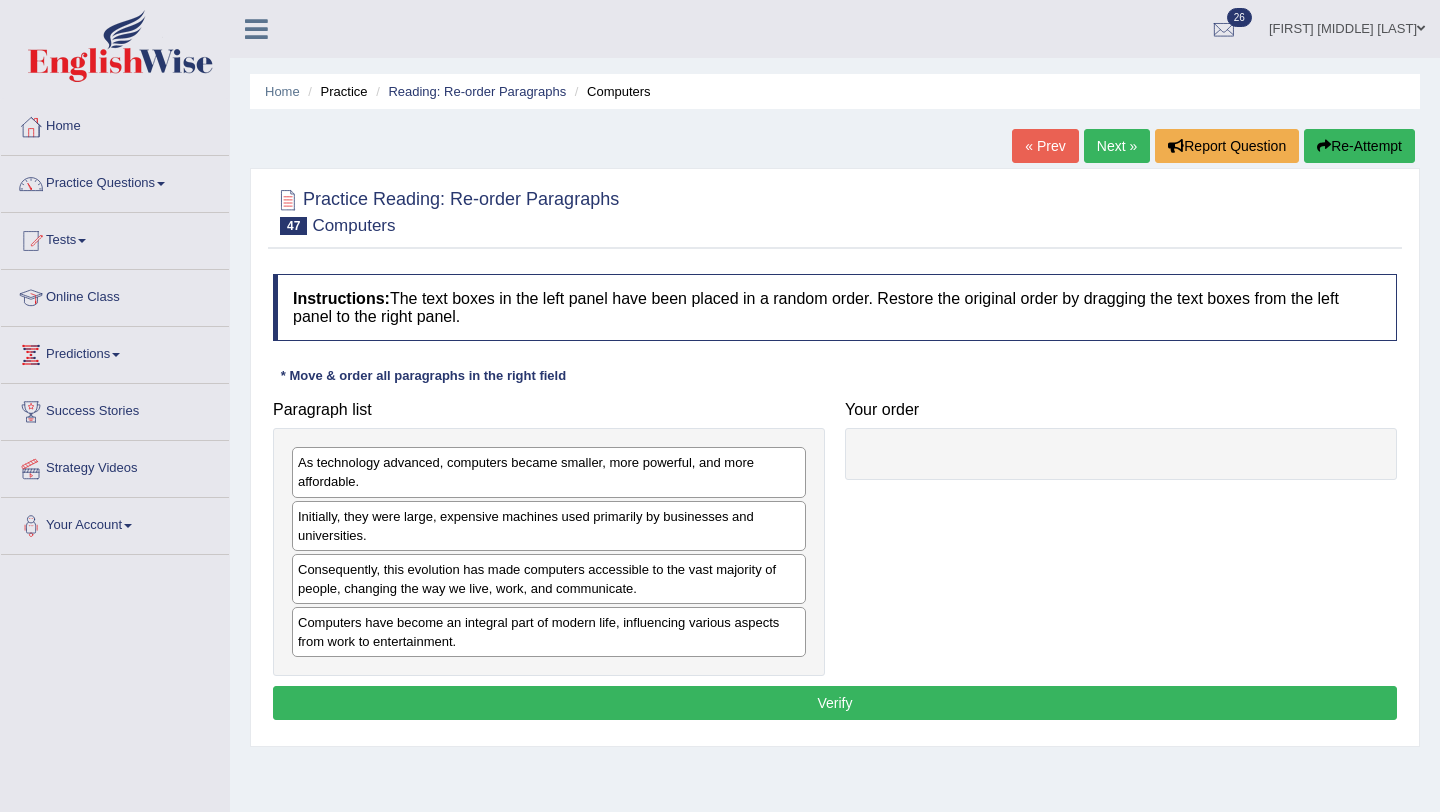 scroll, scrollTop: 77, scrollLeft: 0, axis: vertical 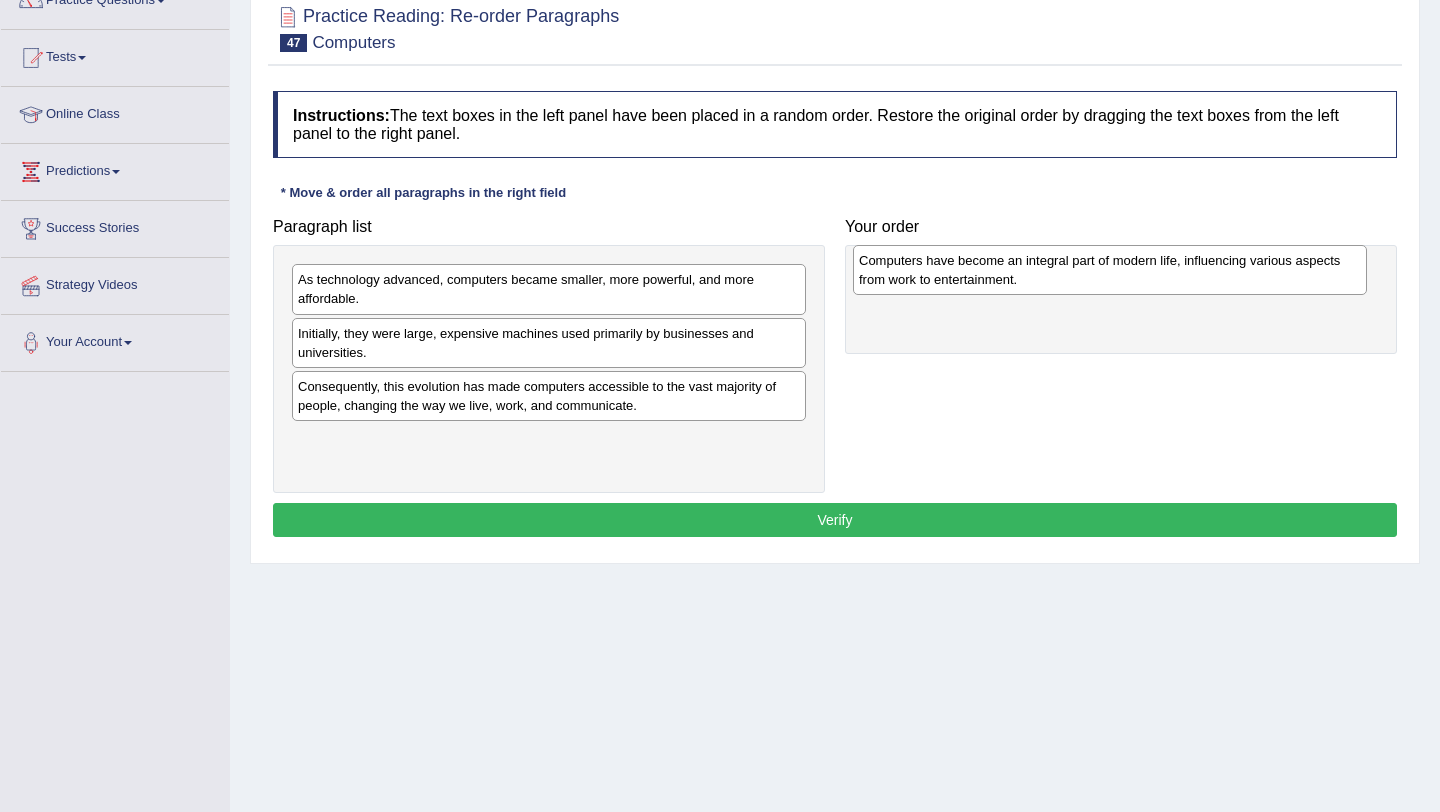 drag, startPoint x: 480, startPoint y: 461, endPoint x: 1041, endPoint y: 283, distance: 588.5618 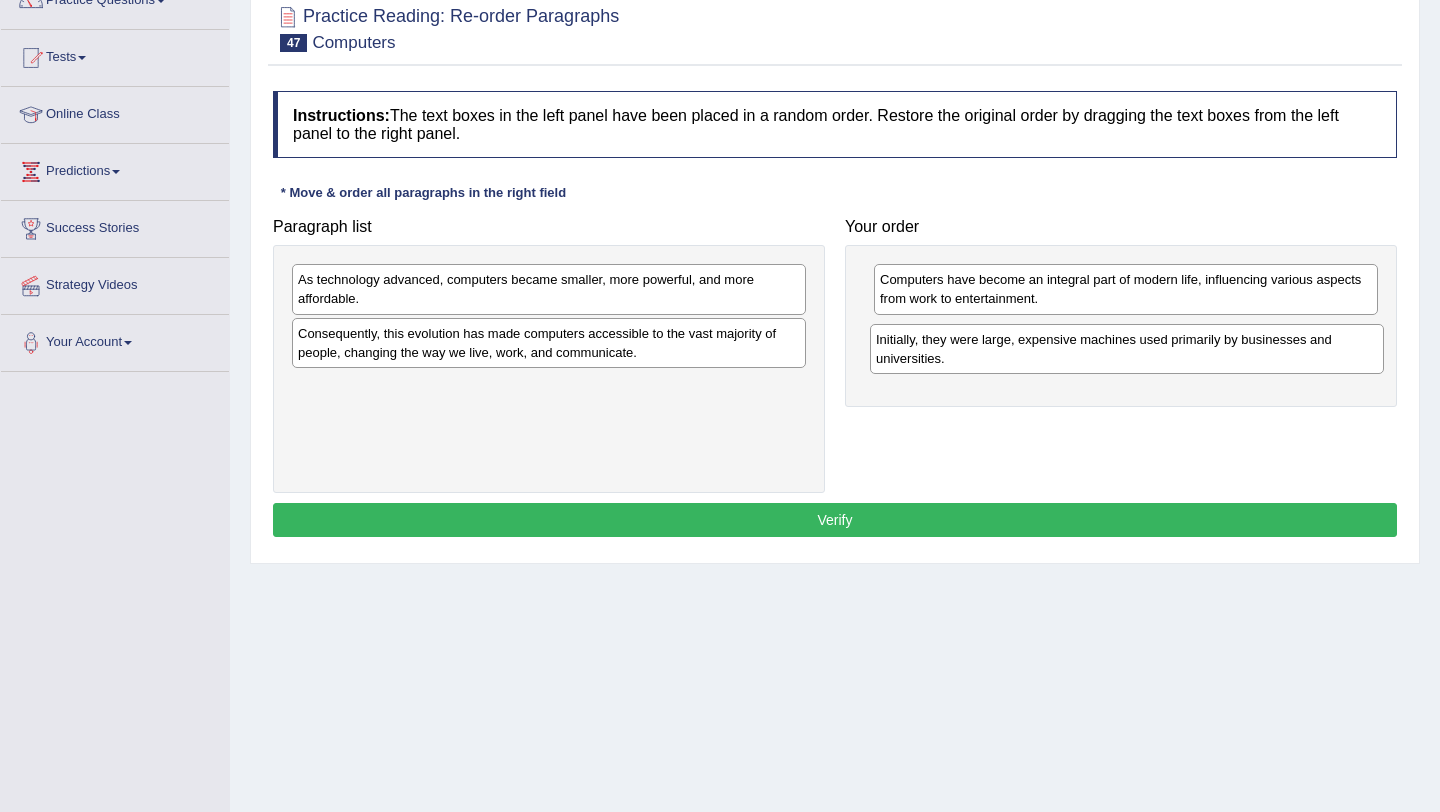 drag, startPoint x: 395, startPoint y: 351, endPoint x: 973, endPoint y: 357, distance: 578.0311 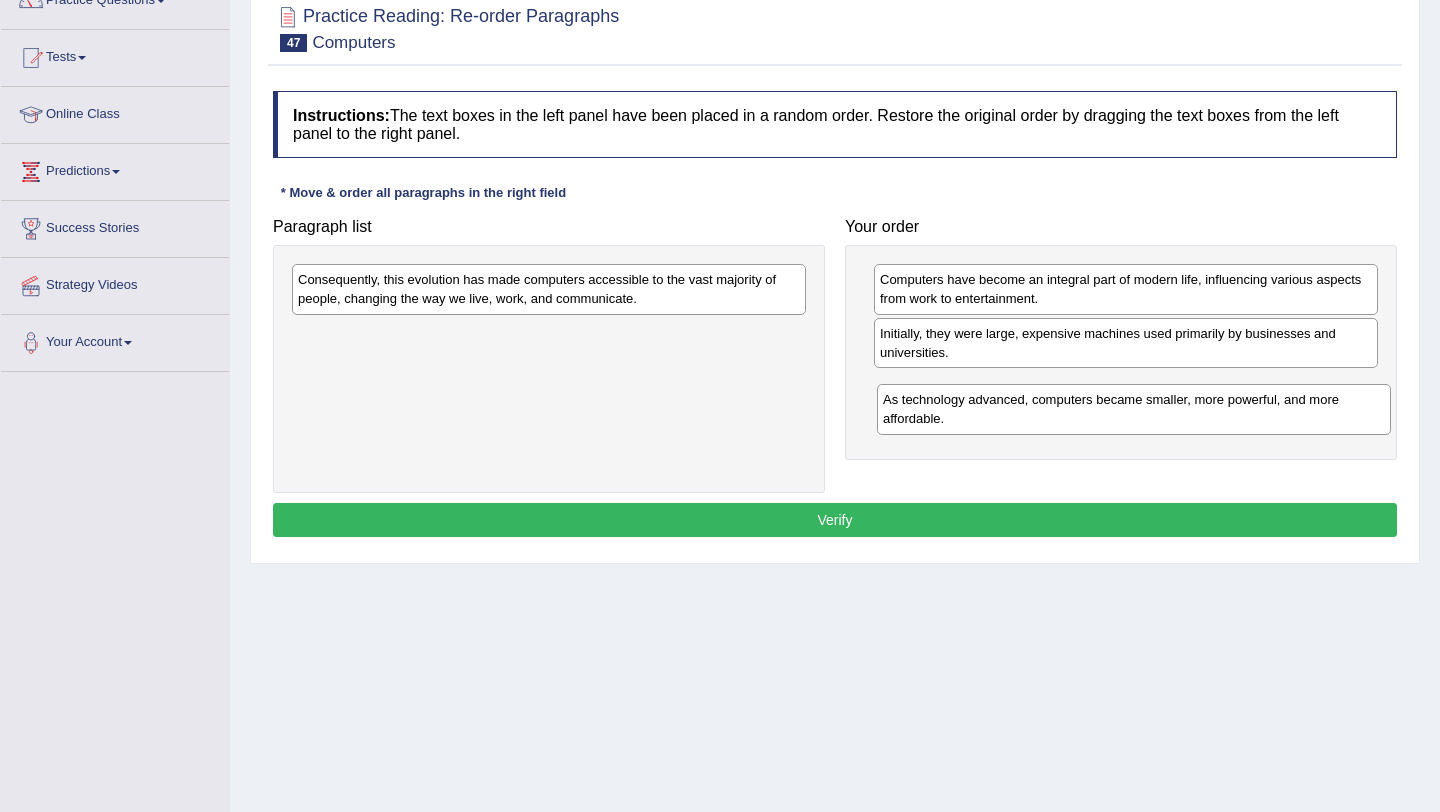 drag, startPoint x: 411, startPoint y: 294, endPoint x: 996, endPoint y: 414, distance: 597.18085 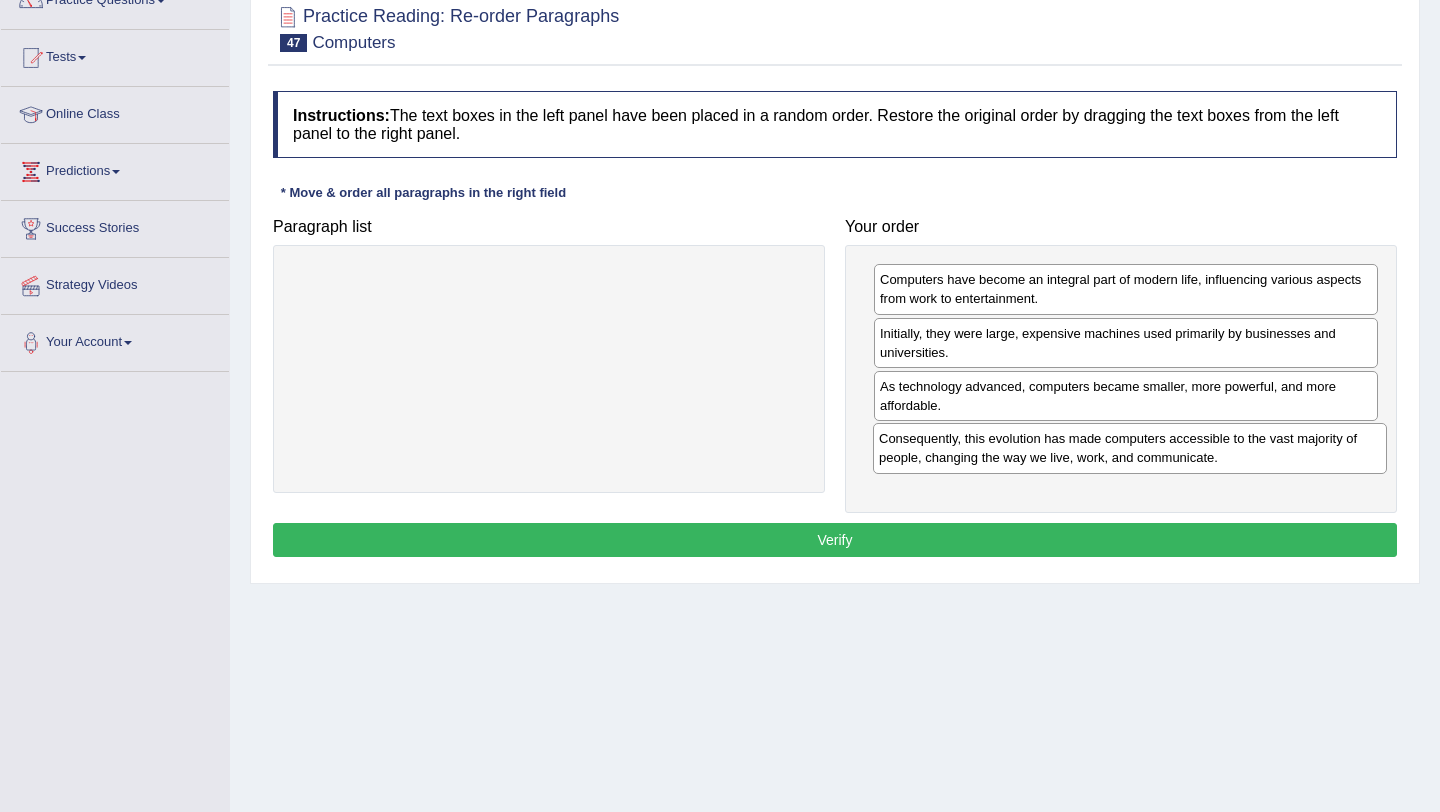 drag, startPoint x: 387, startPoint y: 293, endPoint x: 968, endPoint y: 452, distance: 602.36365 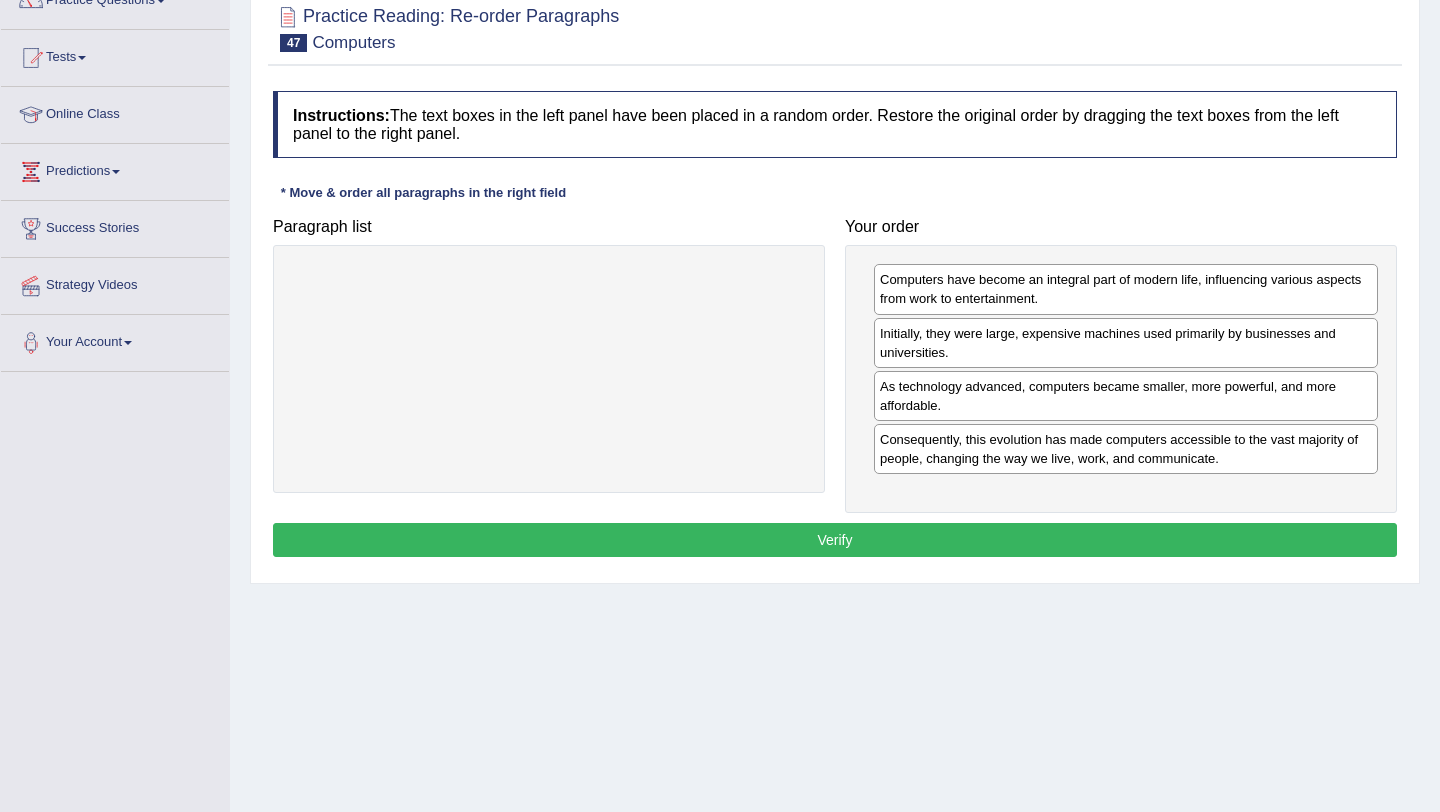 click on "Verify" at bounding box center (835, 540) 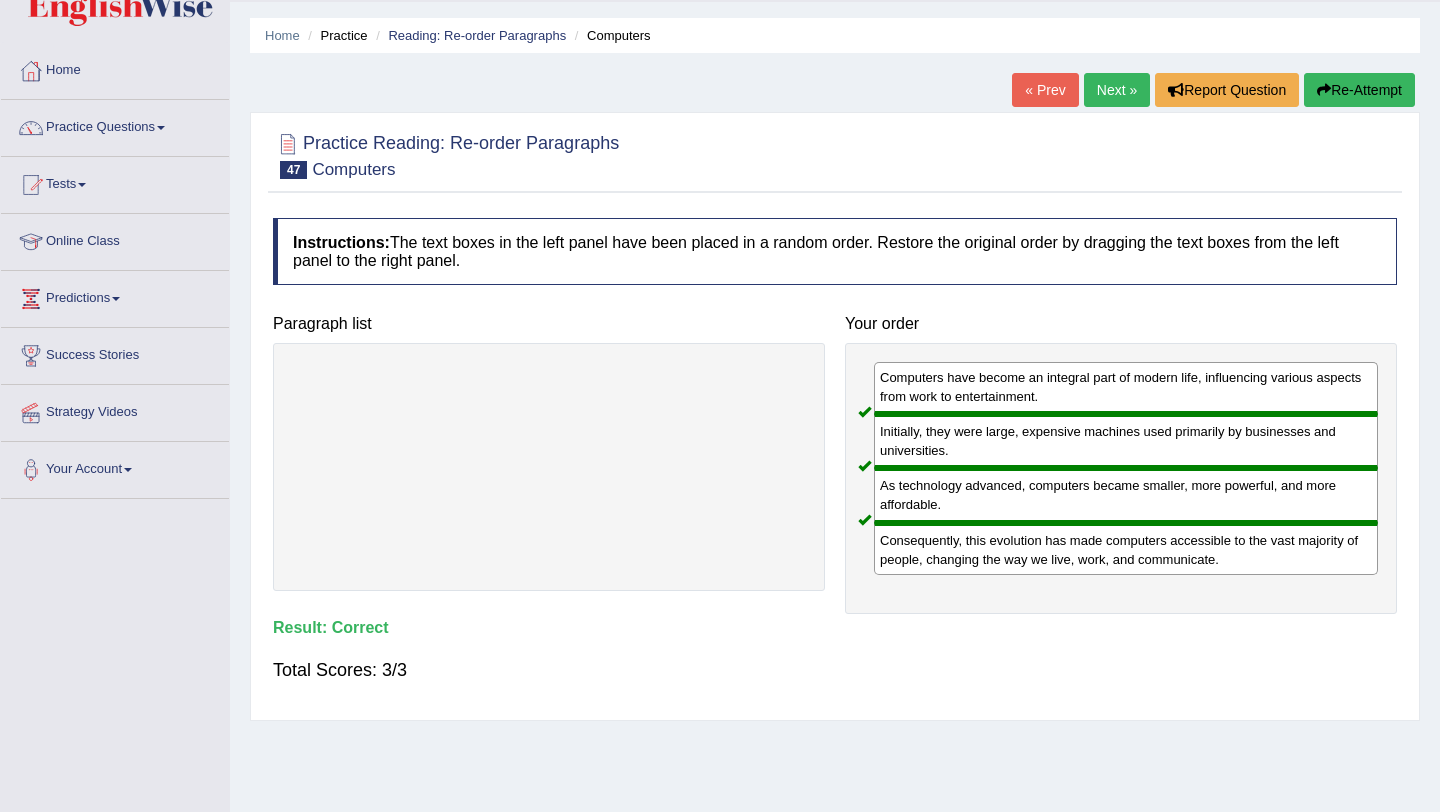 scroll, scrollTop: 51, scrollLeft: 0, axis: vertical 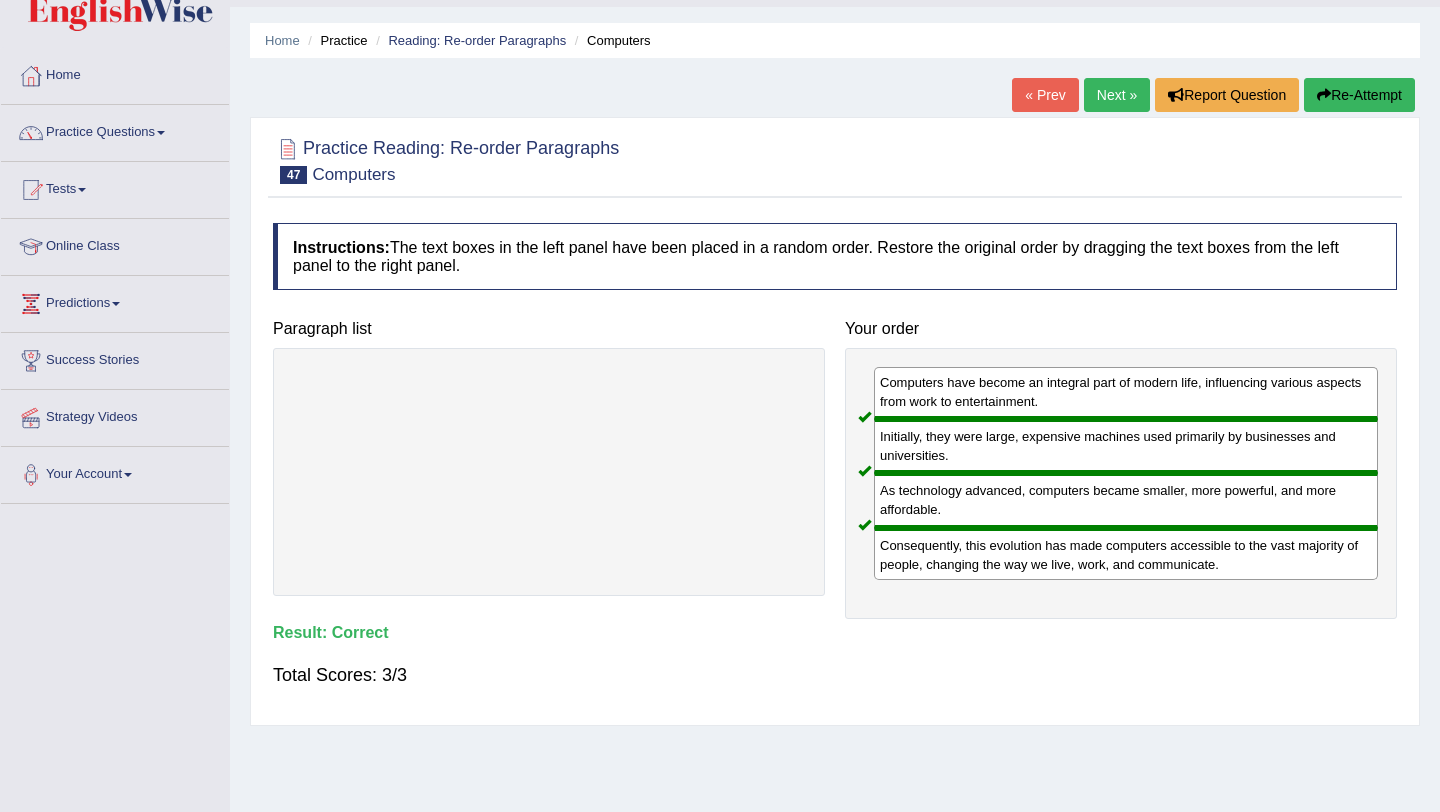 click on "Next »" at bounding box center (1117, 95) 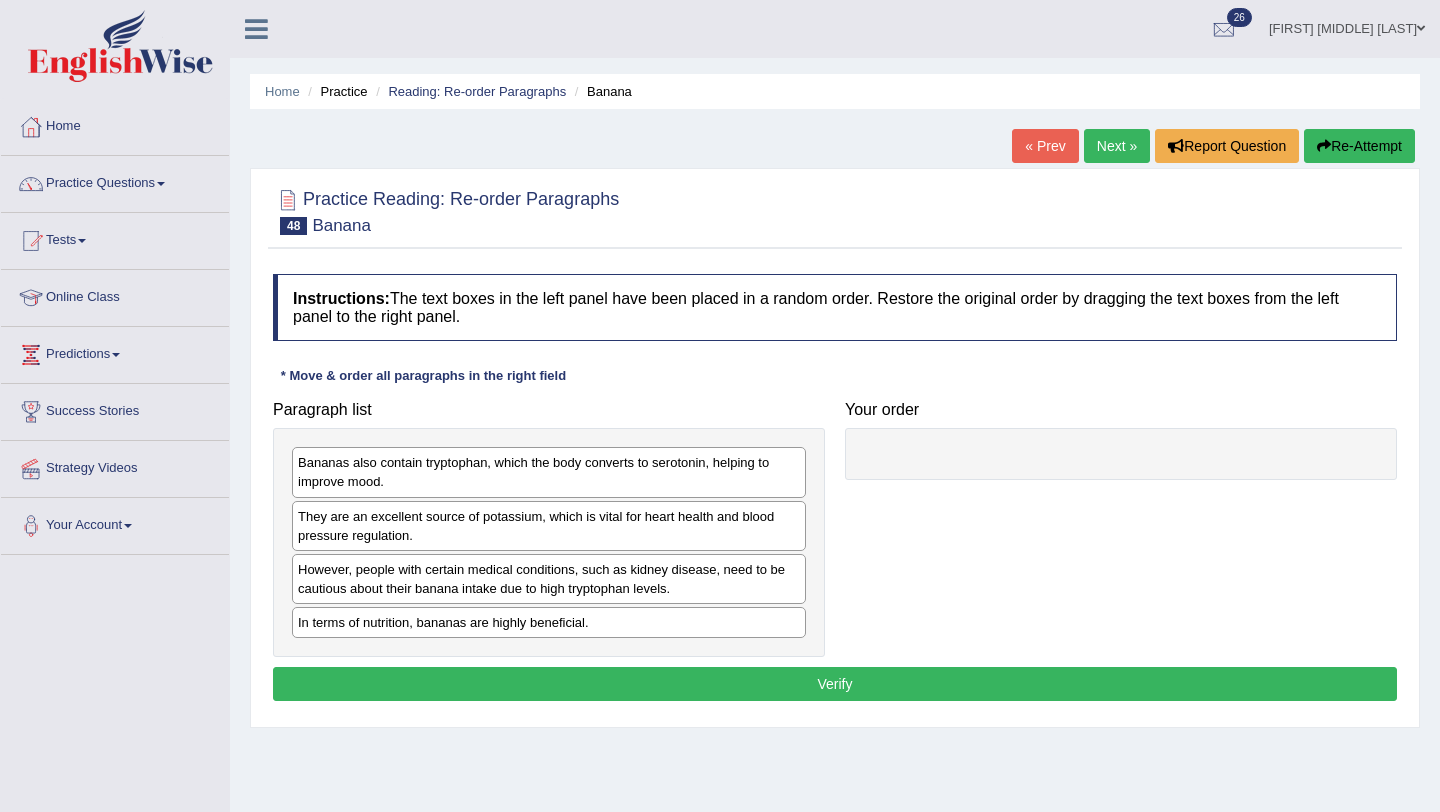 scroll, scrollTop: 0, scrollLeft: 0, axis: both 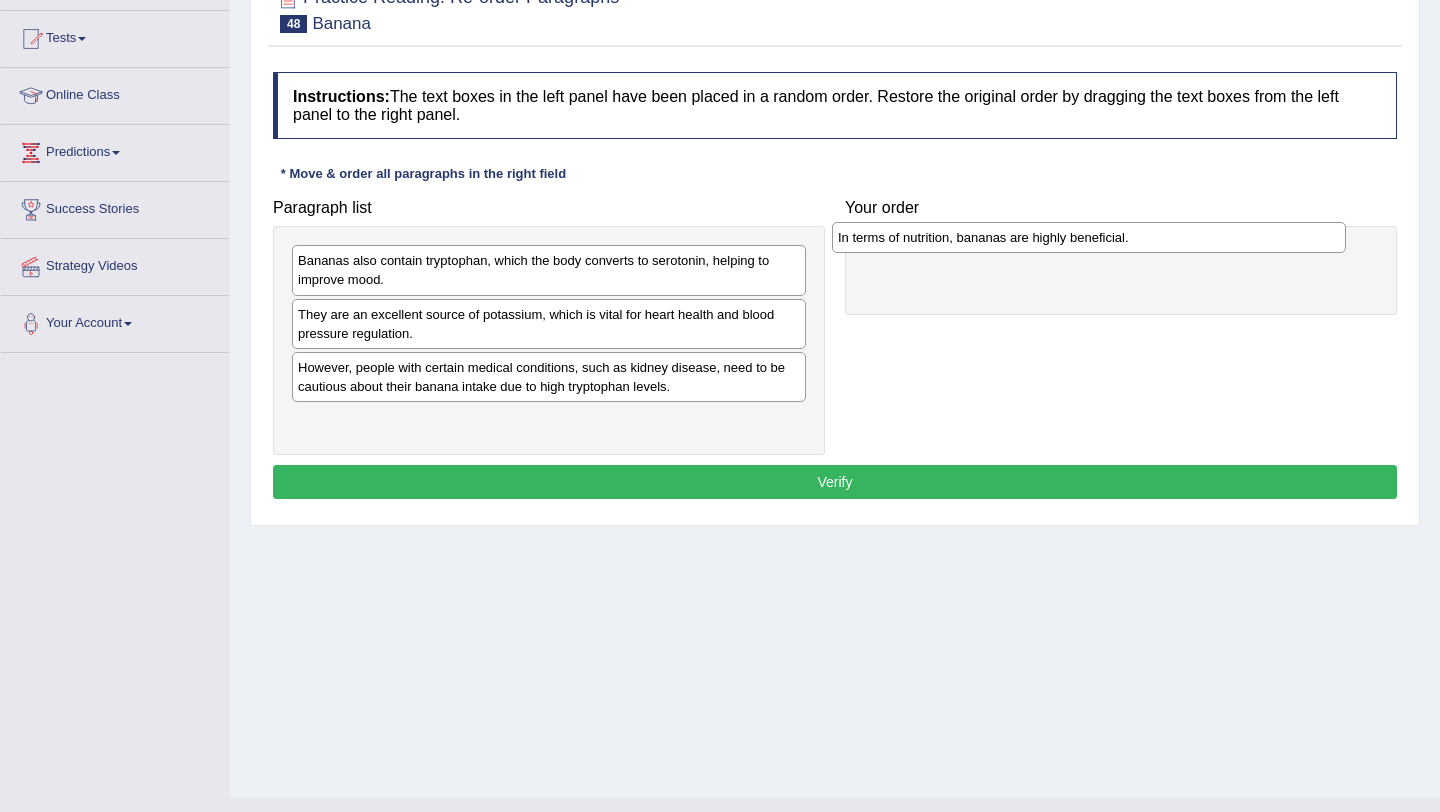 drag, startPoint x: 461, startPoint y: 422, endPoint x: 999, endPoint y: 245, distance: 566.3682 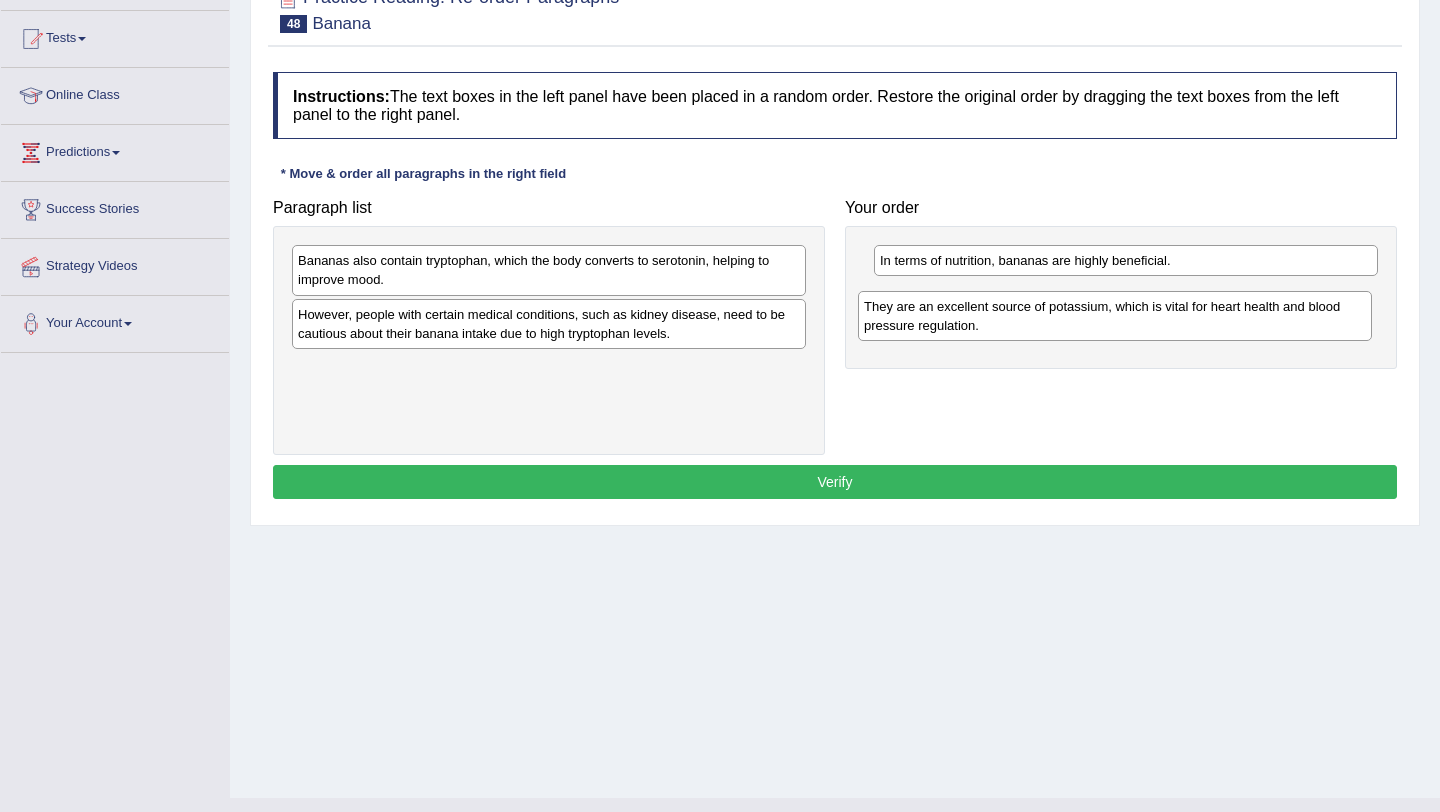 drag, startPoint x: 466, startPoint y: 325, endPoint x: 1032, endPoint y: 317, distance: 566.0565 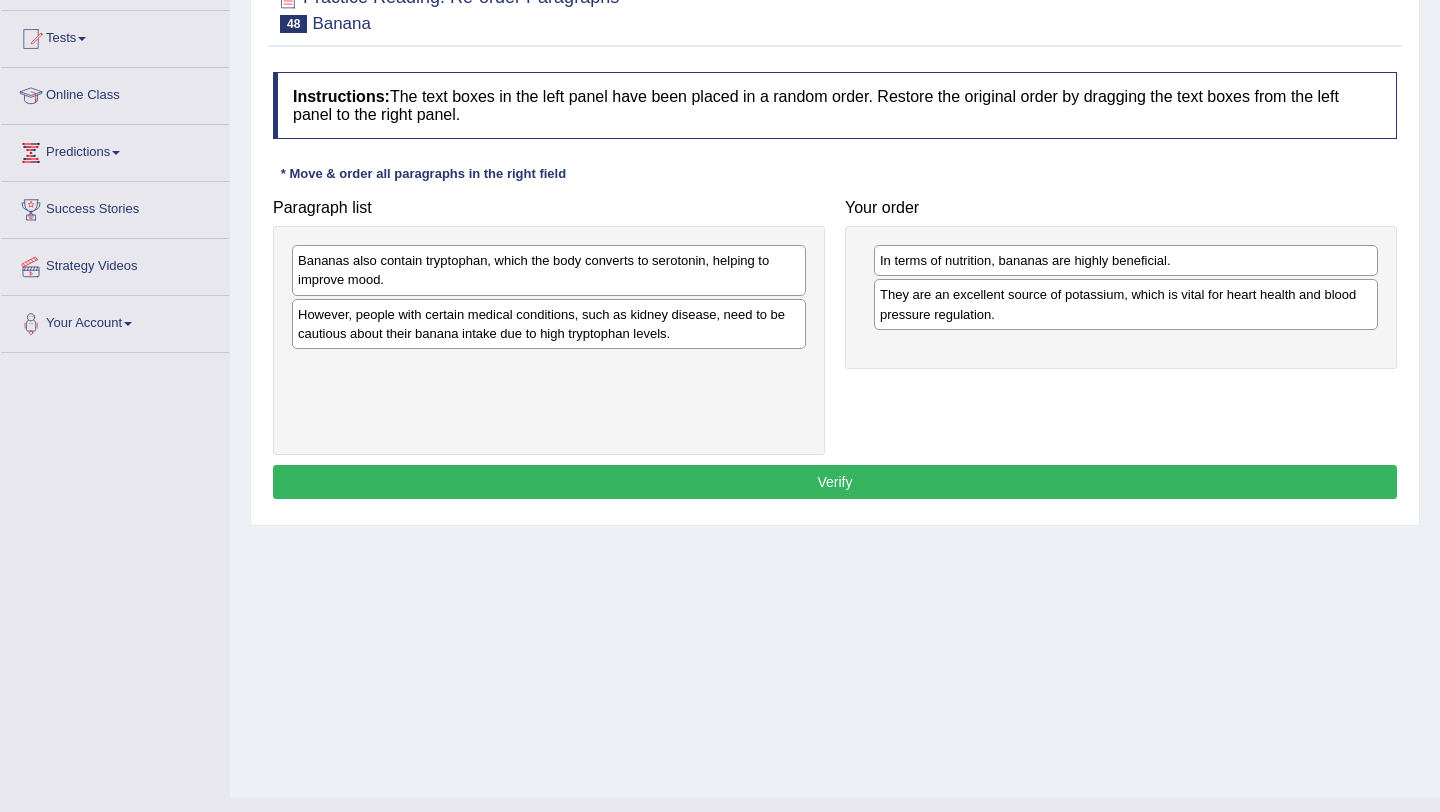 drag, startPoint x: 442, startPoint y: 274, endPoint x: 607, endPoint y: 289, distance: 165.68042 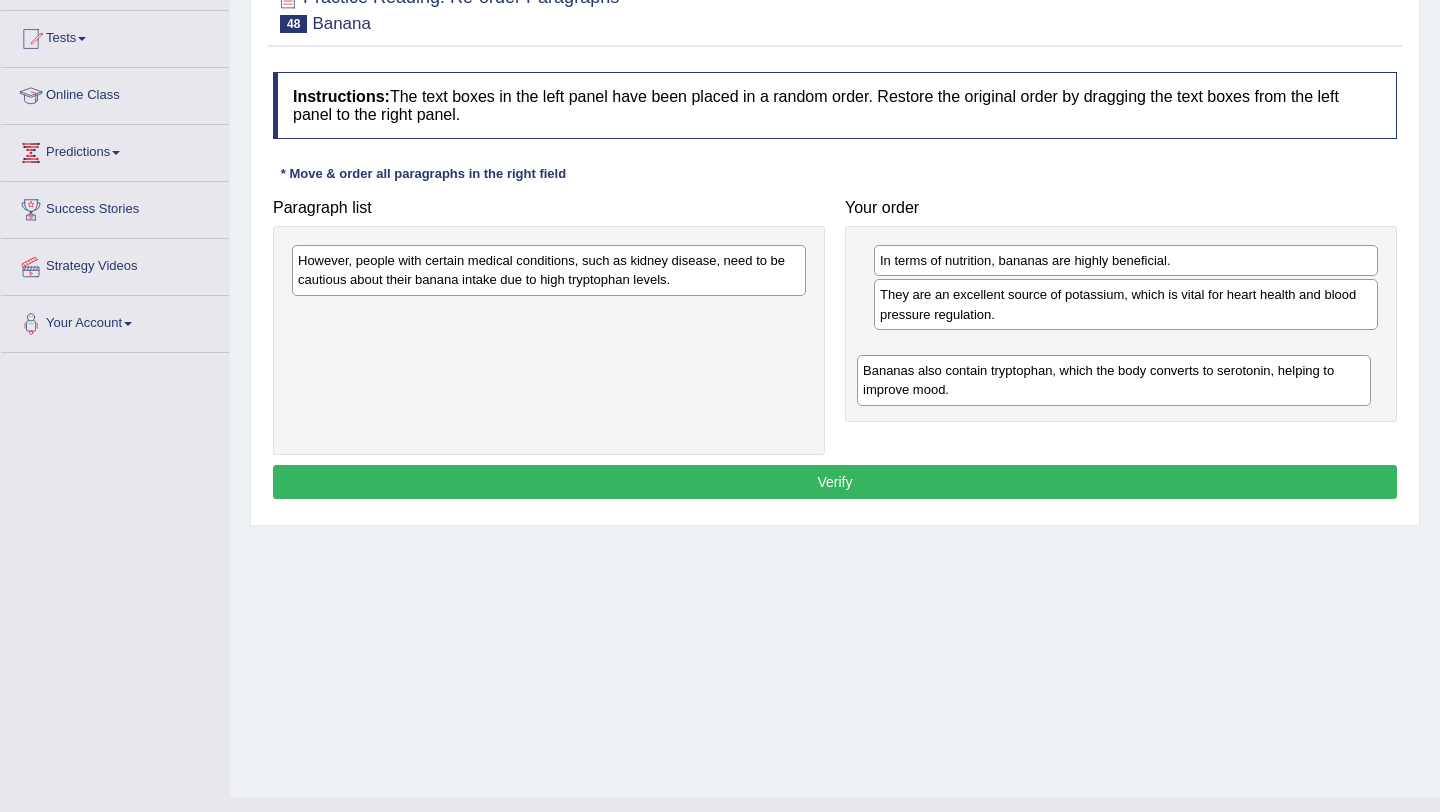 drag, startPoint x: 671, startPoint y: 270, endPoint x: 1237, endPoint y: 379, distance: 576.4 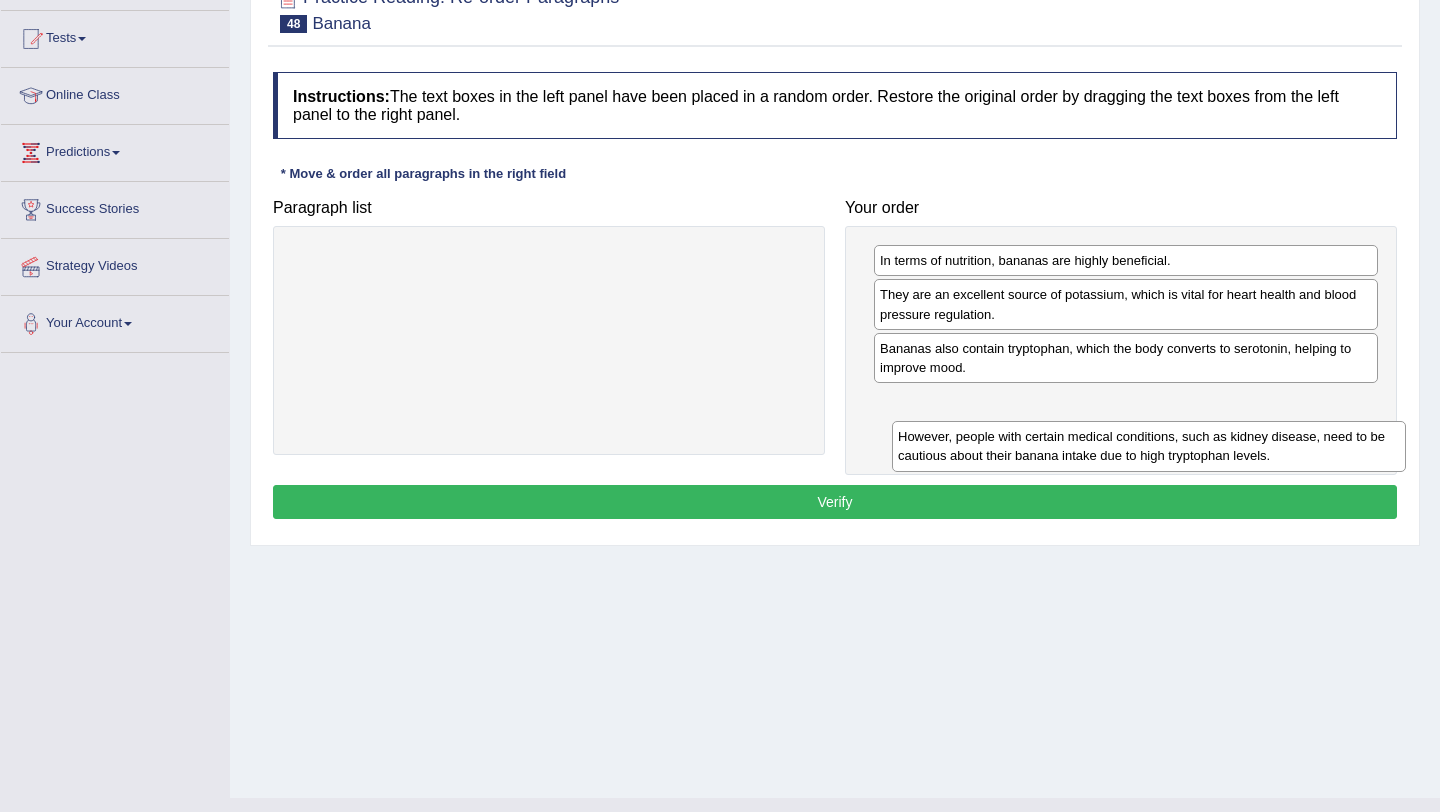 drag, startPoint x: 492, startPoint y: 269, endPoint x: 1085, endPoint y: 443, distance: 618.0008 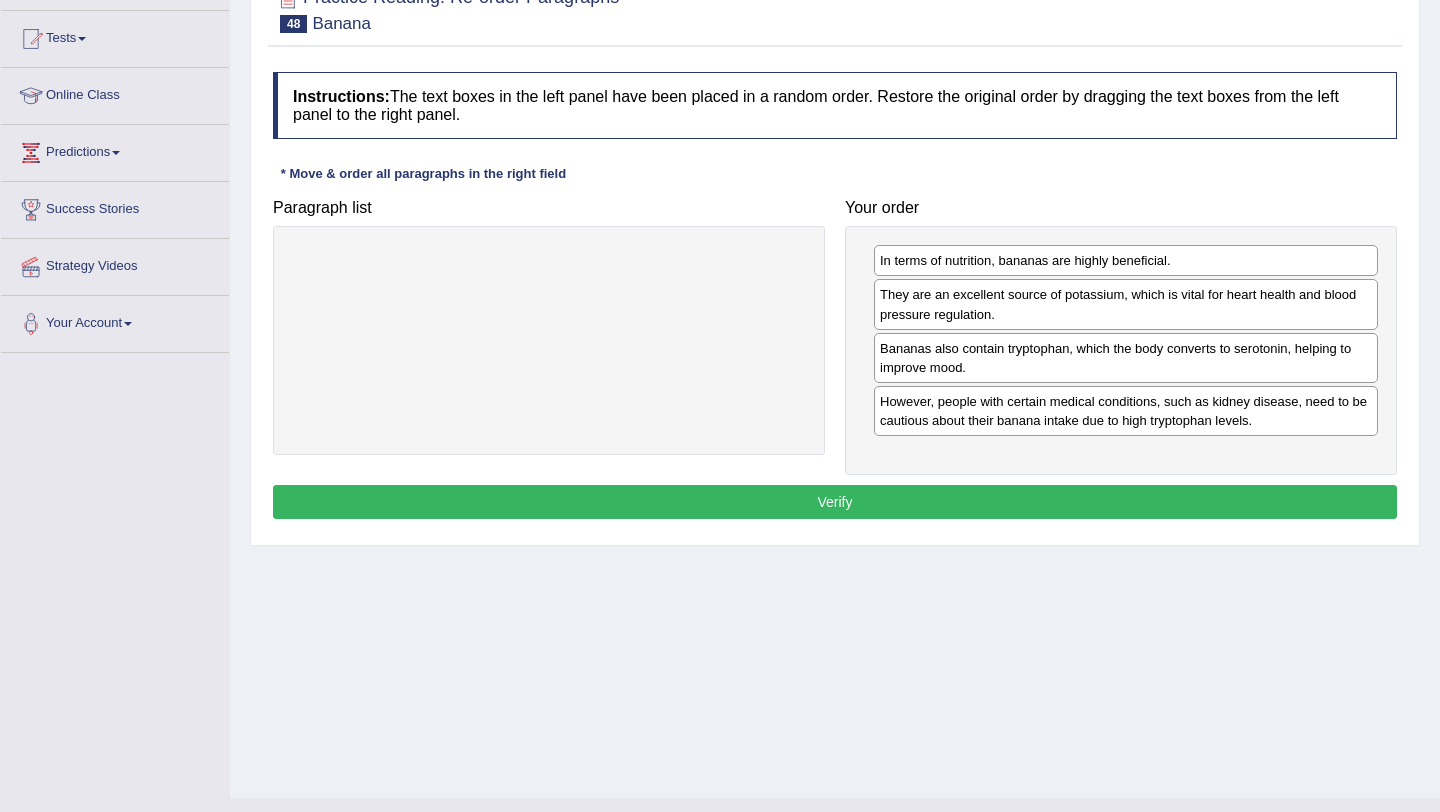 click on "Verify" at bounding box center (835, 502) 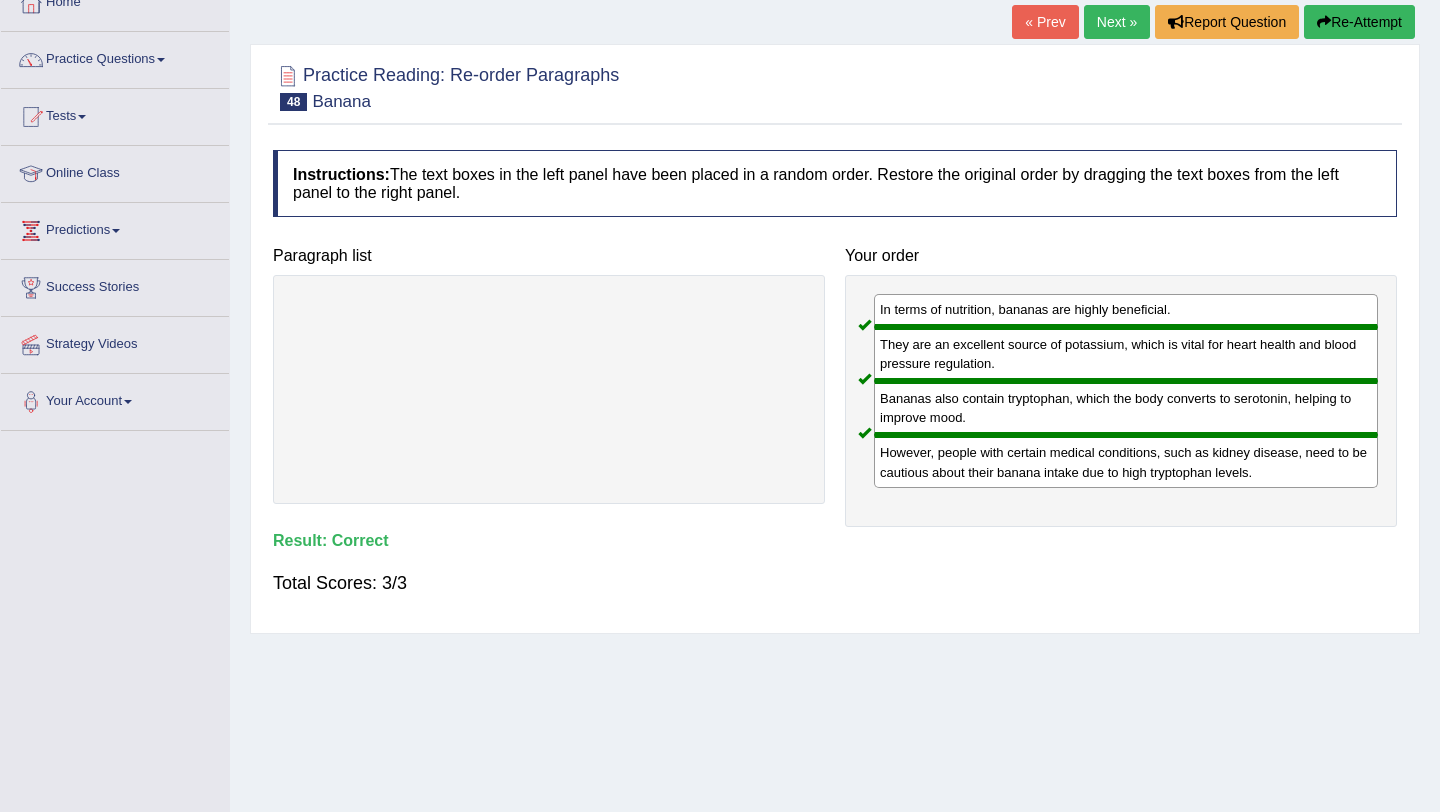 scroll, scrollTop: 123, scrollLeft: 0, axis: vertical 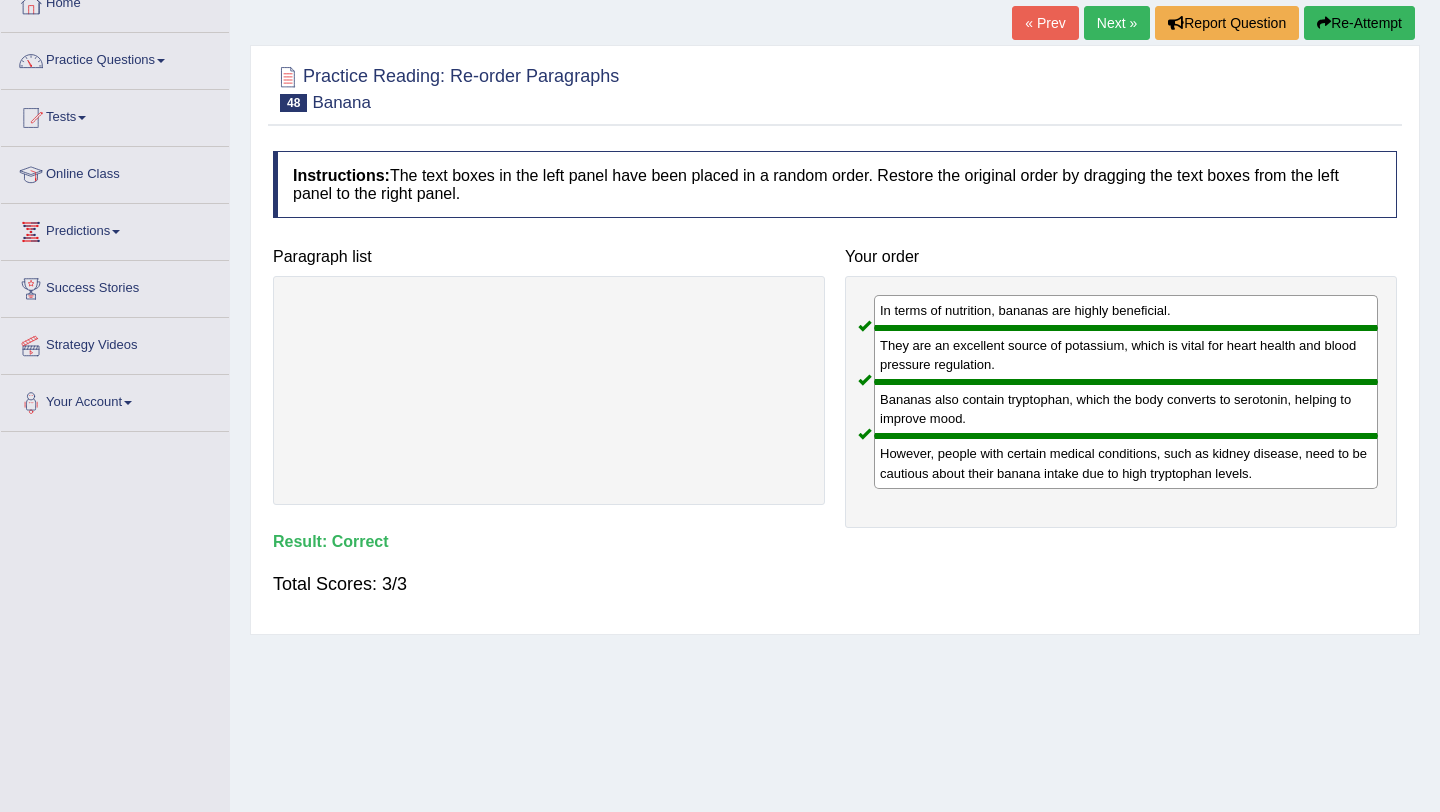 click on "Next »" at bounding box center (1117, 23) 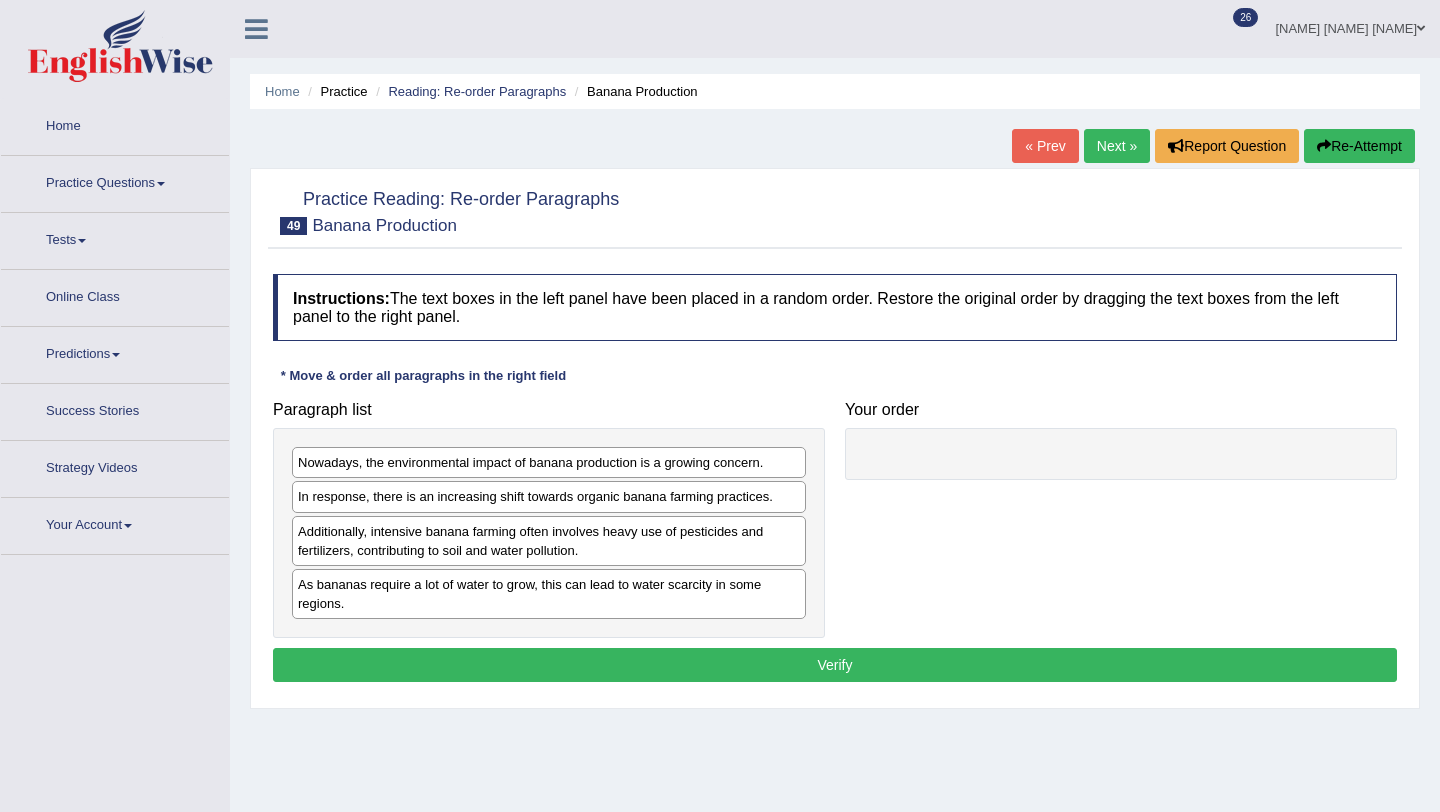 scroll, scrollTop: 0, scrollLeft: 0, axis: both 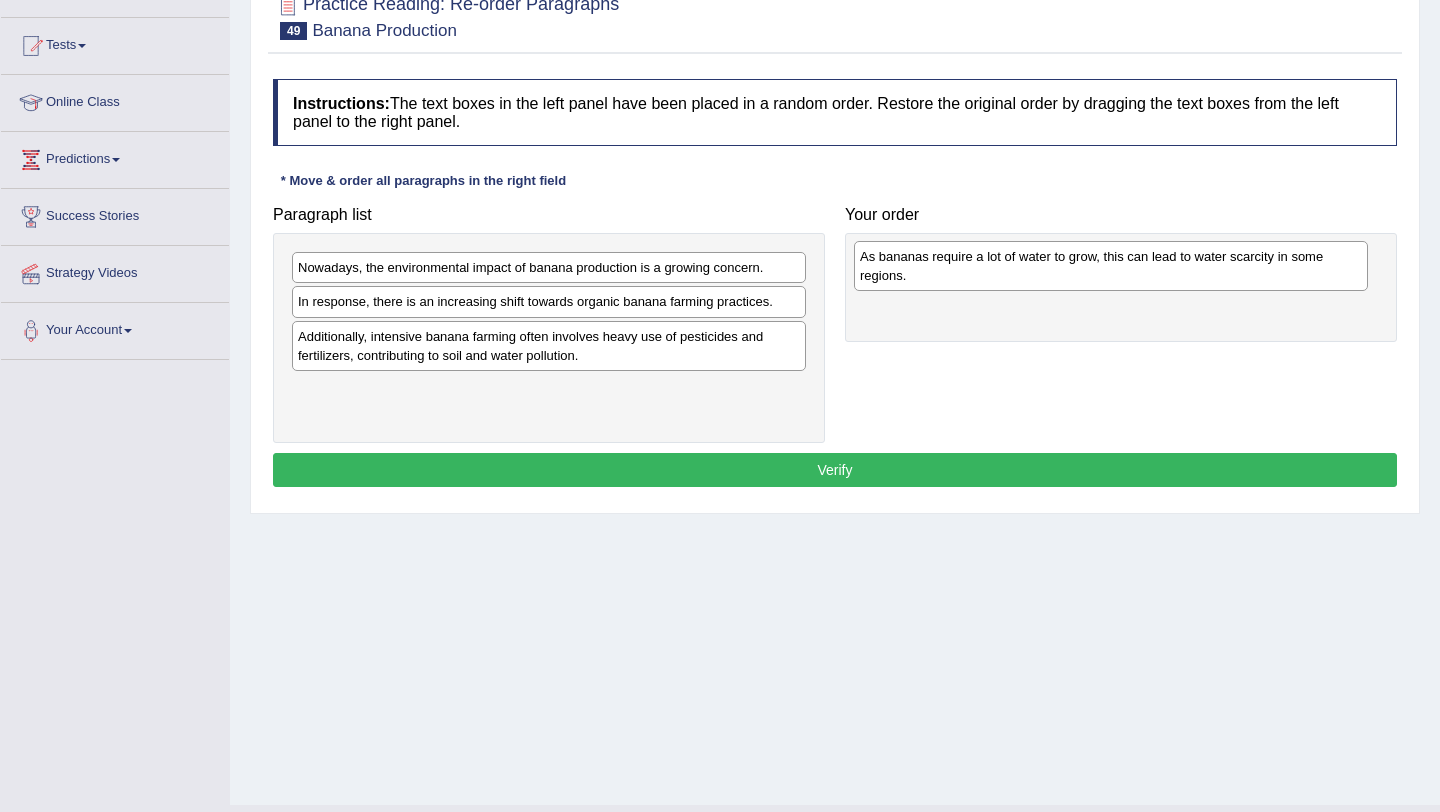 drag, startPoint x: 406, startPoint y: 413, endPoint x: 965, endPoint y: 277, distance: 575.306 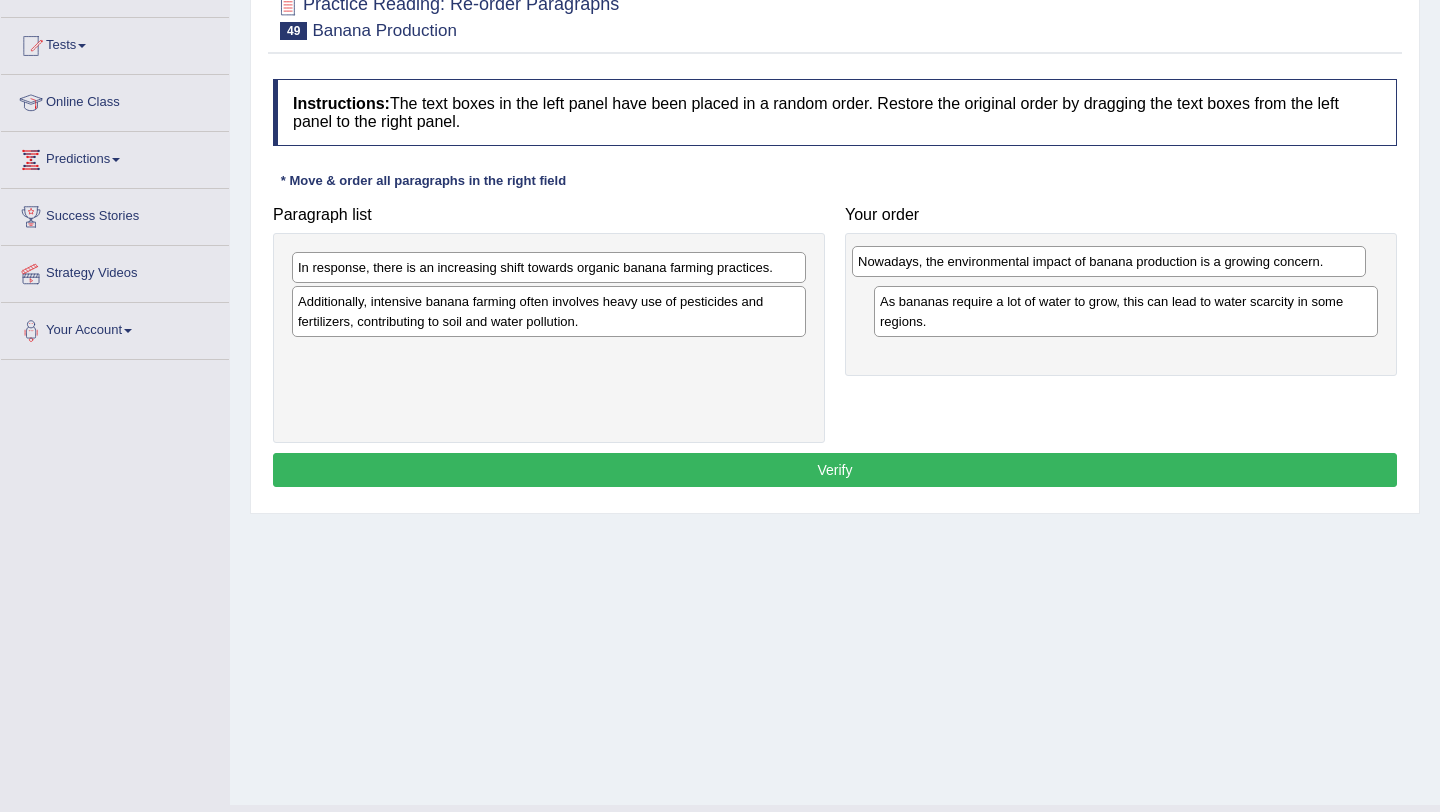 drag, startPoint x: 519, startPoint y: 269, endPoint x: 1079, endPoint y: 263, distance: 560.03217 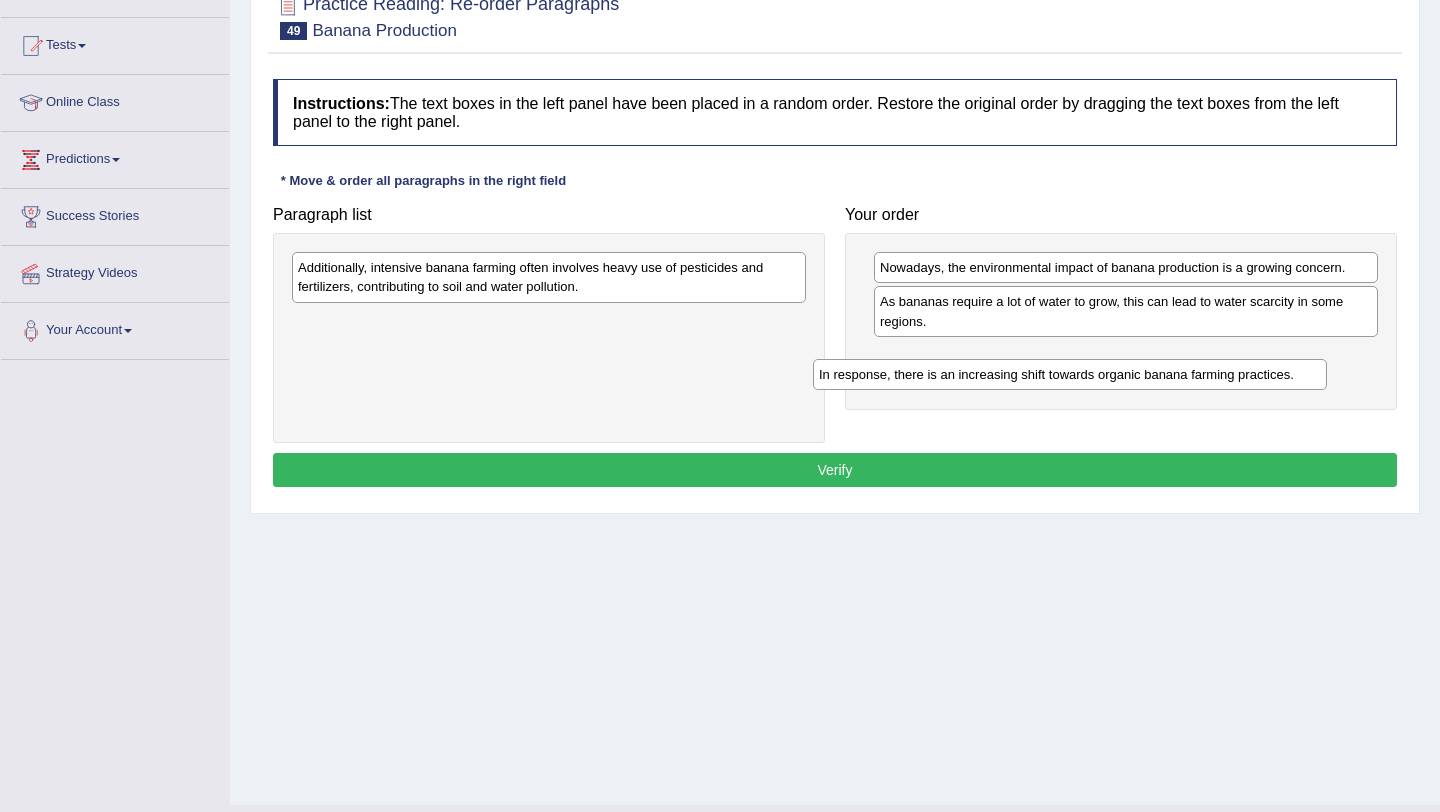 drag, startPoint x: 375, startPoint y: 268, endPoint x: 898, endPoint y: 375, distance: 533.8333 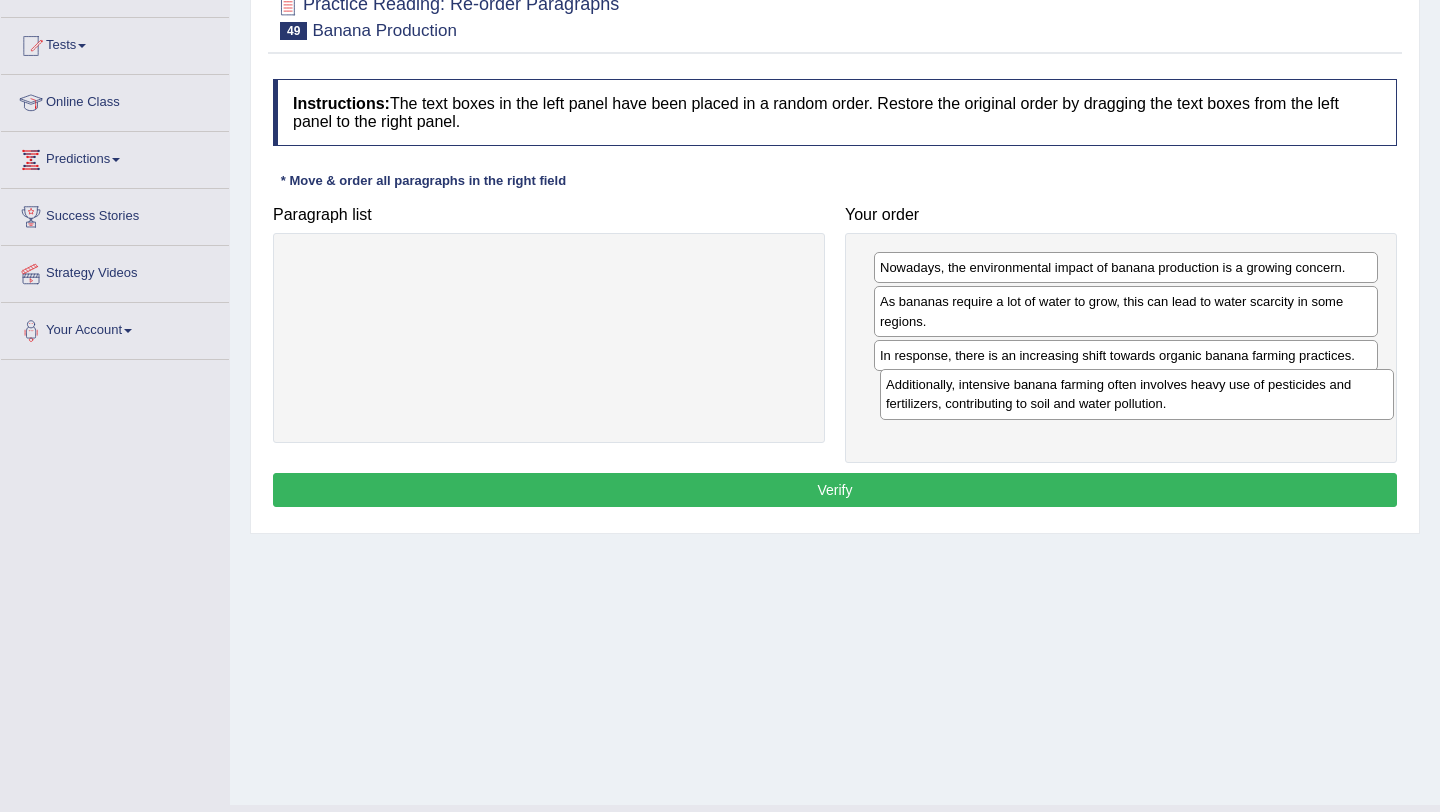 drag, startPoint x: 478, startPoint y: 271, endPoint x: 1065, endPoint y: 387, distance: 598.3519 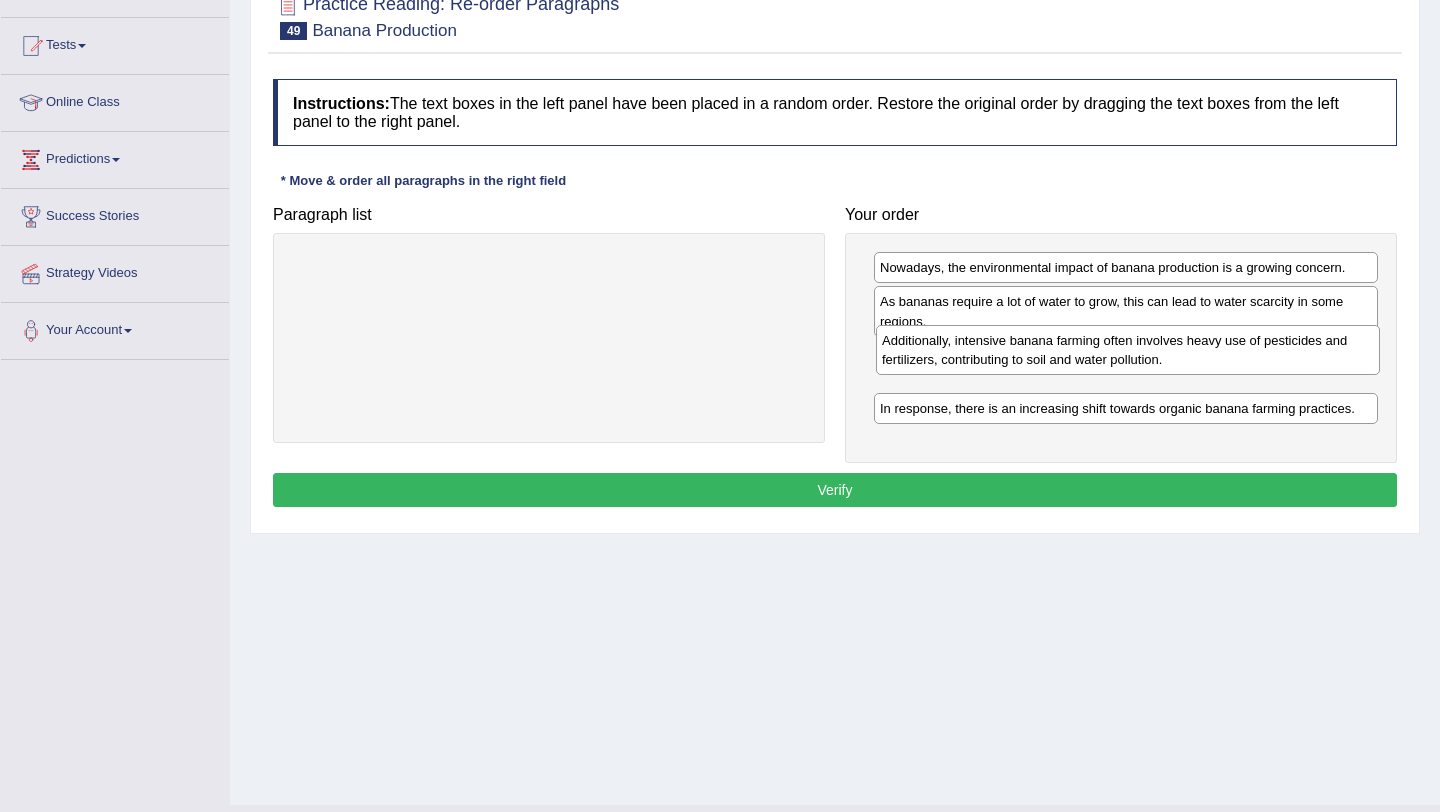 drag, startPoint x: 948, startPoint y: 398, endPoint x: 950, endPoint y: 349, distance: 49.0408 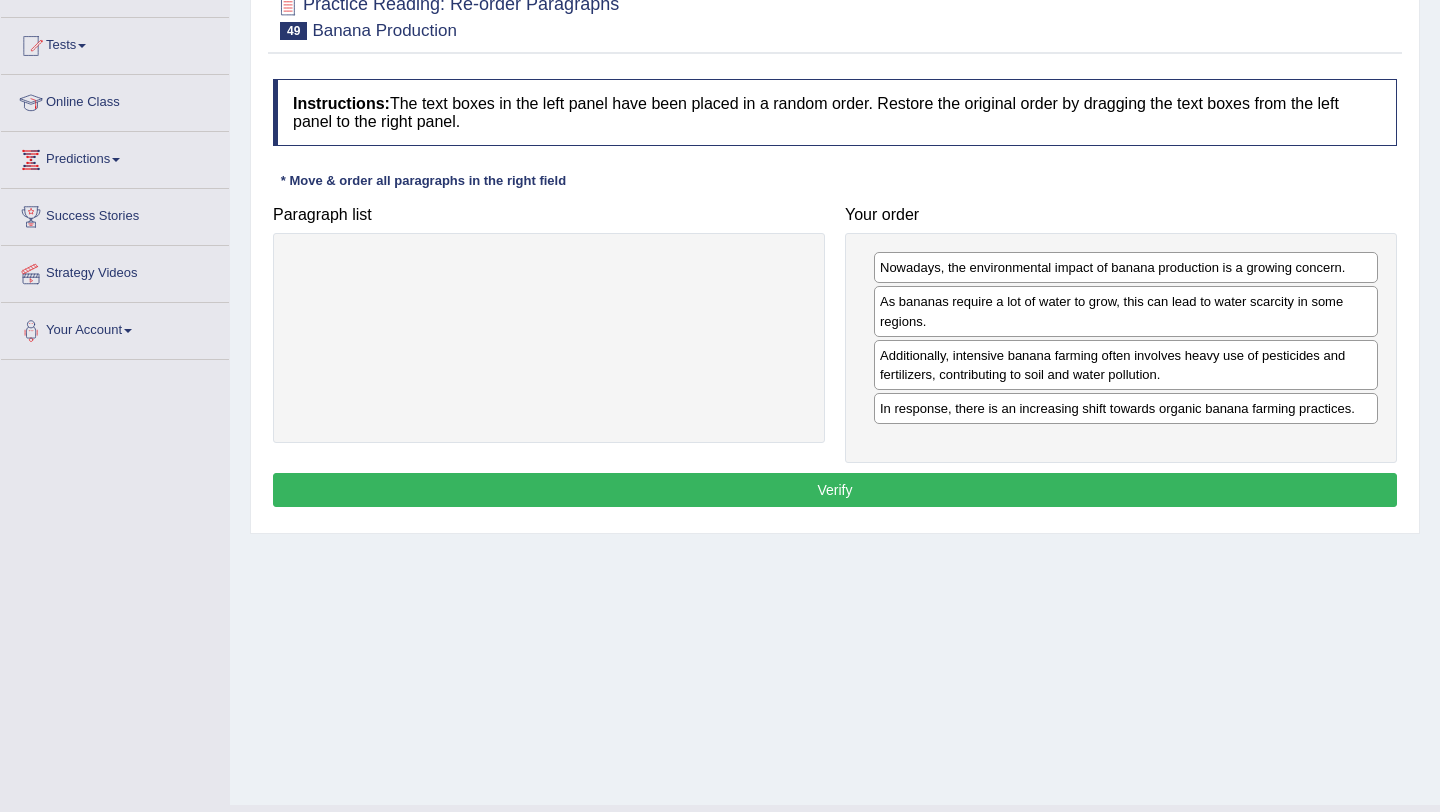 click on "Verify" at bounding box center (835, 490) 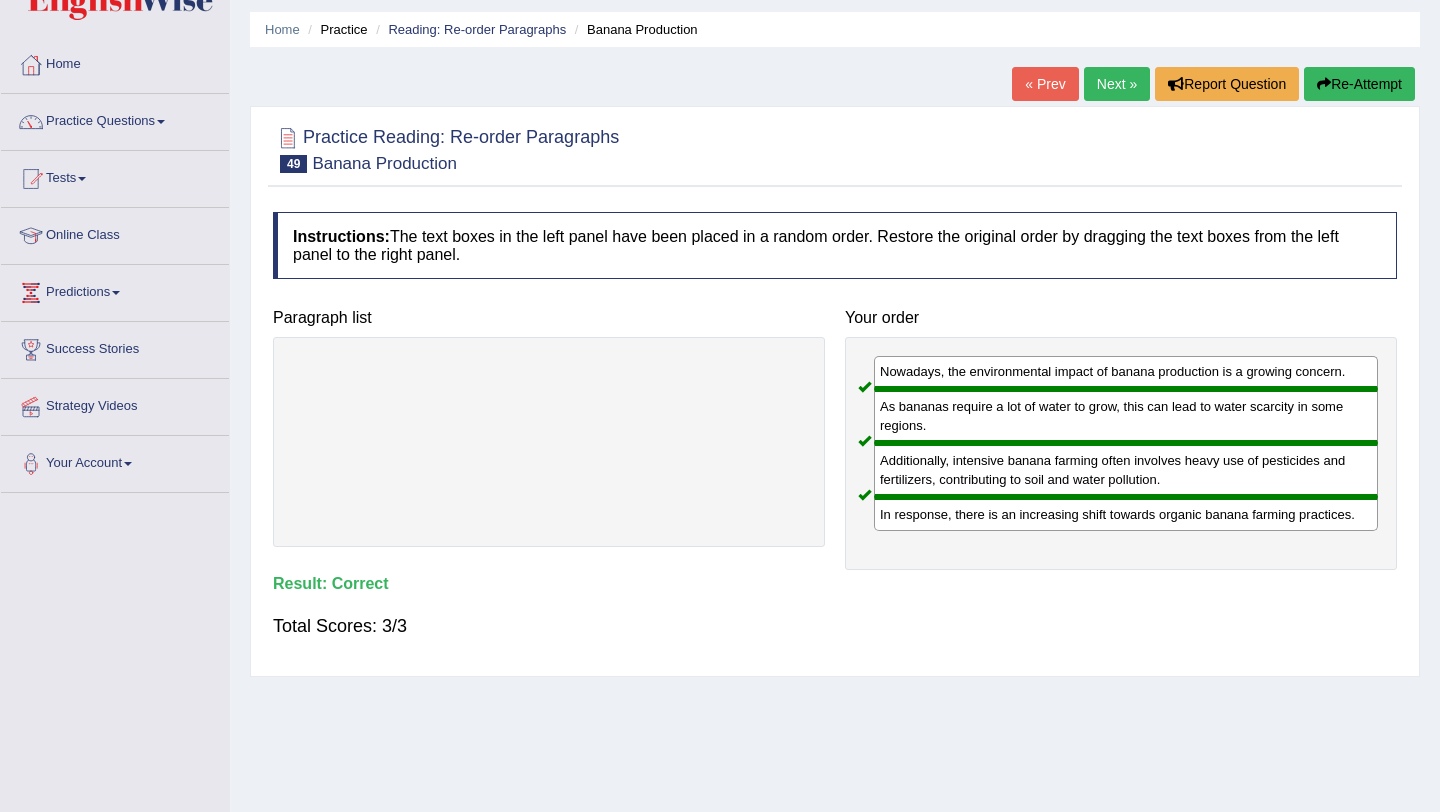 scroll, scrollTop: 54, scrollLeft: 0, axis: vertical 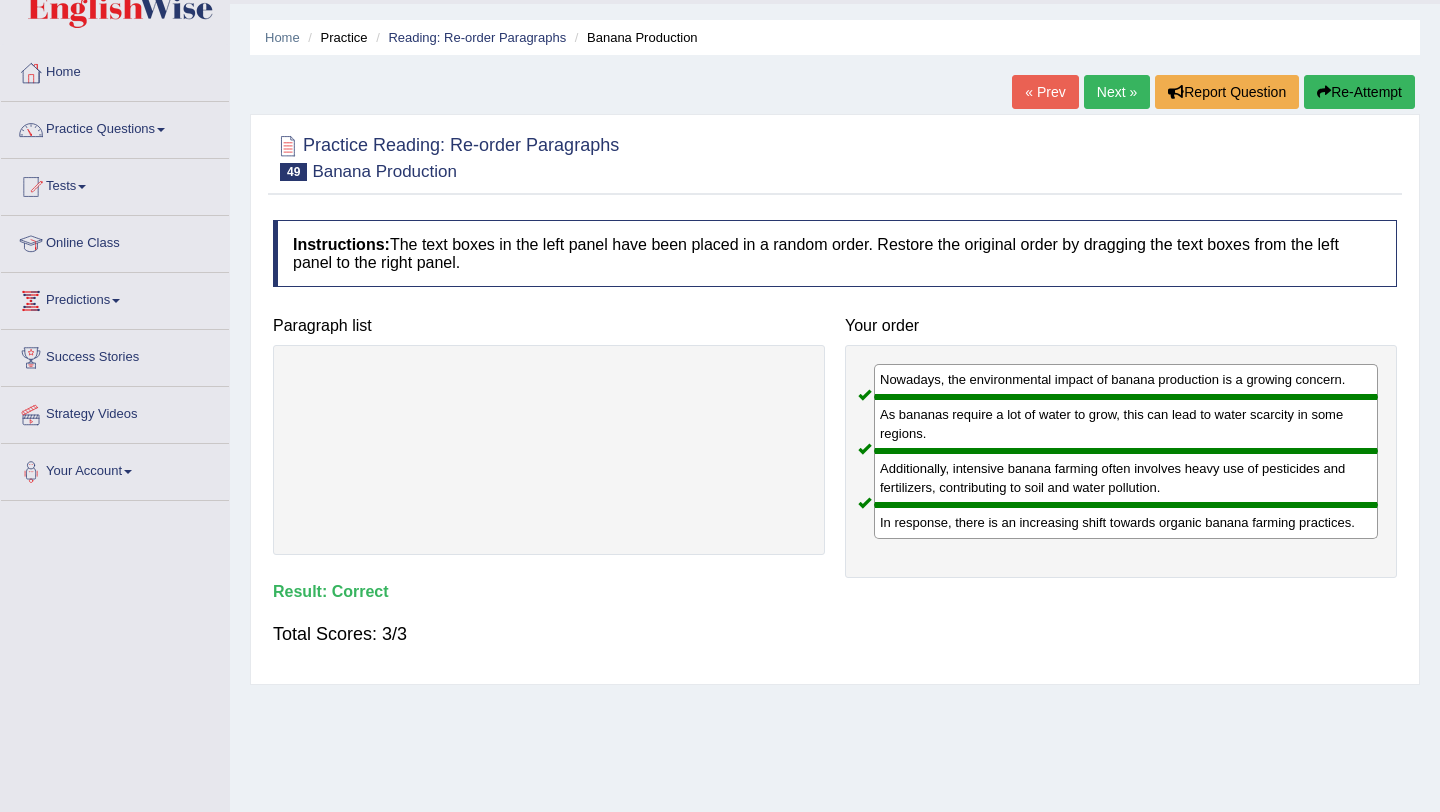 click on "Next »" at bounding box center (1117, 92) 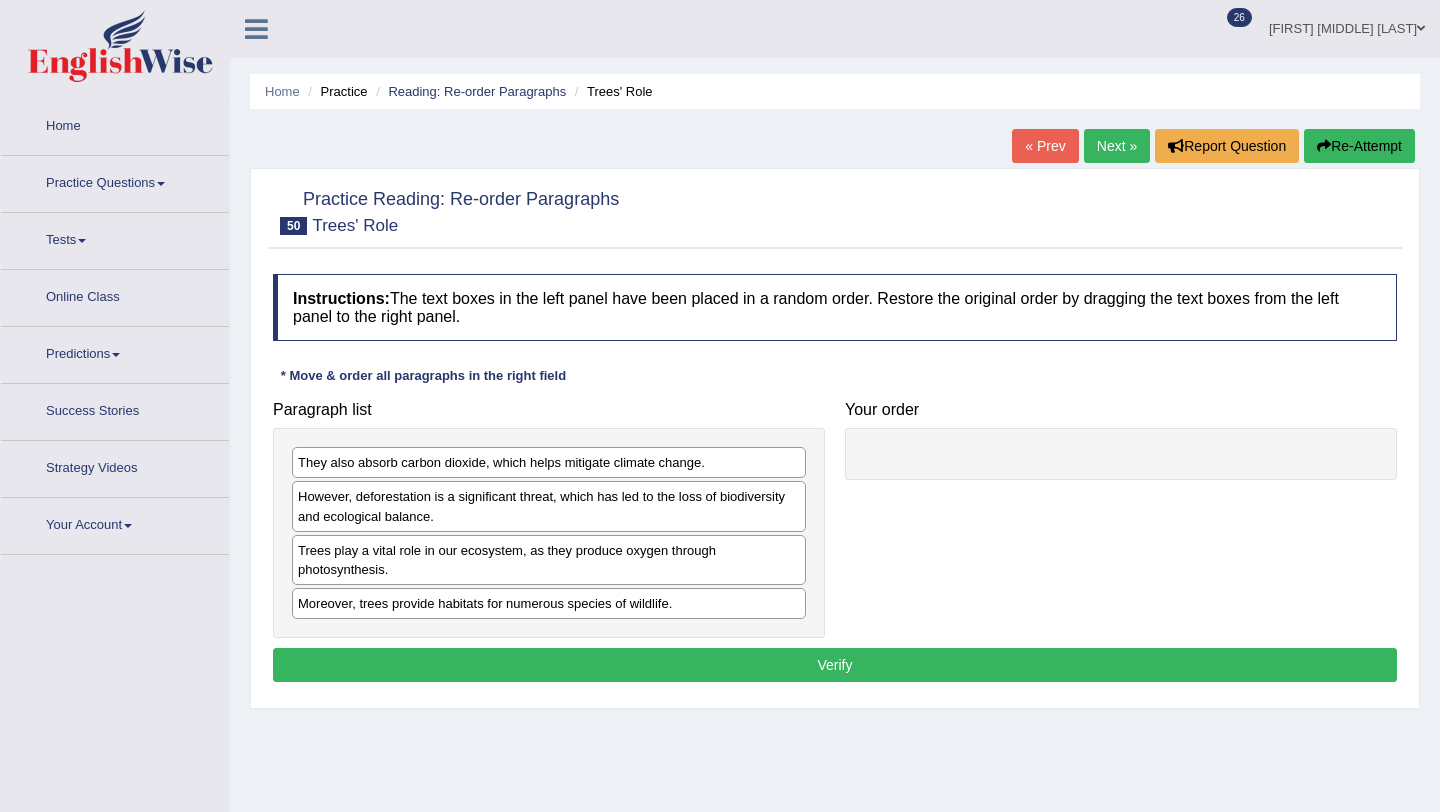 scroll, scrollTop: 0, scrollLeft: 0, axis: both 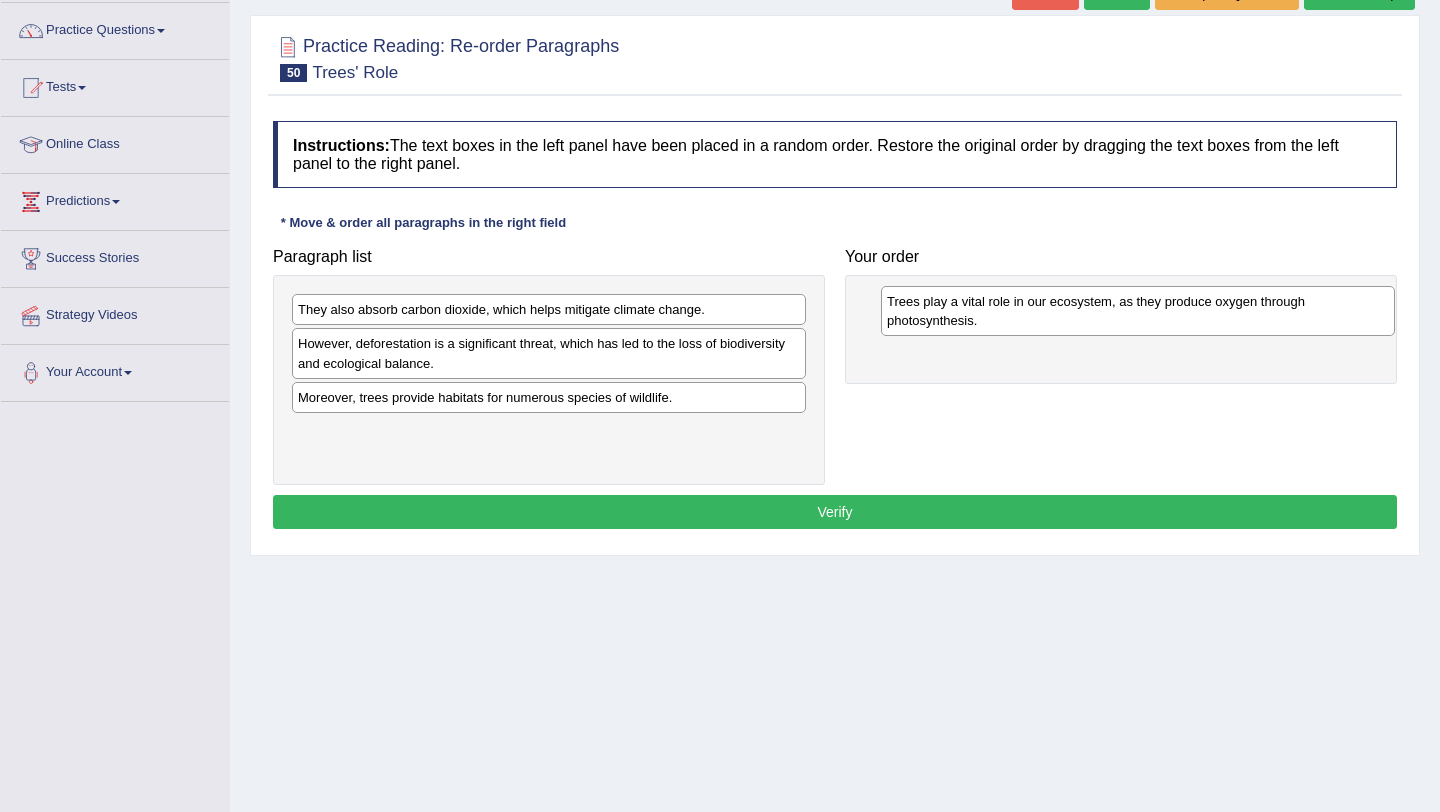 drag, startPoint x: 413, startPoint y: 414, endPoint x: 1002, endPoint y: 315, distance: 597.2621 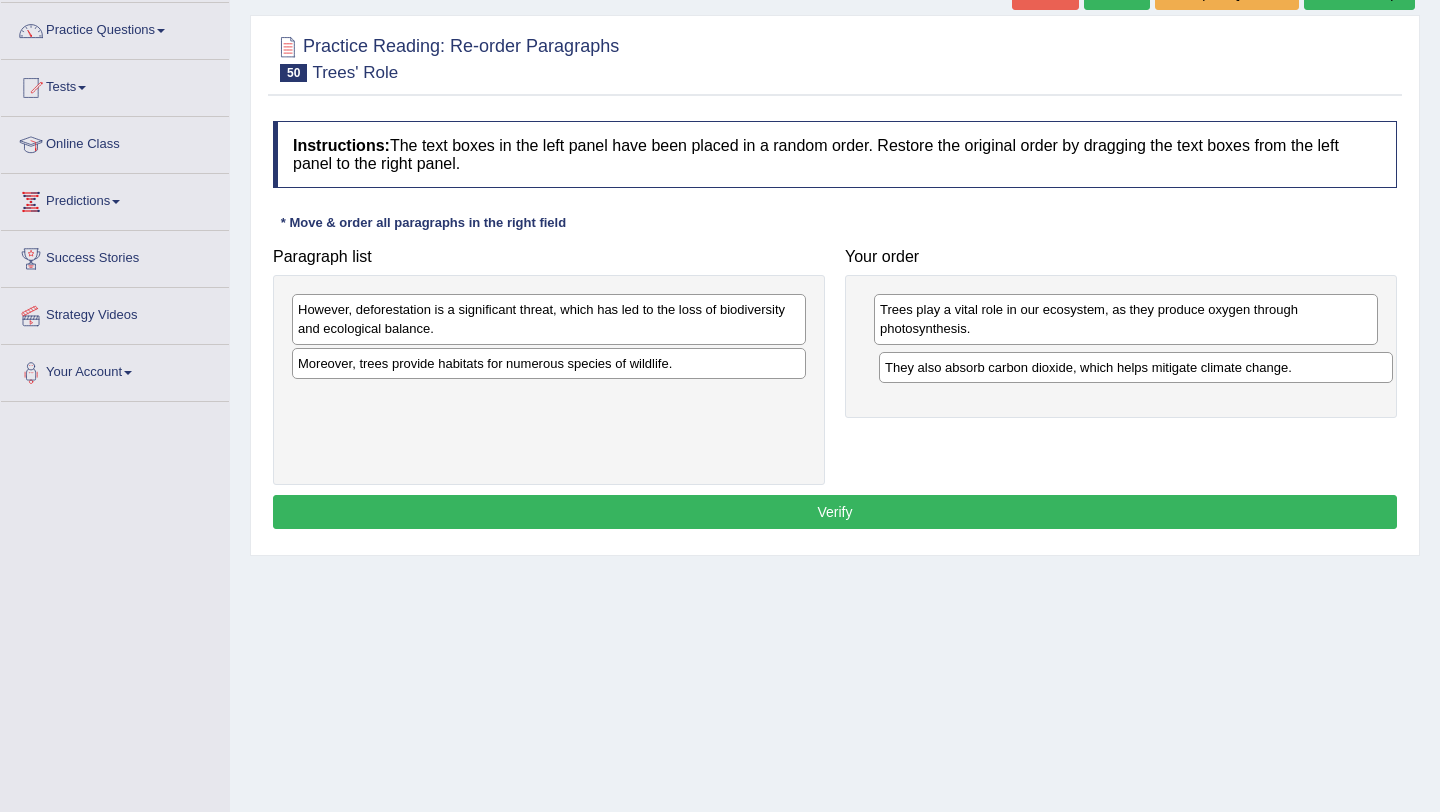 drag, startPoint x: 385, startPoint y: 311, endPoint x: 972, endPoint y: 369, distance: 589.85846 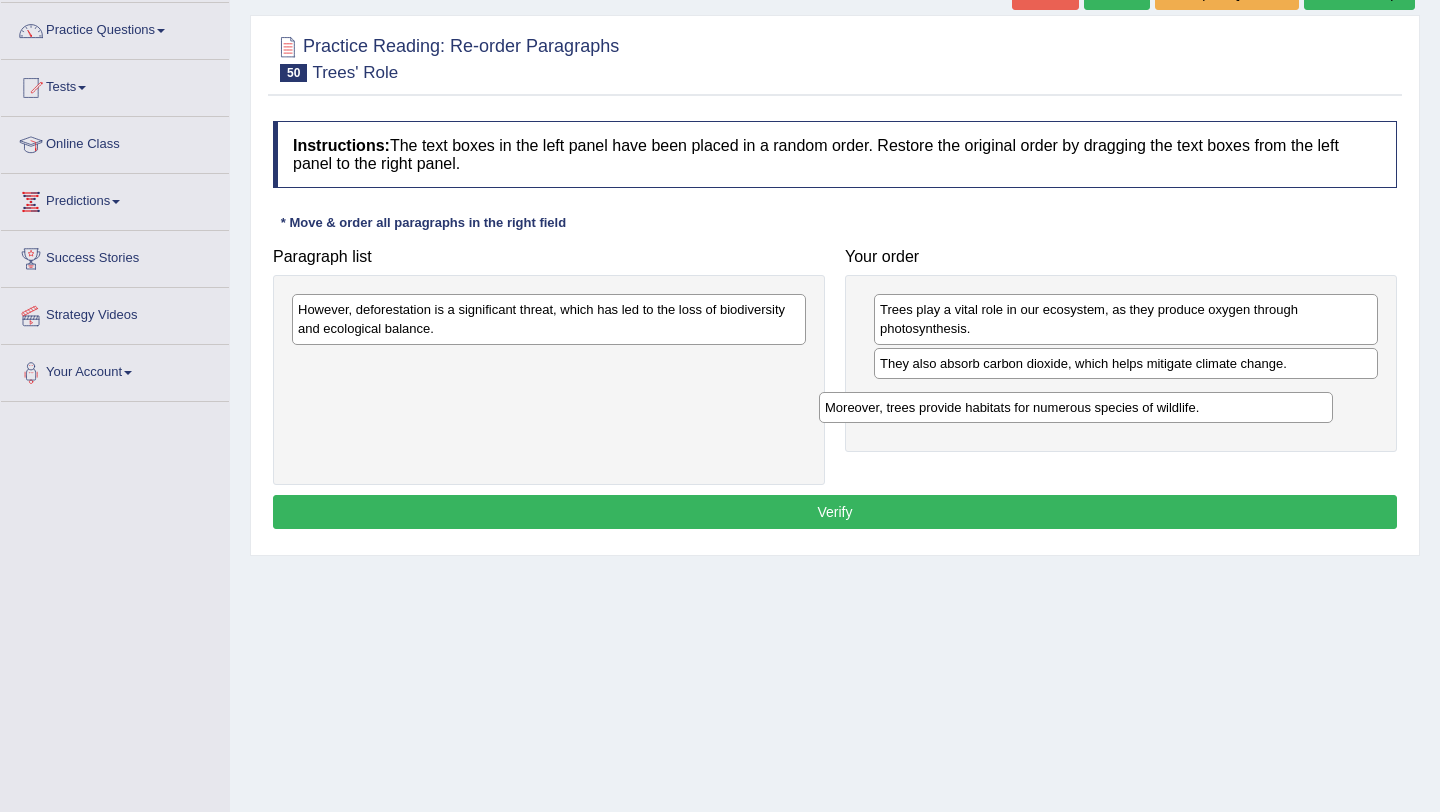 drag, startPoint x: 382, startPoint y: 363, endPoint x: 917, endPoint y: 403, distance: 536.4932 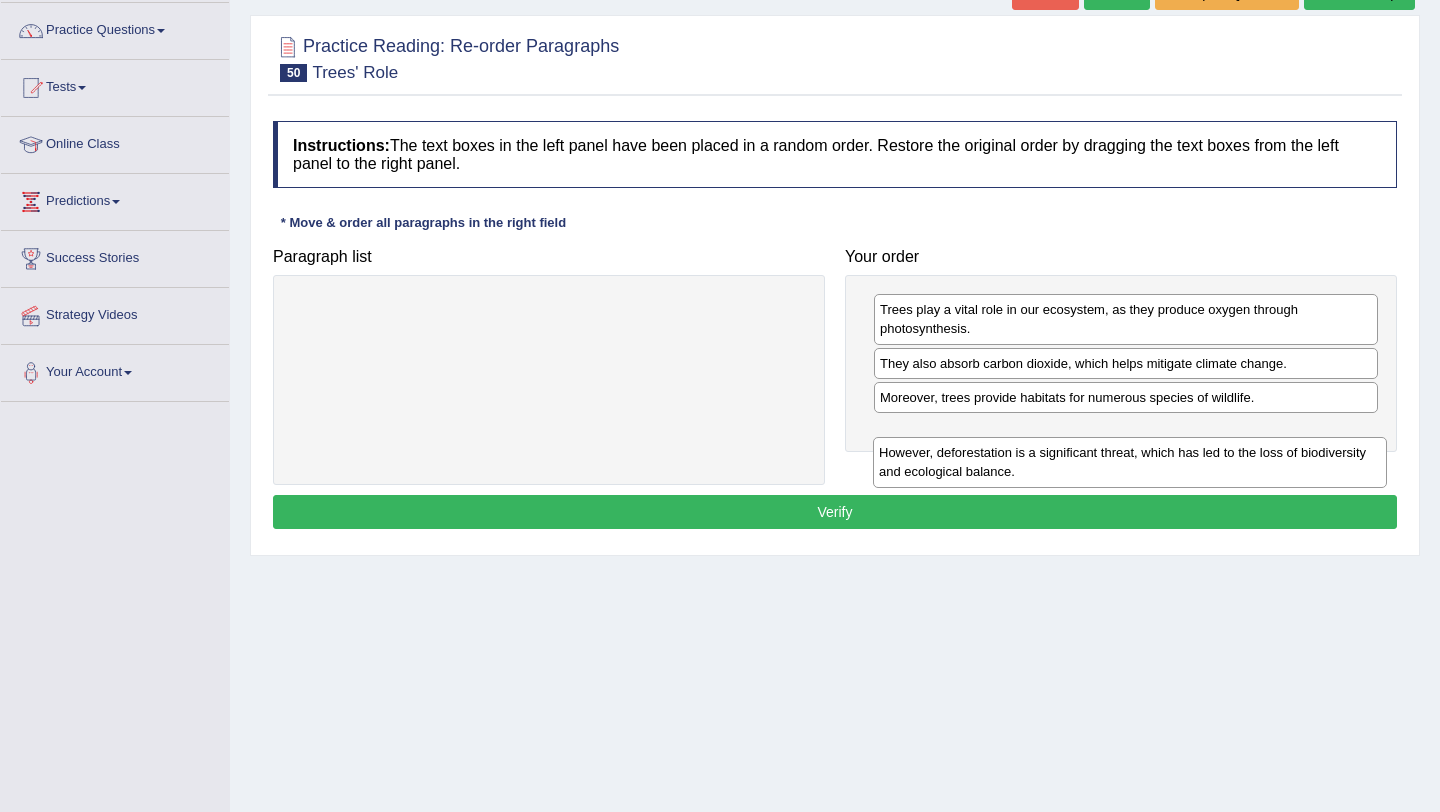 drag, startPoint x: 399, startPoint y: 325, endPoint x: 973, endPoint y: 466, distance: 591.0643 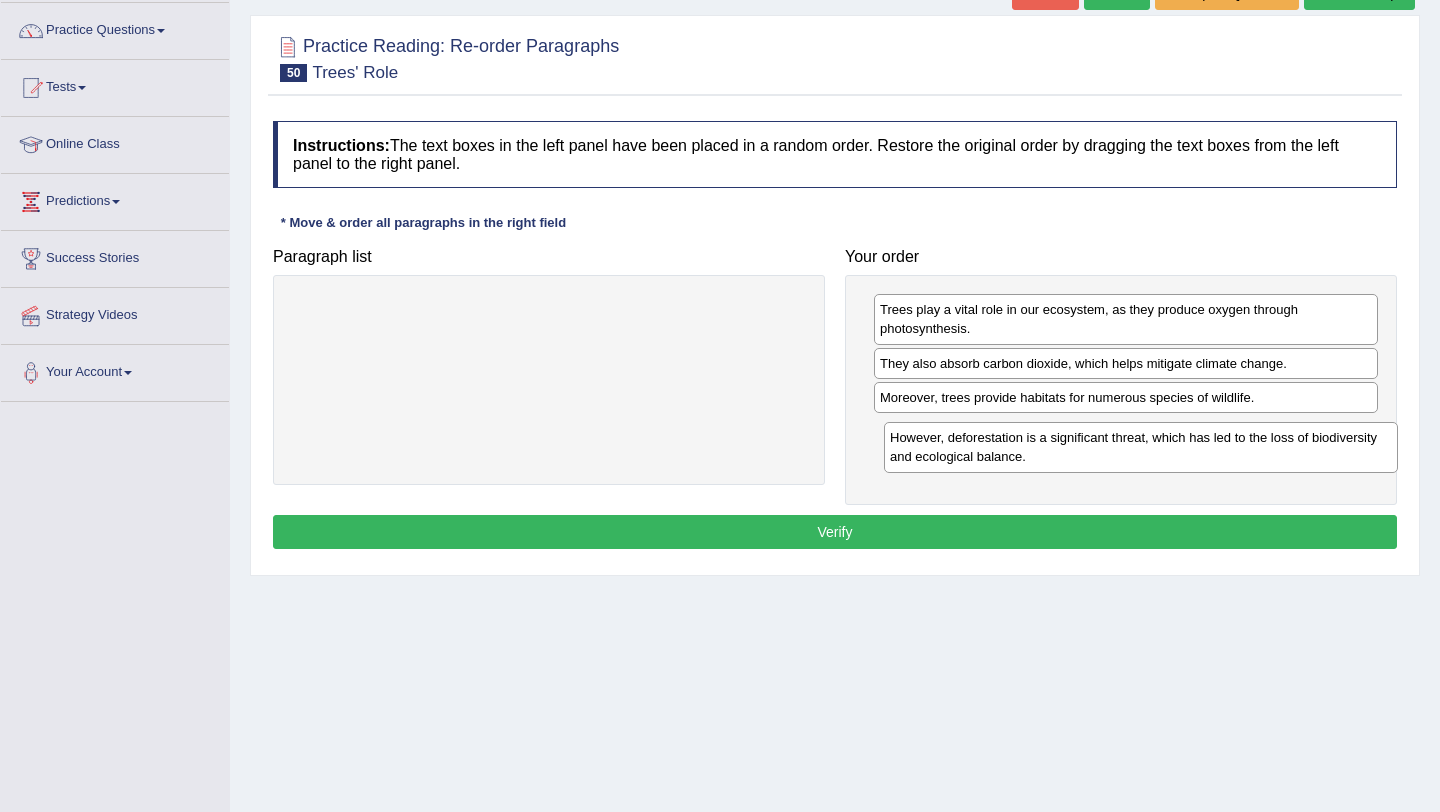 drag, startPoint x: 666, startPoint y: 317, endPoint x: 1258, endPoint y: 445, distance: 605.6798 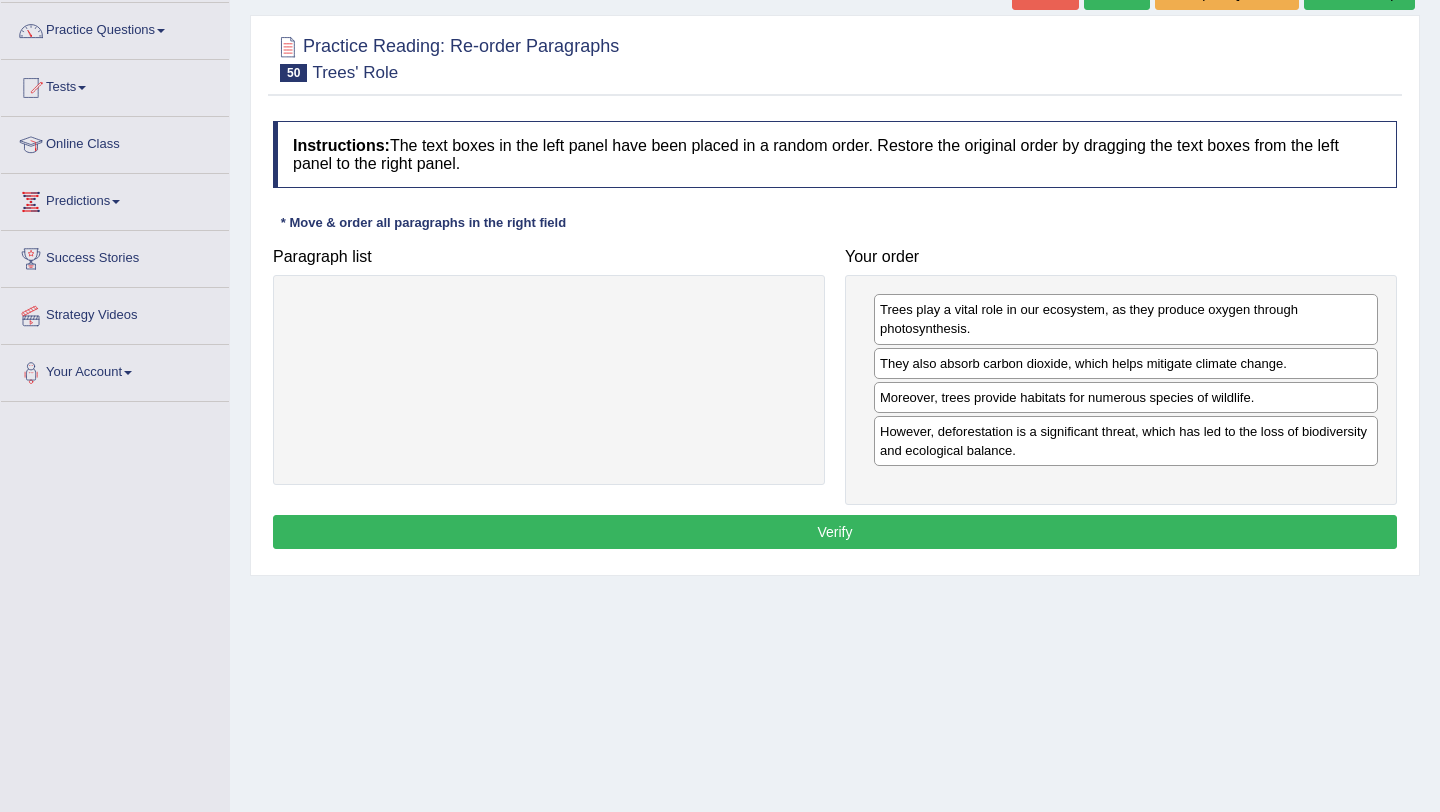 click on "Verify" at bounding box center (835, 532) 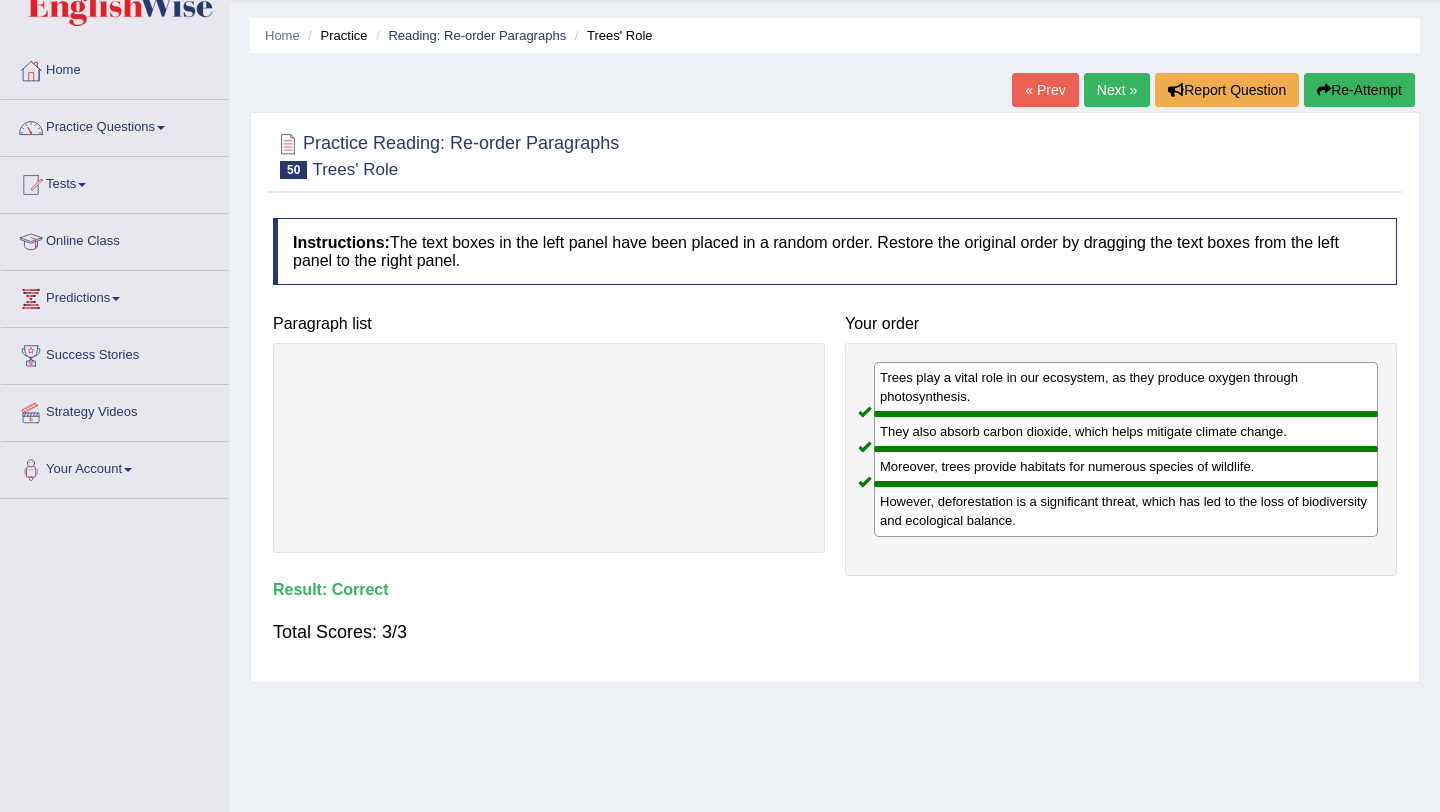 scroll, scrollTop: 53, scrollLeft: 0, axis: vertical 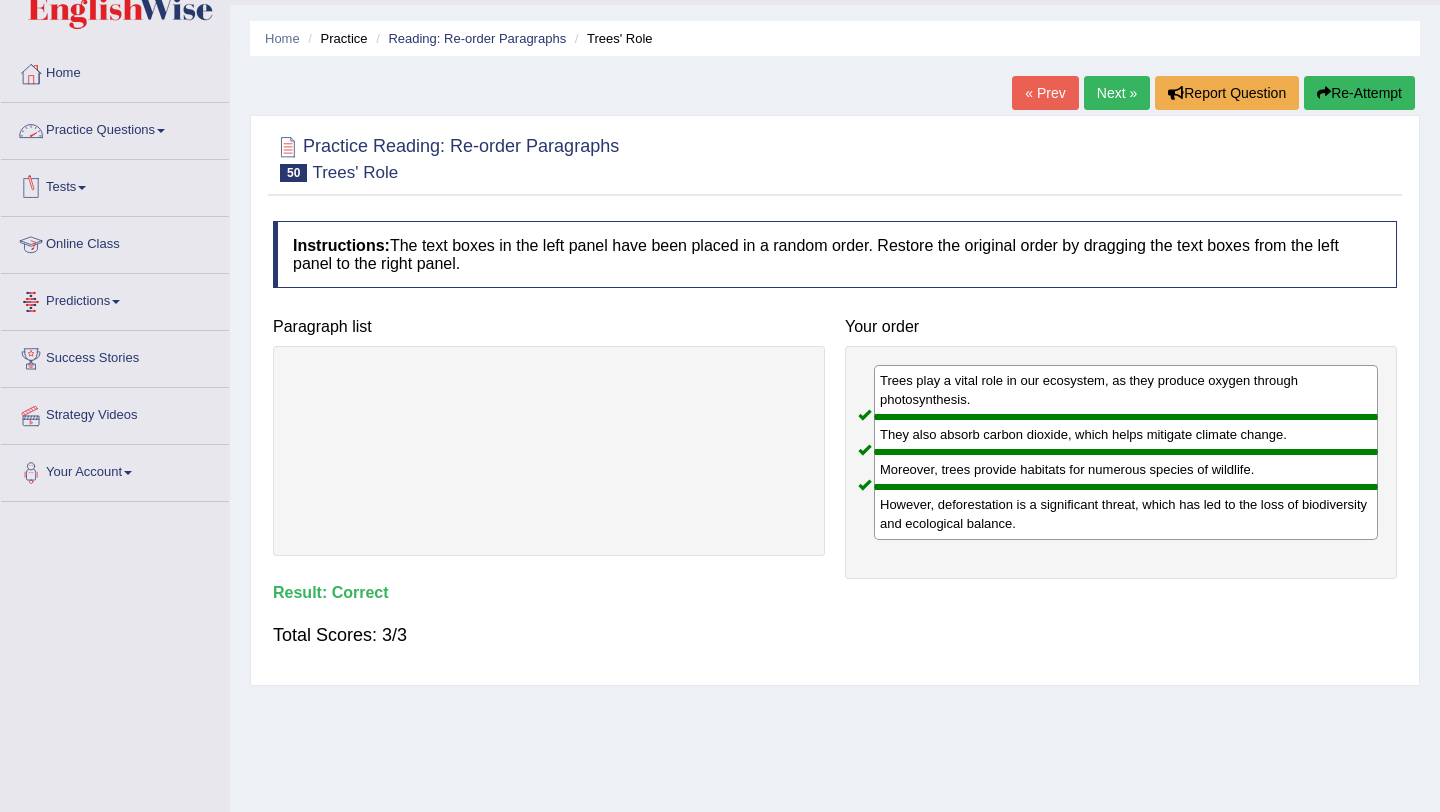 click on "Practice Questions" at bounding box center [115, 128] 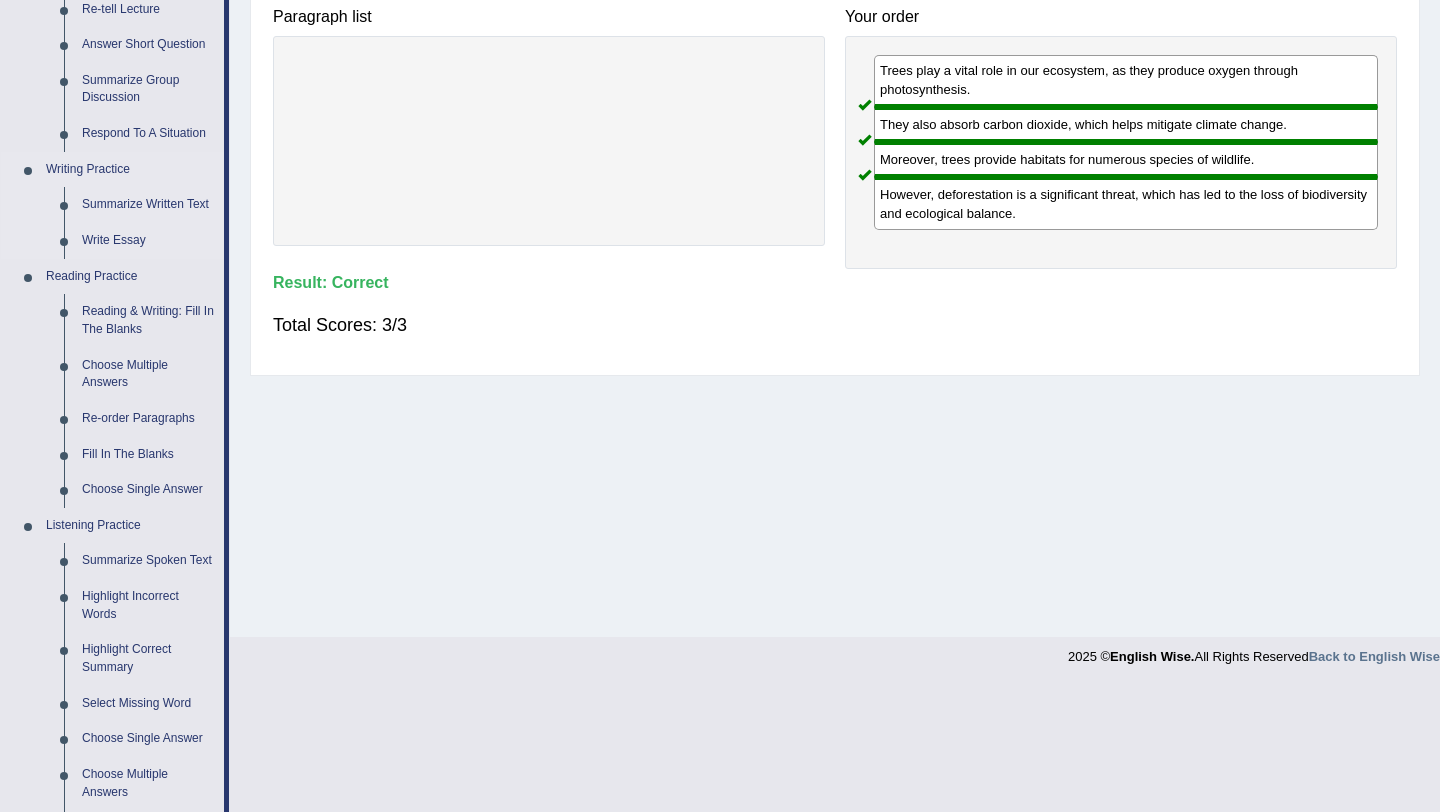 scroll, scrollTop: 358, scrollLeft: 0, axis: vertical 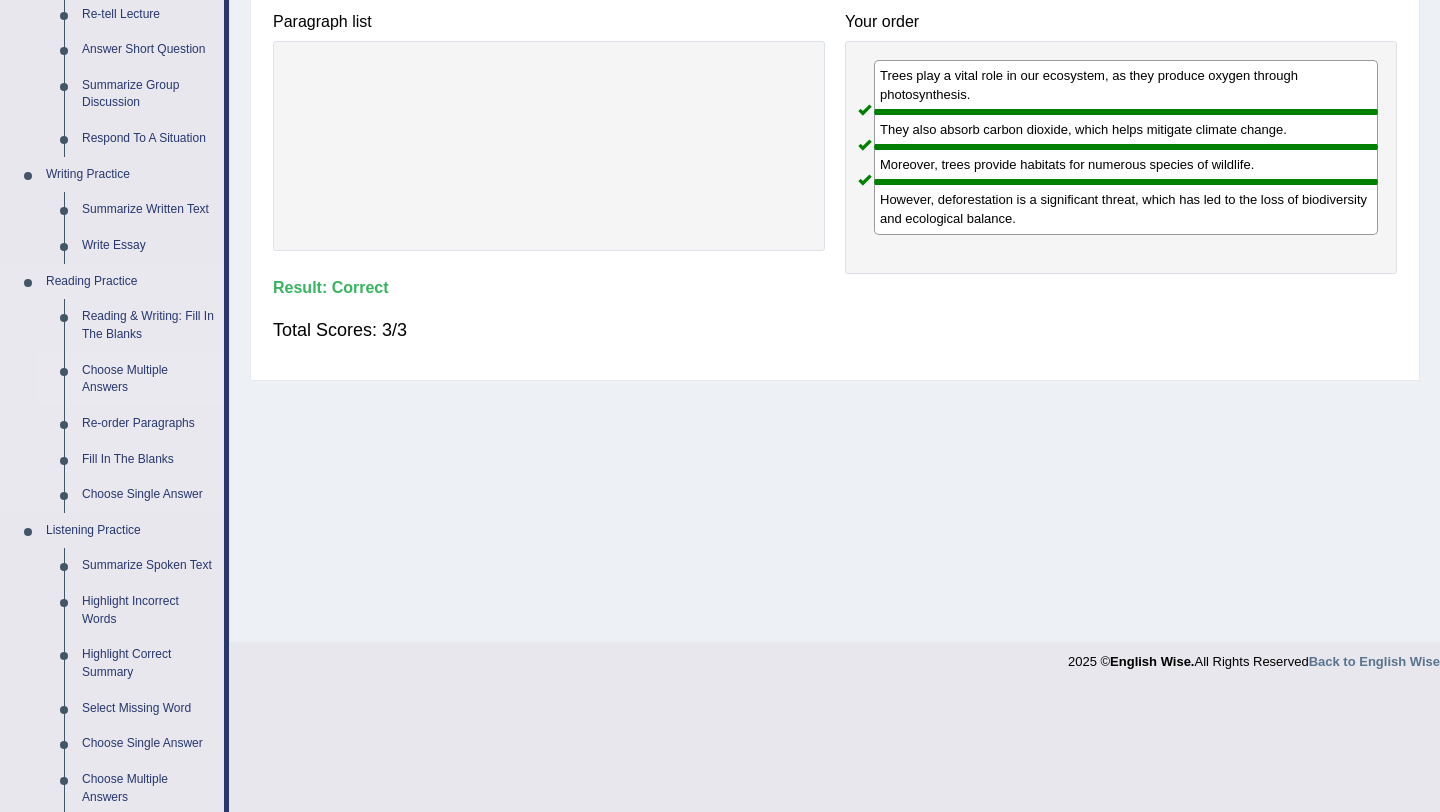 click on "Choose Multiple Answers" at bounding box center (148, 379) 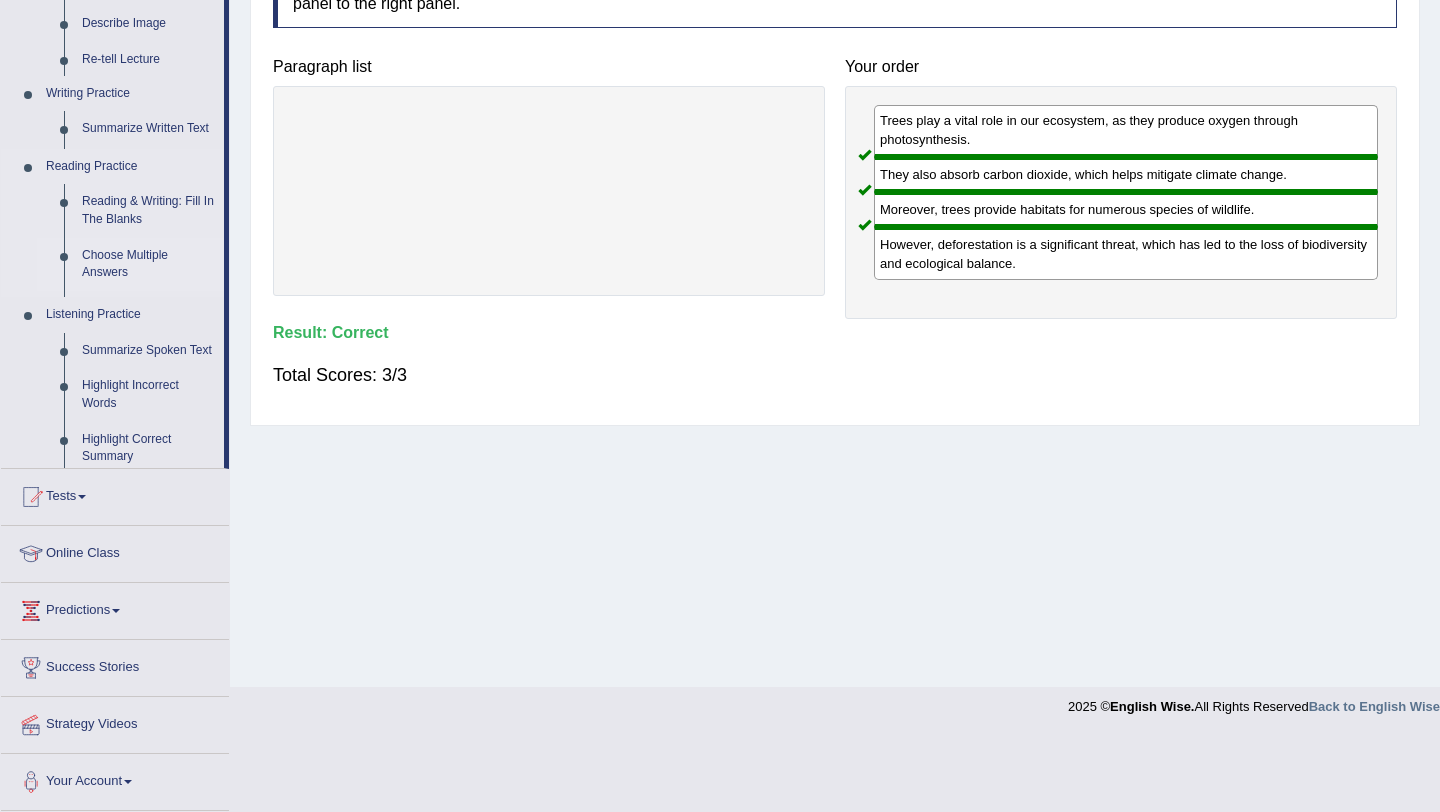 scroll, scrollTop: 238, scrollLeft: 0, axis: vertical 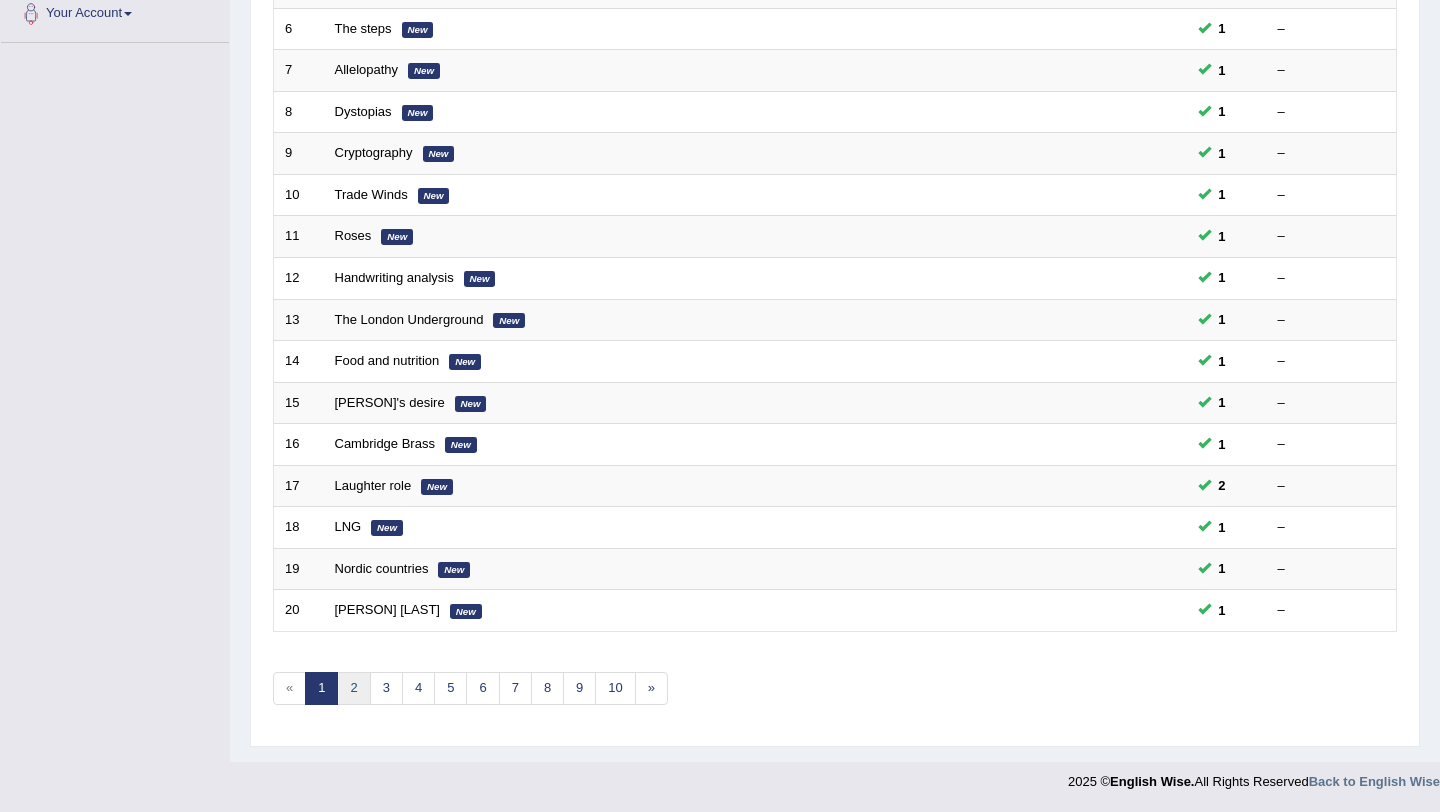 click on "2" at bounding box center [353, 688] 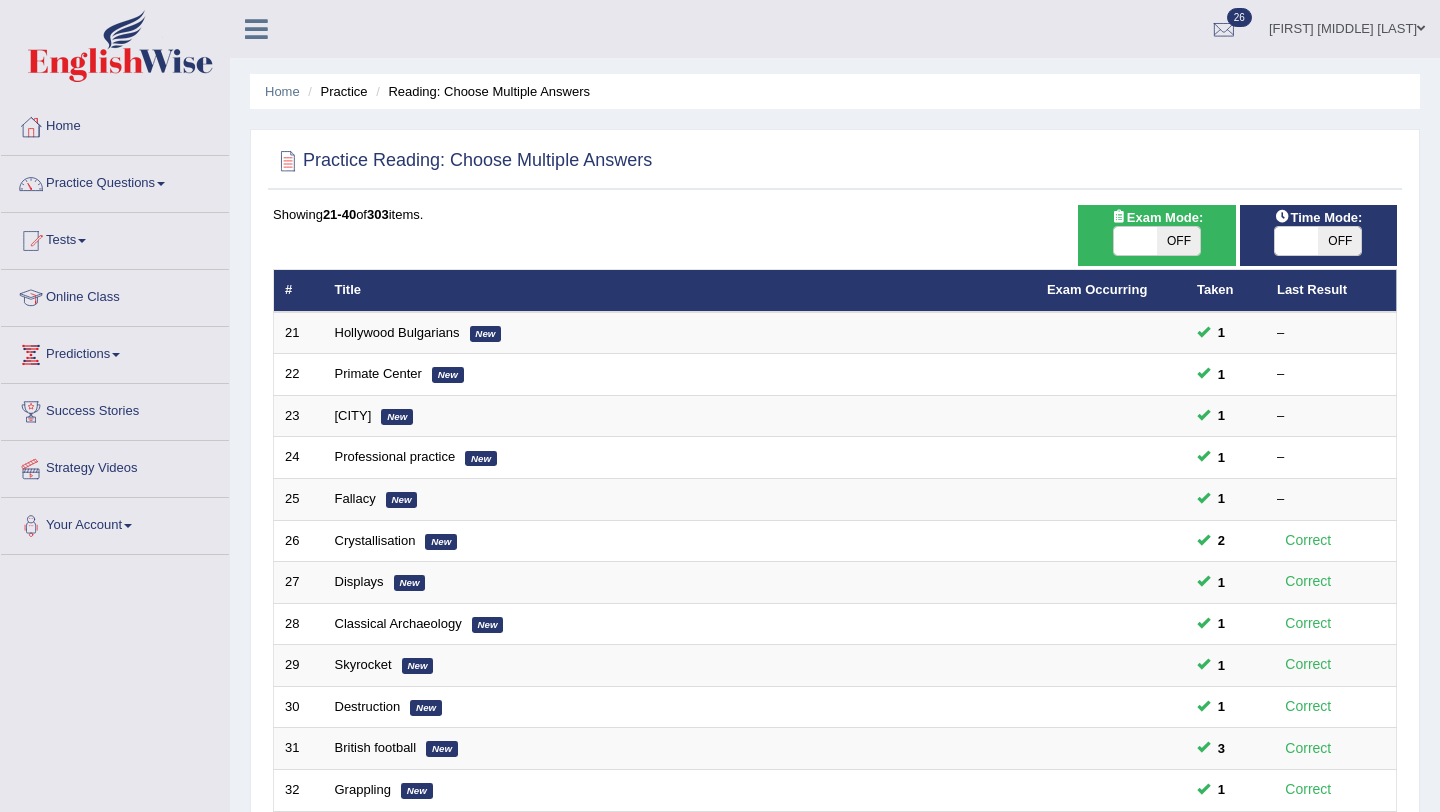 scroll, scrollTop: 0, scrollLeft: 0, axis: both 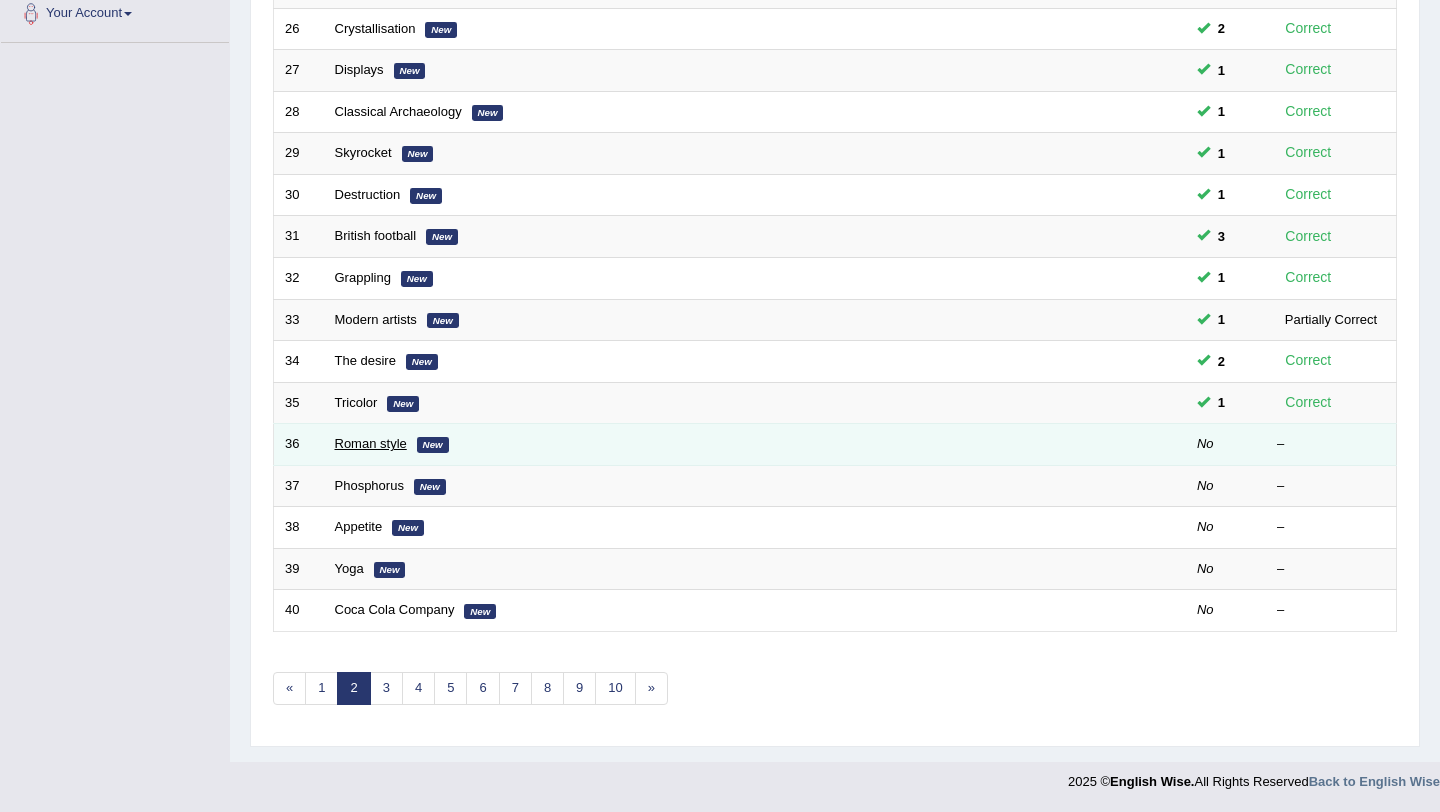 click on "Roman style" at bounding box center [371, 443] 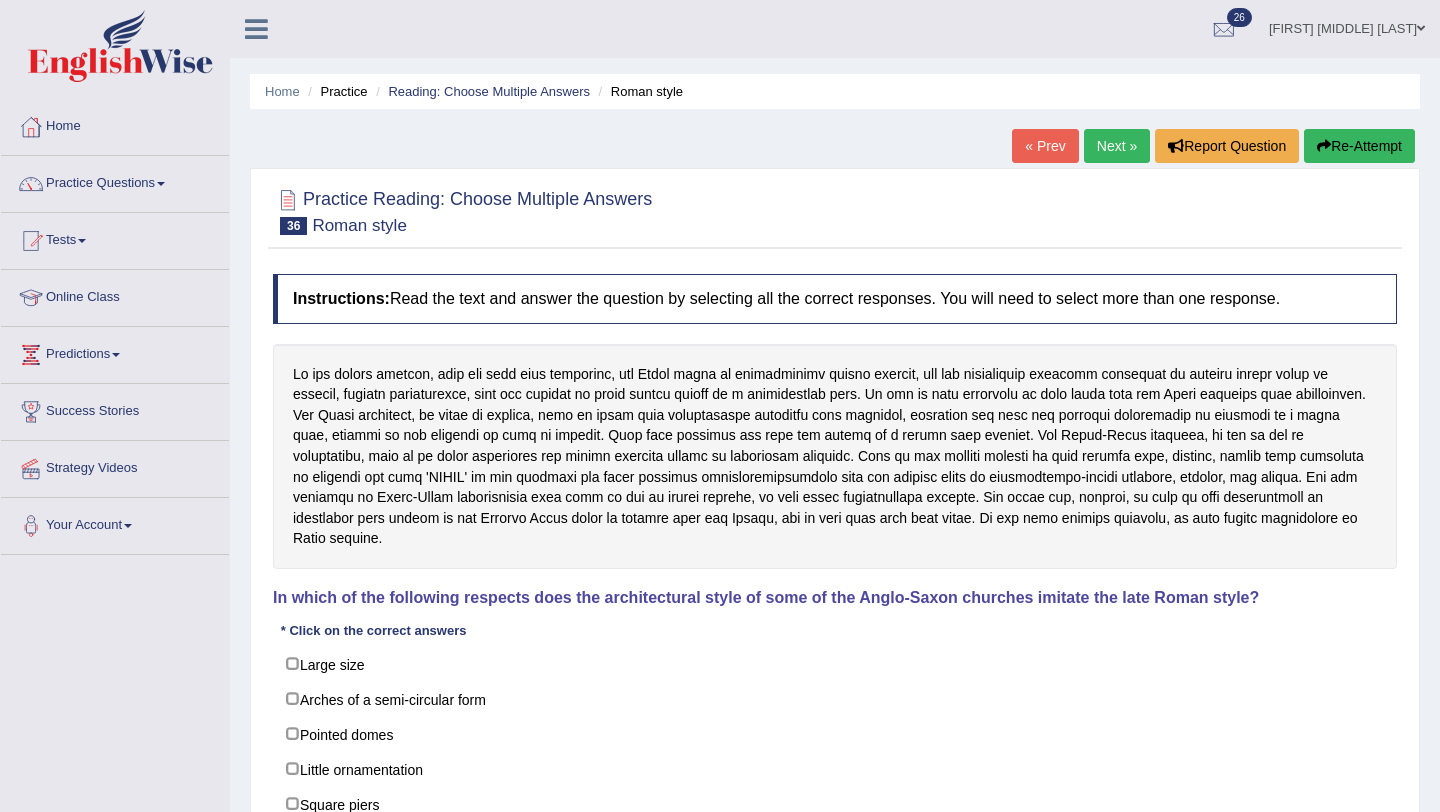 scroll, scrollTop: 0, scrollLeft: 0, axis: both 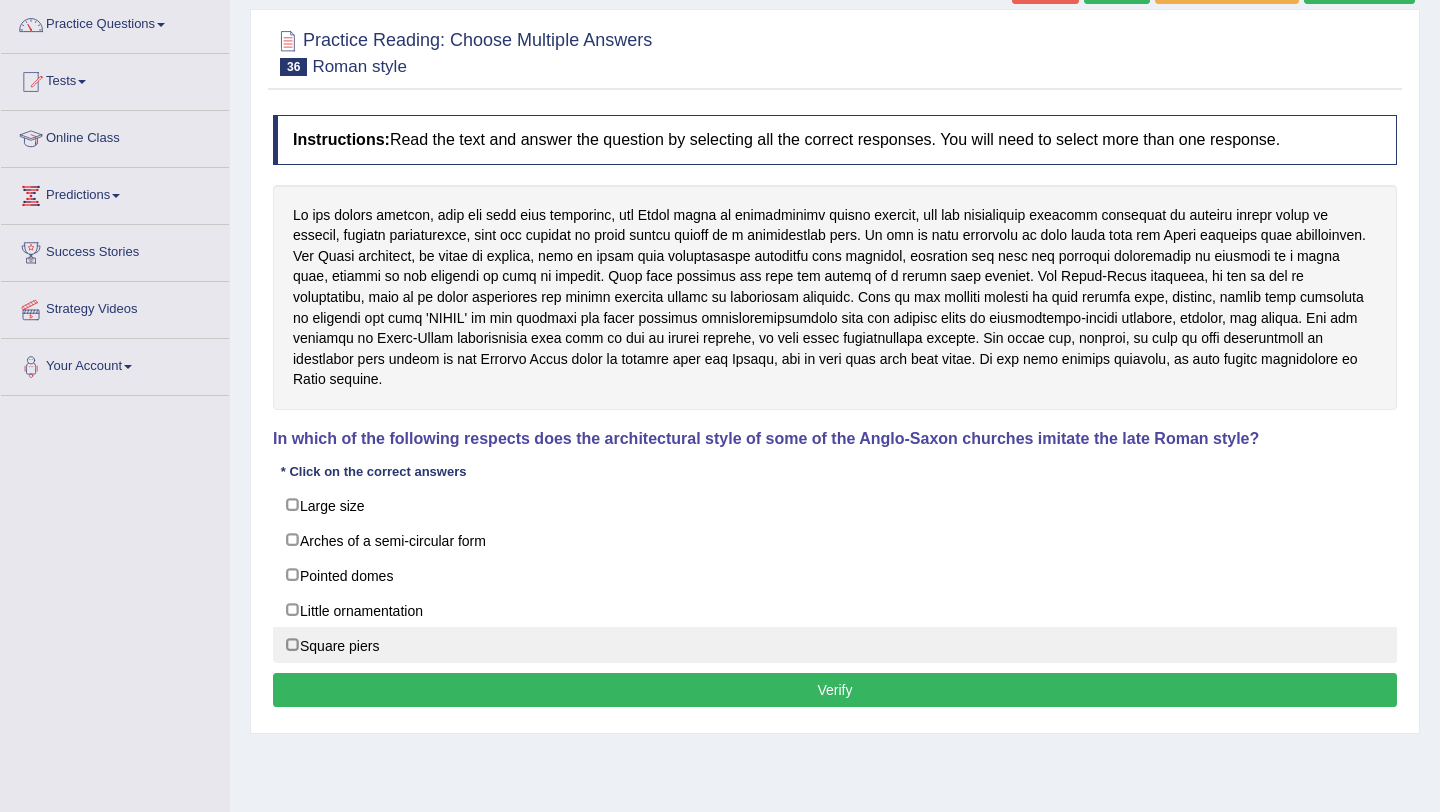click on "Square piers" at bounding box center [835, 645] 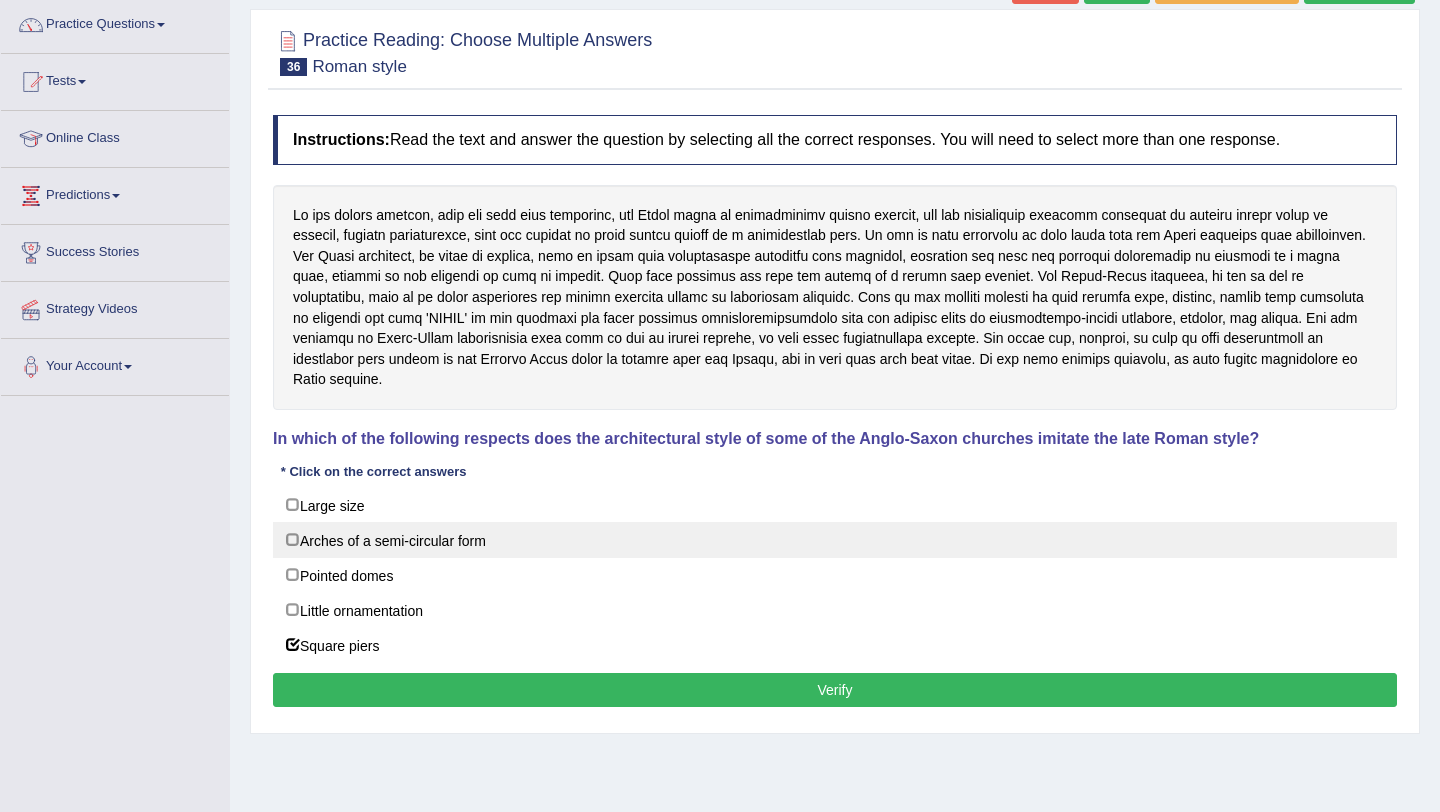 click on "Arches of a semi-circular form" at bounding box center (835, 540) 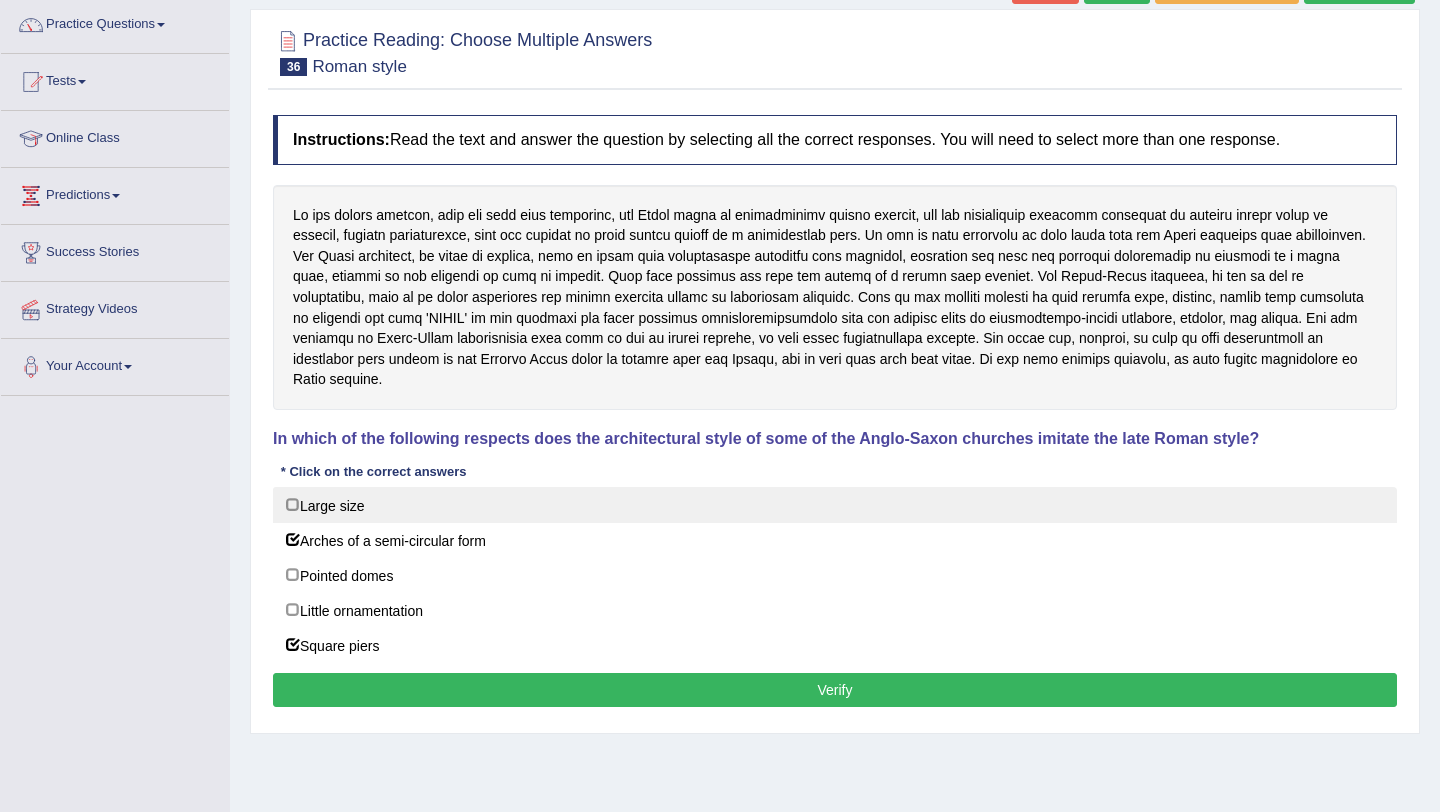 click on "Large size" at bounding box center [835, 505] 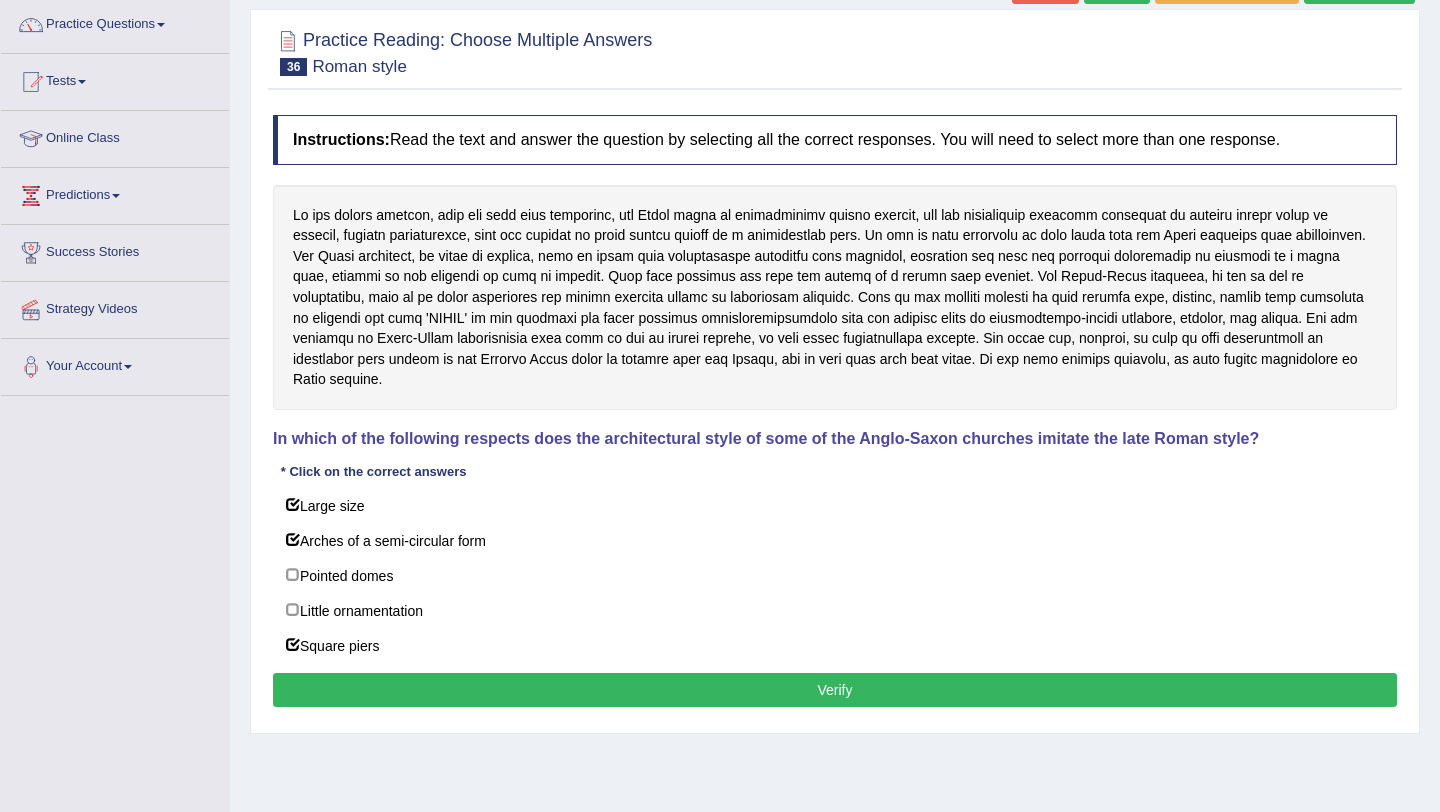 click on "Verify" at bounding box center [835, 690] 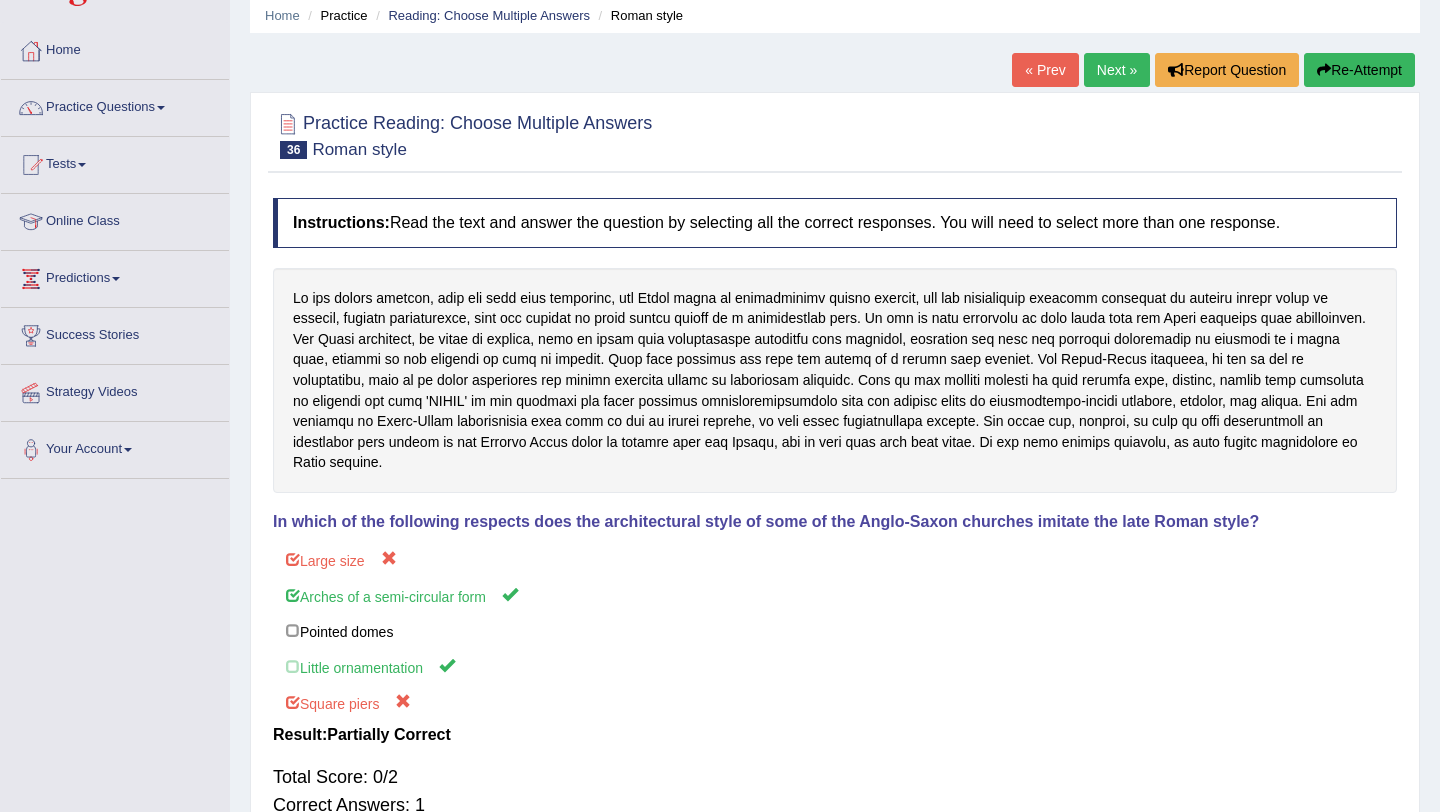 scroll, scrollTop: 78, scrollLeft: 0, axis: vertical 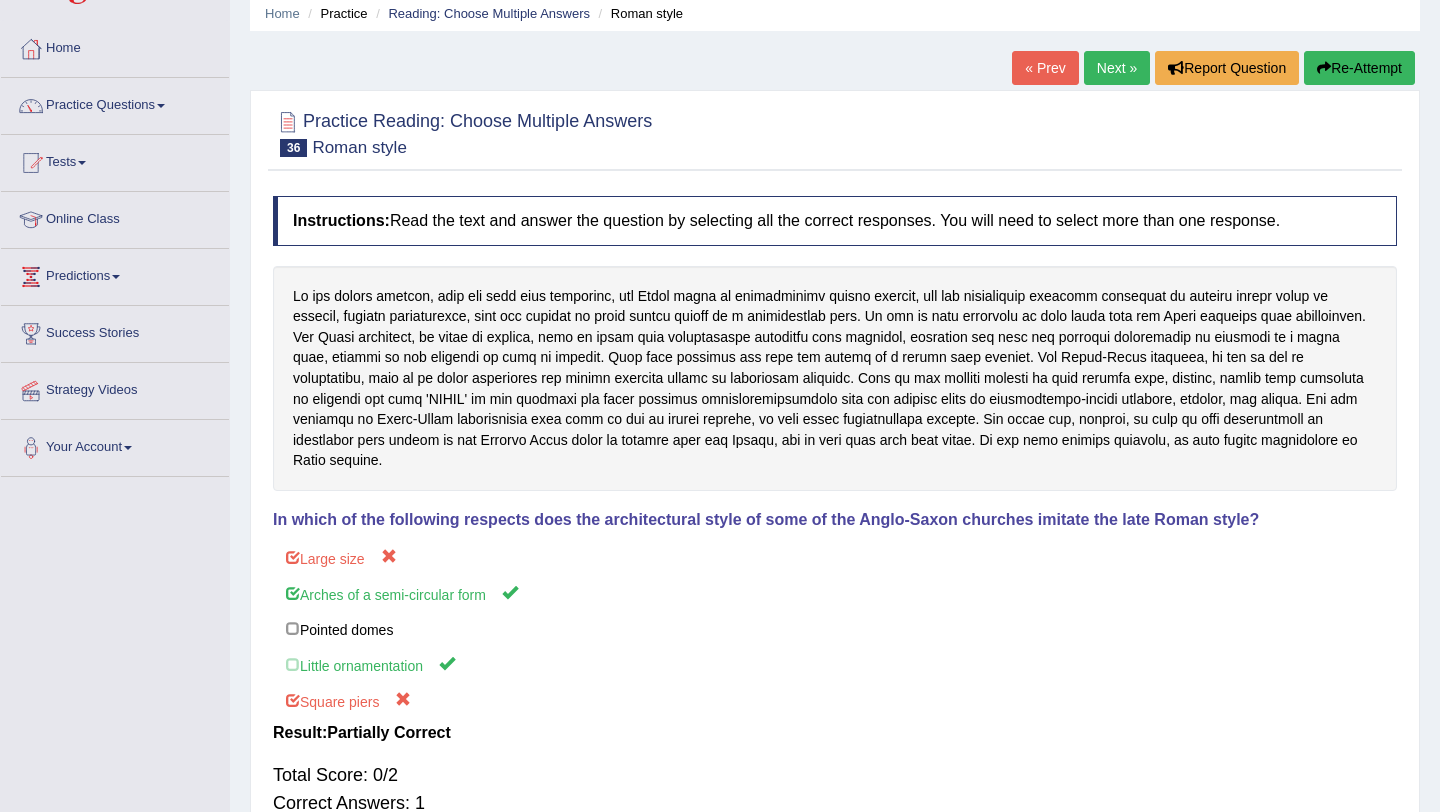 click on "Re-Attempt" at bounding box center (1359, 68) 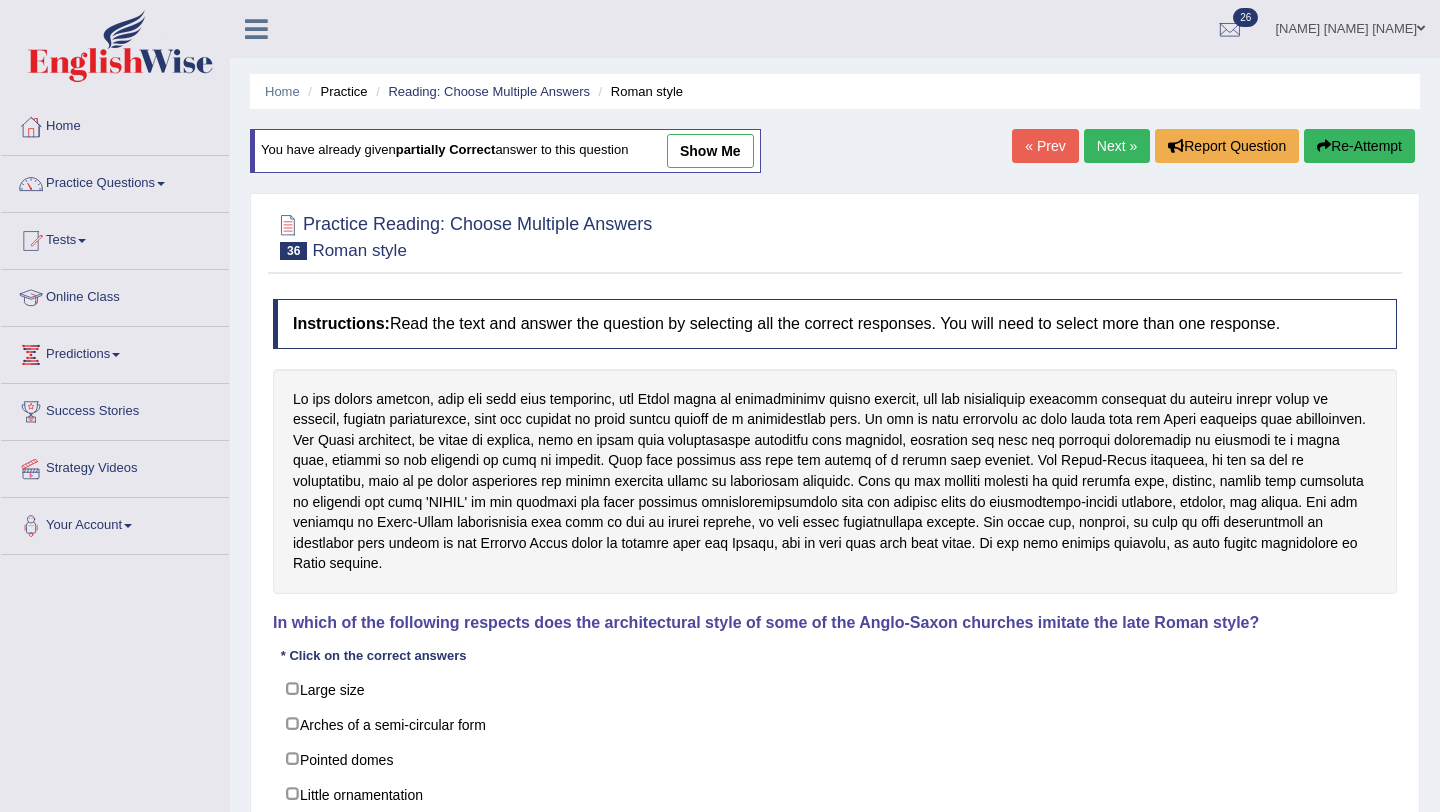 scroll, scrollTop: 214, scrollLeft: 0, axis: vertical 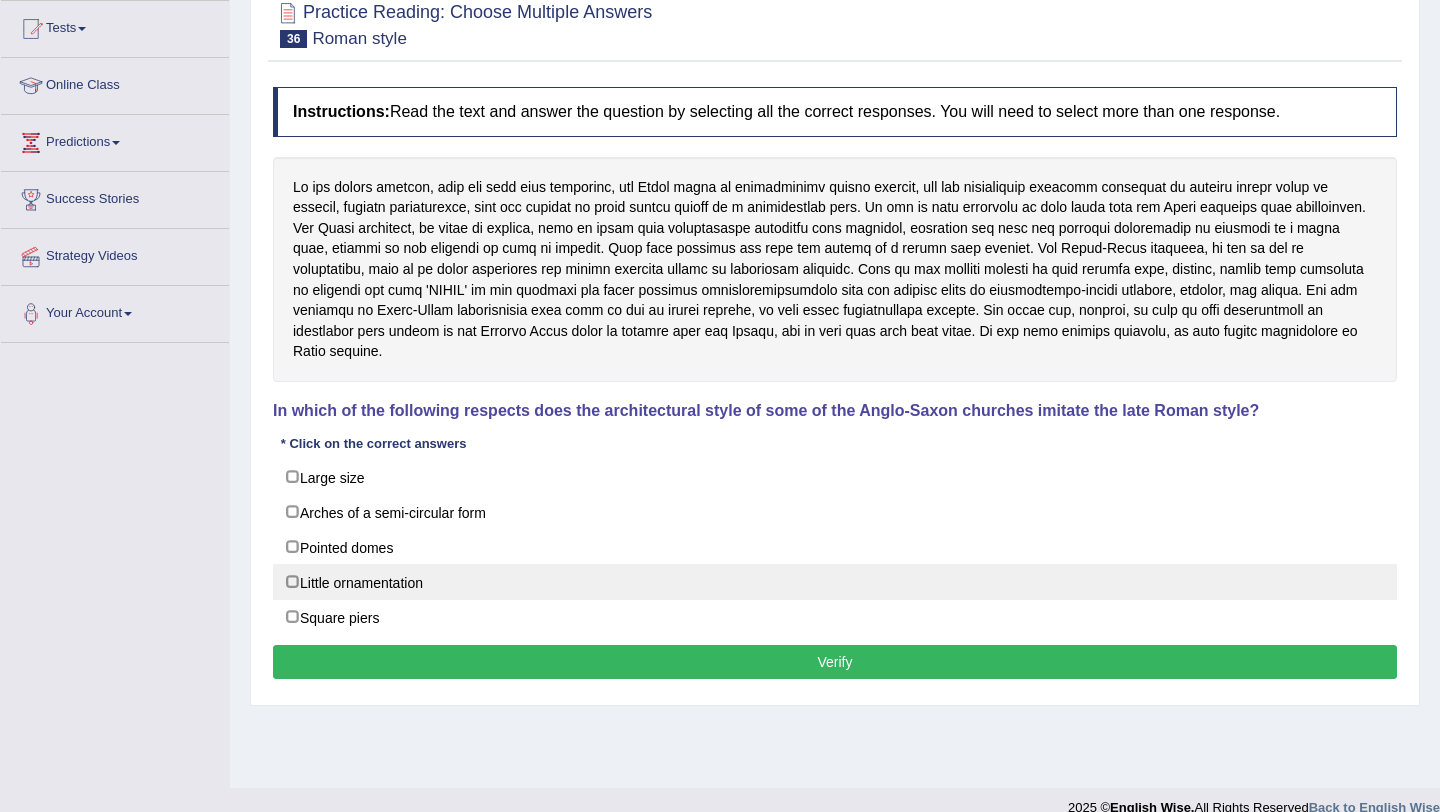 click on "Little ornamentation" at bounding box center [835, 582] 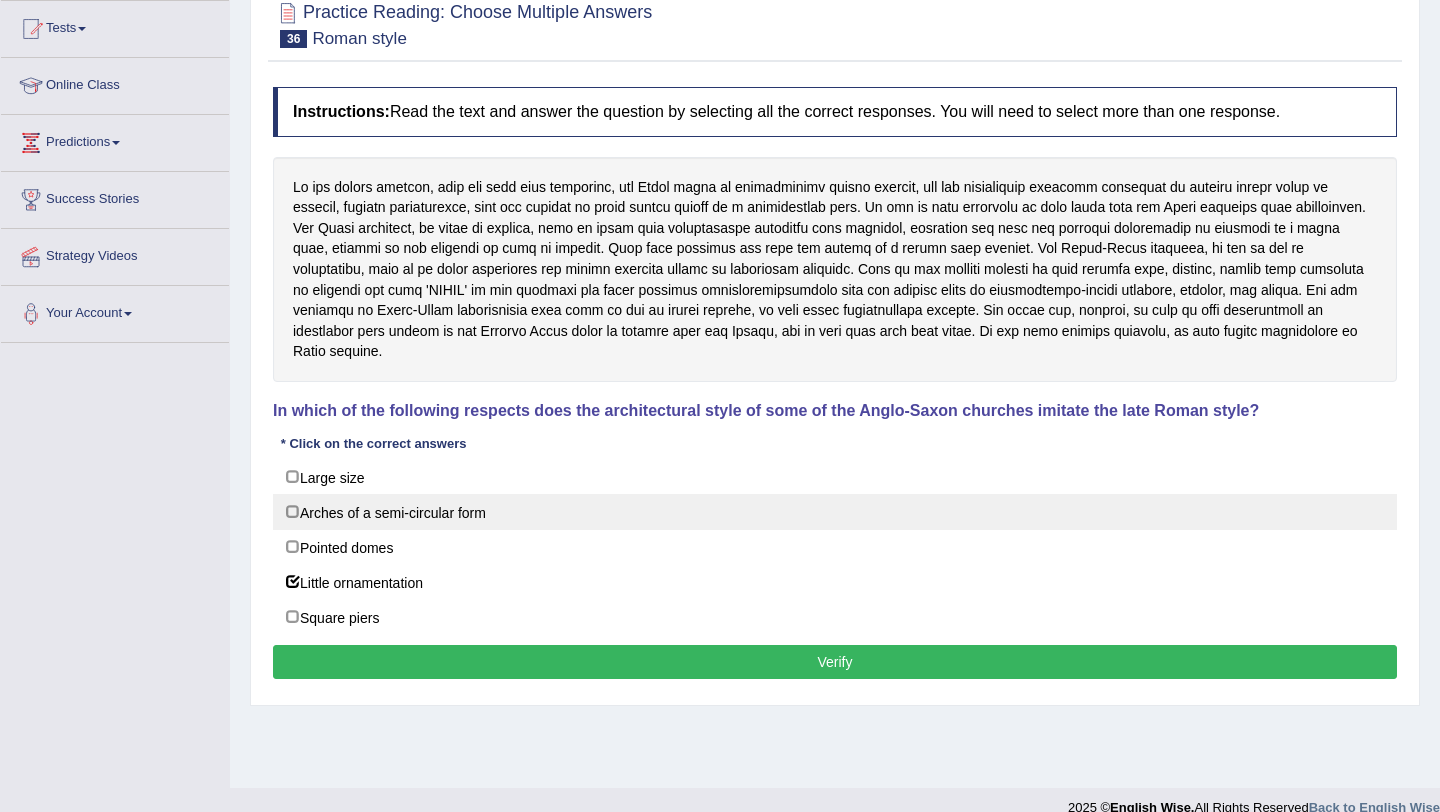click on "Arches of a semi-circular form" at bounding box center (835, 512) 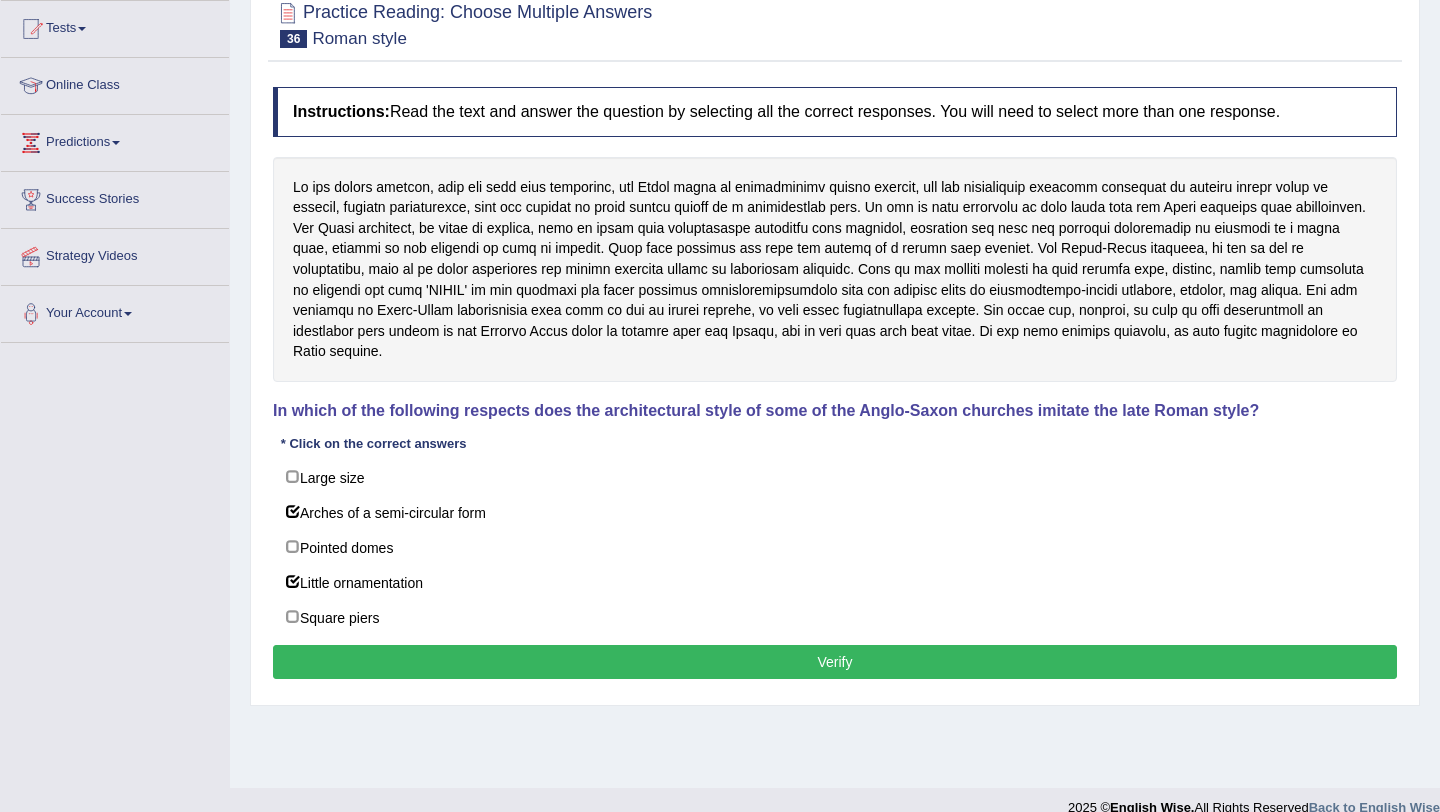 click on "Verify" at bounding box center (835, 662) 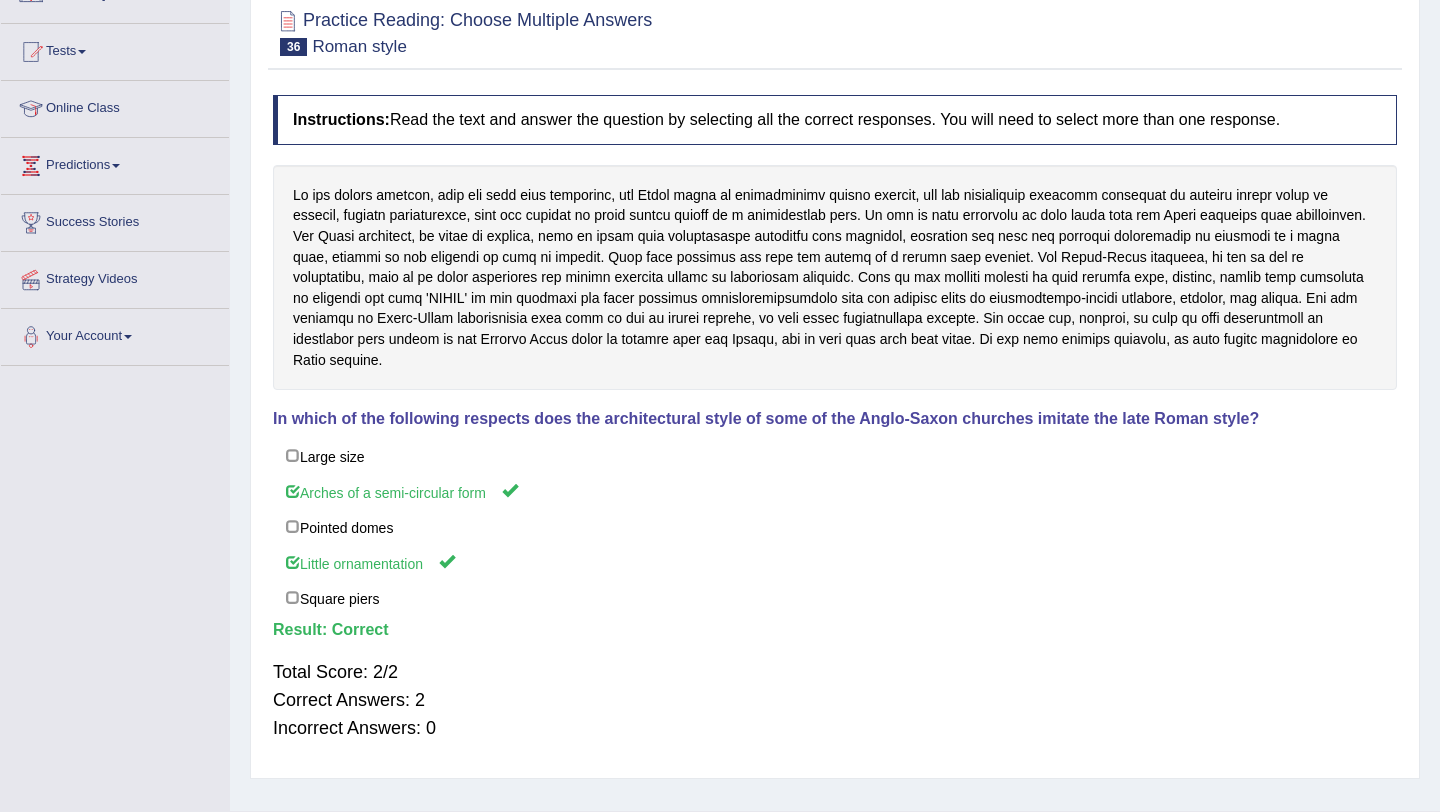 scroll, scrollTop: 0, scrollLeft: 0, axis: both 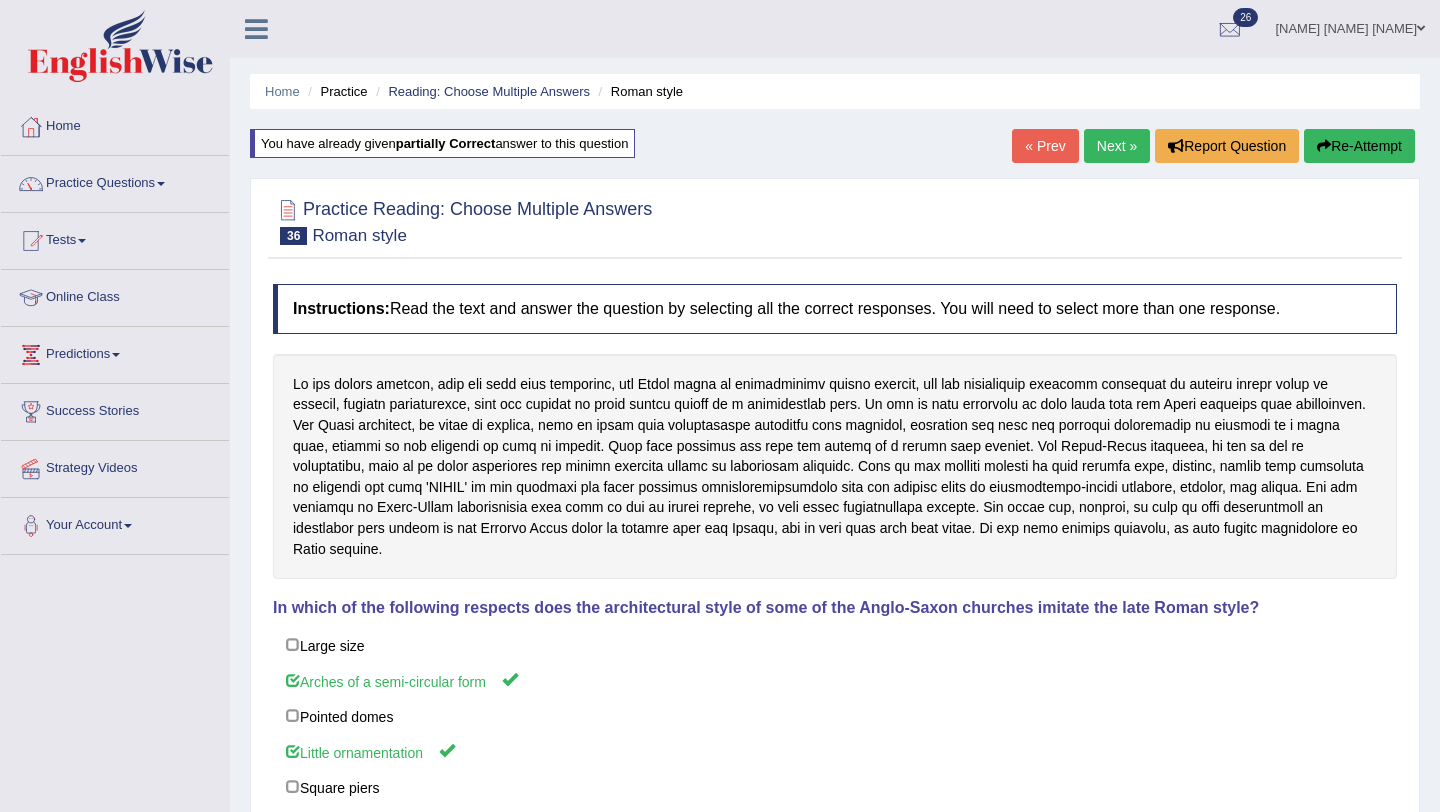 click on "Next »" at bounding box center (1117, 146) 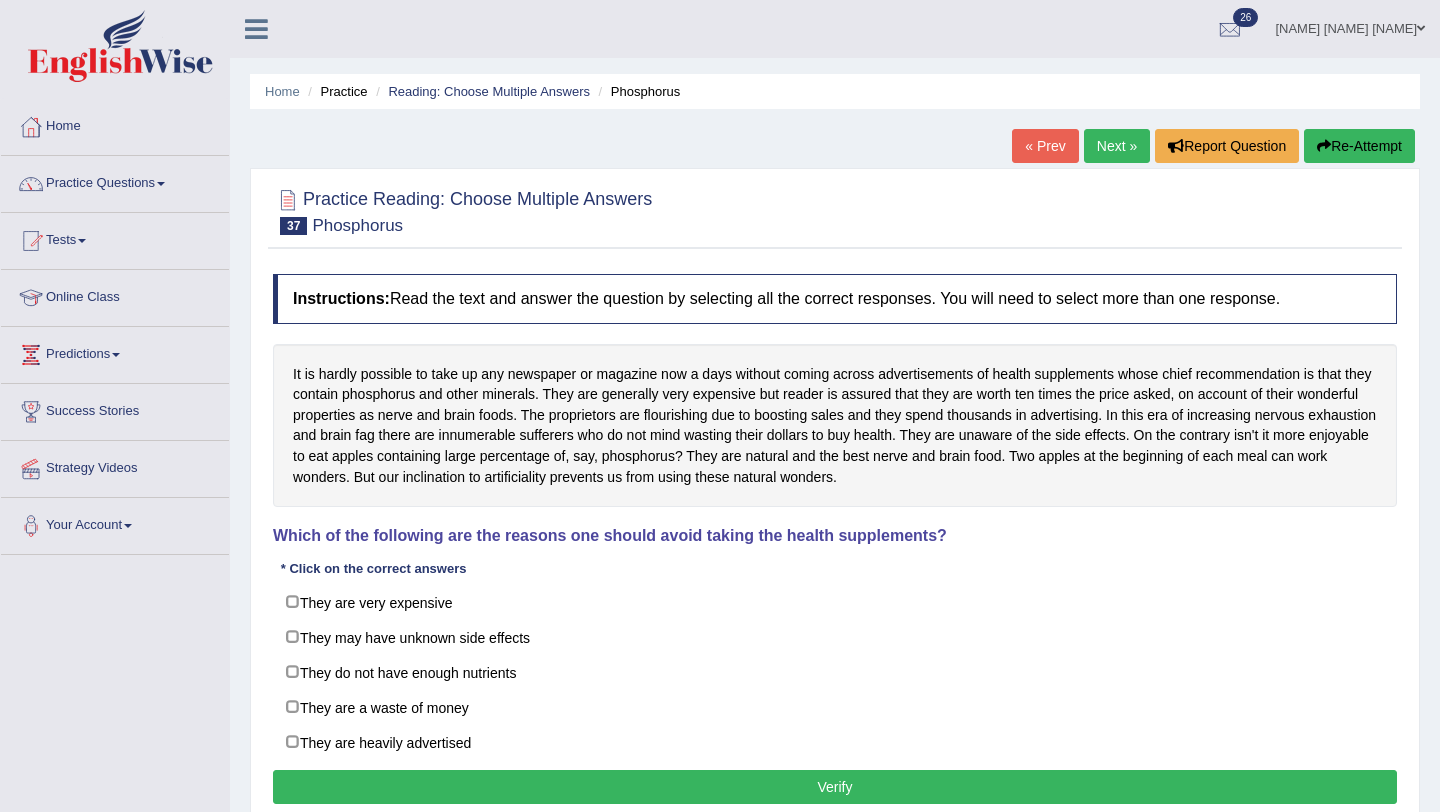scroll, scrollTop: 0, scrollLeft: 0, axis: both 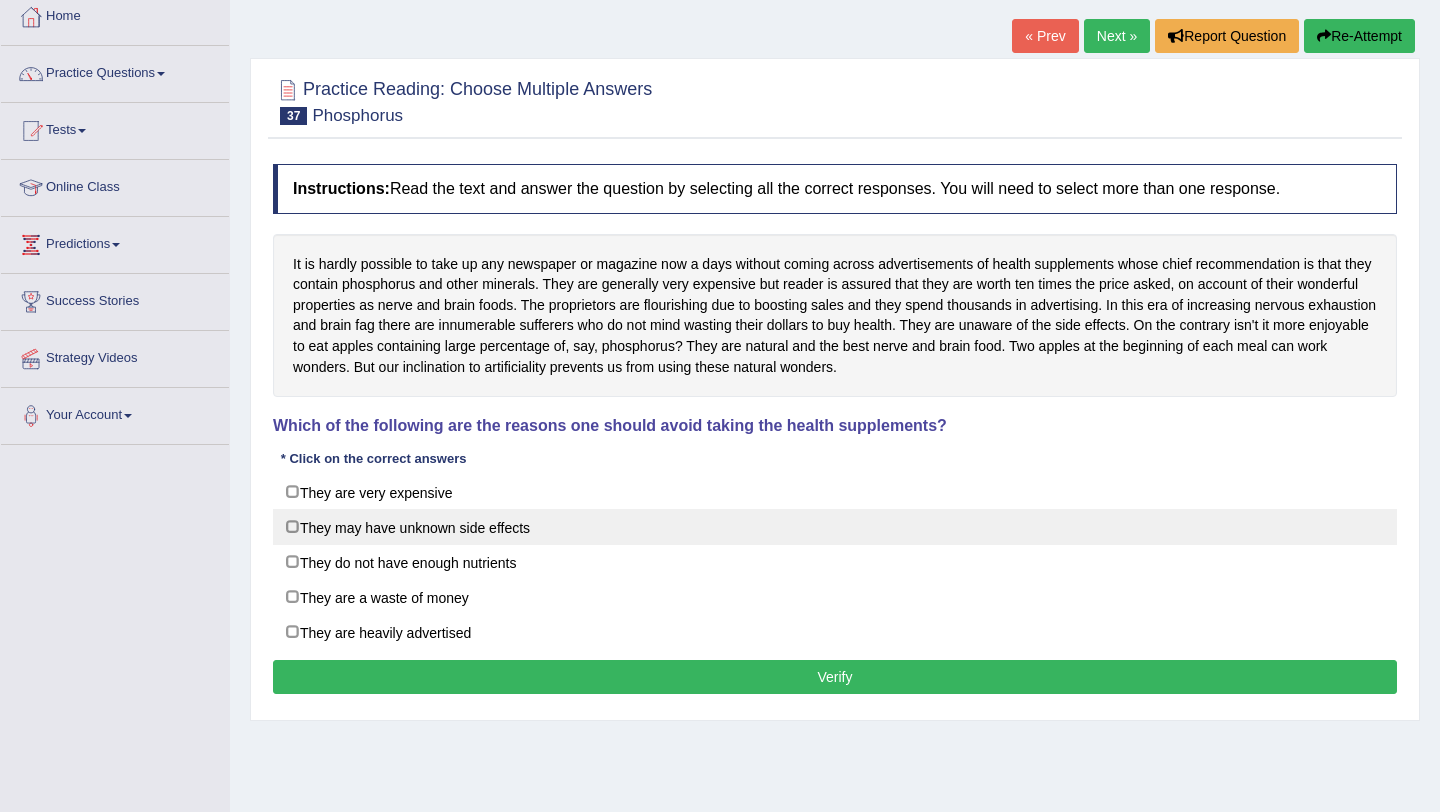 click on "They may have unknown side effects" at bounding box center (835, 527) 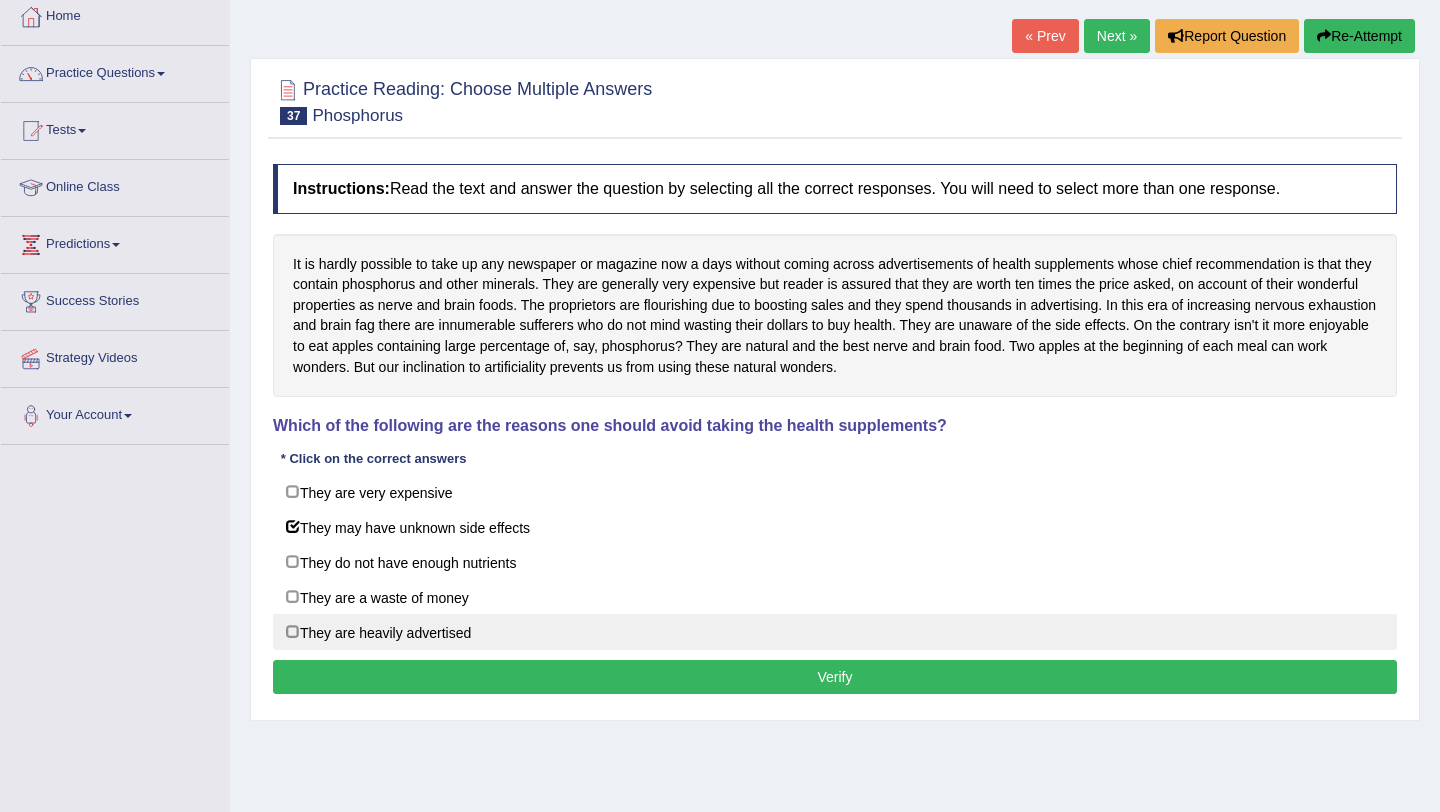 click on "They are heavily advertised" at bounding box center [835, 632] 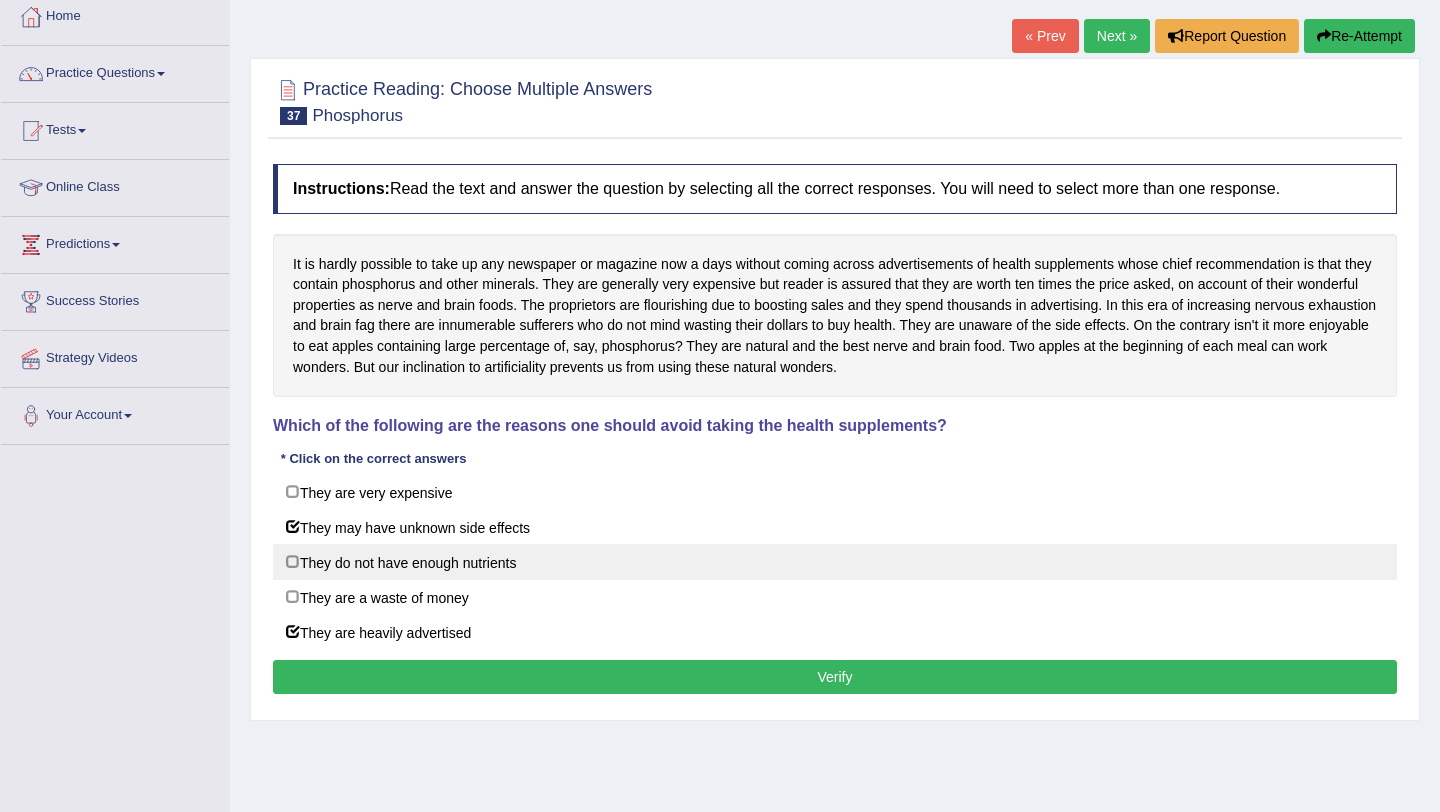 click on "They do not have enough nutrients" at bounding box center [835, 562] 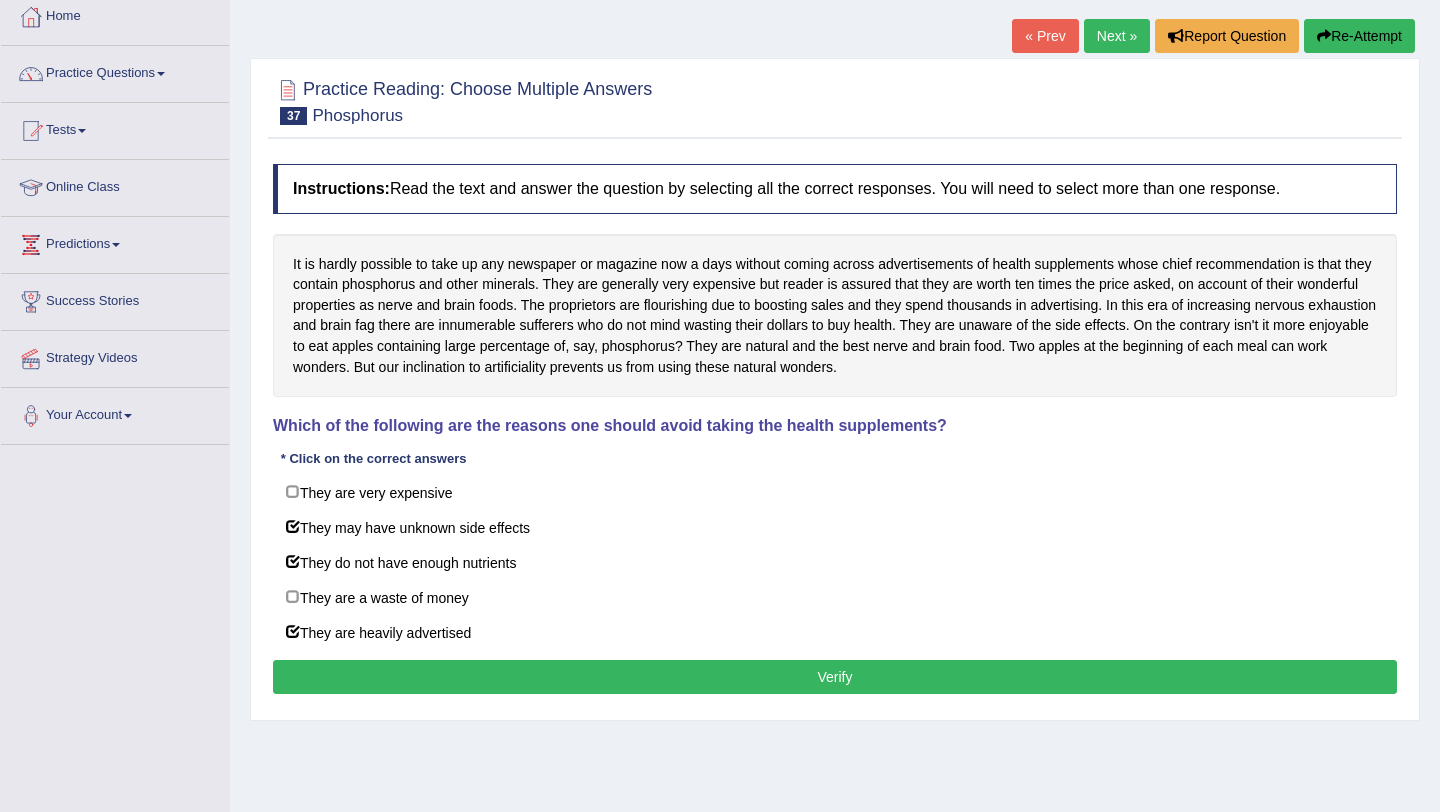 click on "Verify" at bounding box center [835, 677] 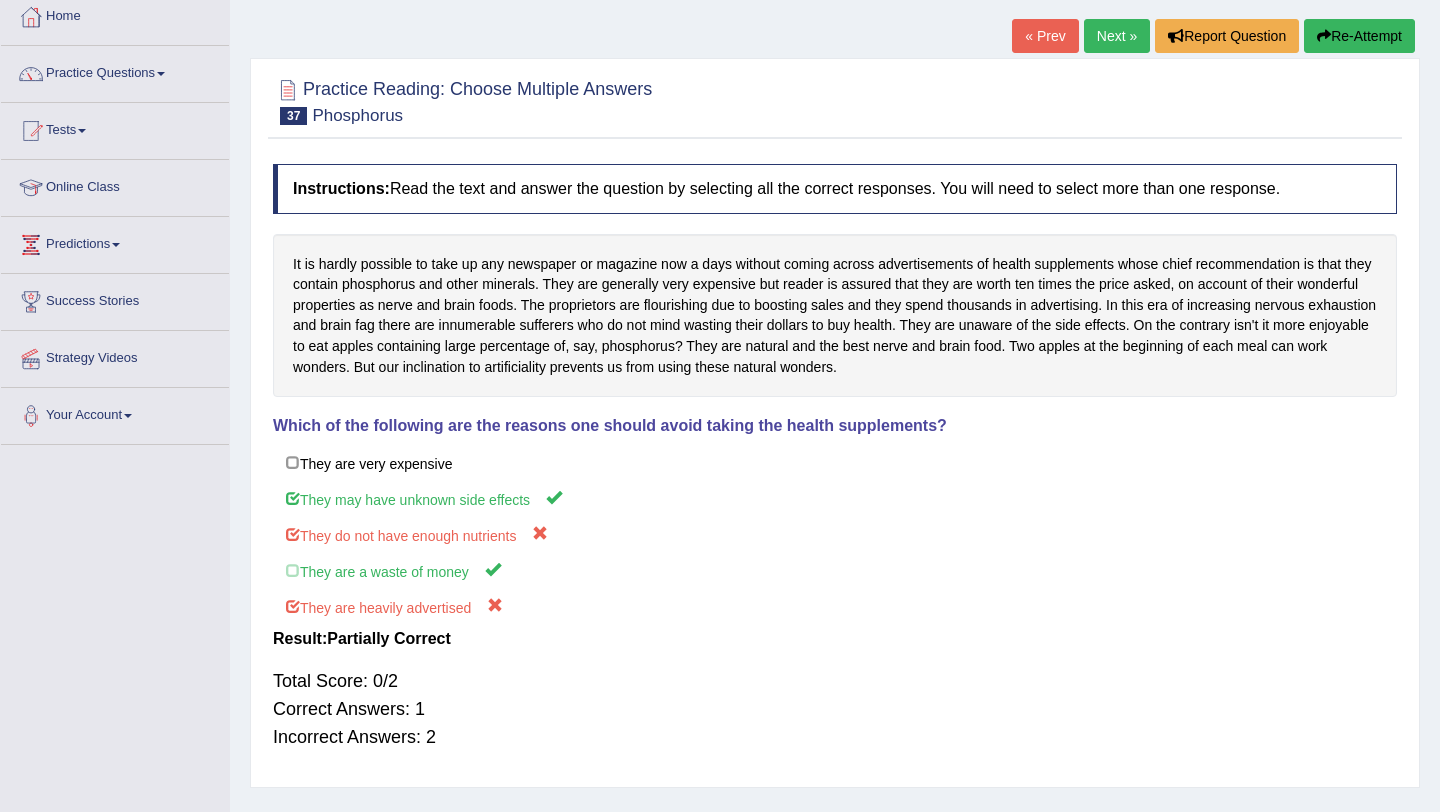 click on "Re-Attempt" at bounding box center (1359, 36) 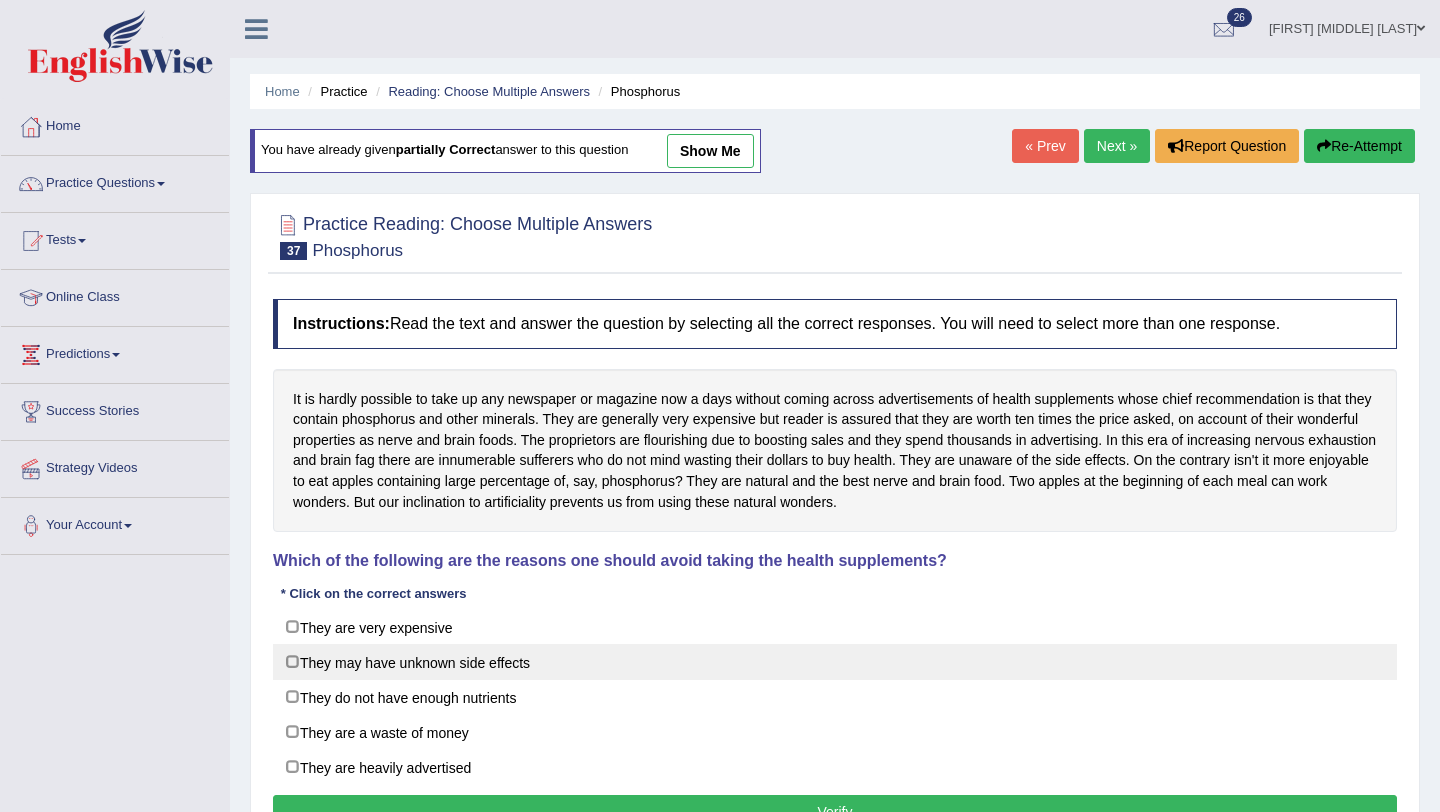 scroll, scrollTop: 110, scrollLeft: 0, axis: vertical 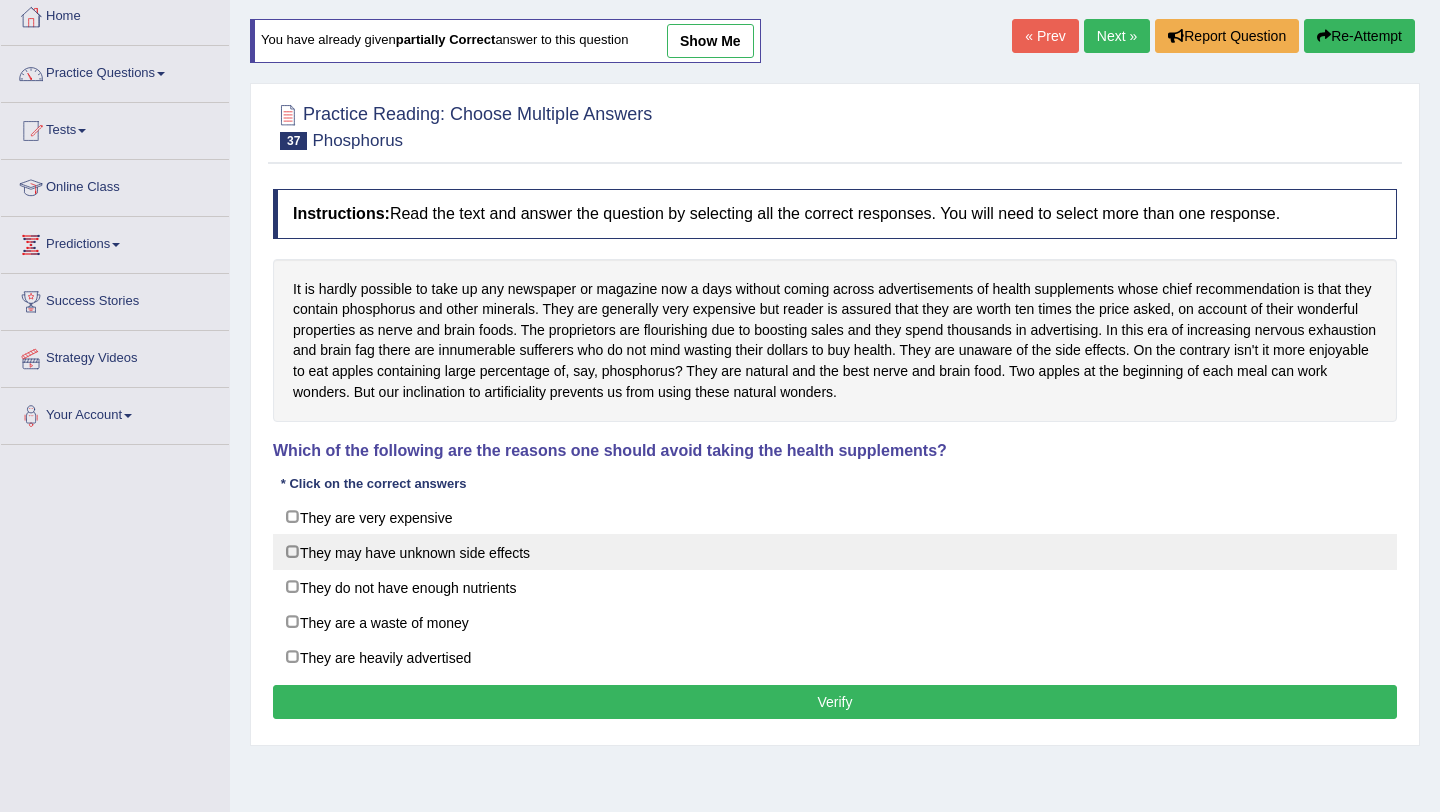 click on "They may have unknown side effects" at bounding box center (835, 552) 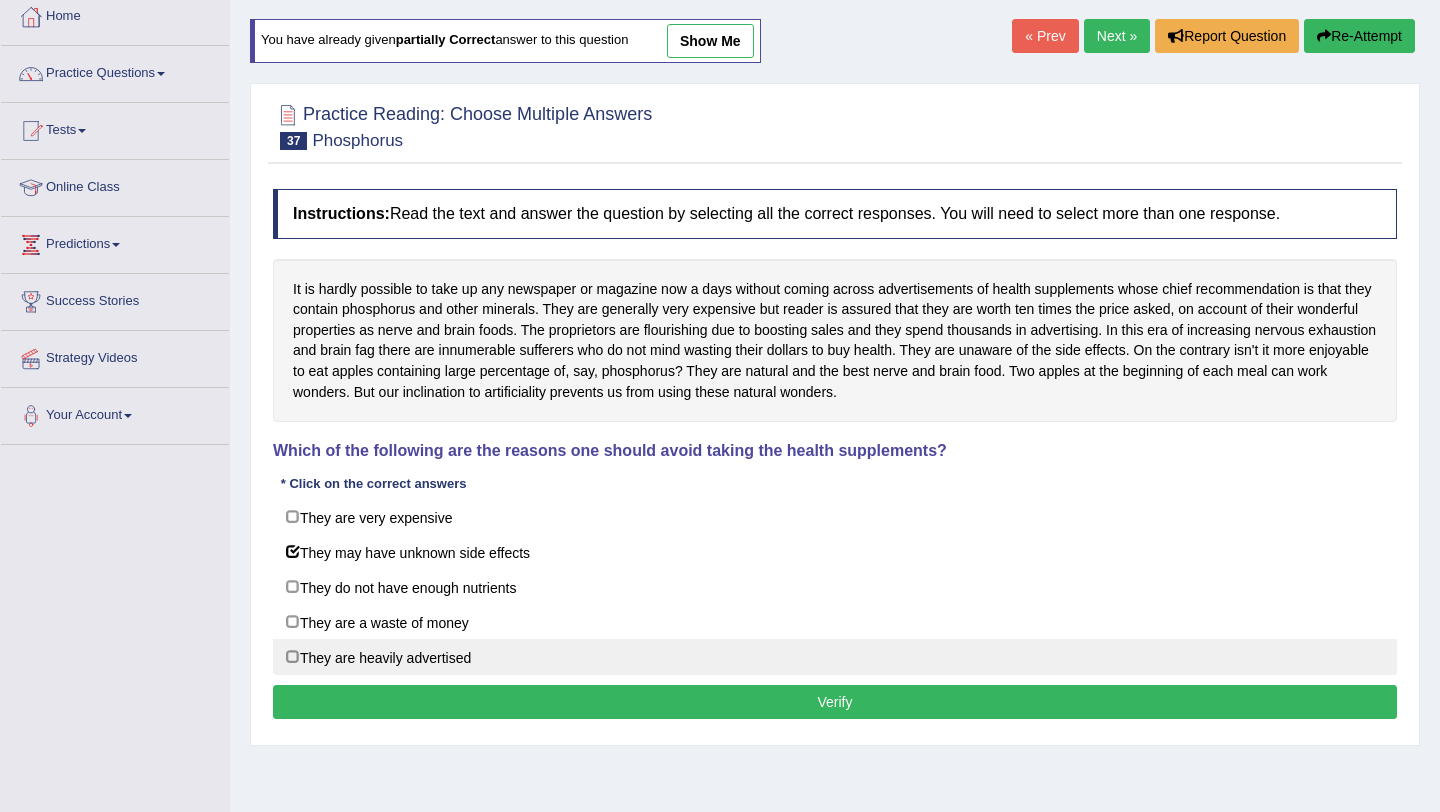 click on "They are heavily advertised" at bounding box center [835, 657] 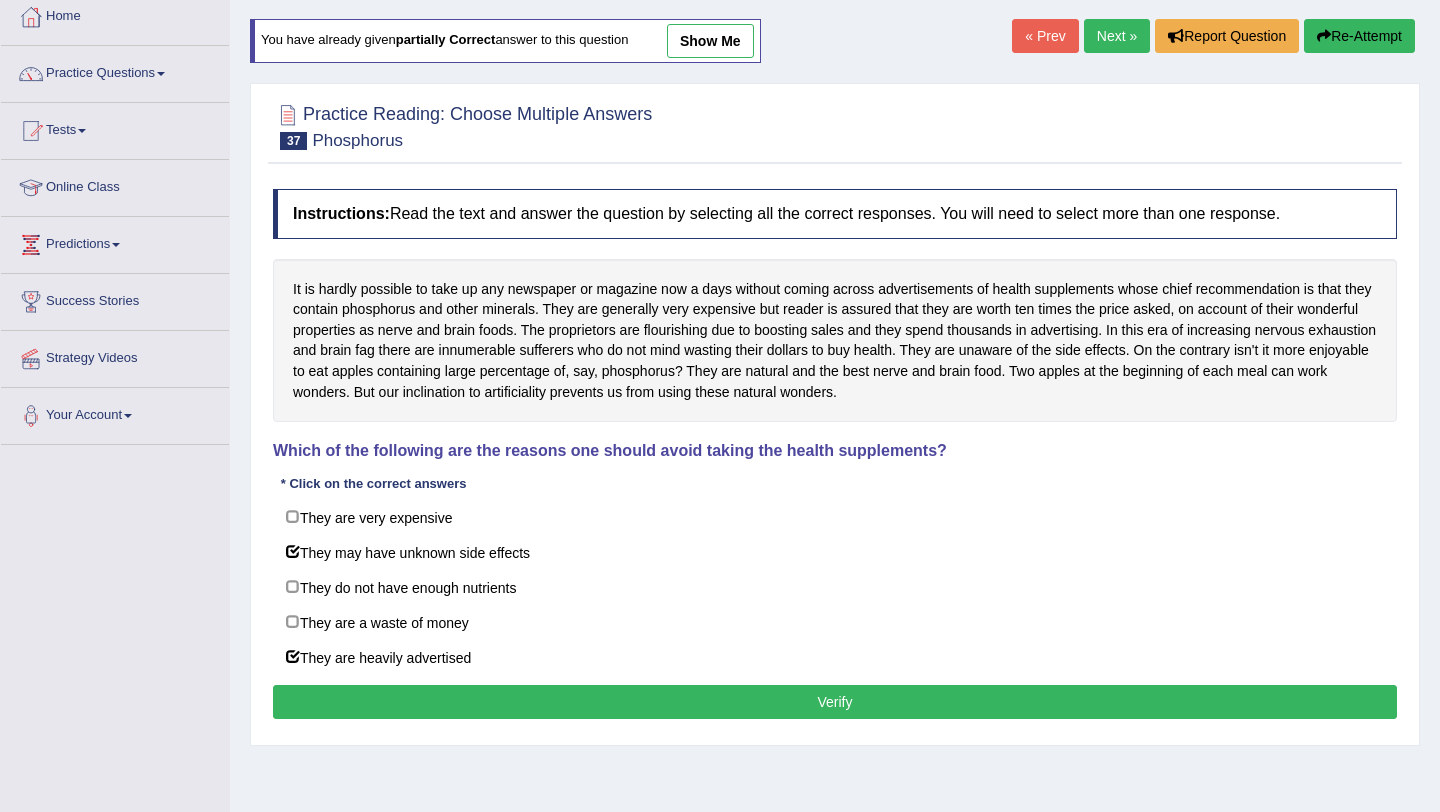 click on "Verify" at bounding box center [835, 702] 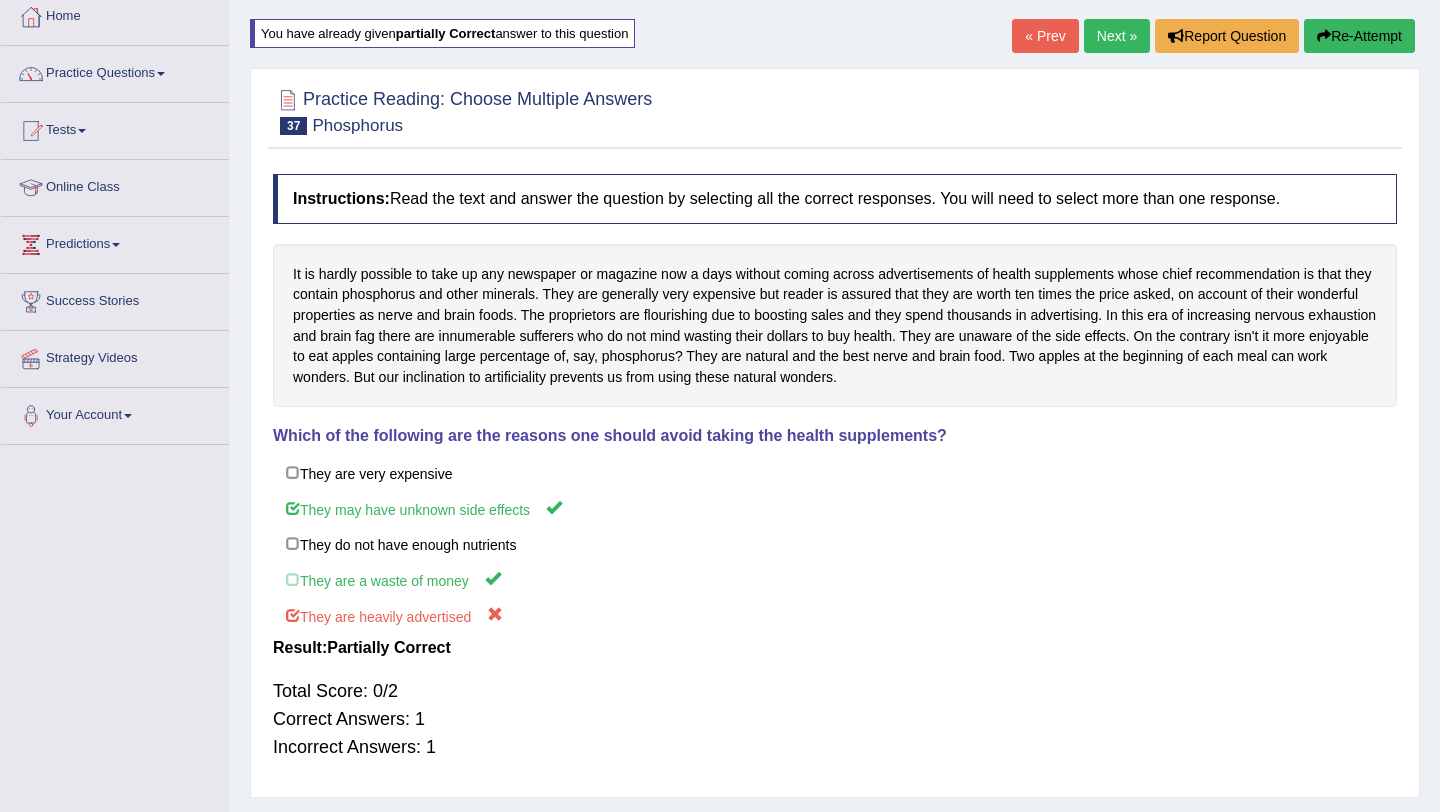 click on "Re-Attempt" at bounding box center [1359, 36] 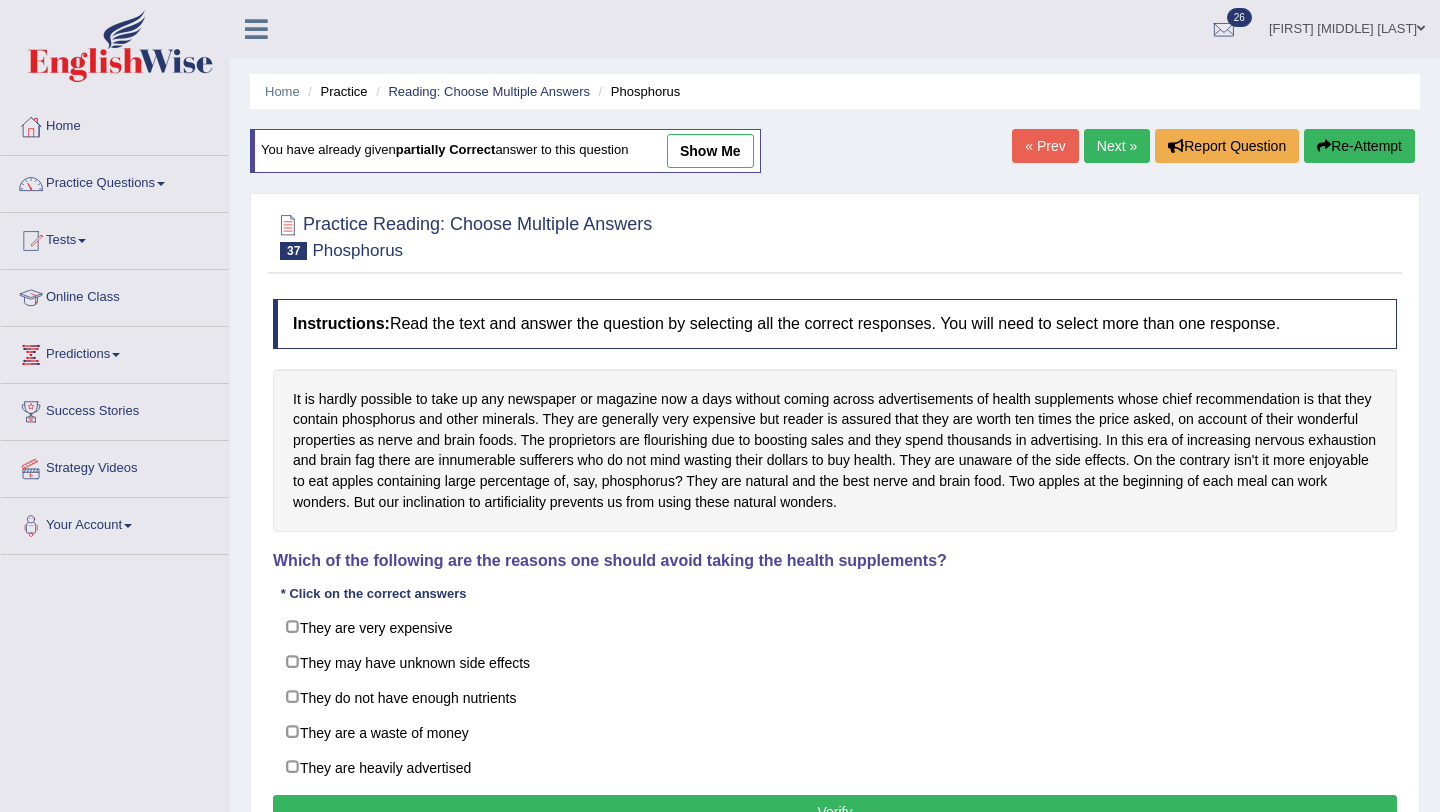 scroll, scrollTop: 110, scrollLeft: 0, axis: vertical 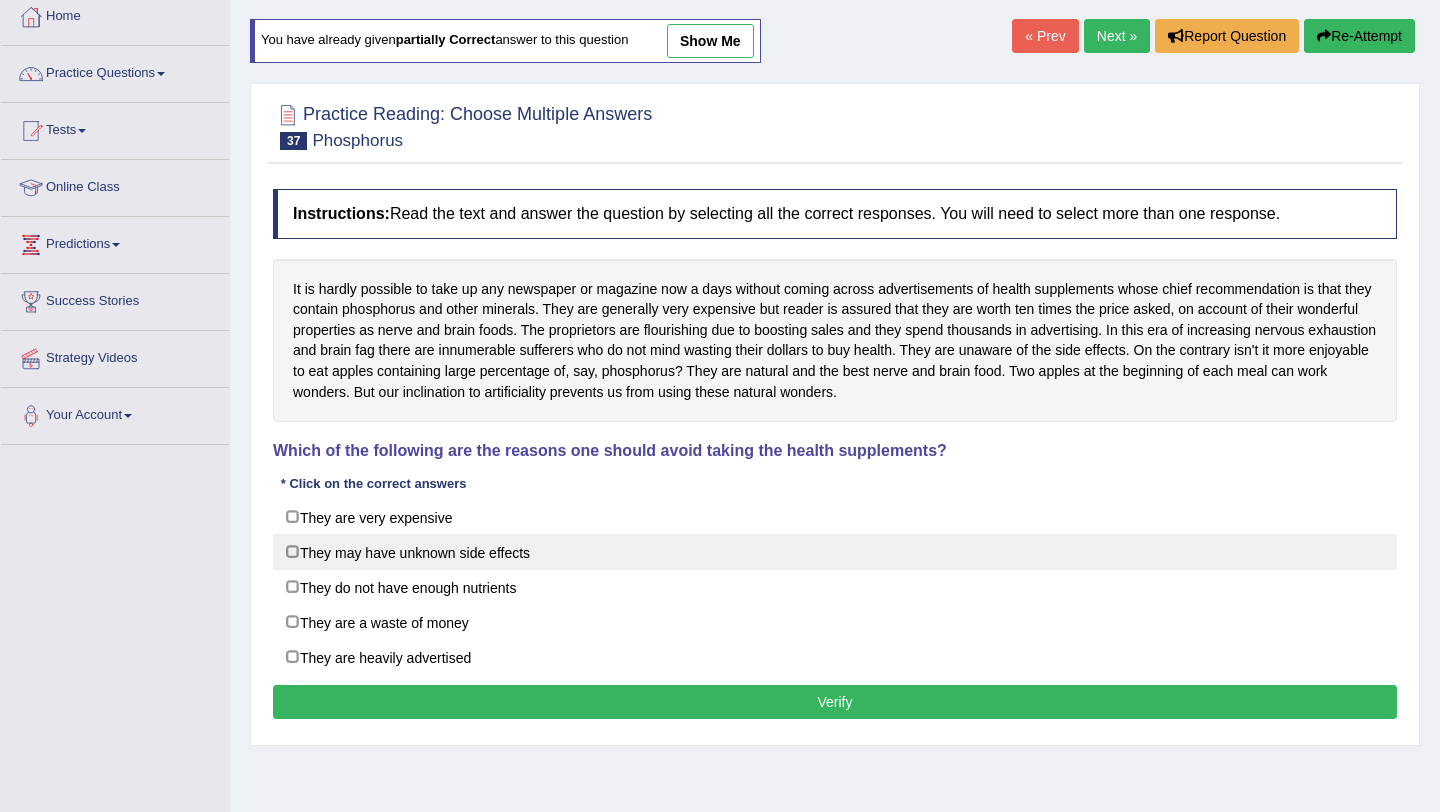 click on "They may have unknown side effects" at bounding box center [835, 552] 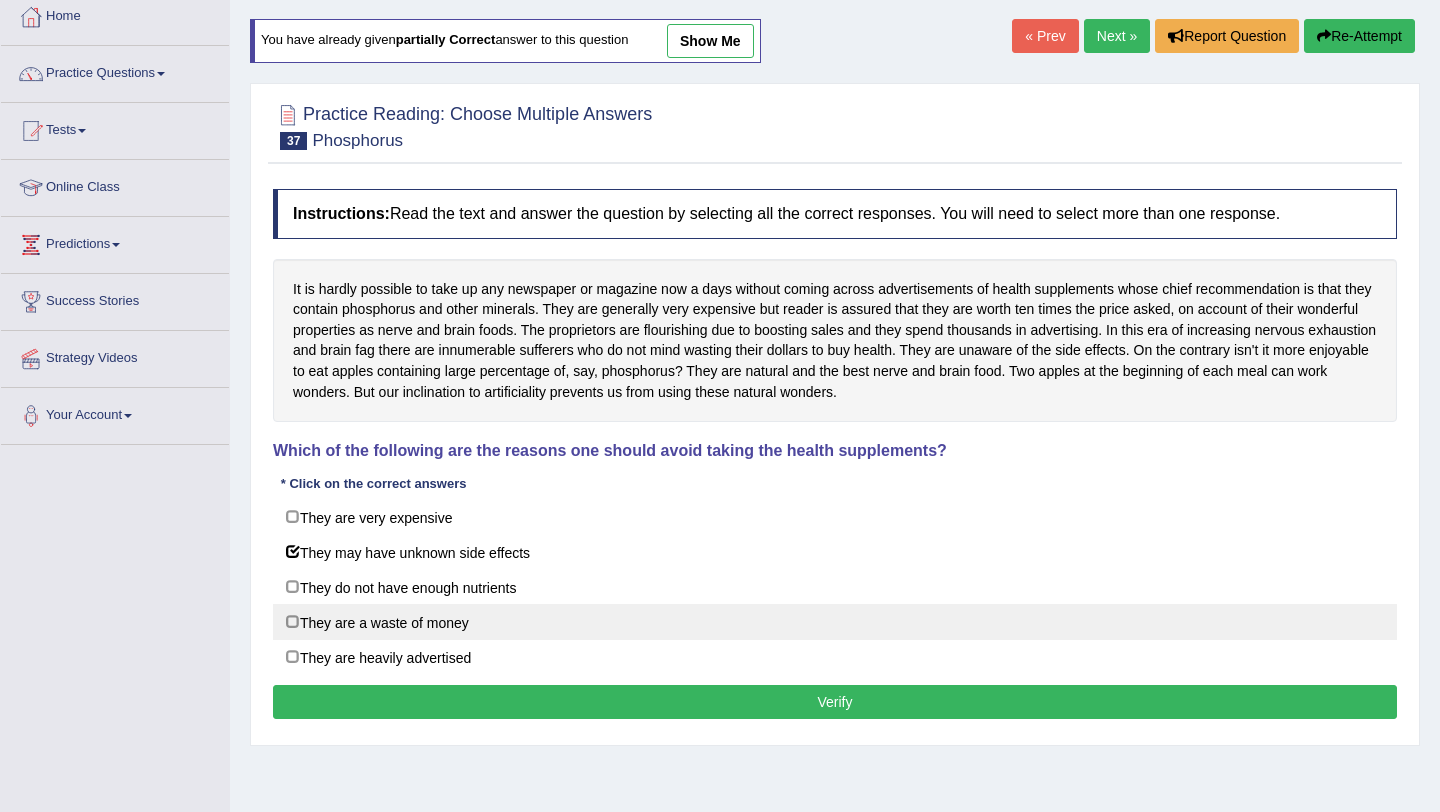 click on "They are a waste of money" at bounding box center [835, 622] 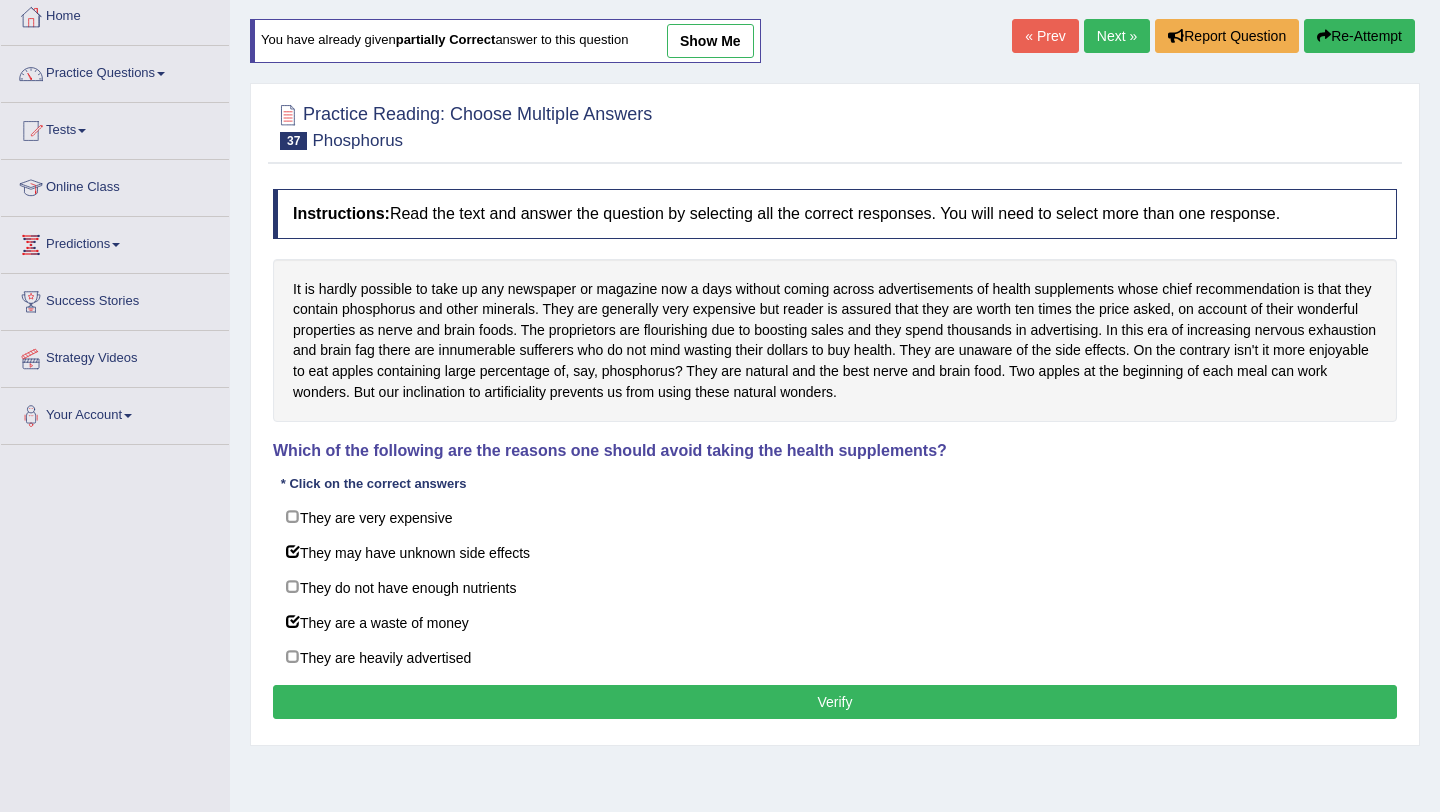 click on "Verify" at bounding box center (835, 702) 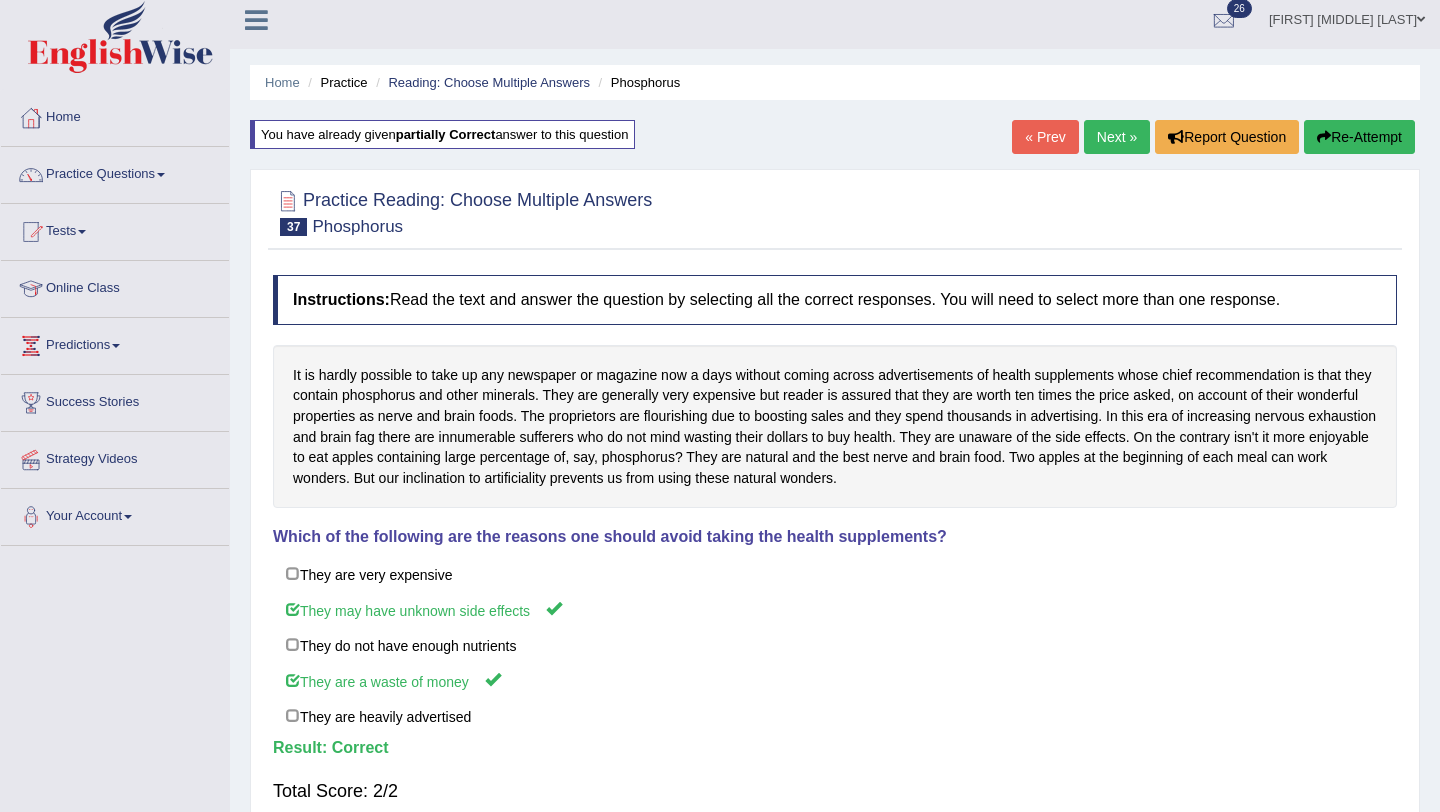 scroll, scrollTop: 0, scrollLeft: 0, axis: both 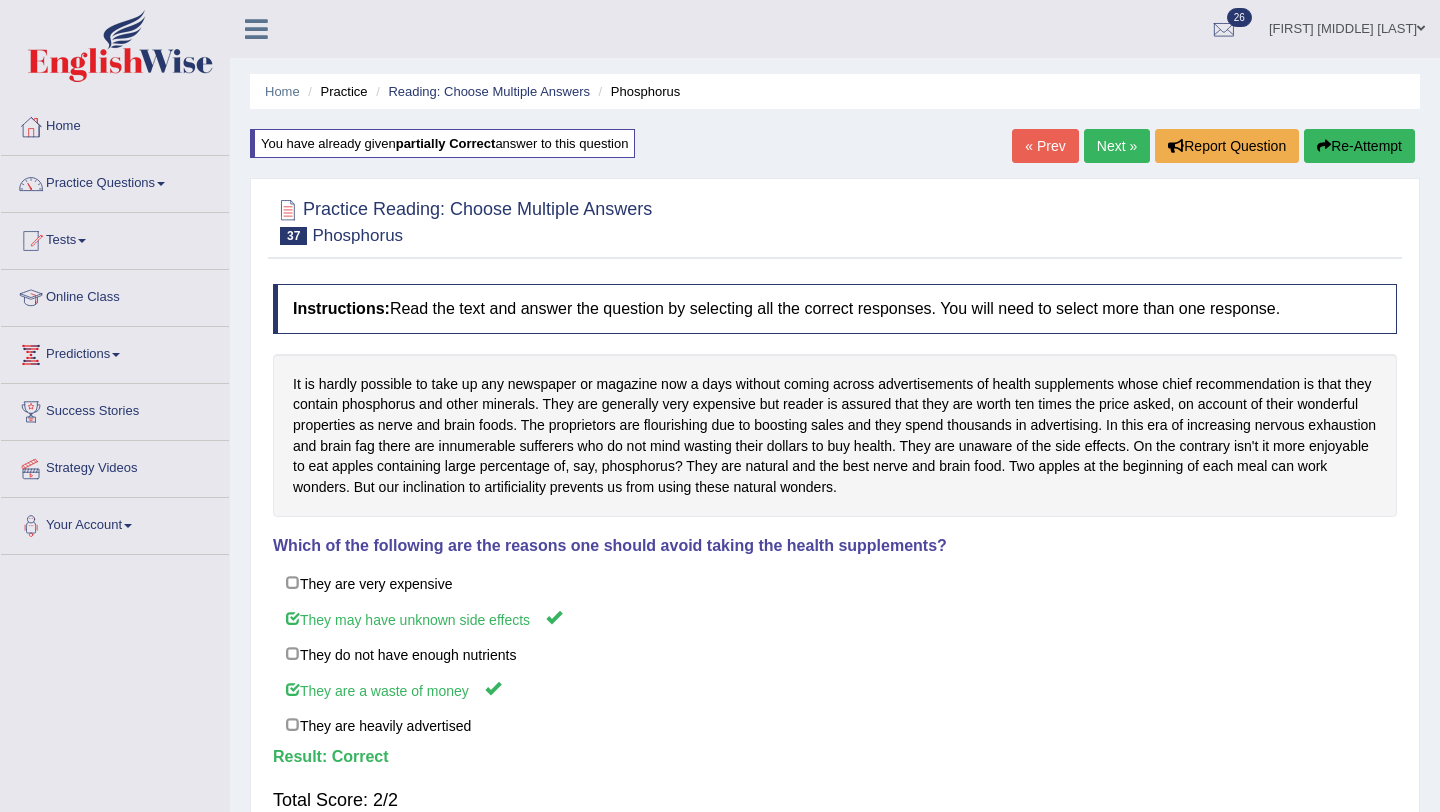 click on "Next »" at bounding box center (1117, 146) 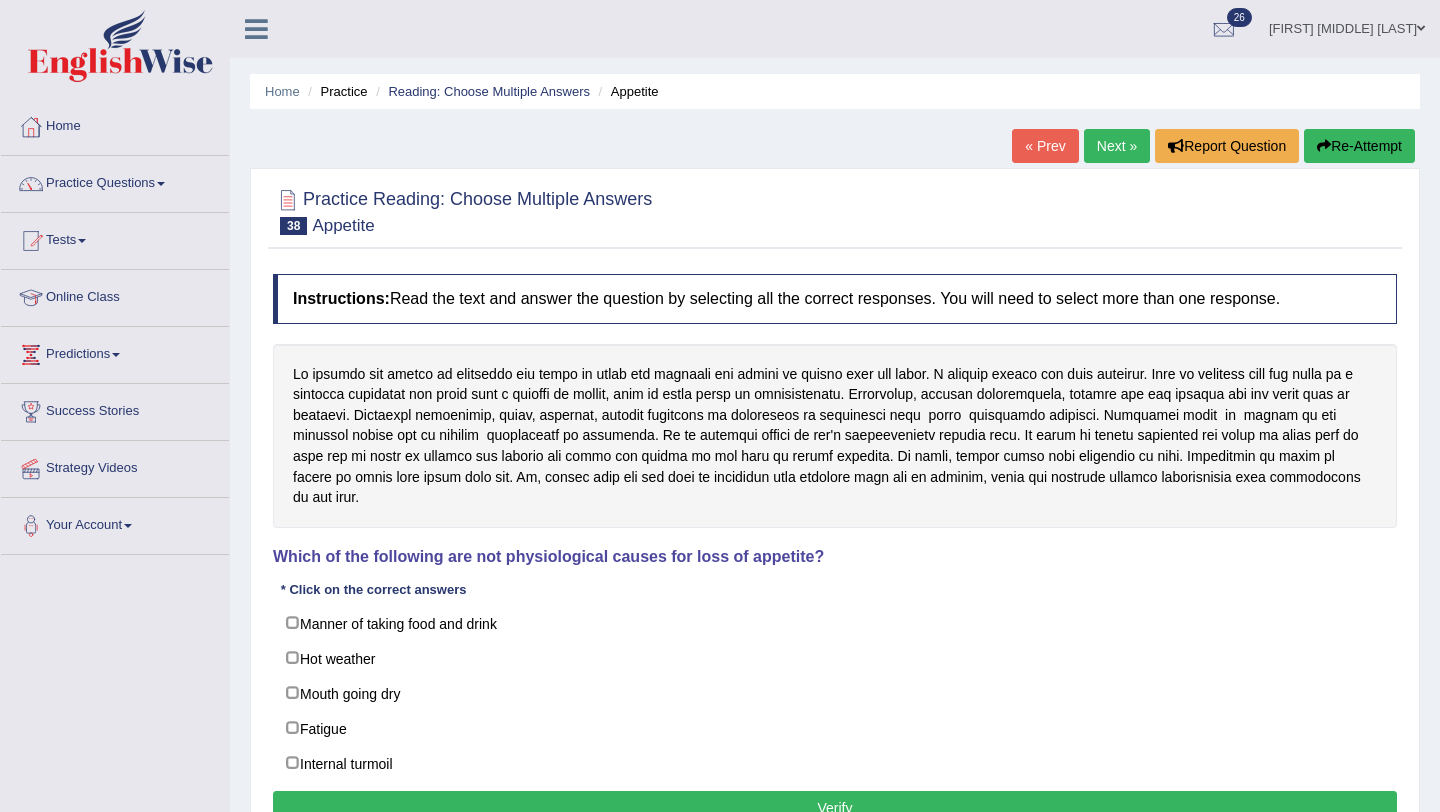 scroll, scrollTop: 0, scrollLeft: 0, axis: both 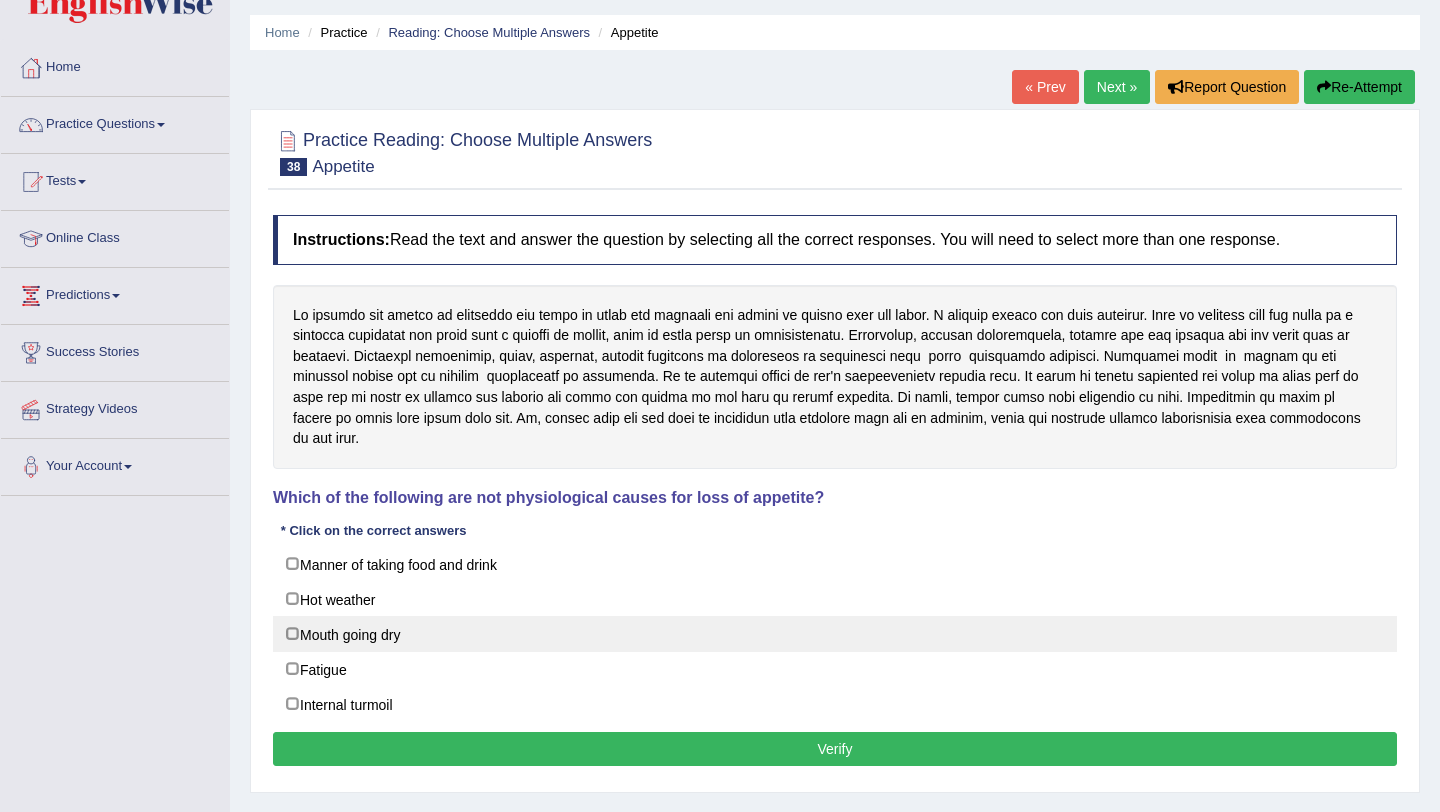 click on "Mouth going dry" at bounding box center [835, 634] 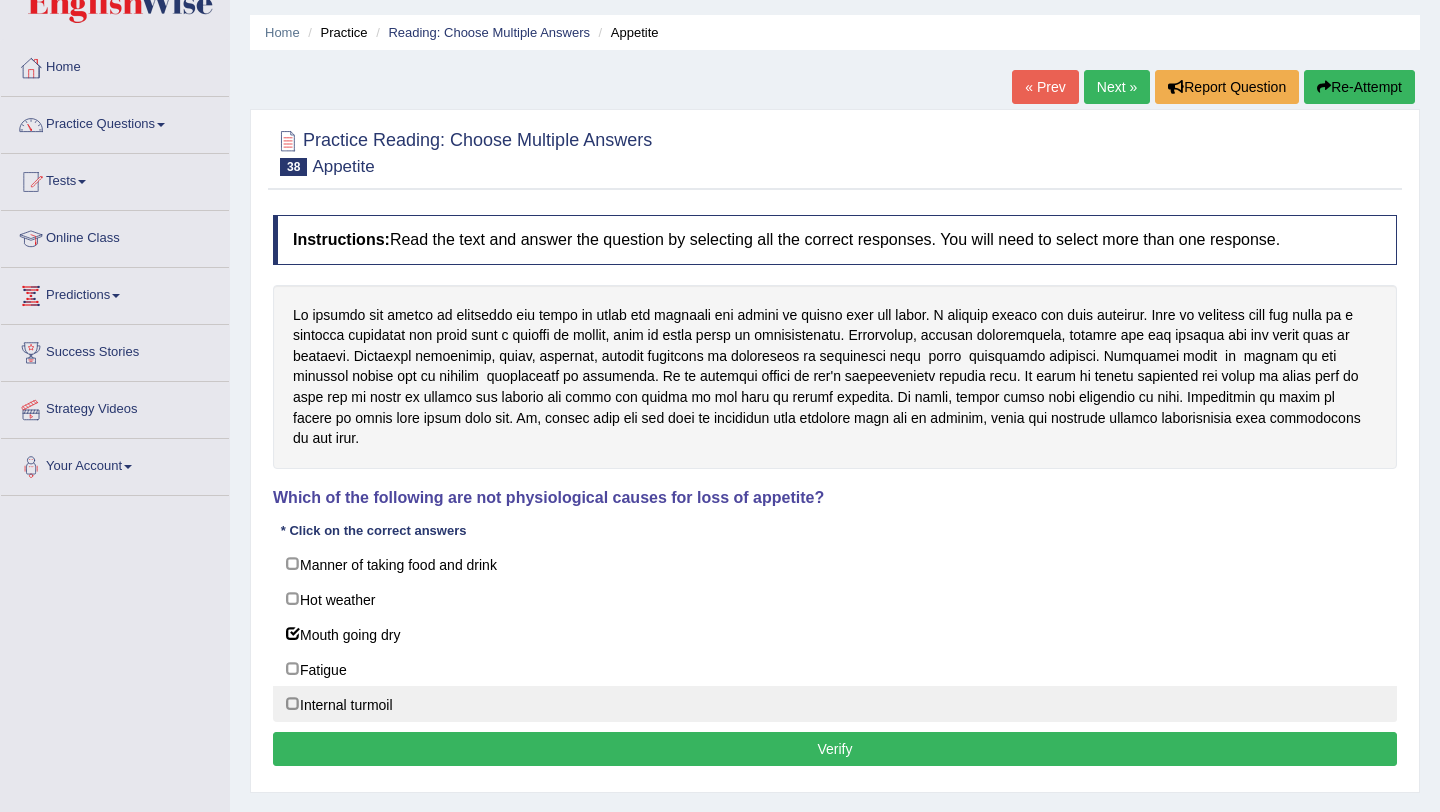 click on "Internal turmoil" at bounding box center [835, 704] 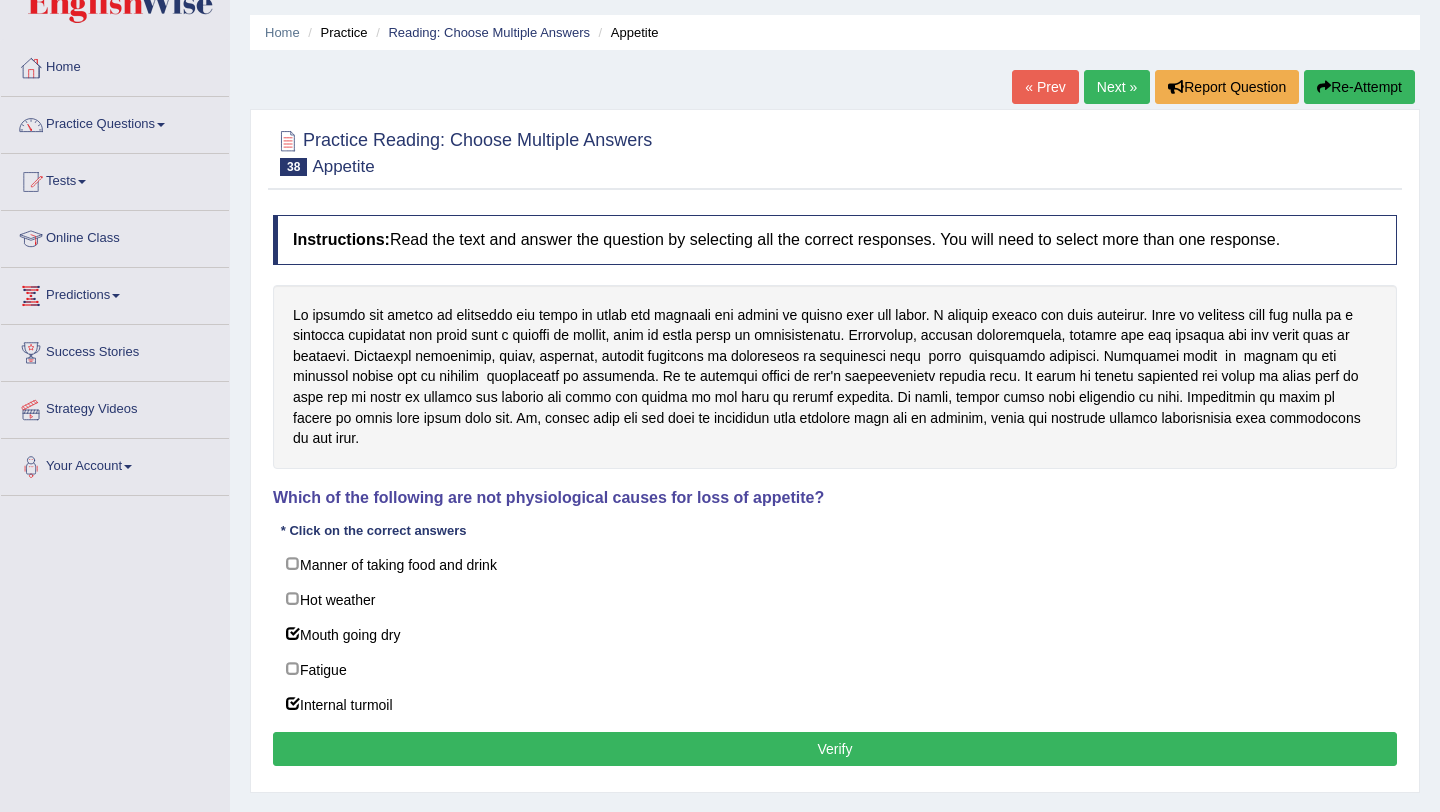 click on "Verify" at bounding box center [835, 749] 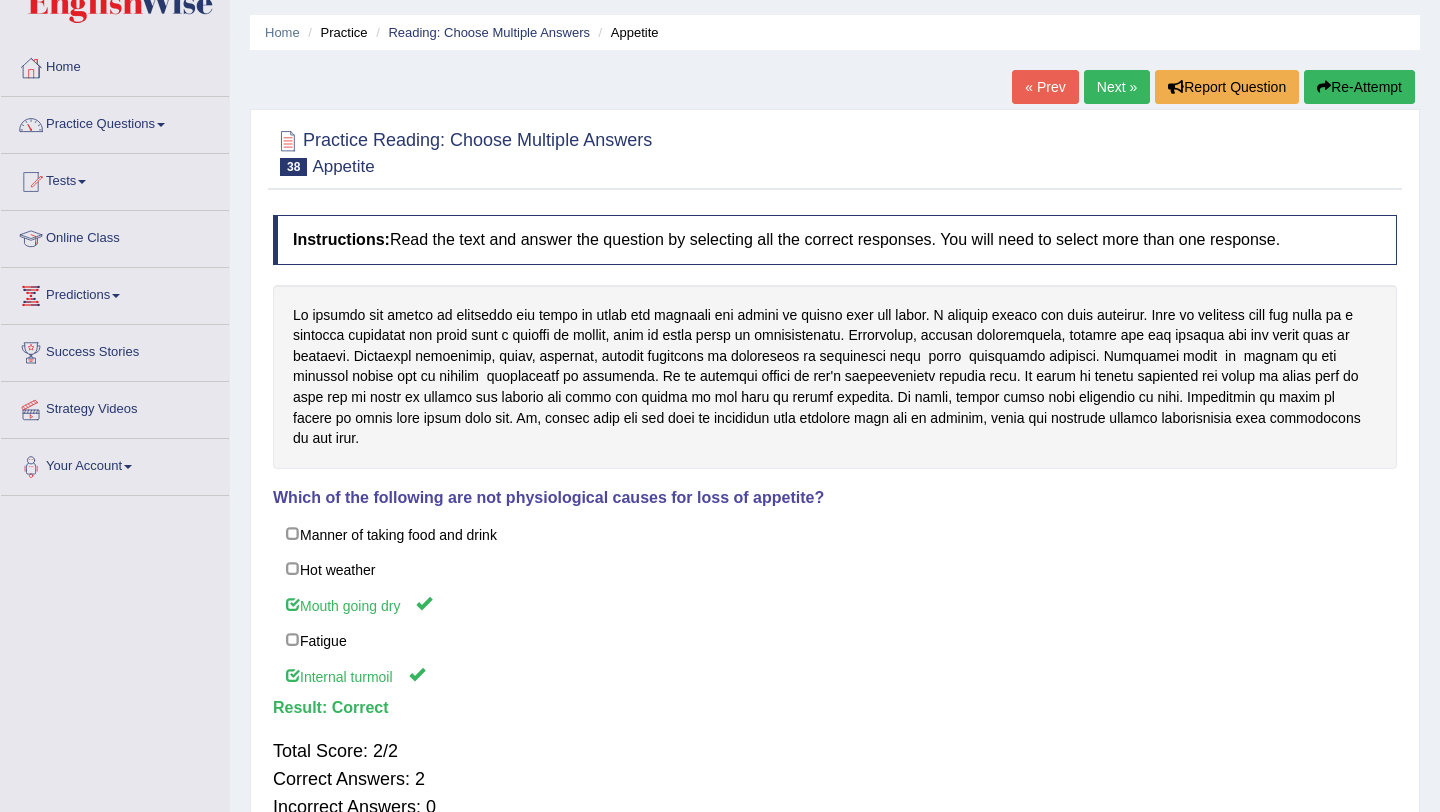 click on "Next »" at bounding box center [1117, 87] 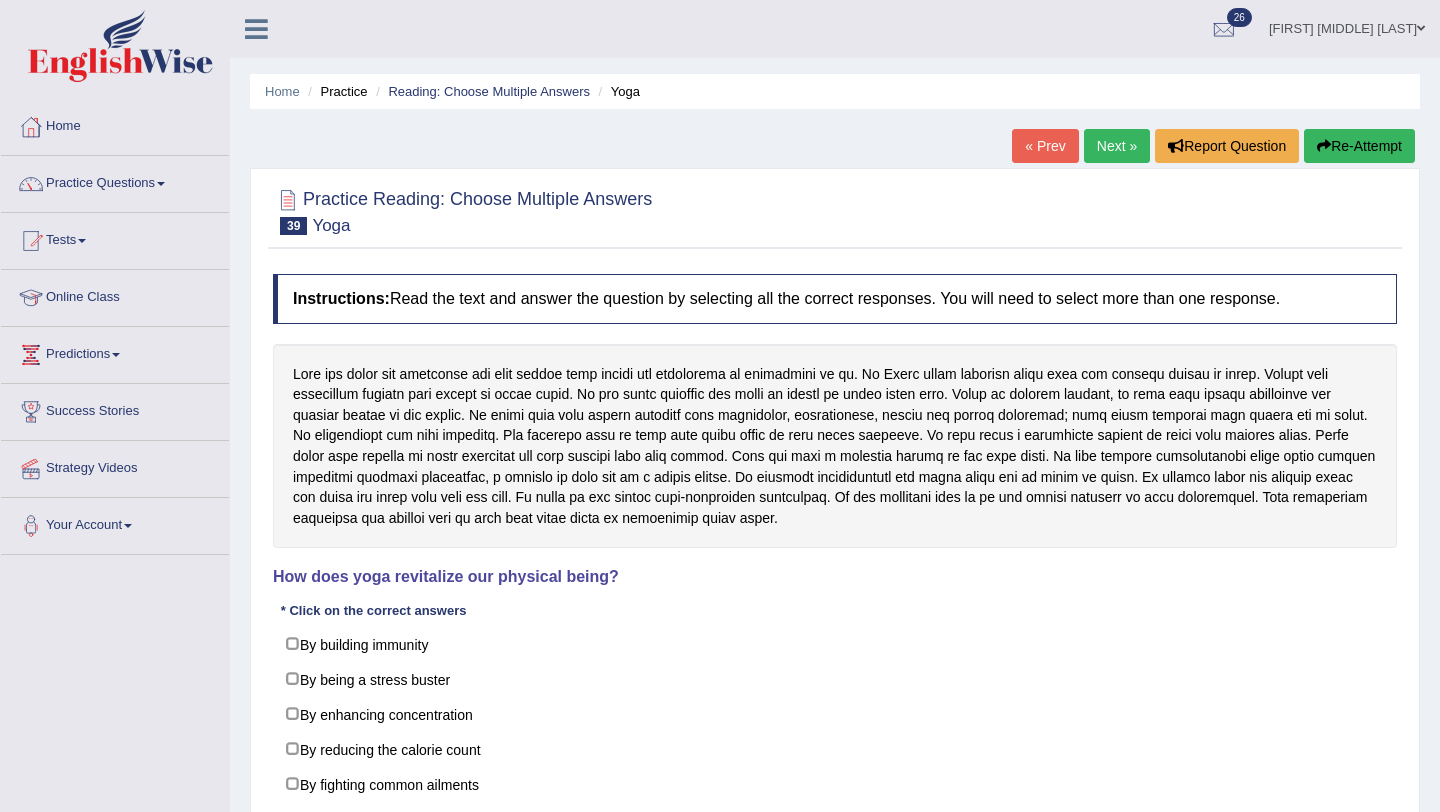 scroll, scrollTop: 0, scrollLeft: 0, axis: both 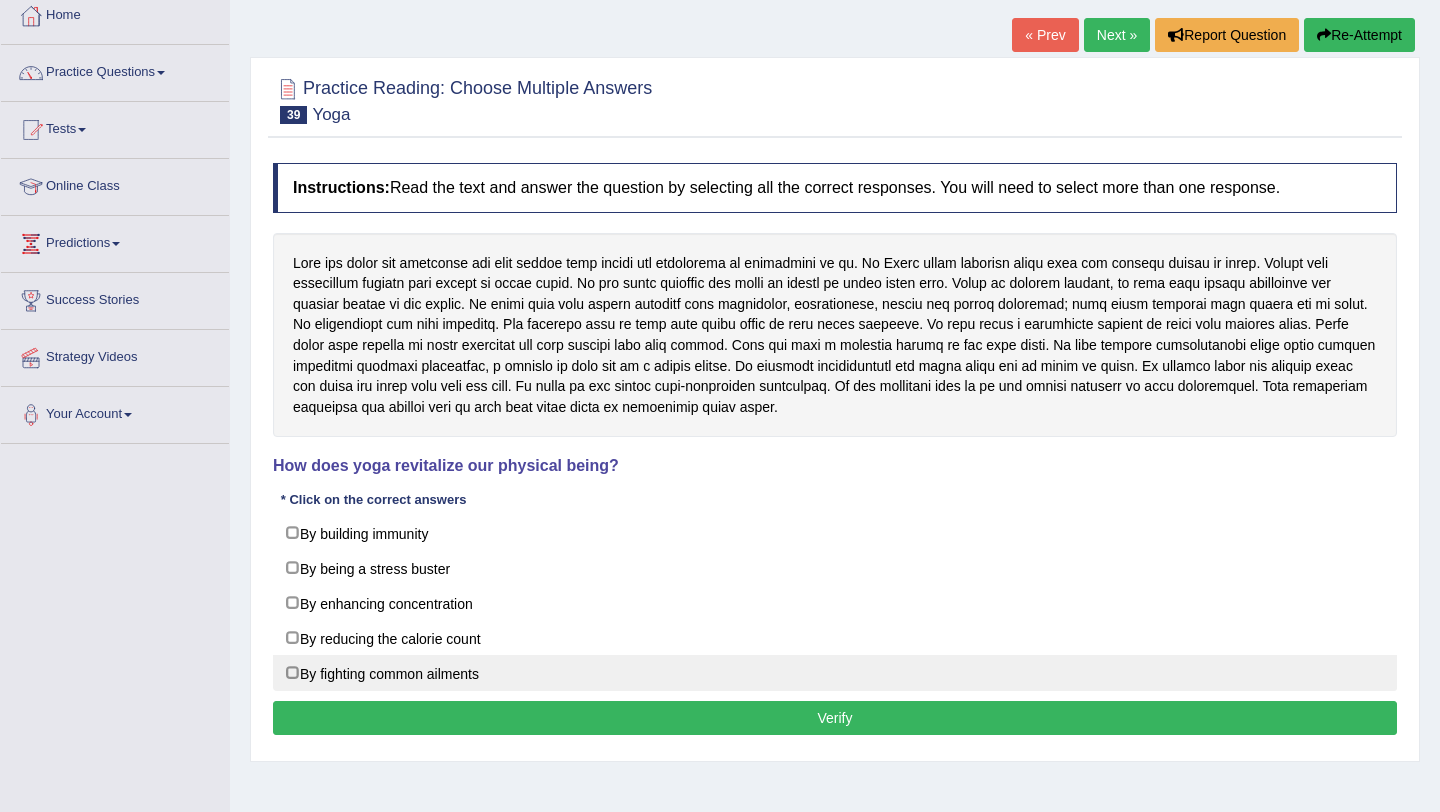 click on "By fighting common ailments" at bounding box center (835, 673) 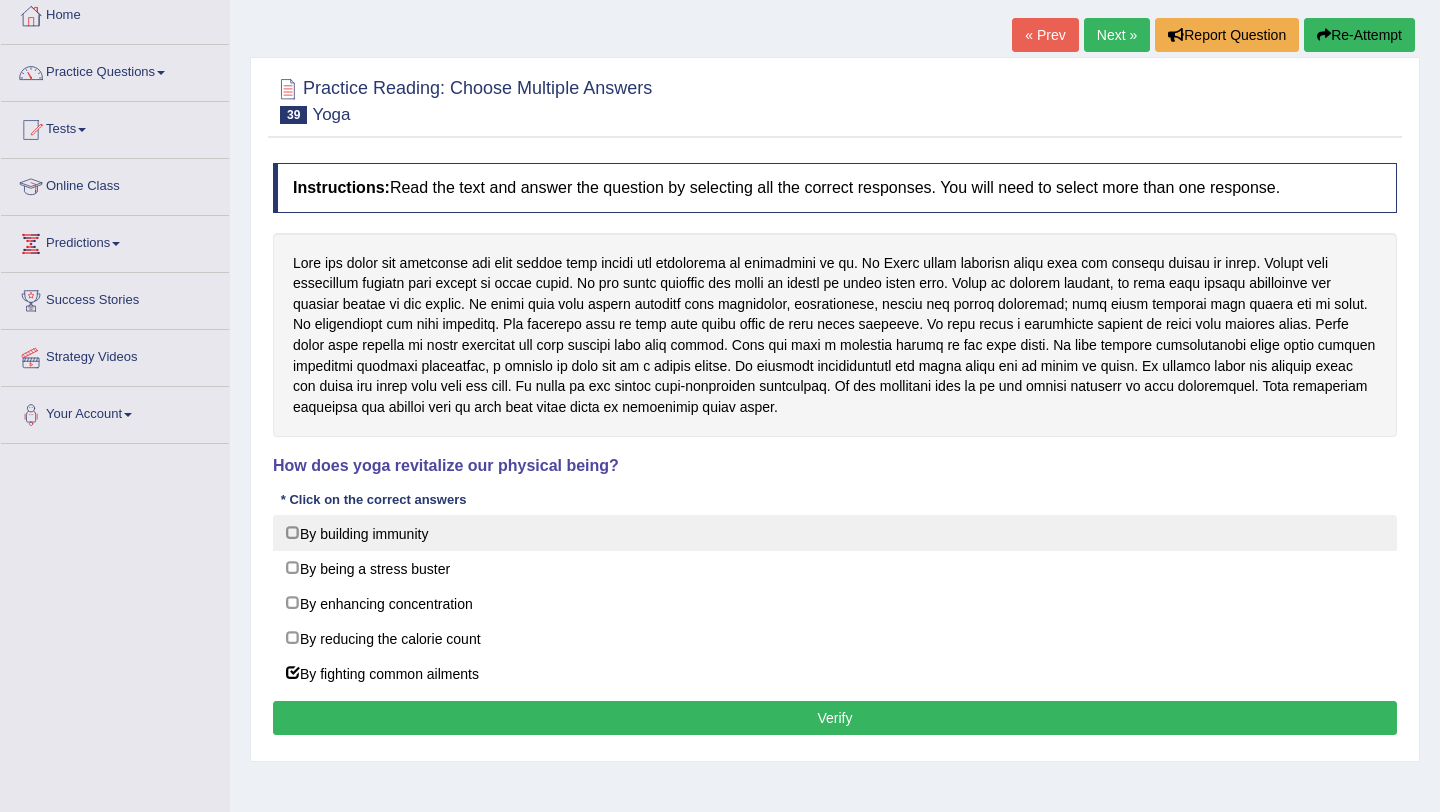 click on "By building immunity" at bounding box center (835, 533) 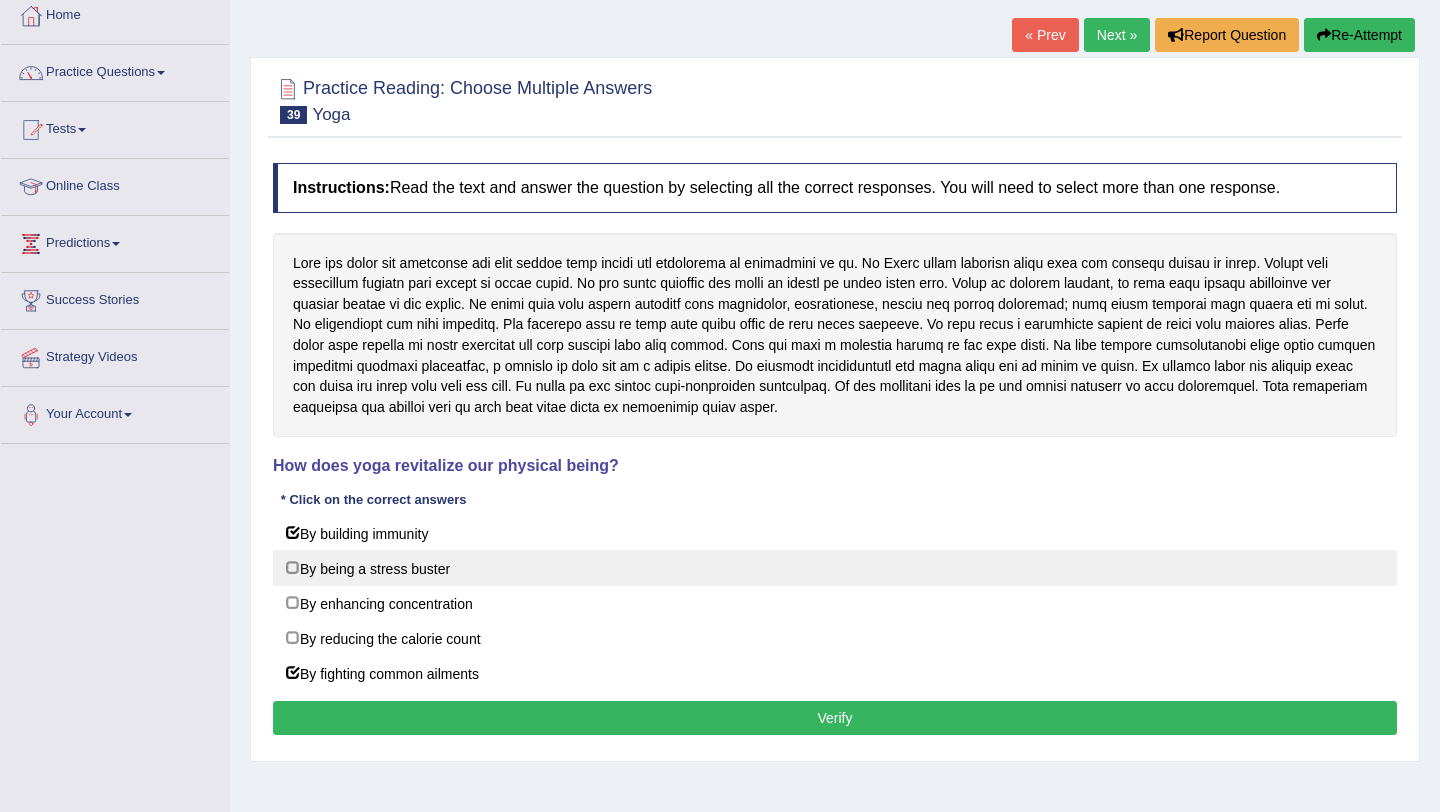 click on "By being a stress buster" at bounding box center [835, 568] 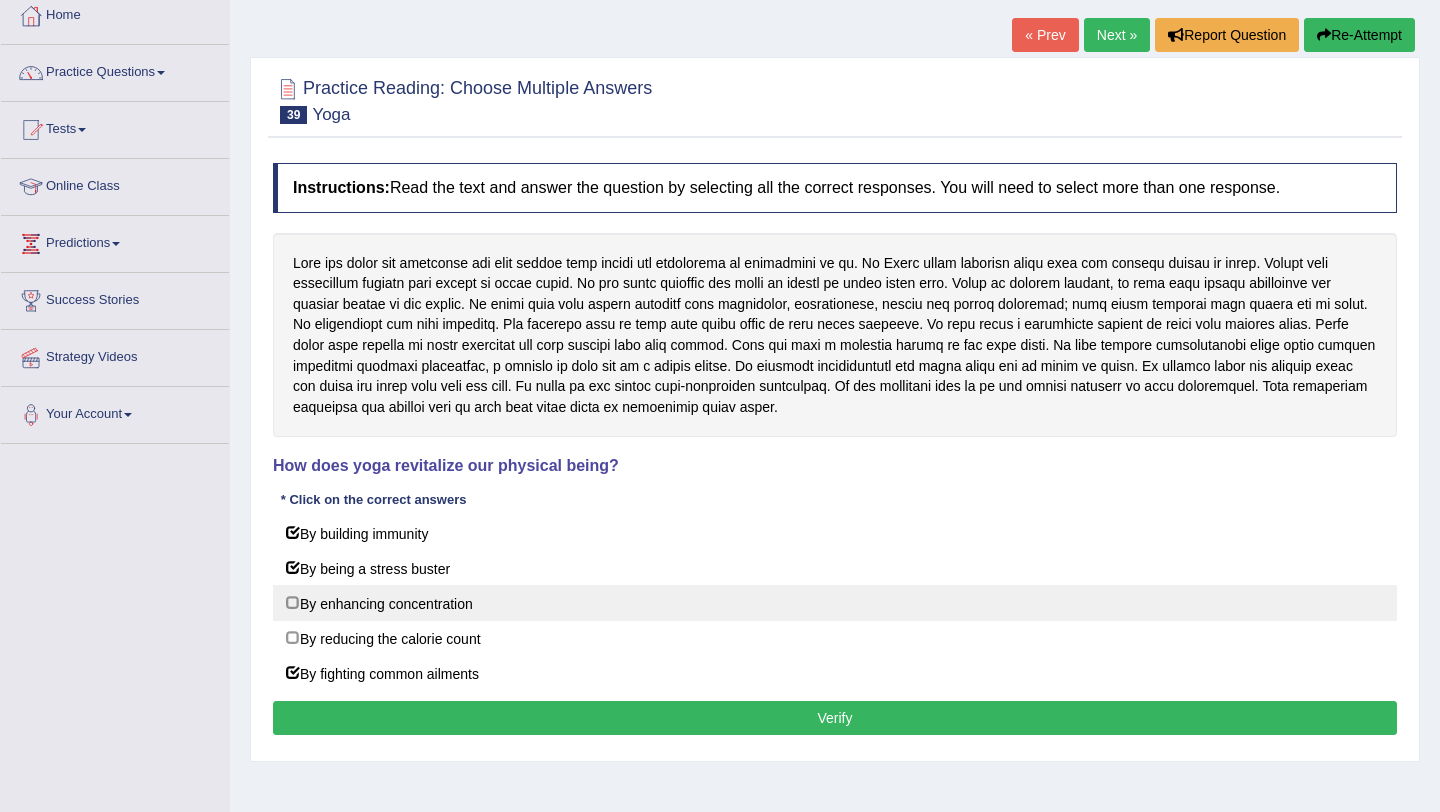 click on "By enhancing concentration" at bounding box center [835, 603] 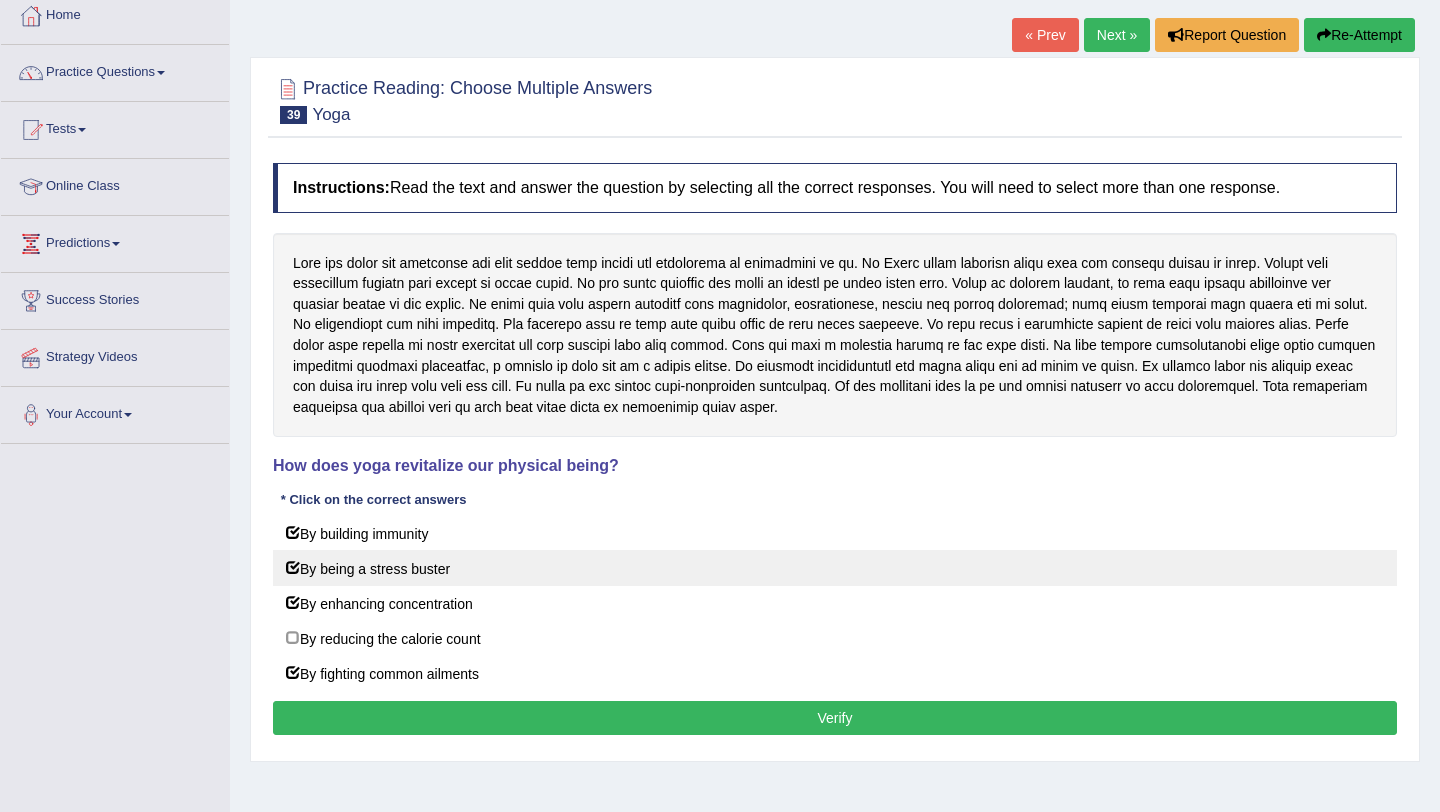 click on "By being a stress buster" at bounding box center (835, 568) 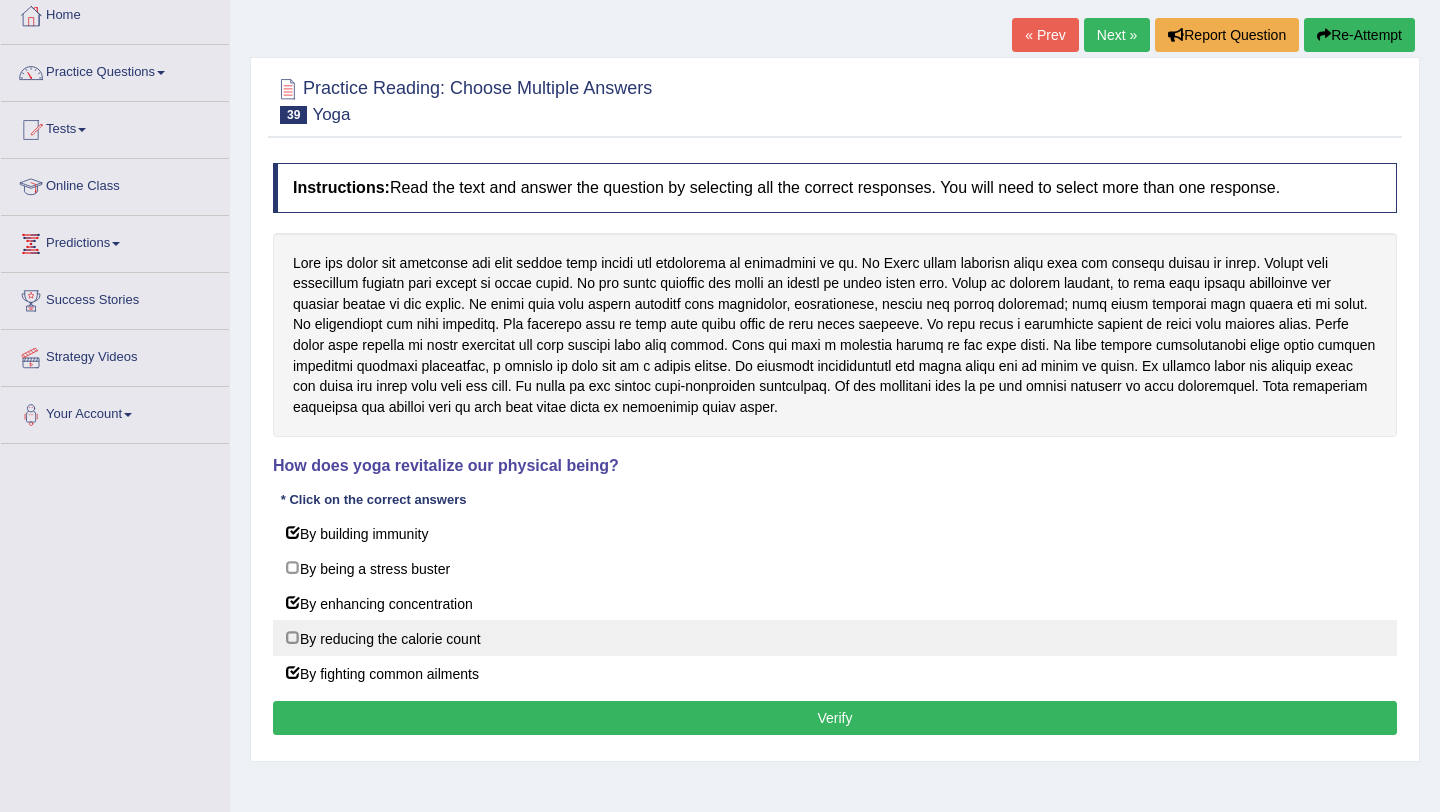 click on "By reducing the calorie count" at bounding box center (835, 638) 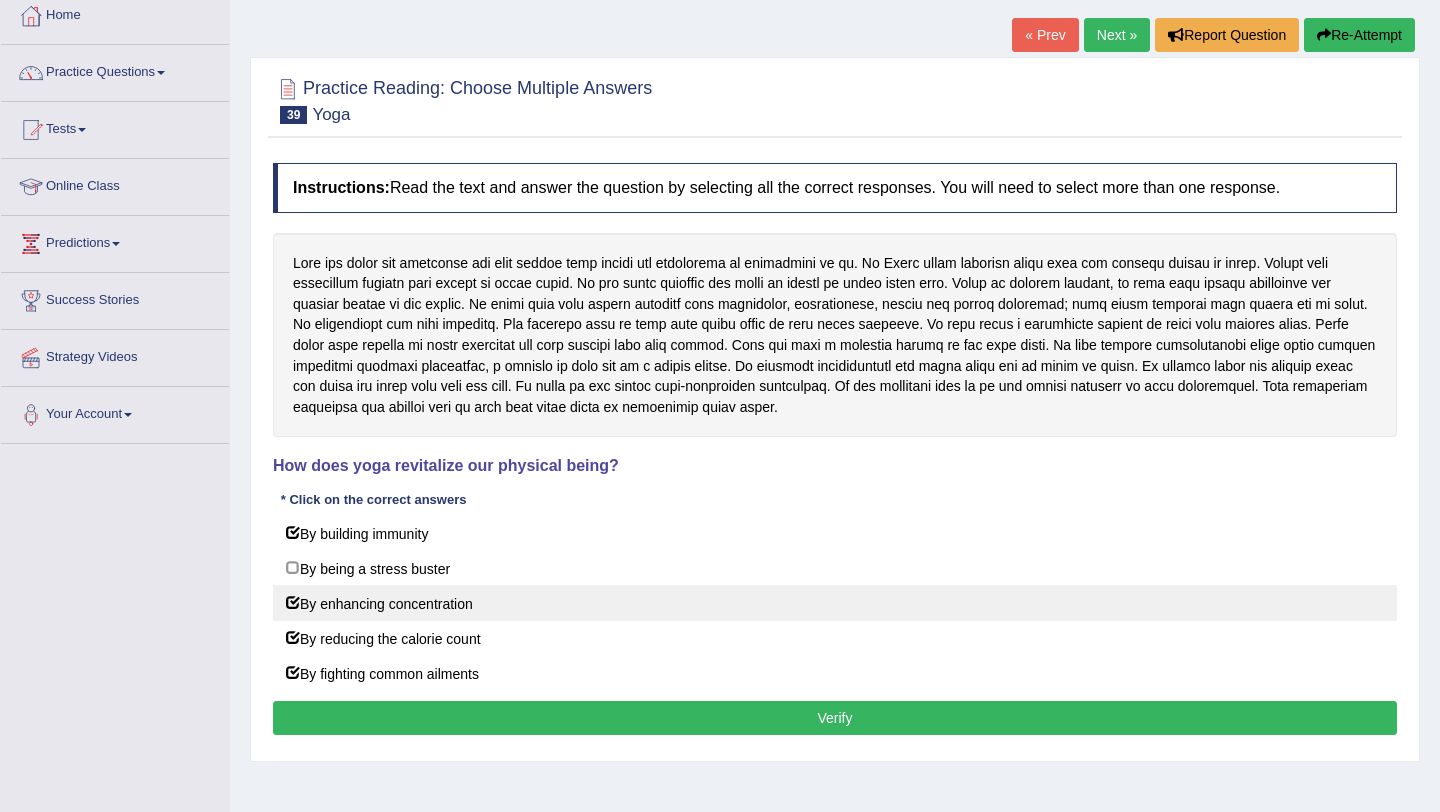 click on "By enhancing concentration" at bounding box center [835, 603] 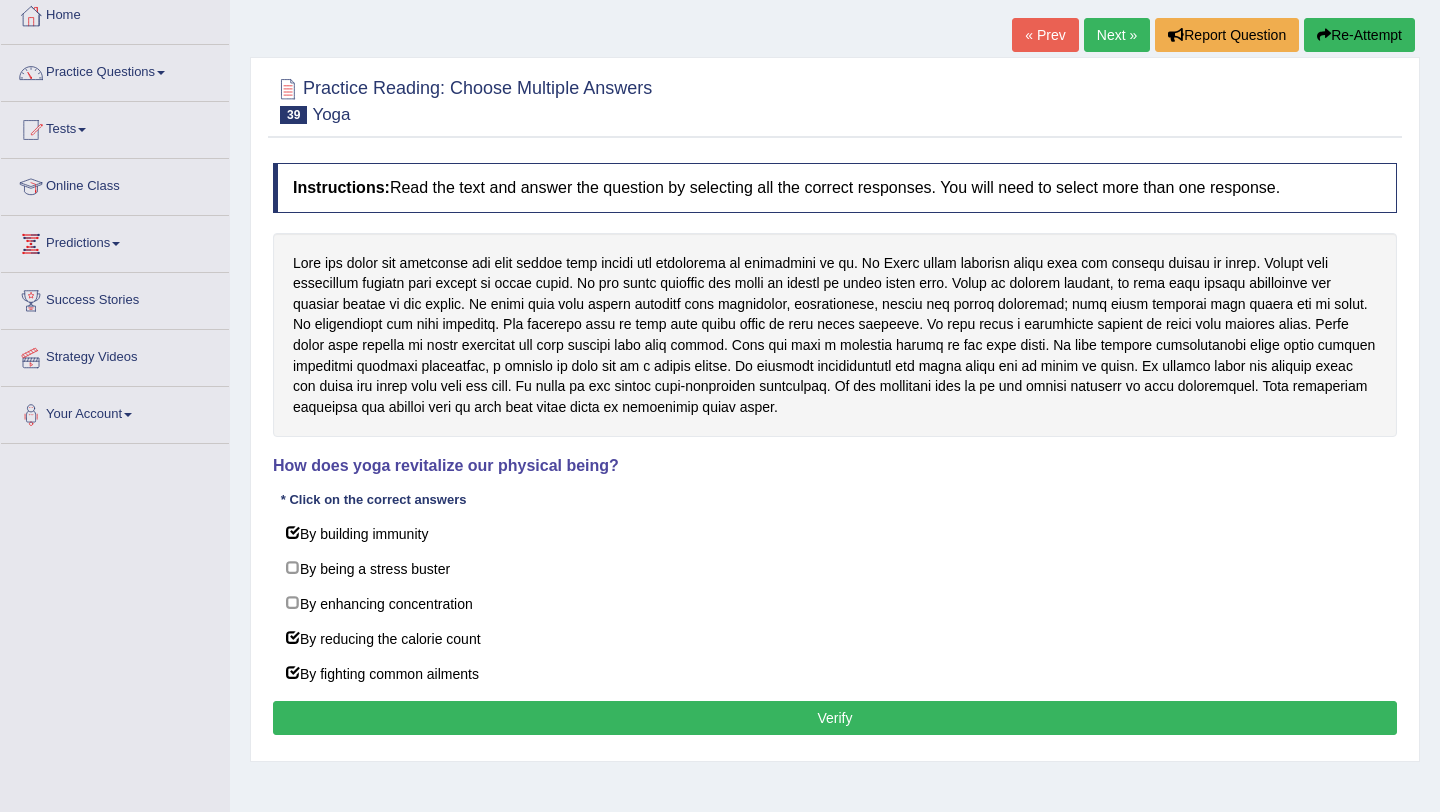 click on "Verify" at bounding box center [835, 718] 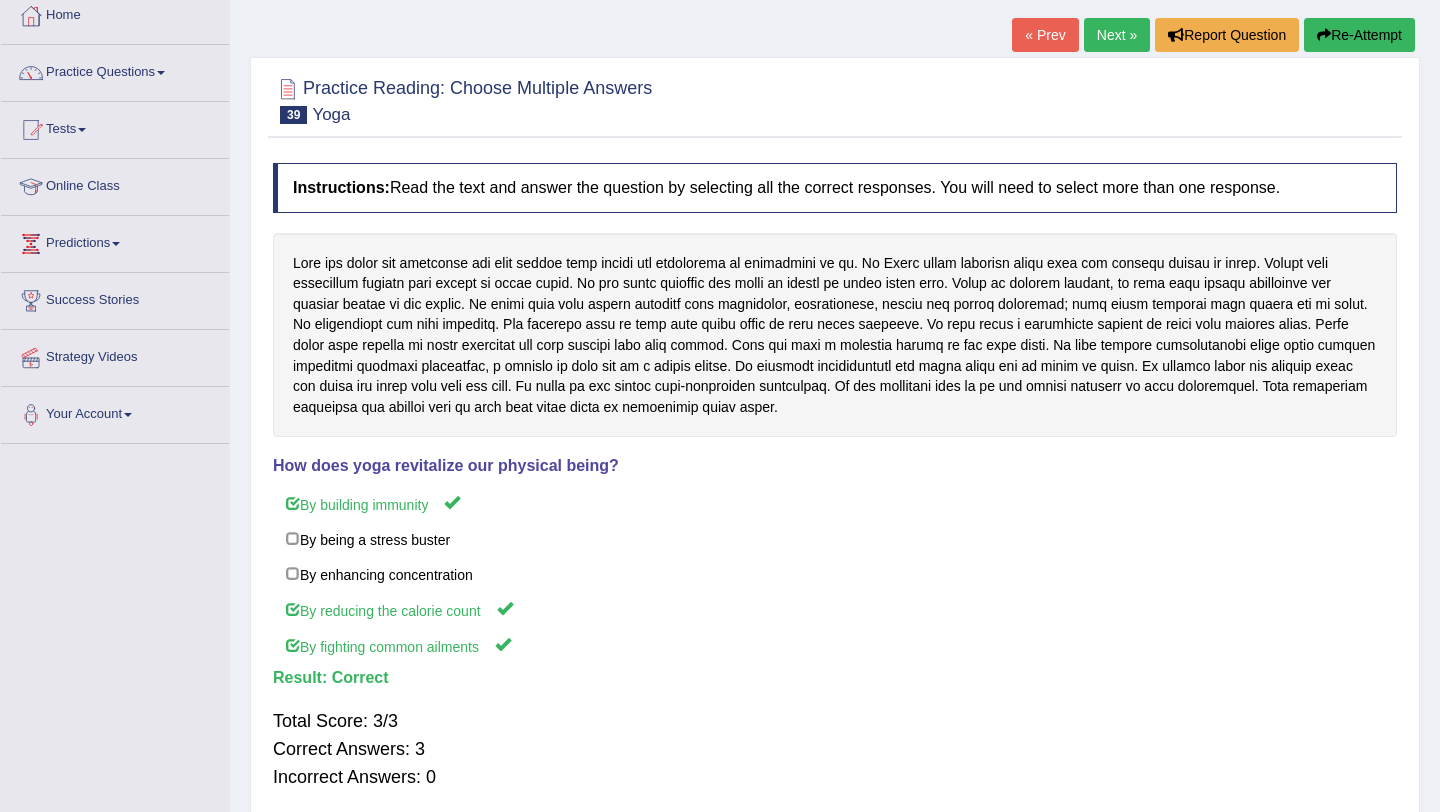 click on "Next »" at bounding box center [1117, 35] 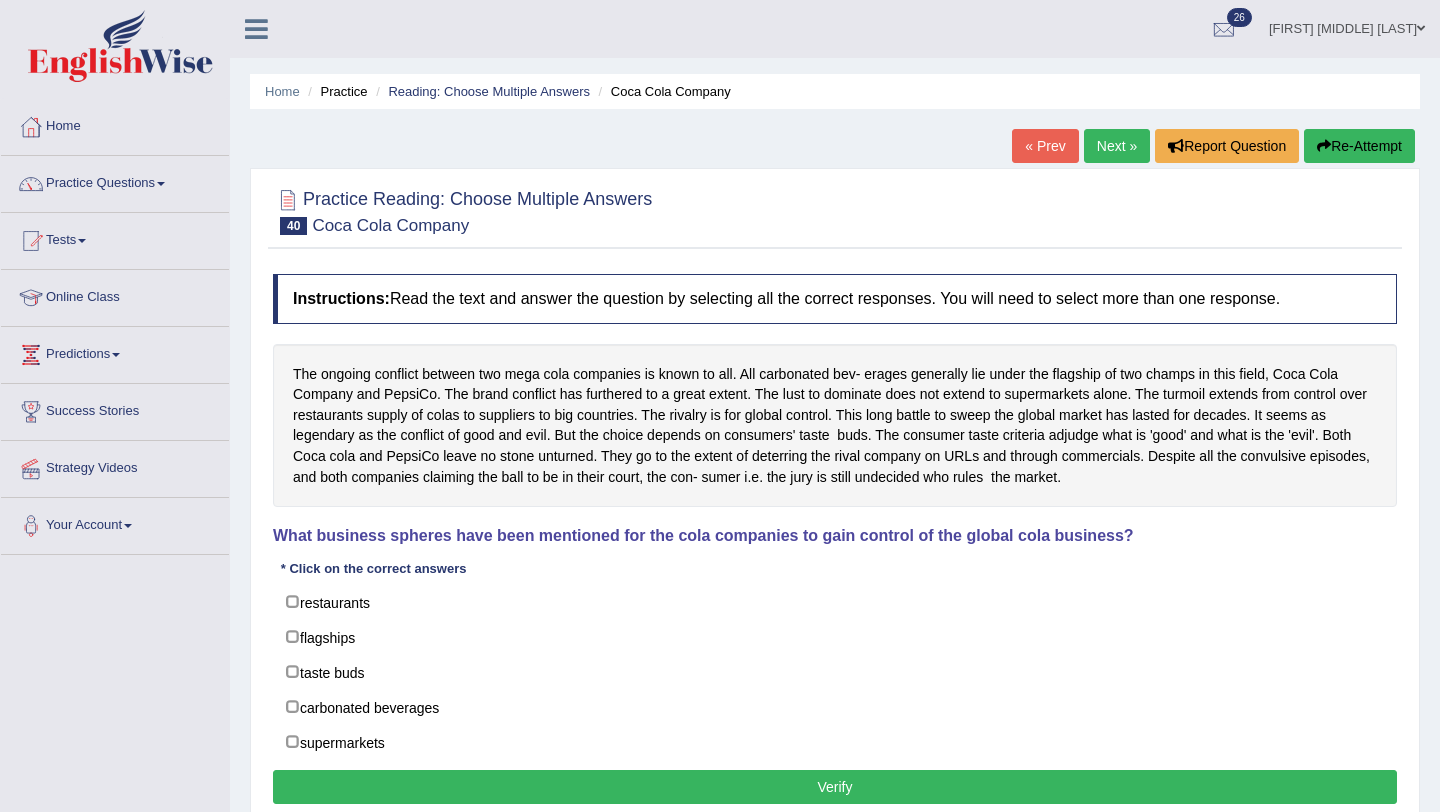 scroll, scrollTop: 0, scrollLeft: 0, axis: both 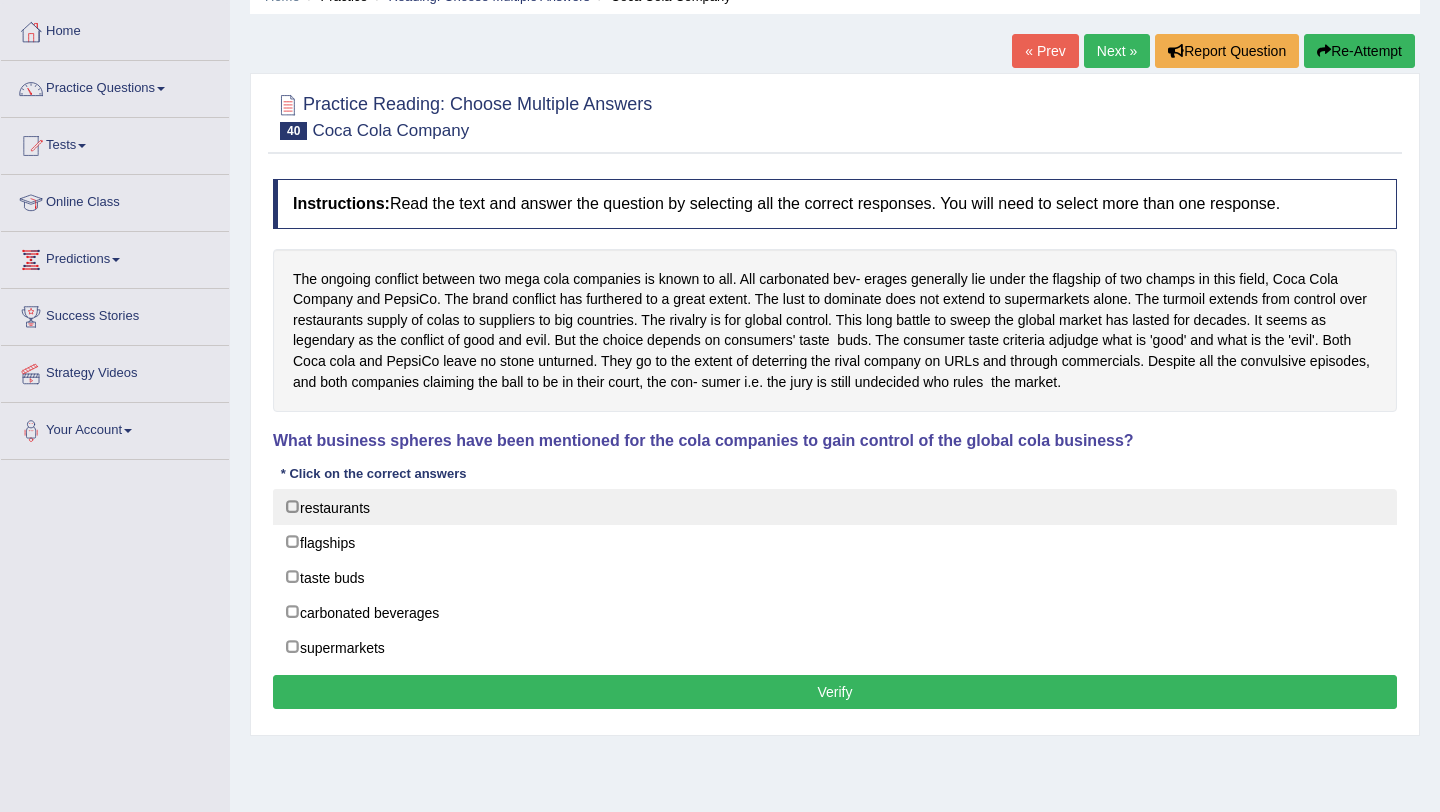 click on "restaurants" at bounding box center (835, 507) 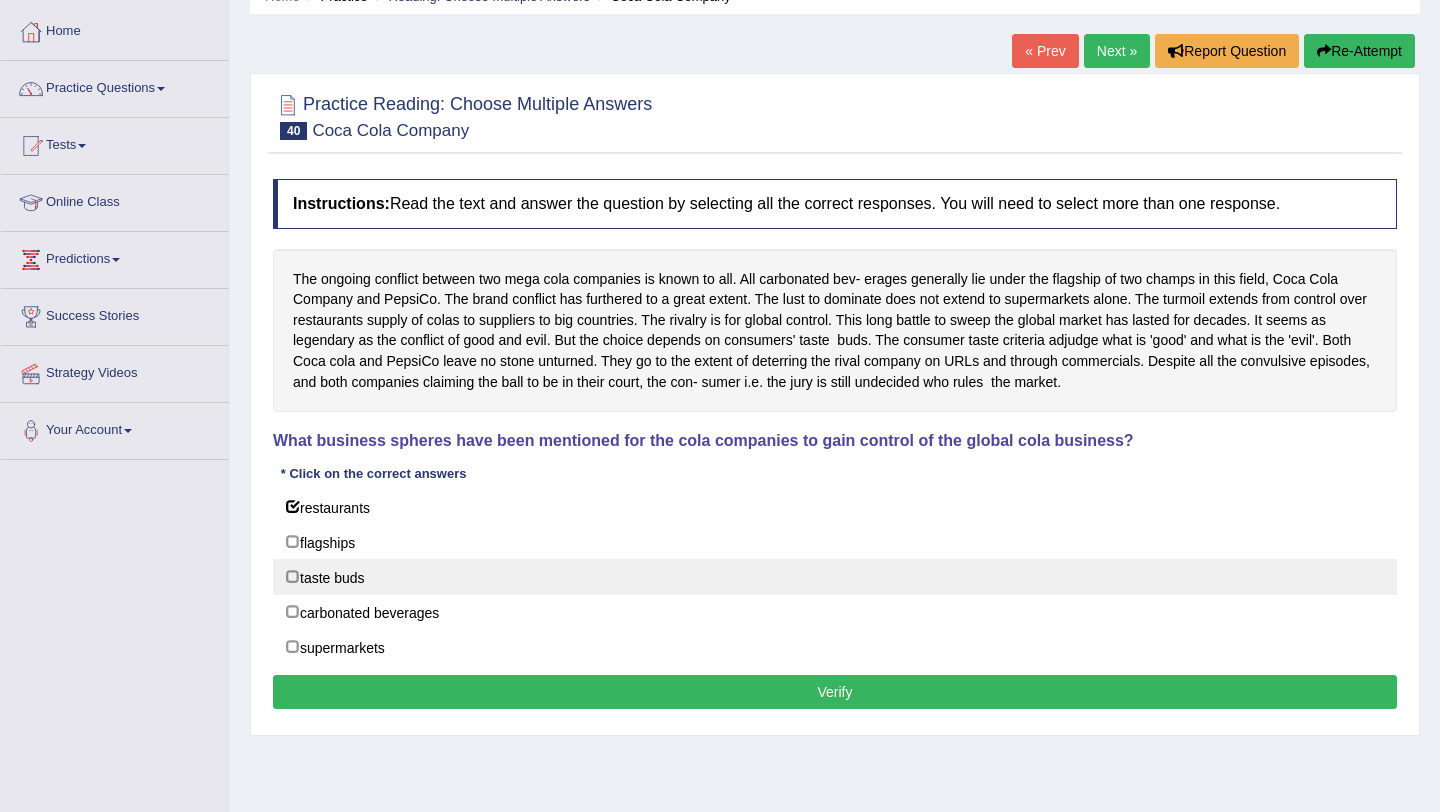 click on "taste buds" at bounding box center (835, 577) 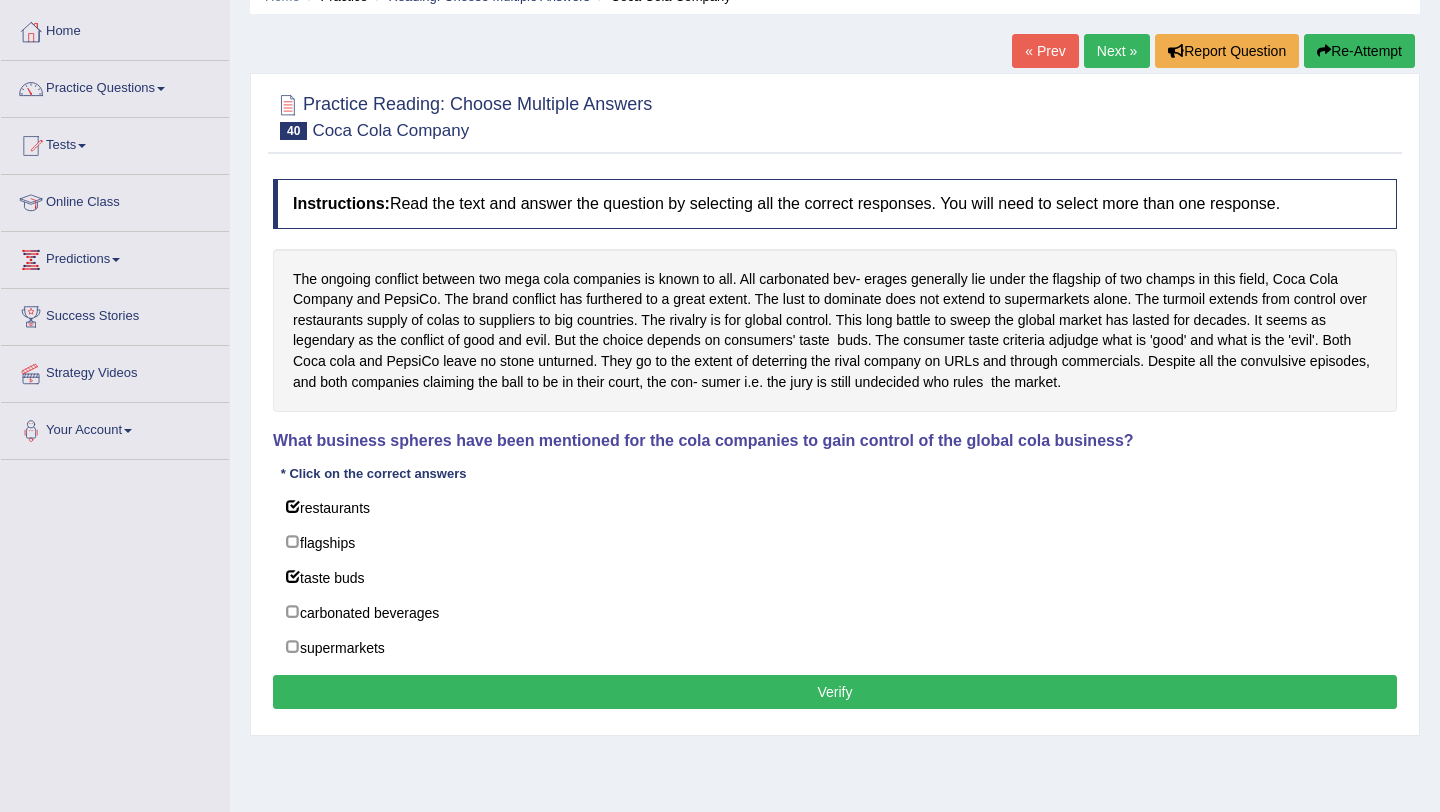 click on "Verify" at bounding box center (835, 692) 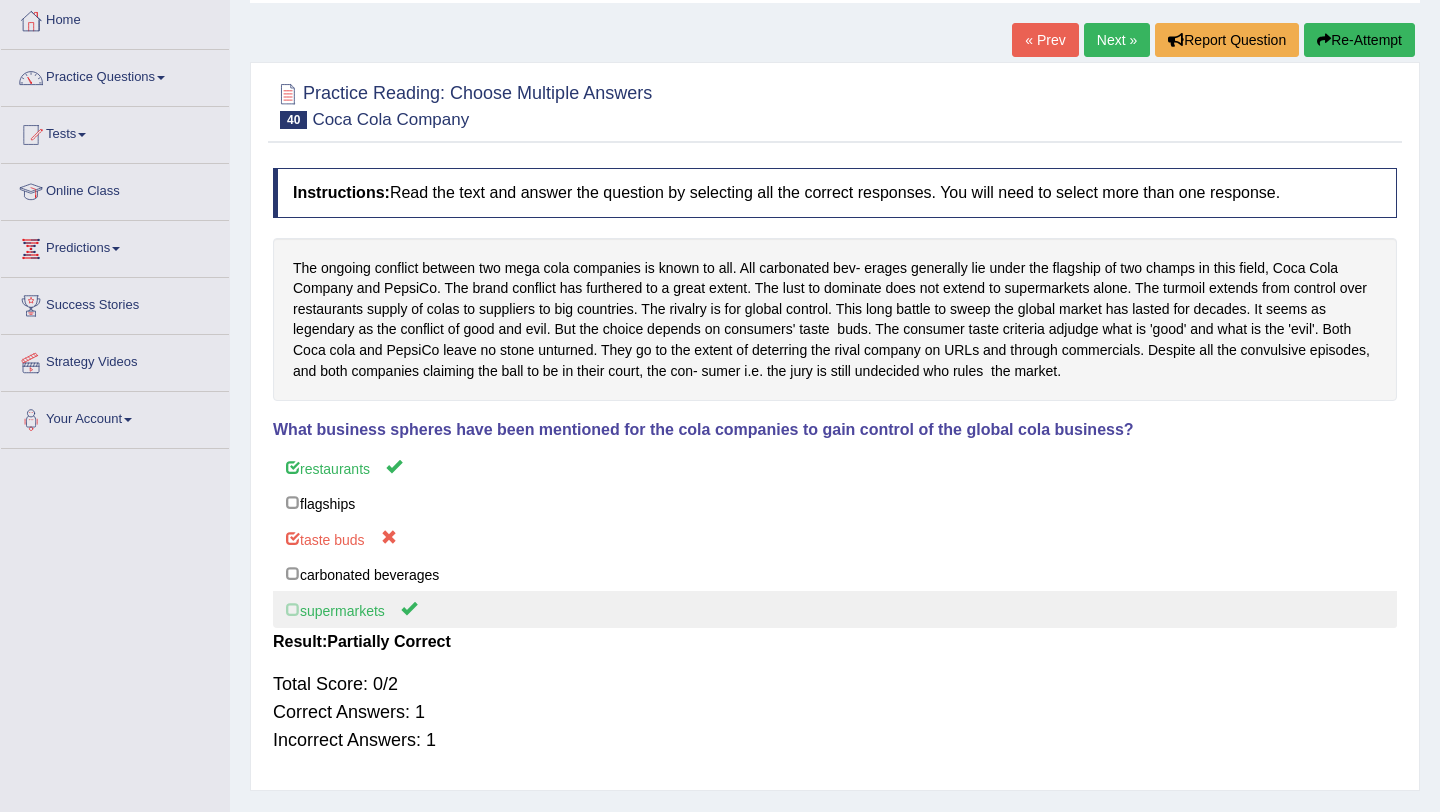 scroll, scrollTop: 109, scrollLeft: 0, axis: vertical 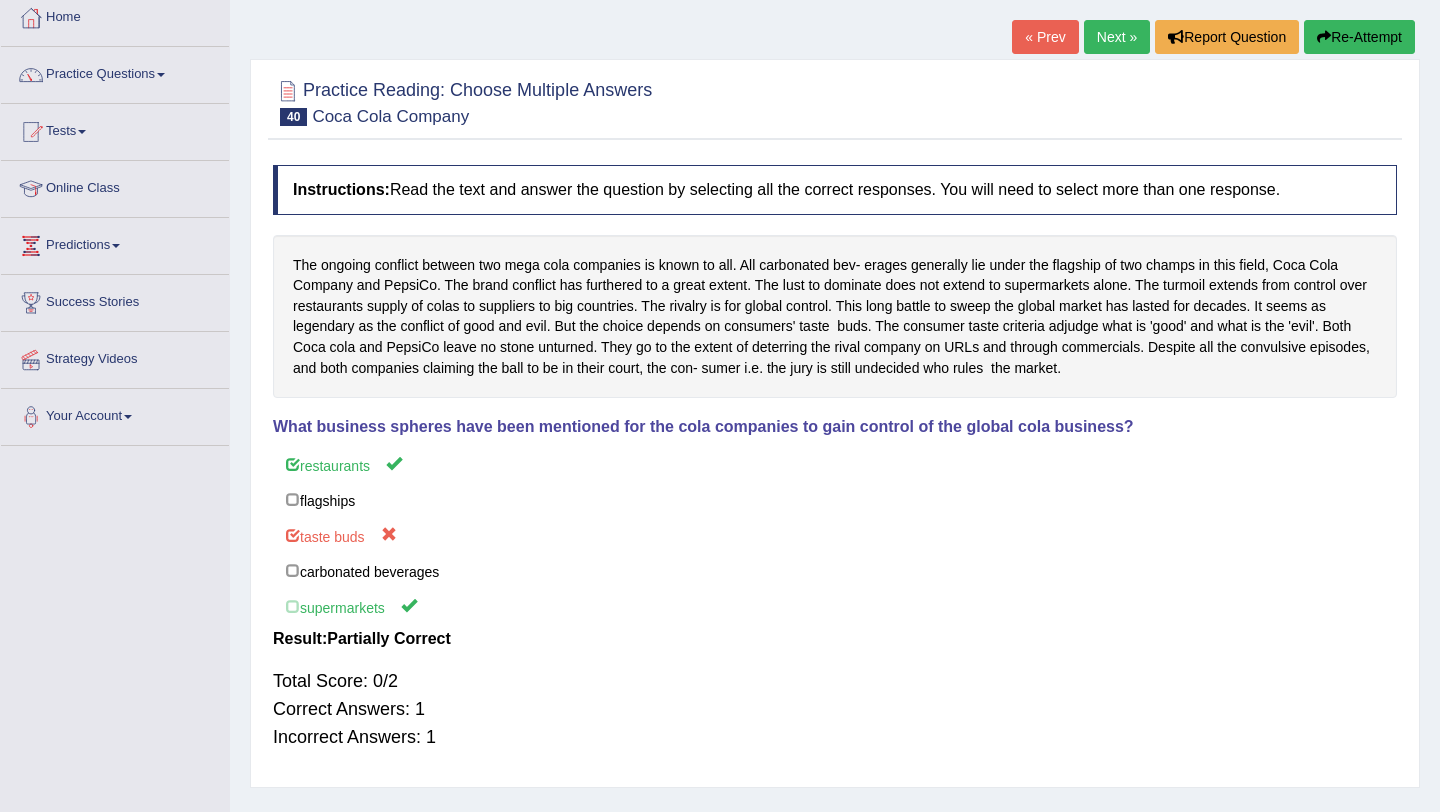 drag, startPoint x: 779, startPoint y: 304, endPoint x: 875, endPoint y: 304, distance: 96 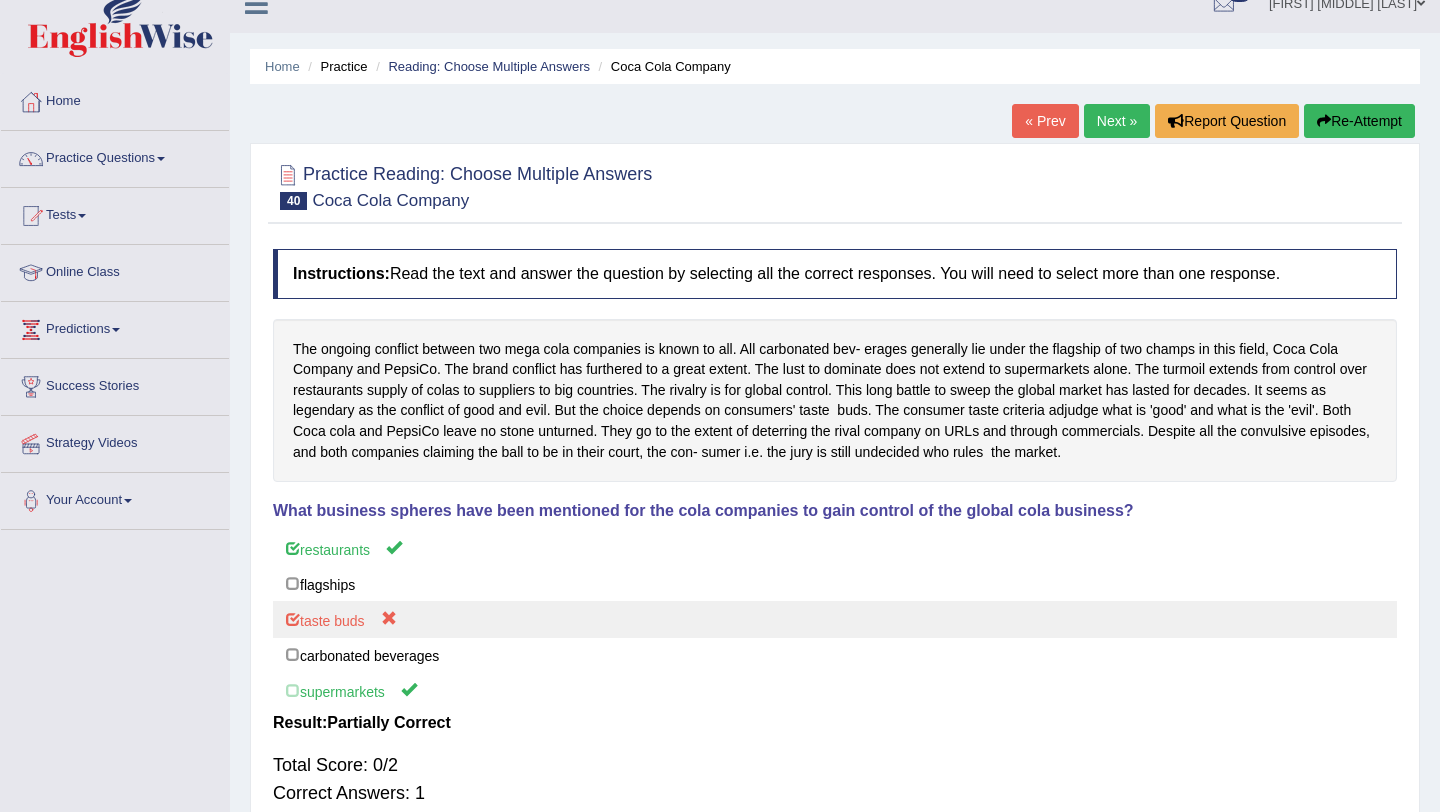 scroll, scrollTop: 0, scrollLeft: 0, axis: both 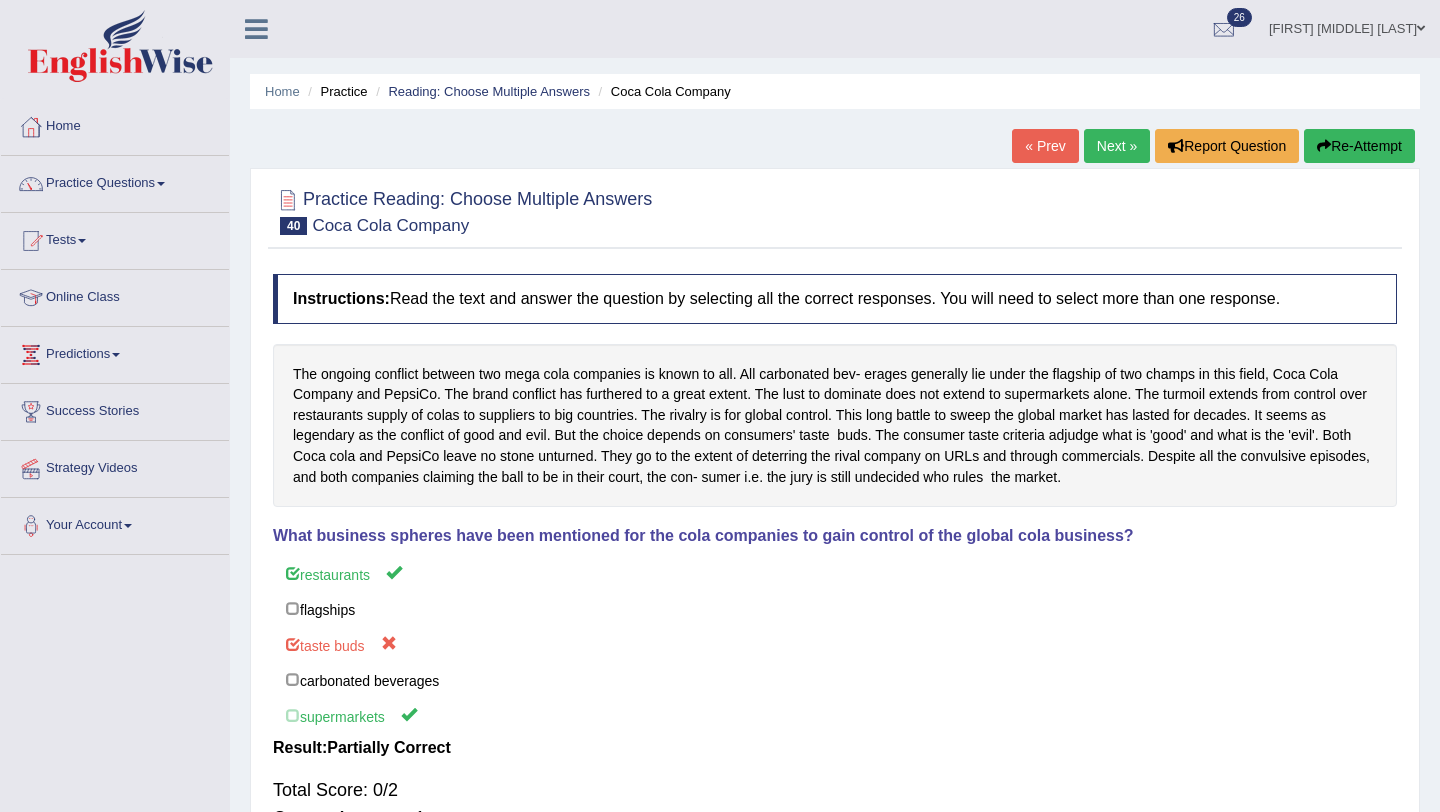 click on "Next »" at bounding box center (1117, 146) 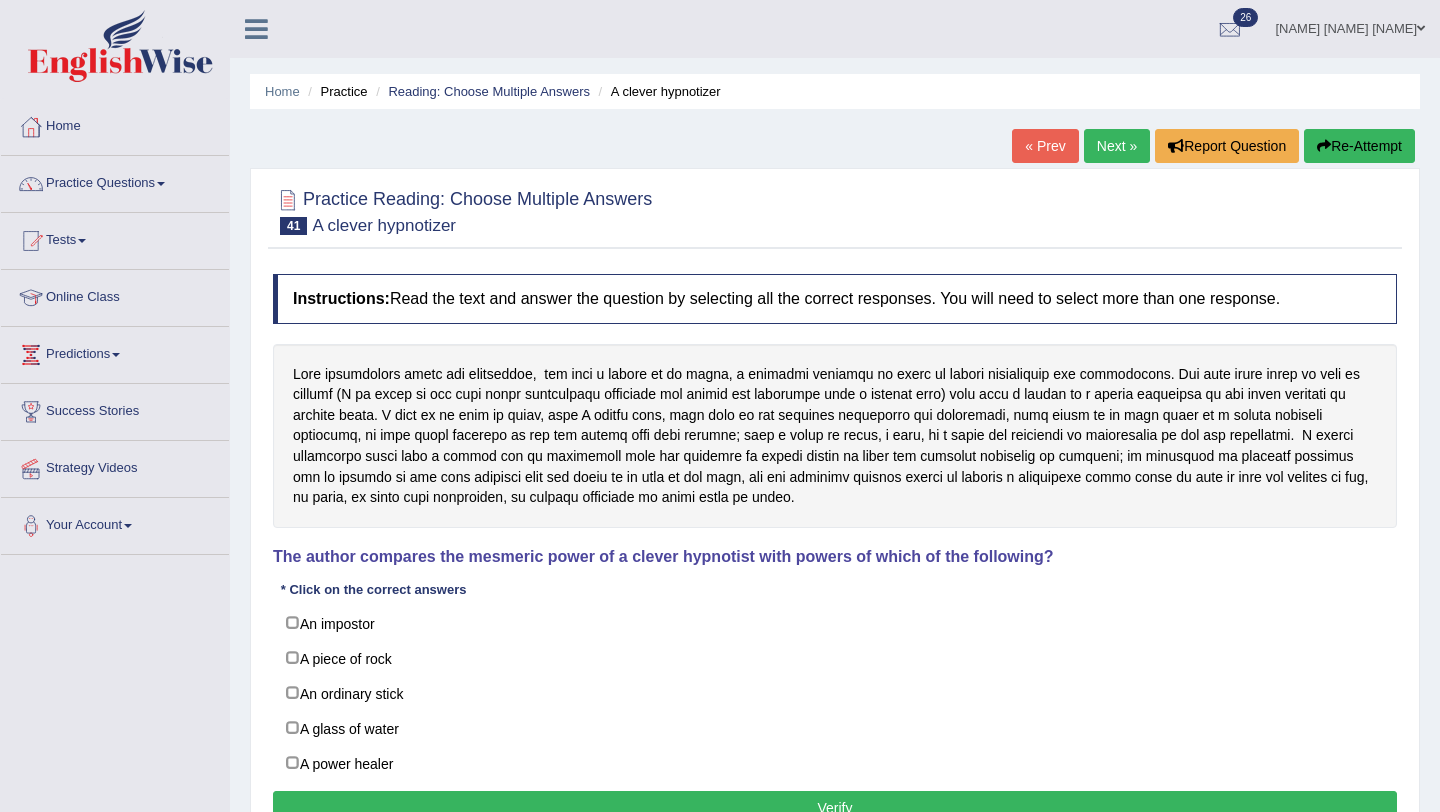 scroll, scrollTop: 0, scrollLeft: 0, axis: both 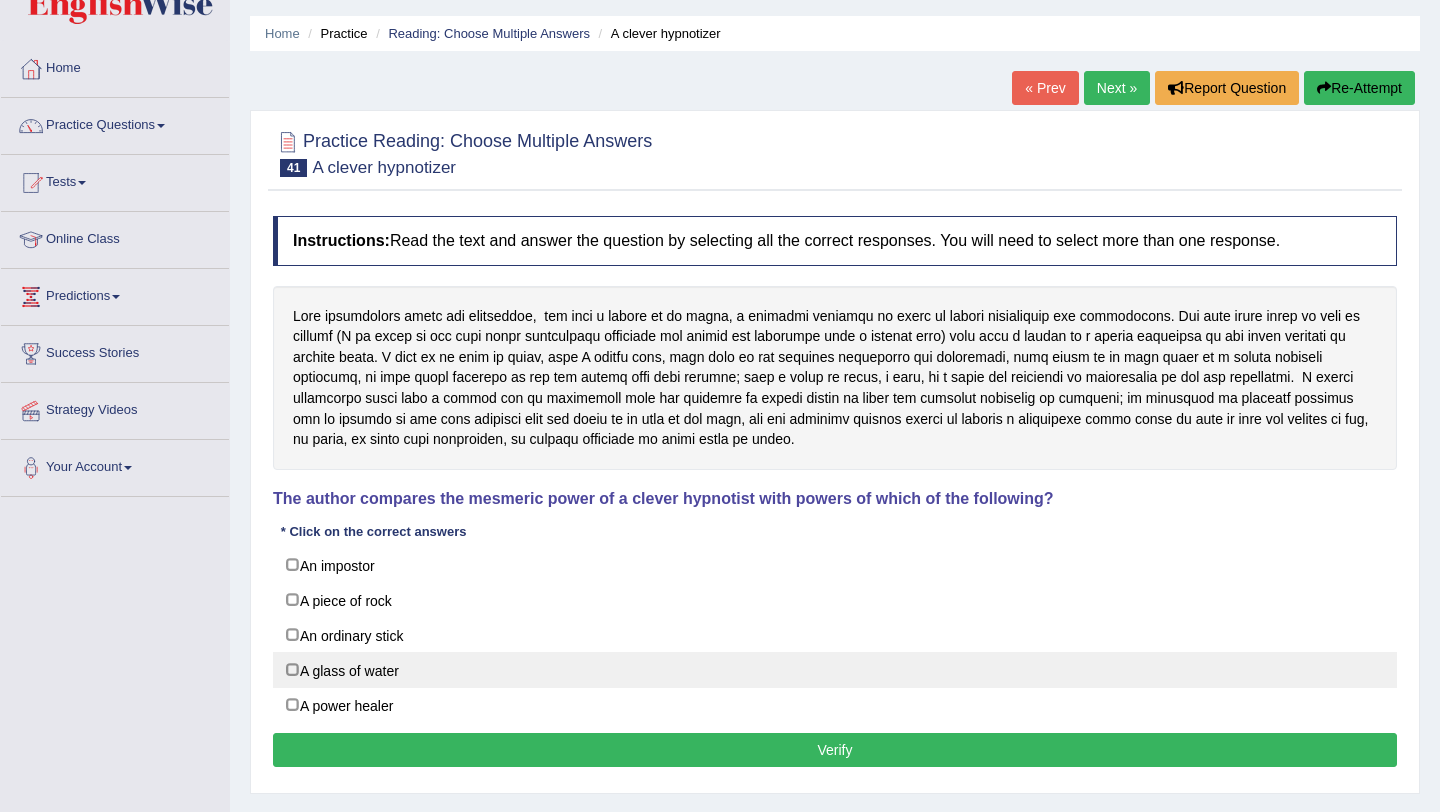 click on "A glass of water" at bounding box center (835, 670) 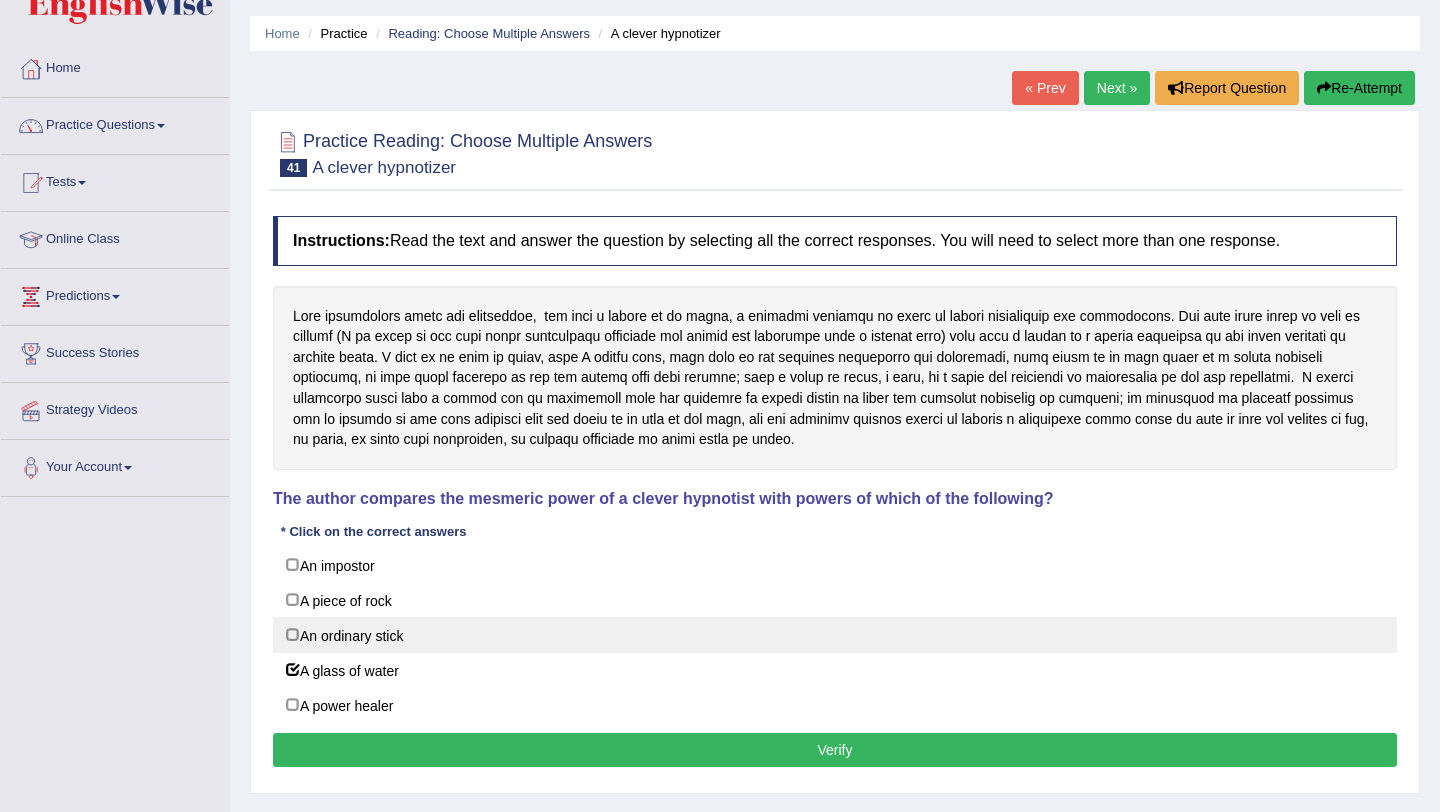 click on "An ordinary stick" at bounding box center (835, 635) 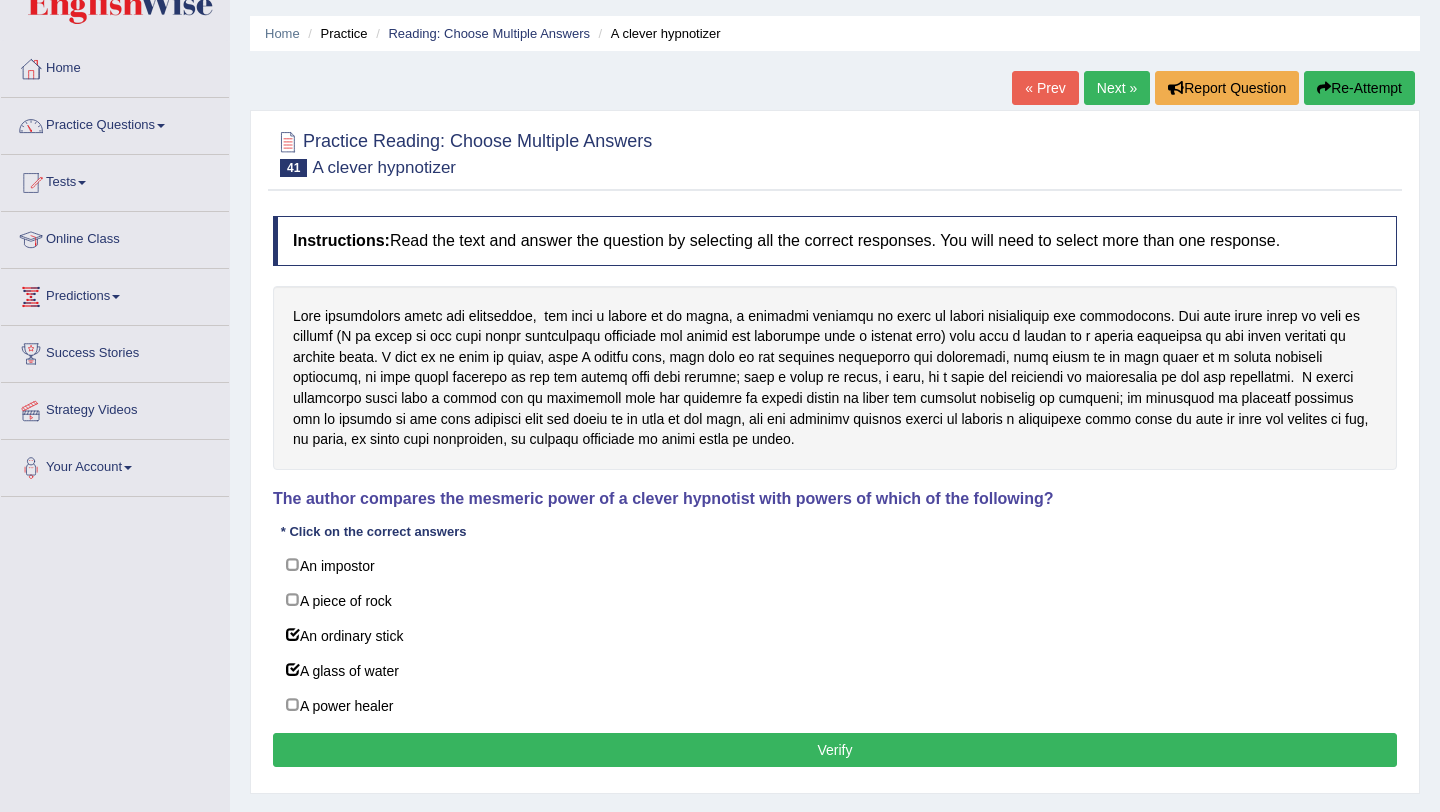 click on "Verify" at bounding box center (835, 750) 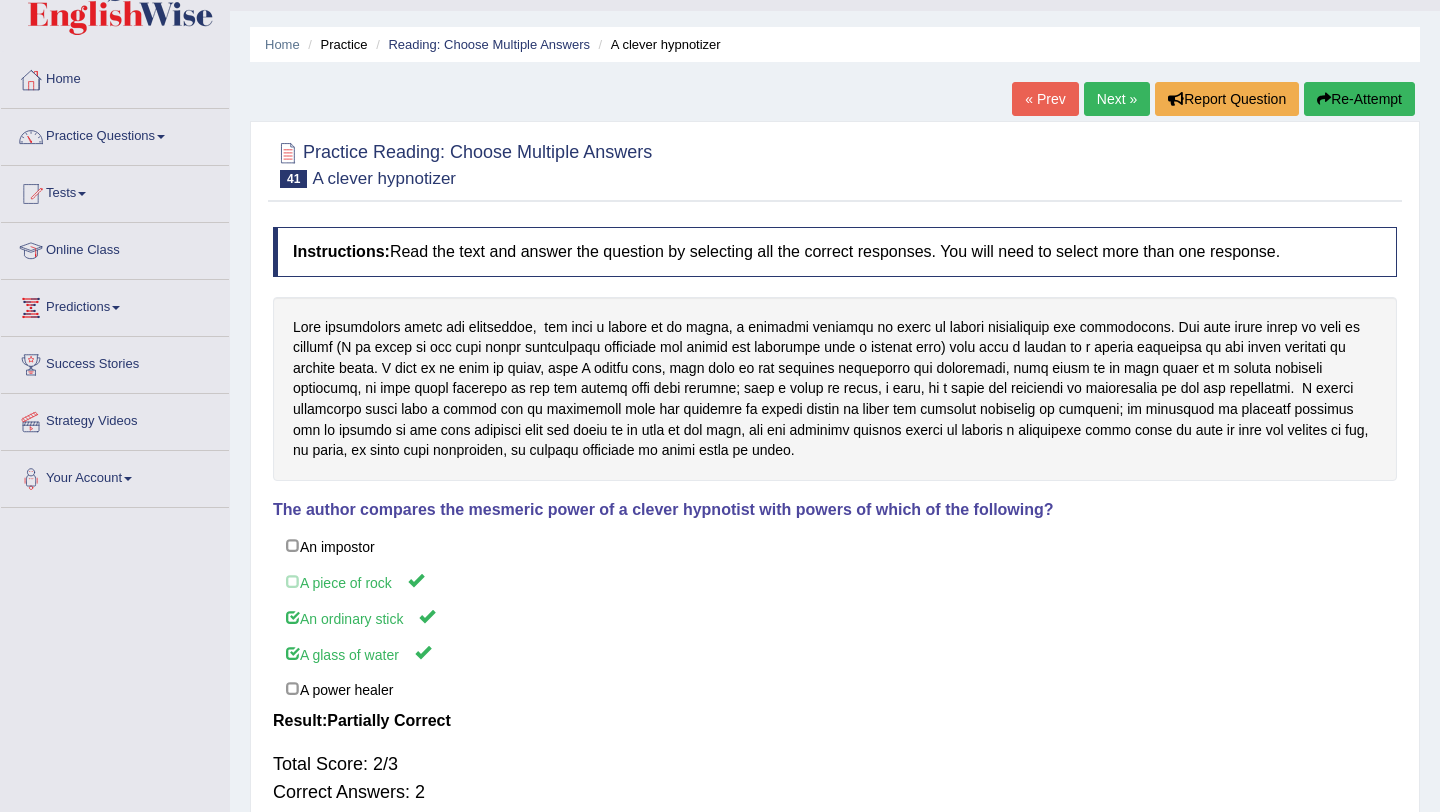 scroll, scrollTop: 0, scrollLeft: 0, axis: both 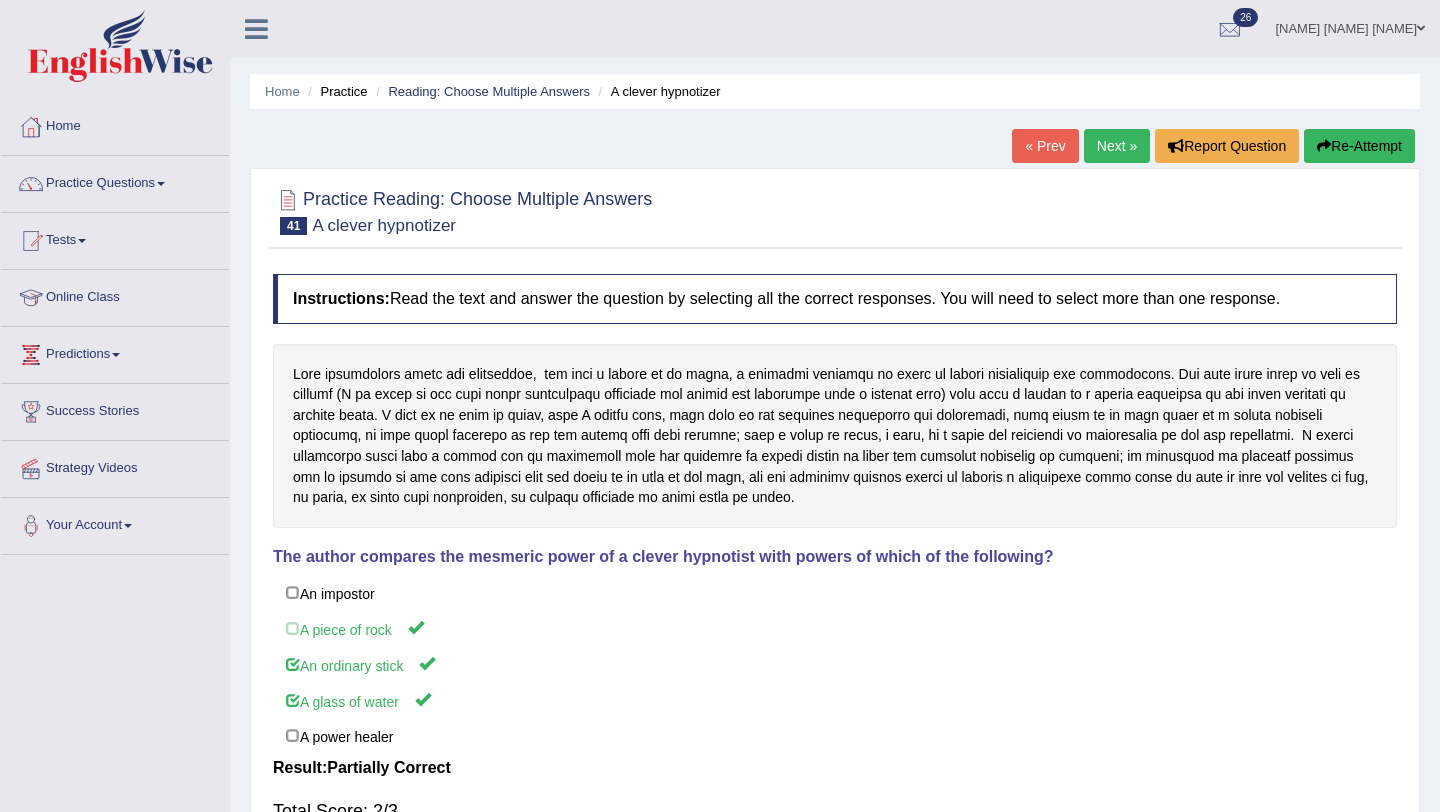 click on "Re-Attempt" at bounding box center [1359, 146] 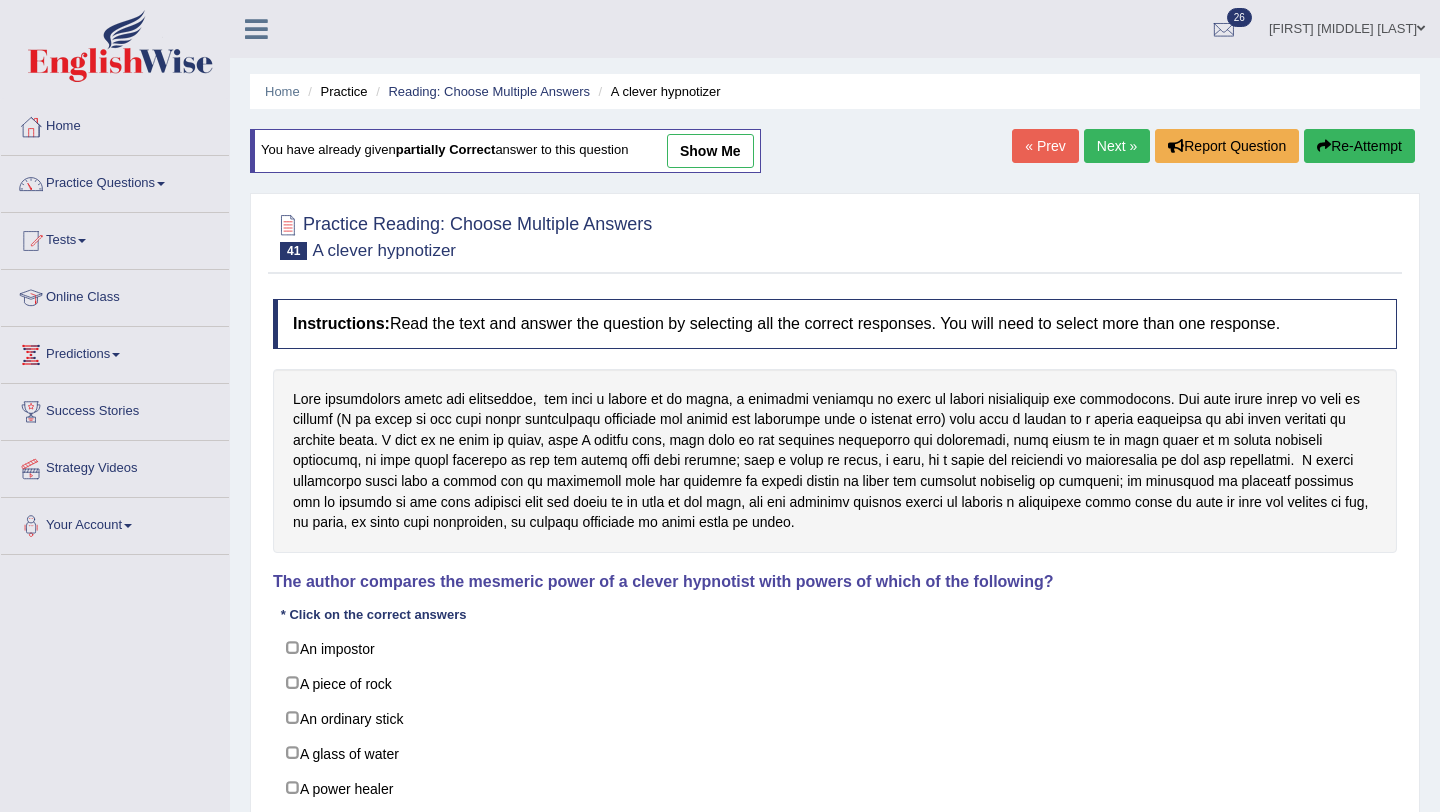 scroll, scrollTop: 17, scrollLeft: 0, axis: vertical 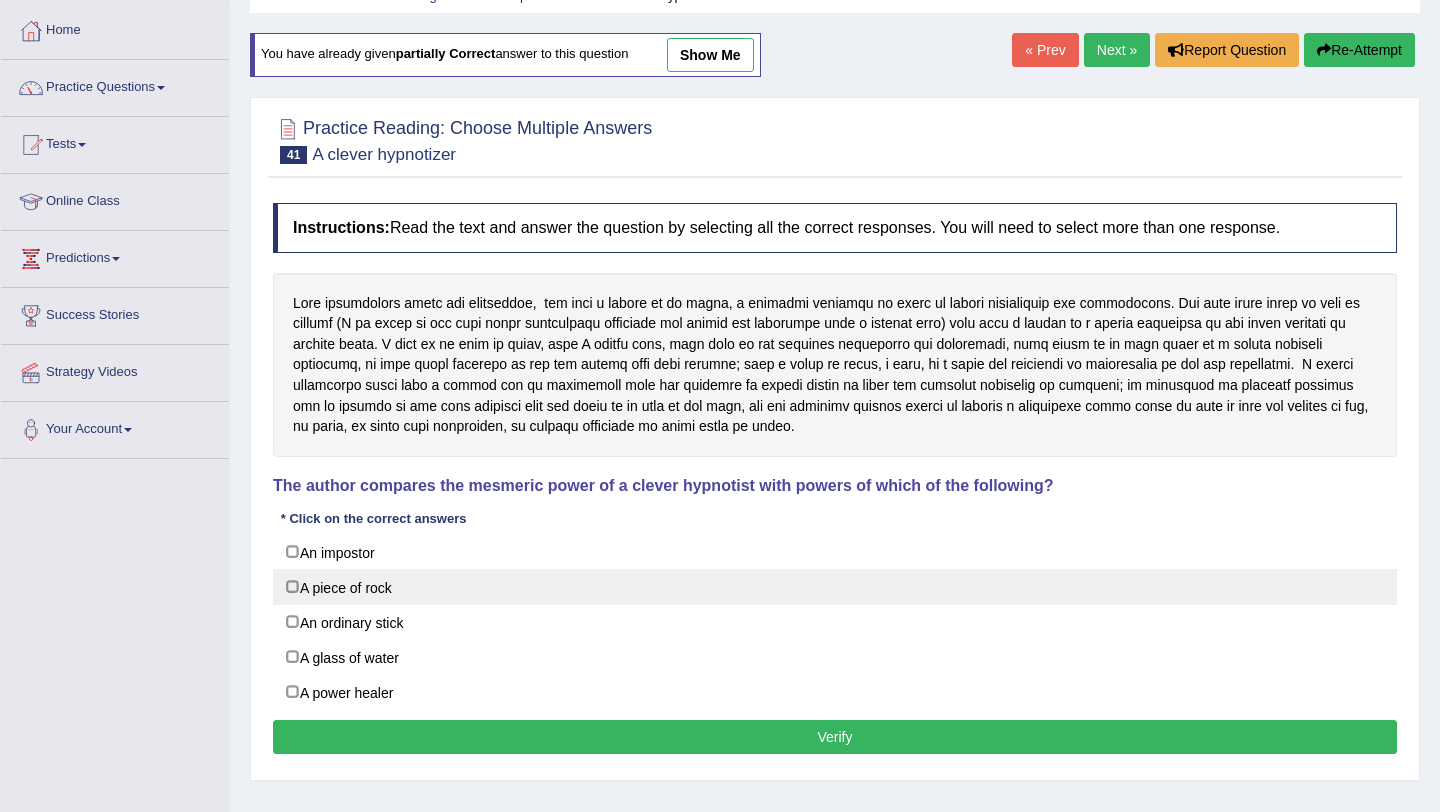 click on "A piece of rock" at bounding box center (835, 587) 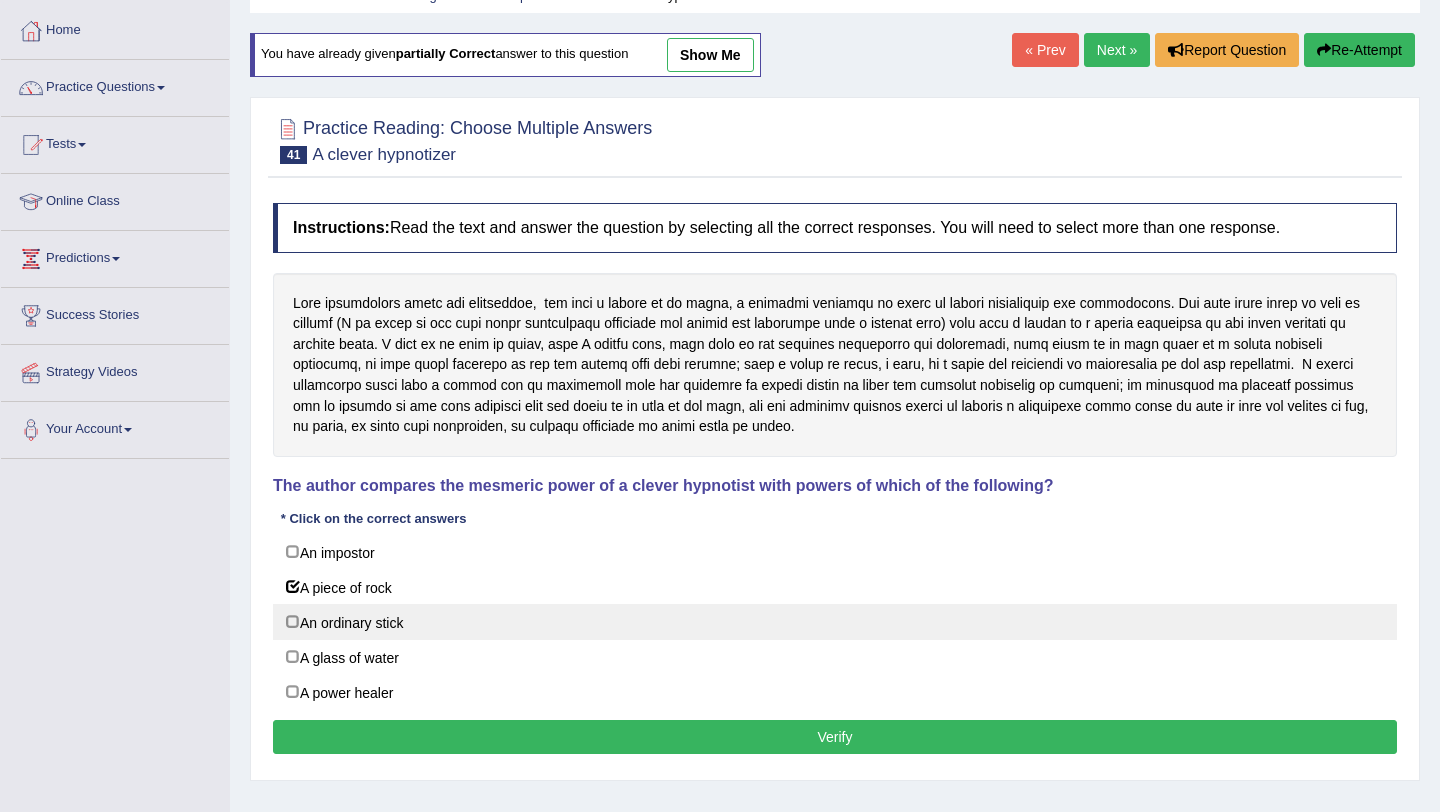 click on "An ordinary stick" at bounding box center [835, 622] 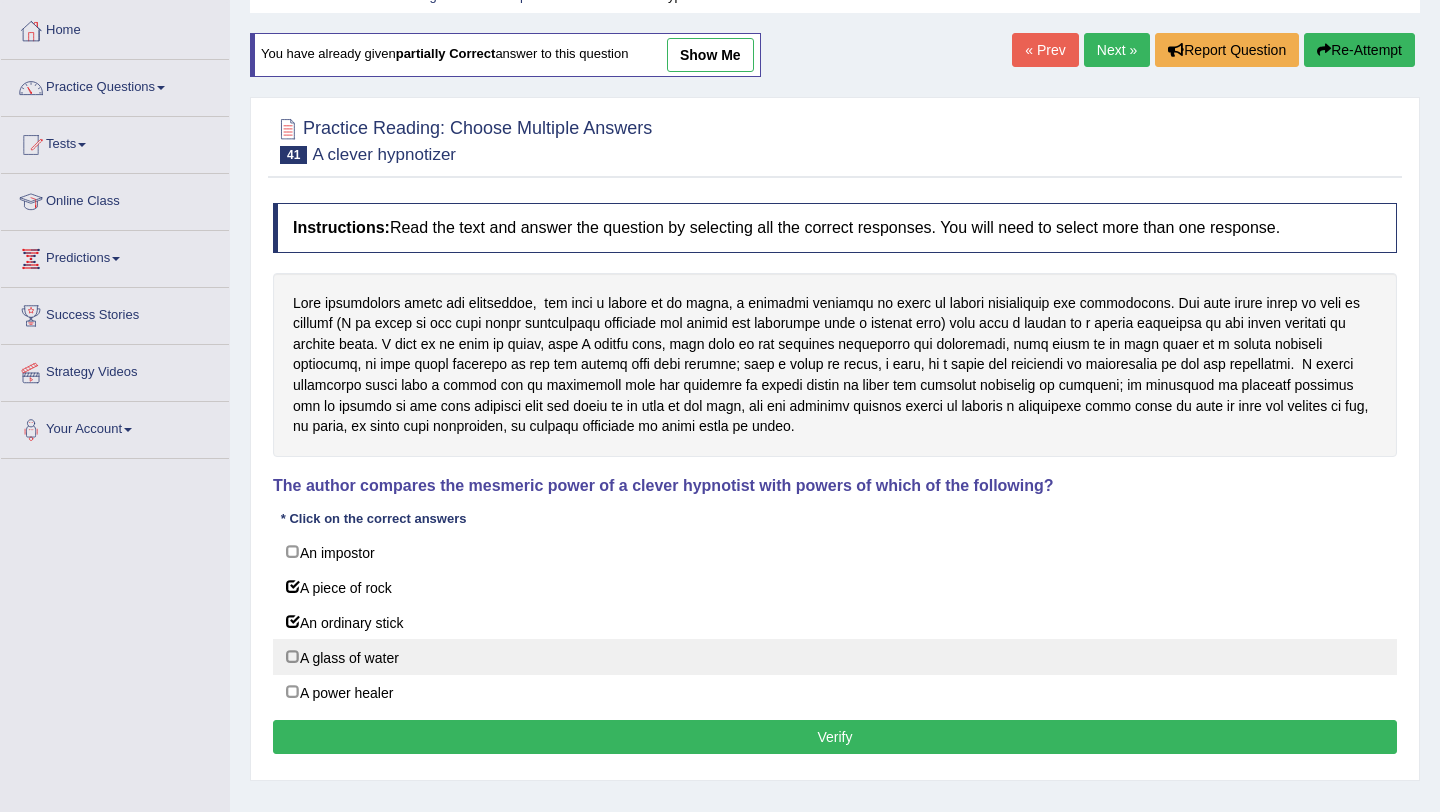 click on "A glass of water" at bounding box center [835, 657] 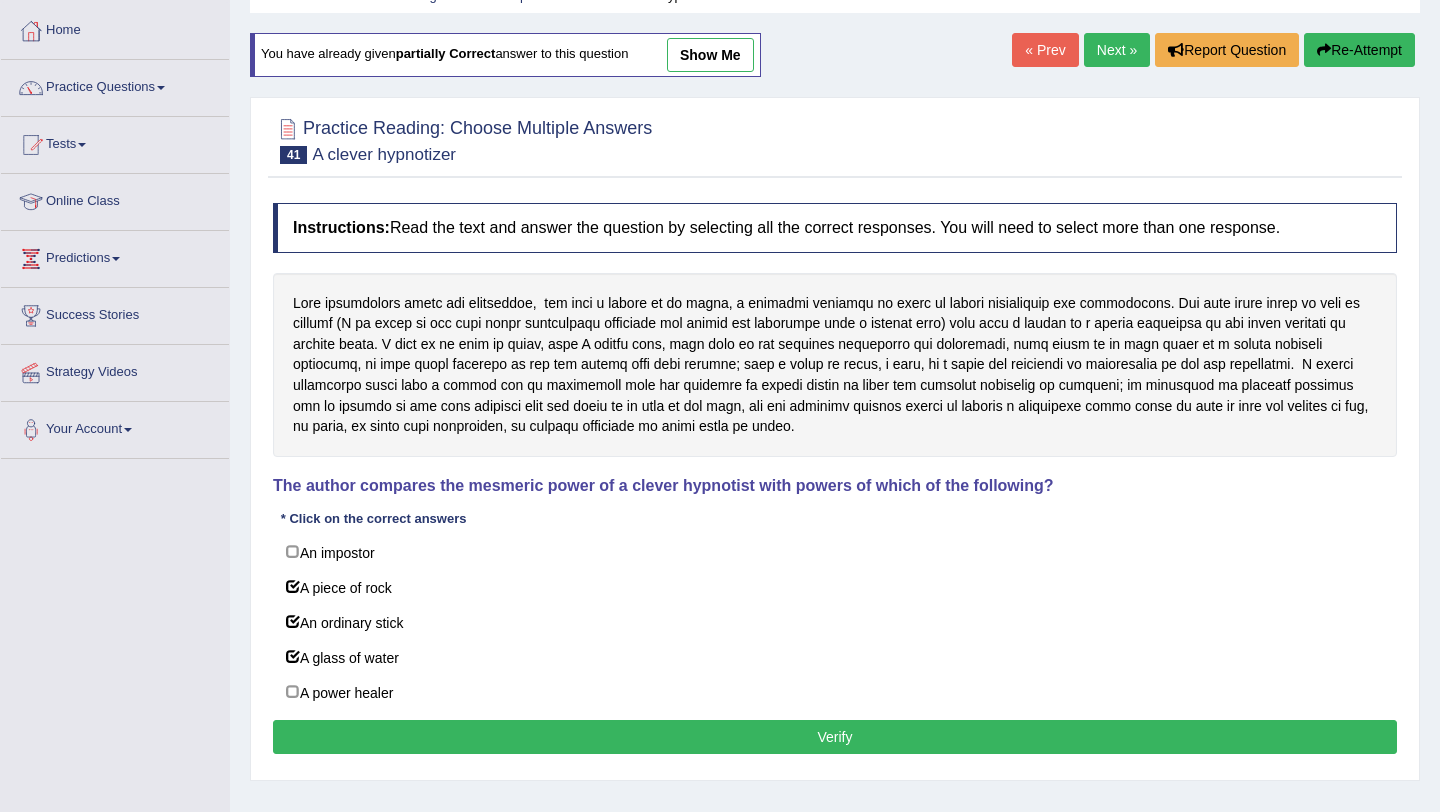 click on "Verify" at bounding box center [835, 737] 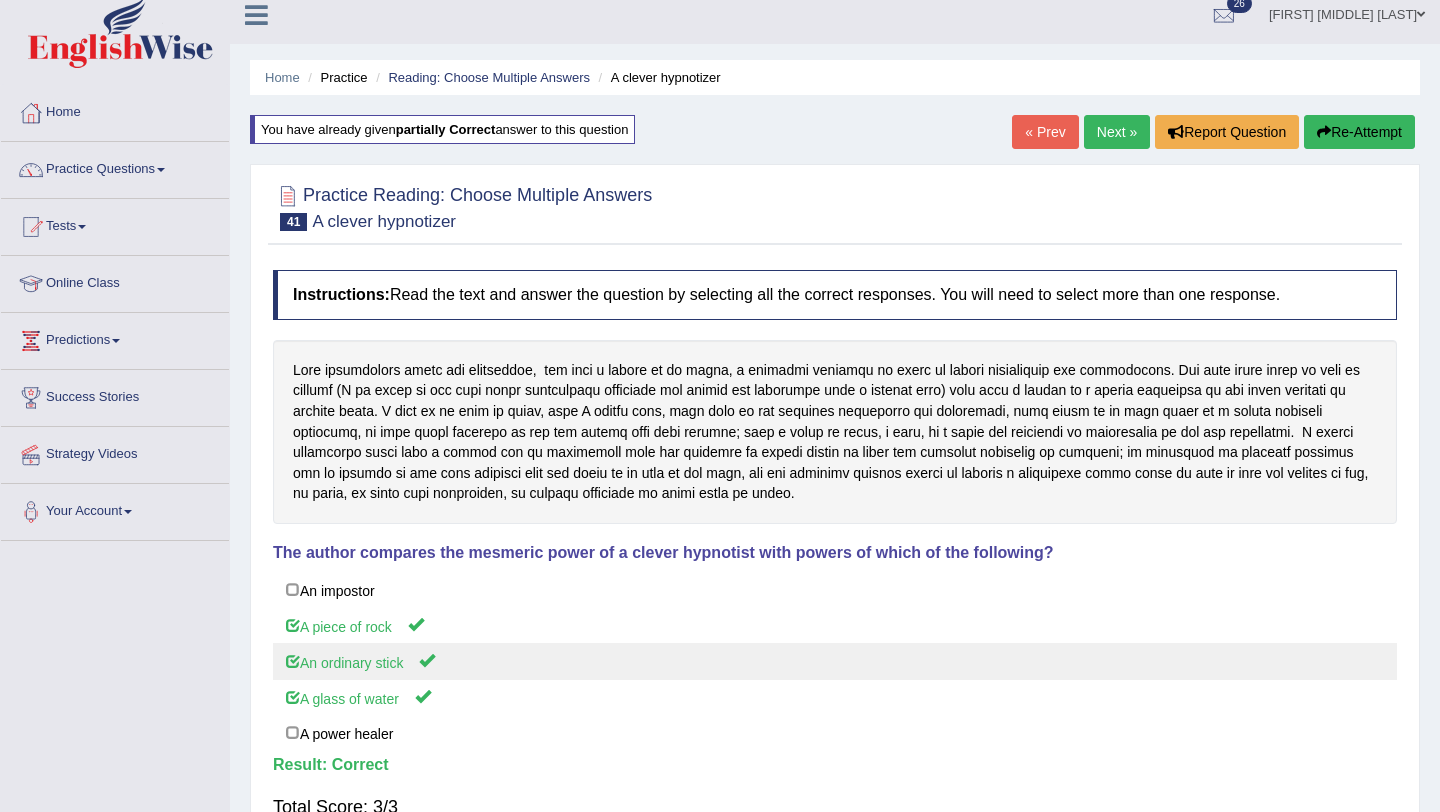scroll, scrollTop: 0, scrollLeft: 0, axis: both 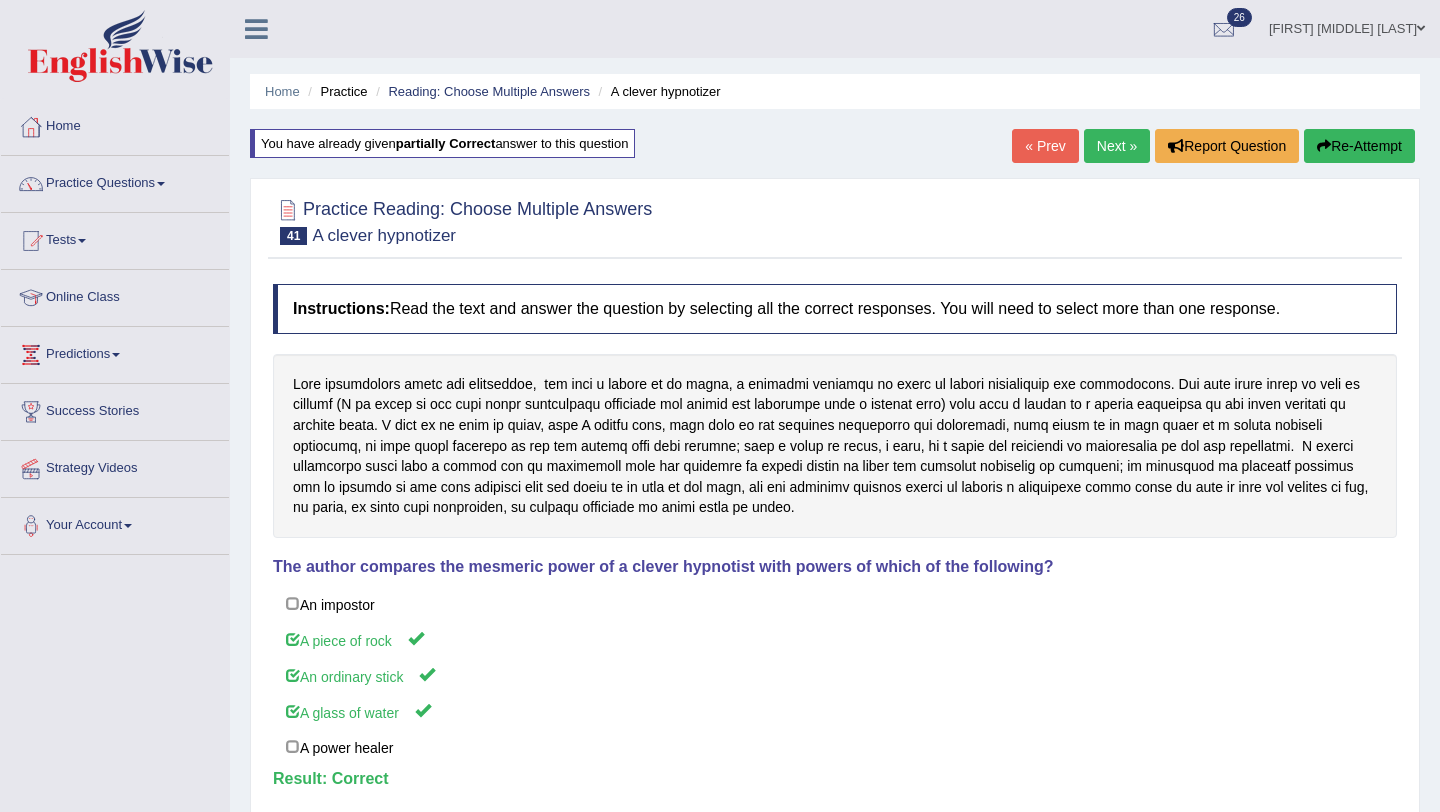 click on "Next »" at bounding box center [1117, 146] 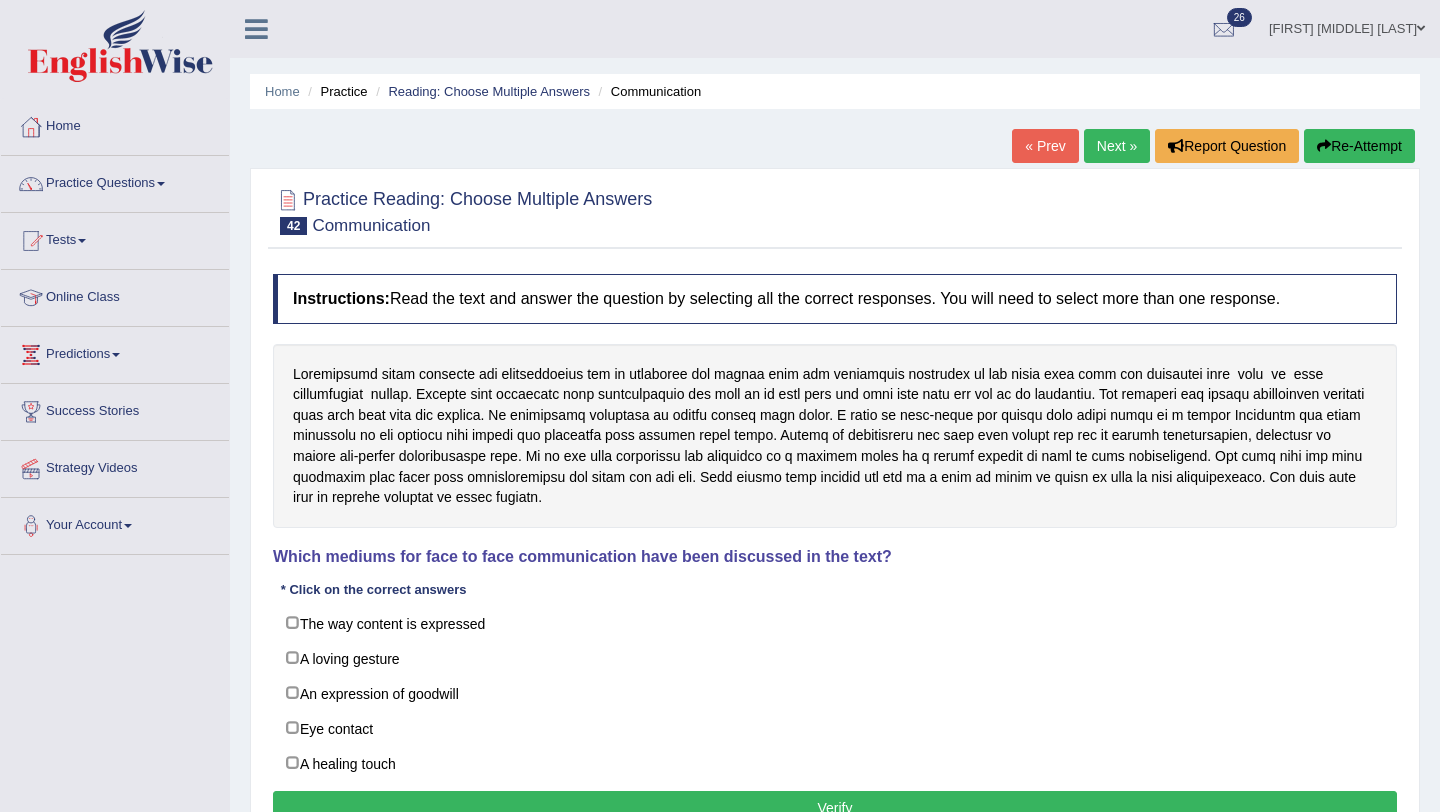 scroll, scrollTop: 0, scrollLeft: 0, axis: both 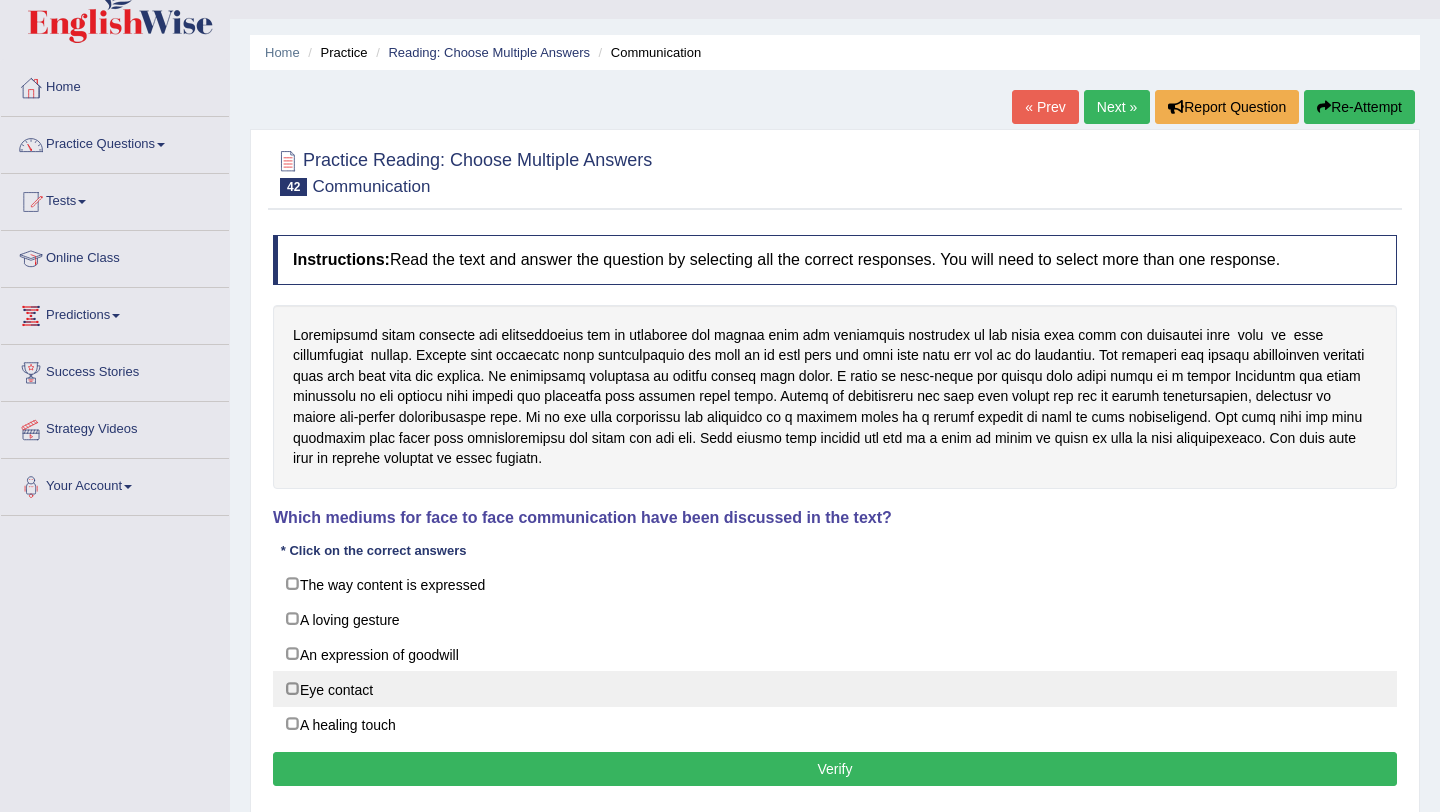 click on "Eye contact" at bounding box center (835, 689) 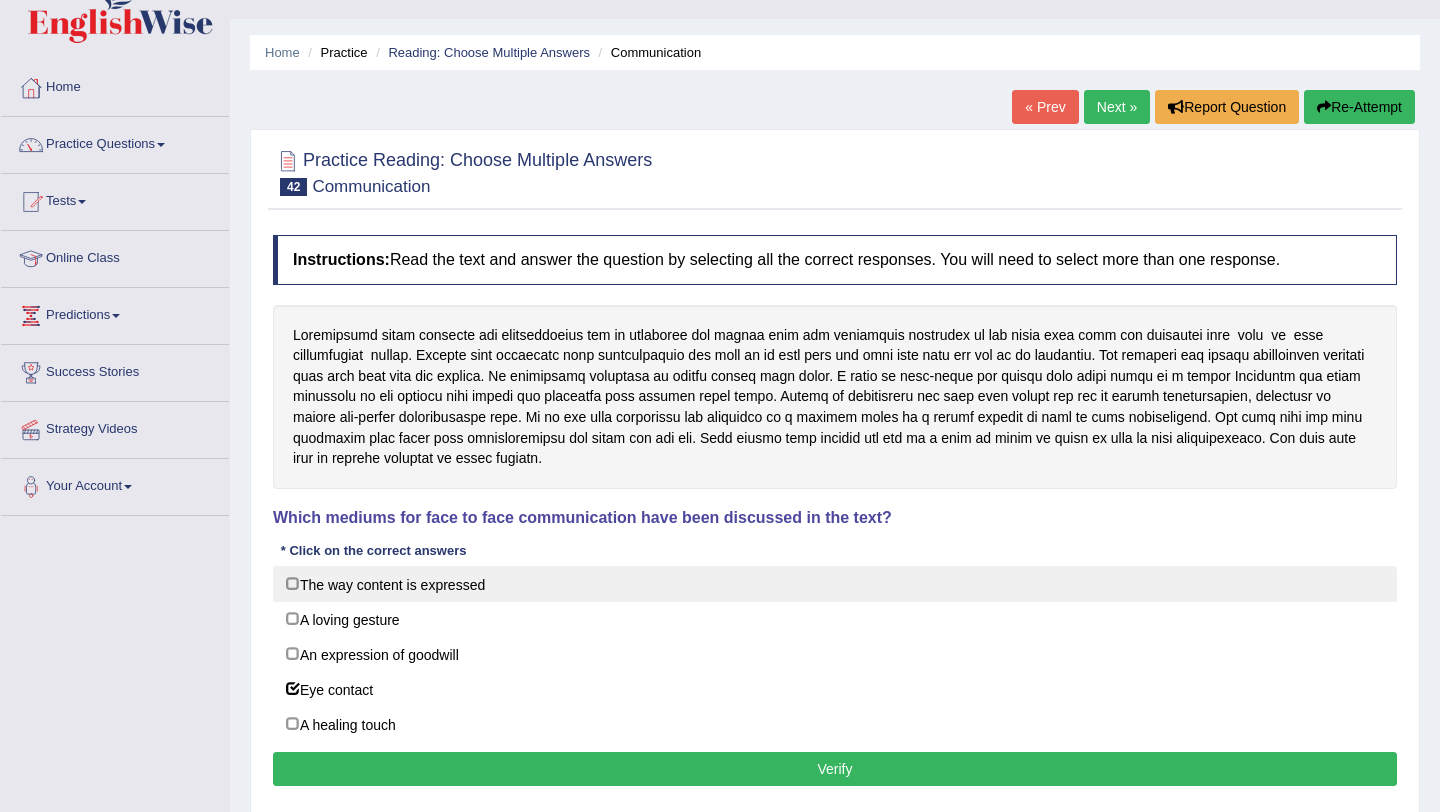 click on "The way content is expressed" at bounding box center (835, 584) 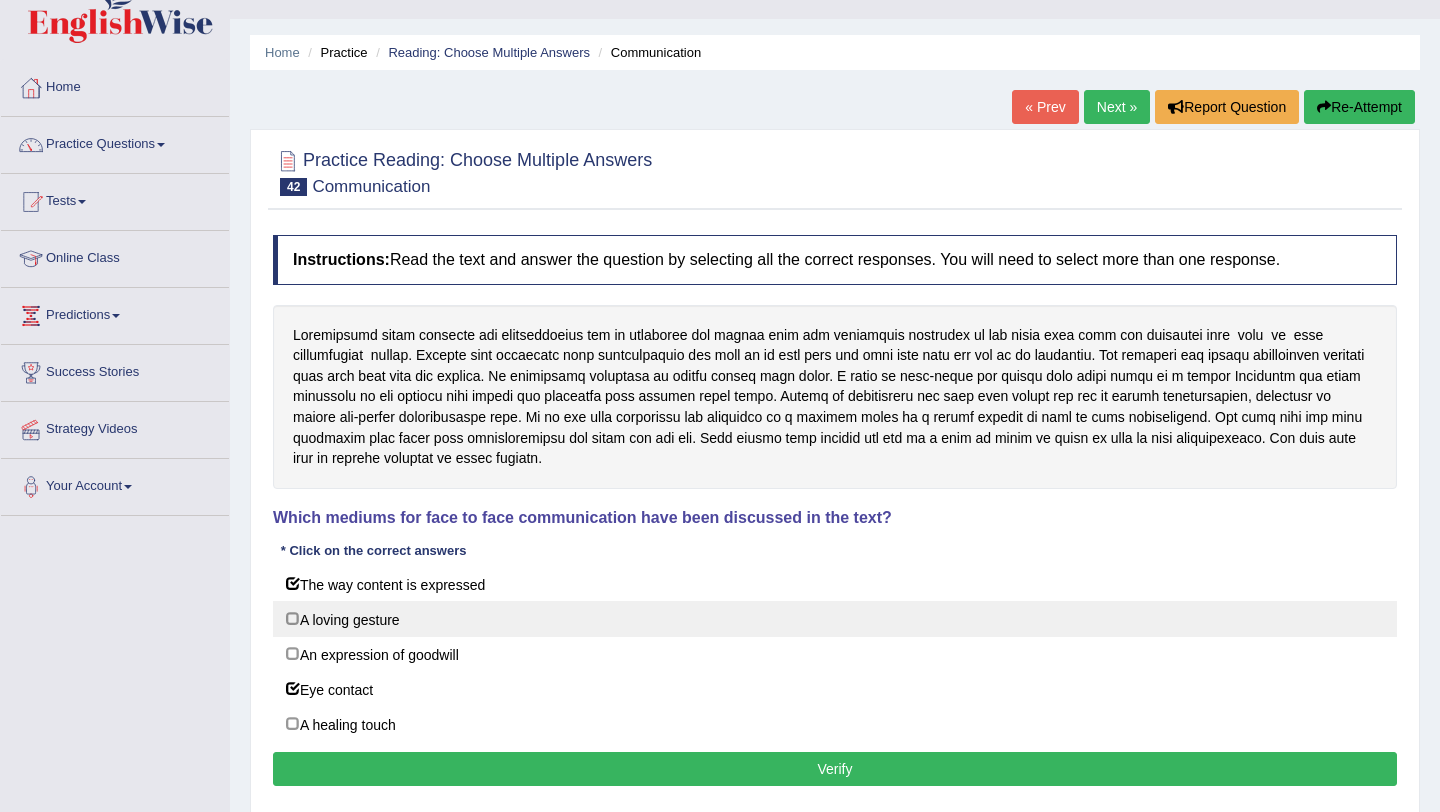 click on "A loving gesture" at bounding box center [835, 619] 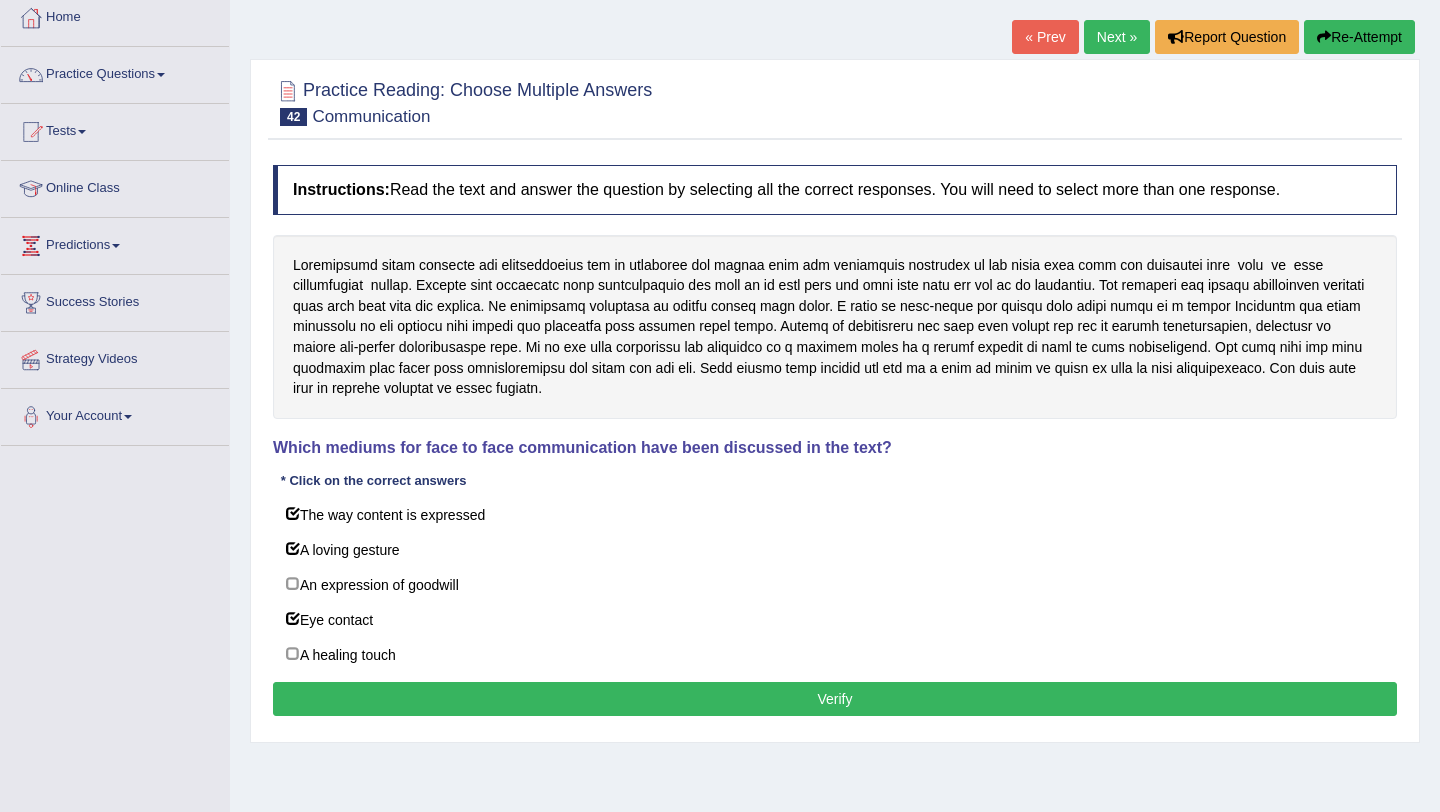 scroll, scrollTop: 119, scrollLeft: 0, axis: vertical 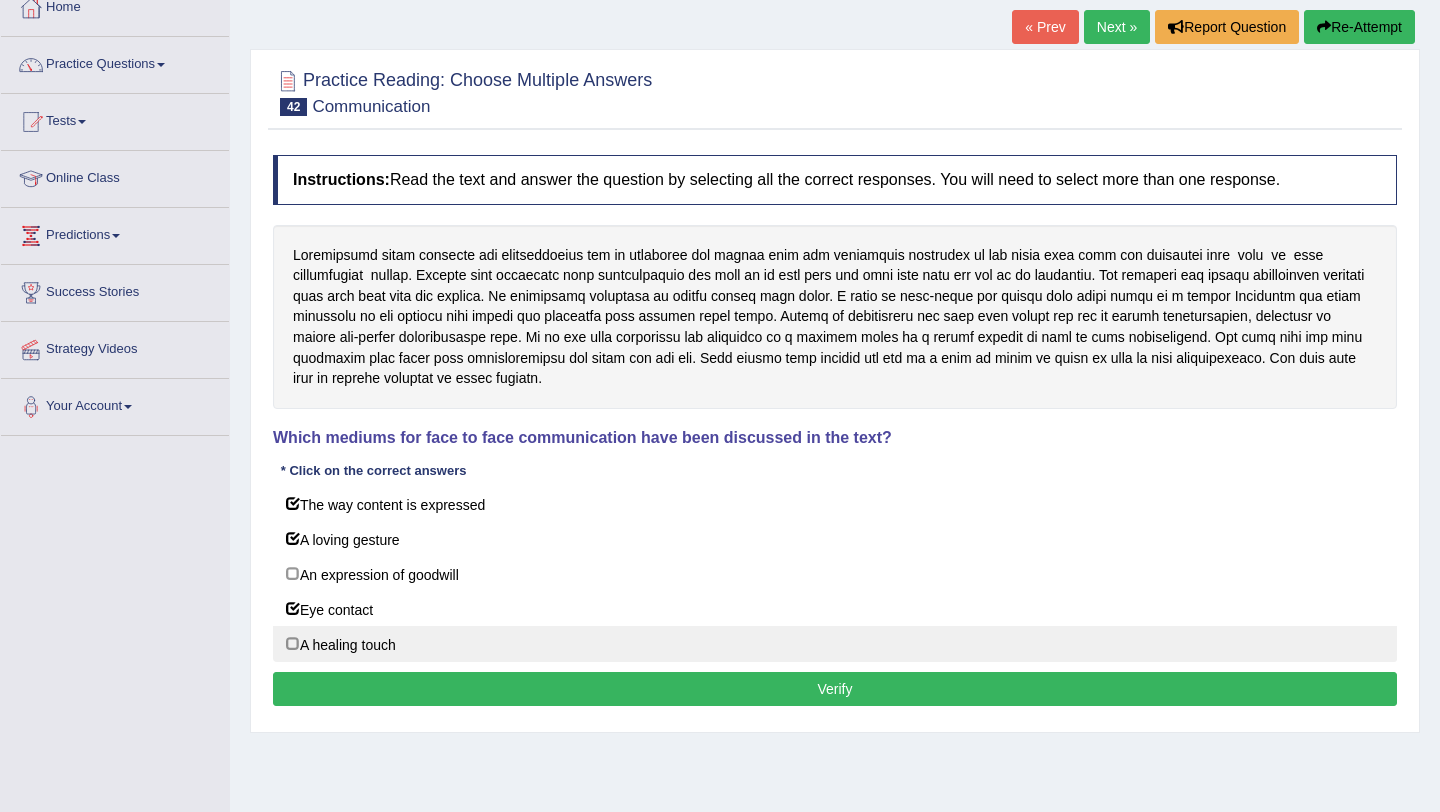 click on "A healing touch" at bounding box center (835, 644) 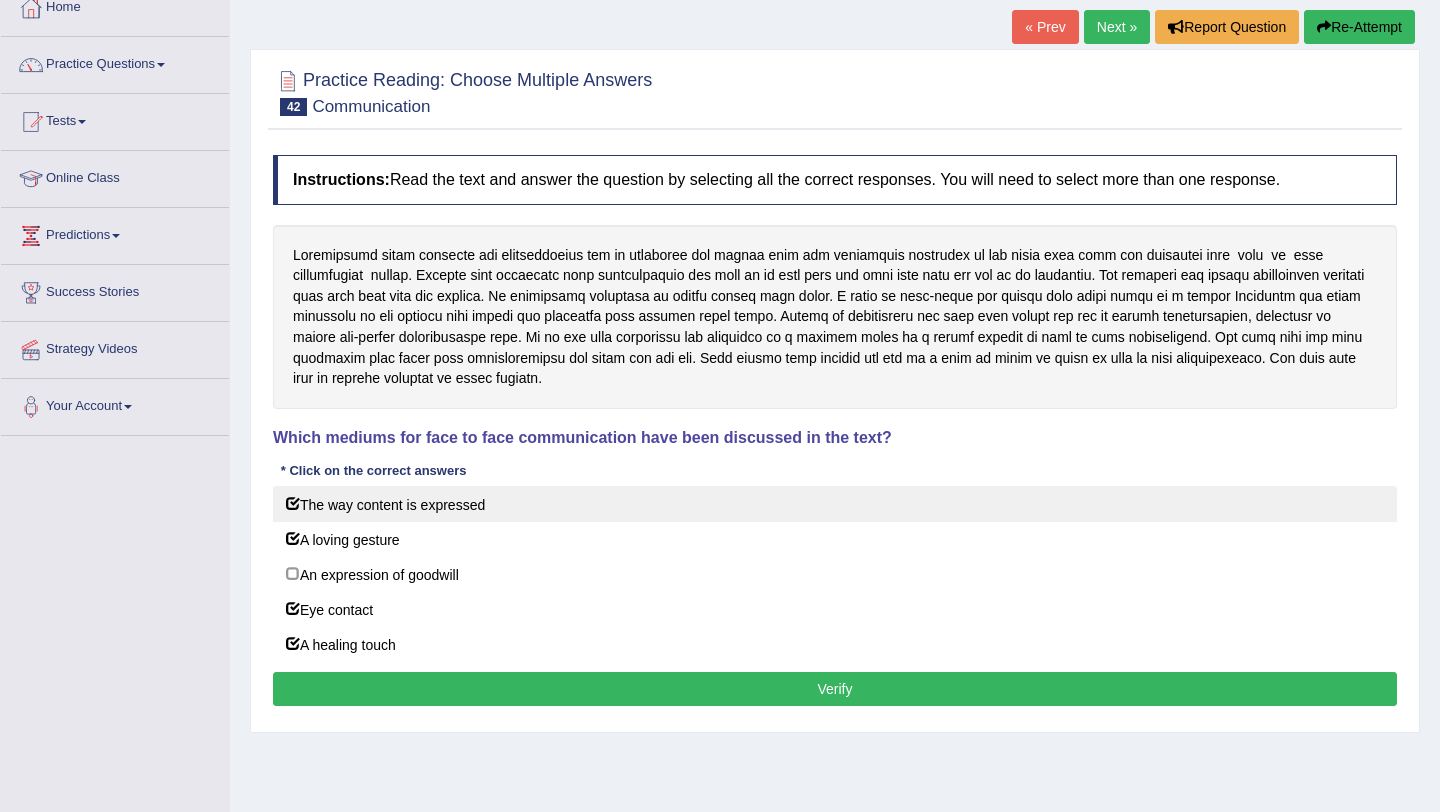 click on "The way content is expressed" at bounding box center (835, 504) 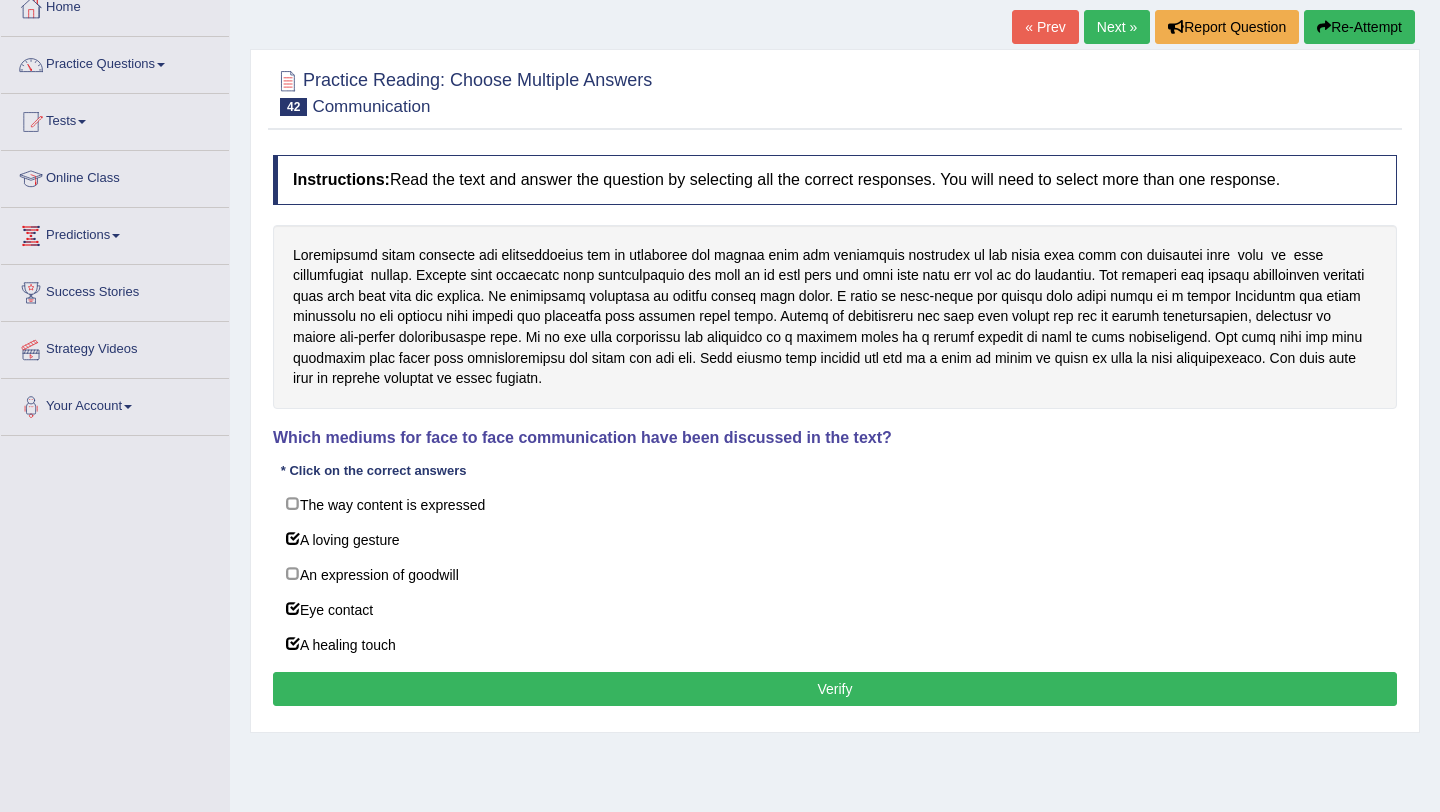 click on "Verify" at bounding box center (835, 689) 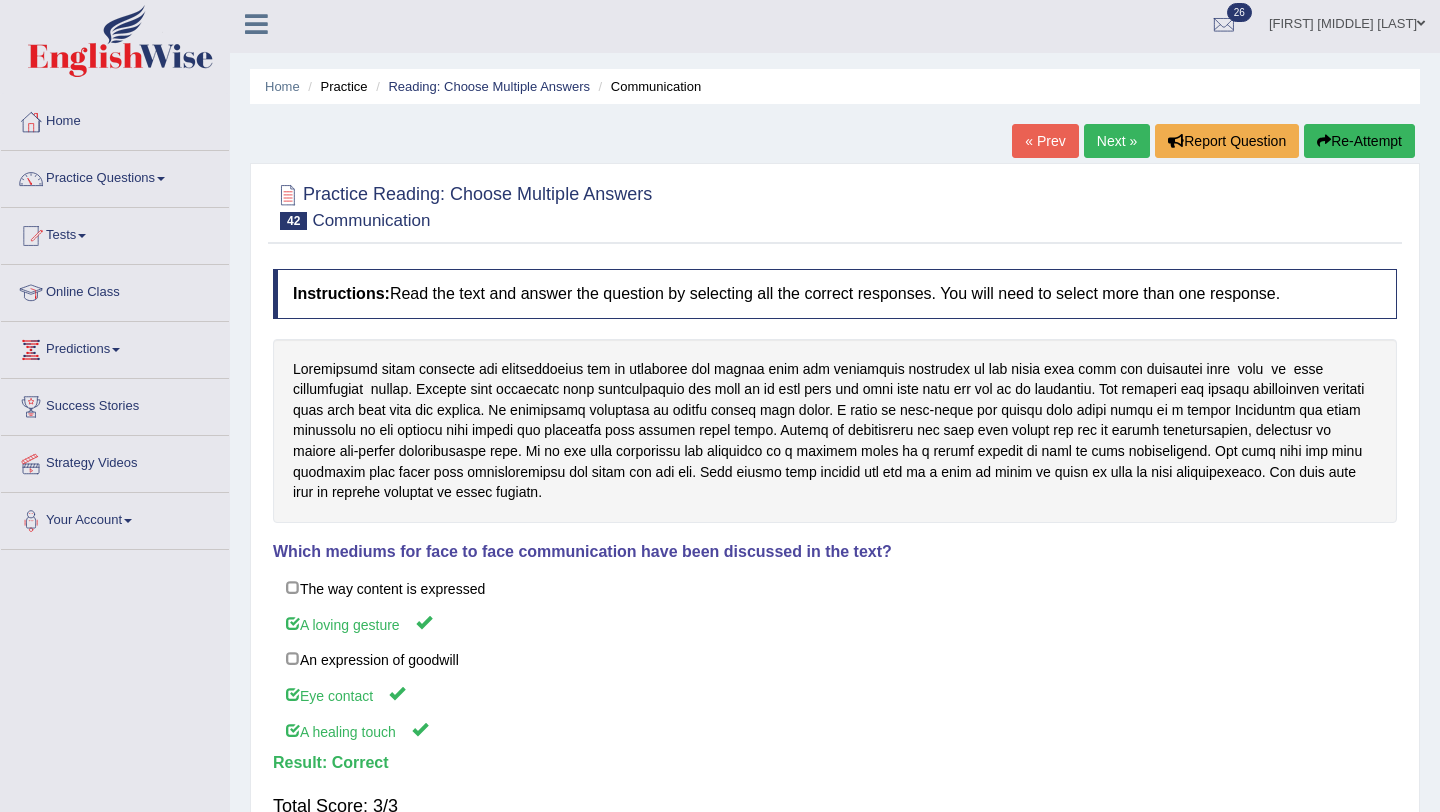 scroll, scrollTop: 0, scrollLeft: 0, axis: both 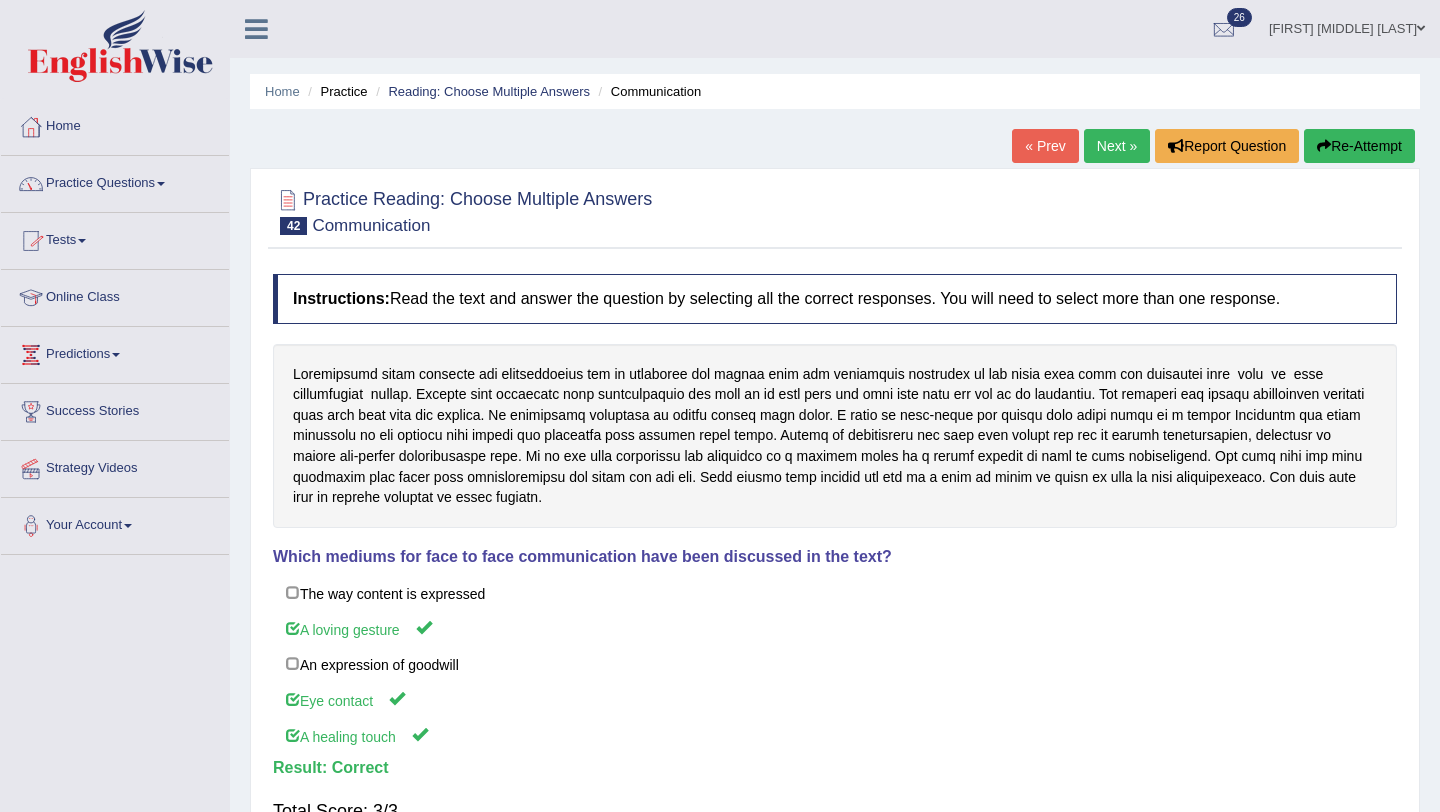 click on "Practice Questions" at bounding box center (115, 181) 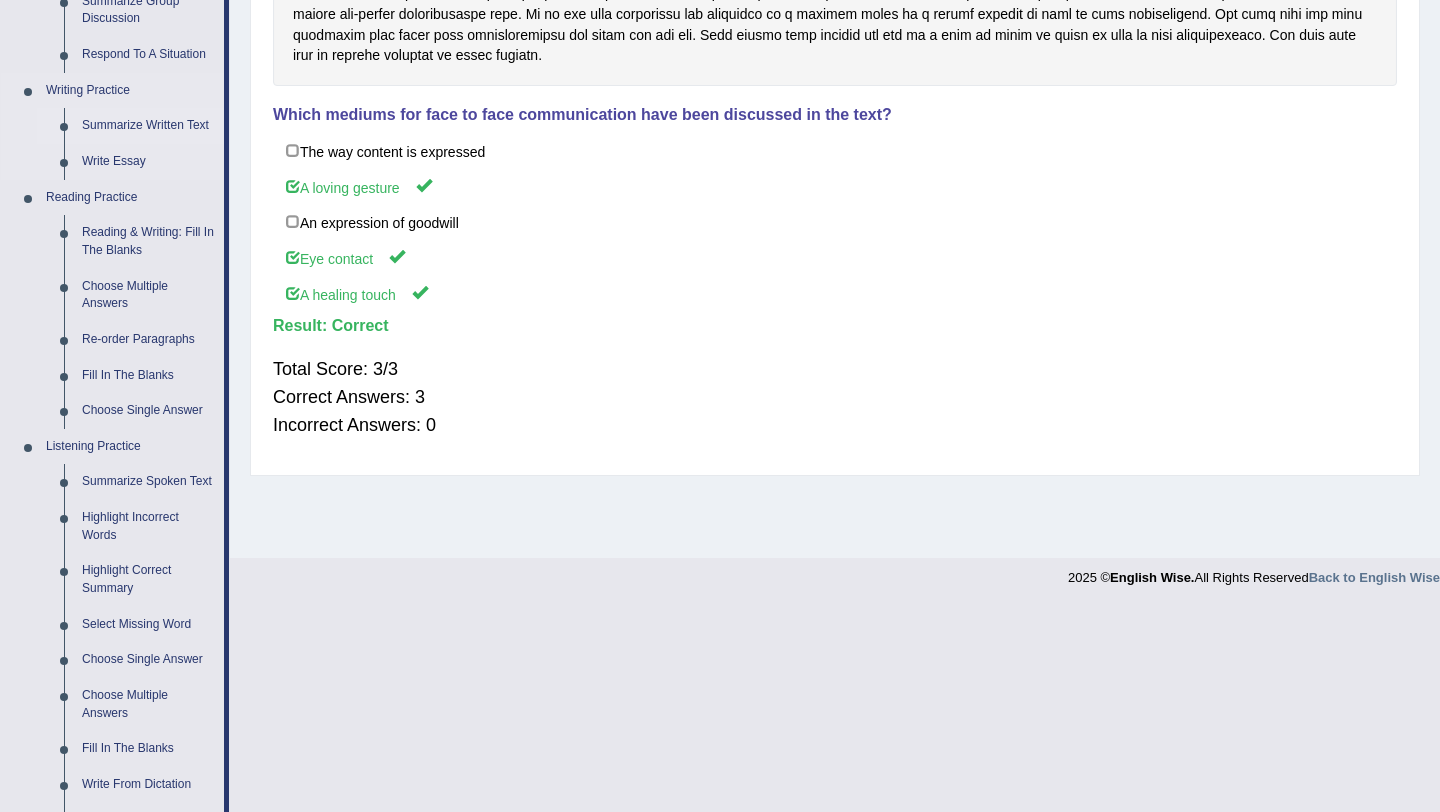 scroll, scrollTop: 445, scrollLeft: 0, axis: vertical 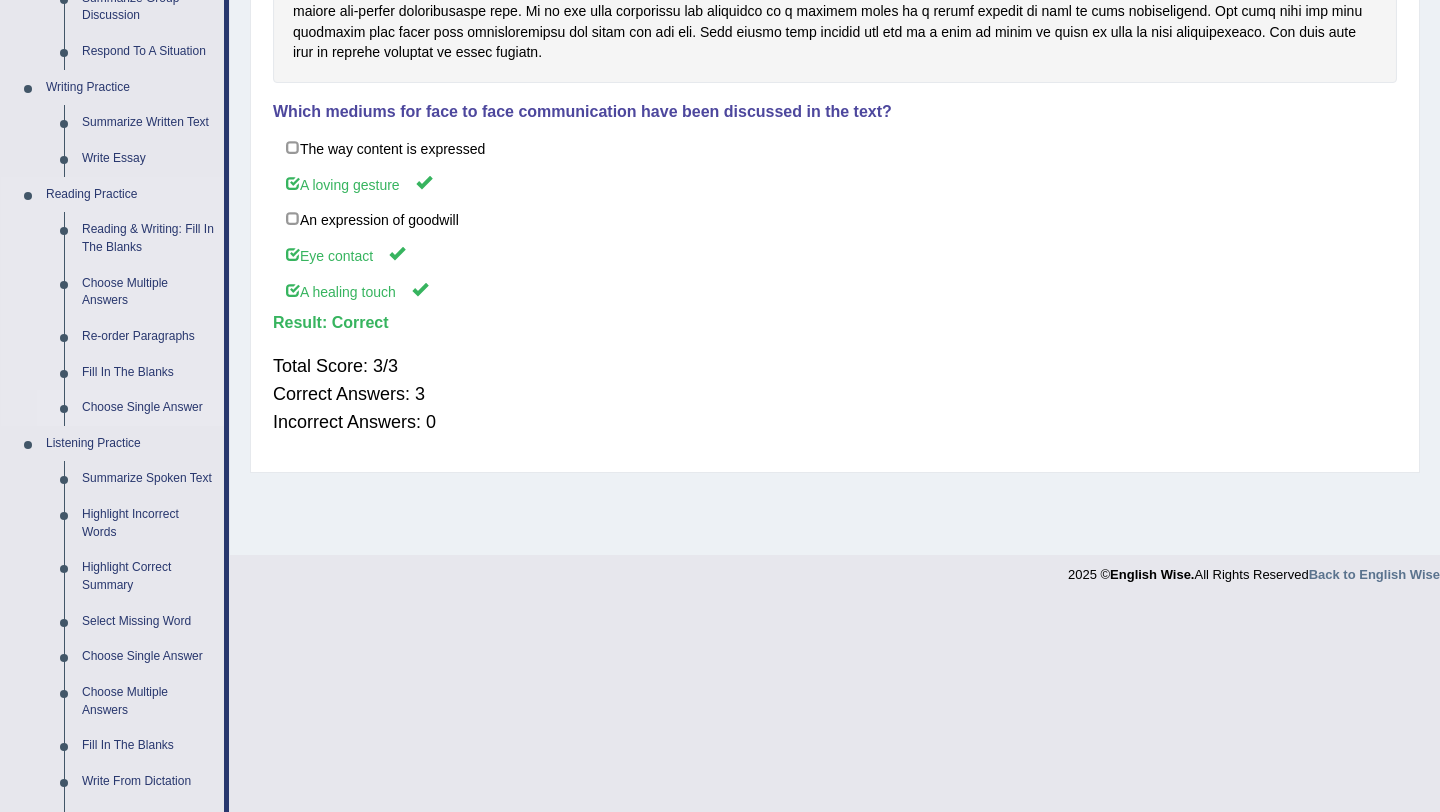 click on "Choose Single Answer" at bounding box center [148, 408] 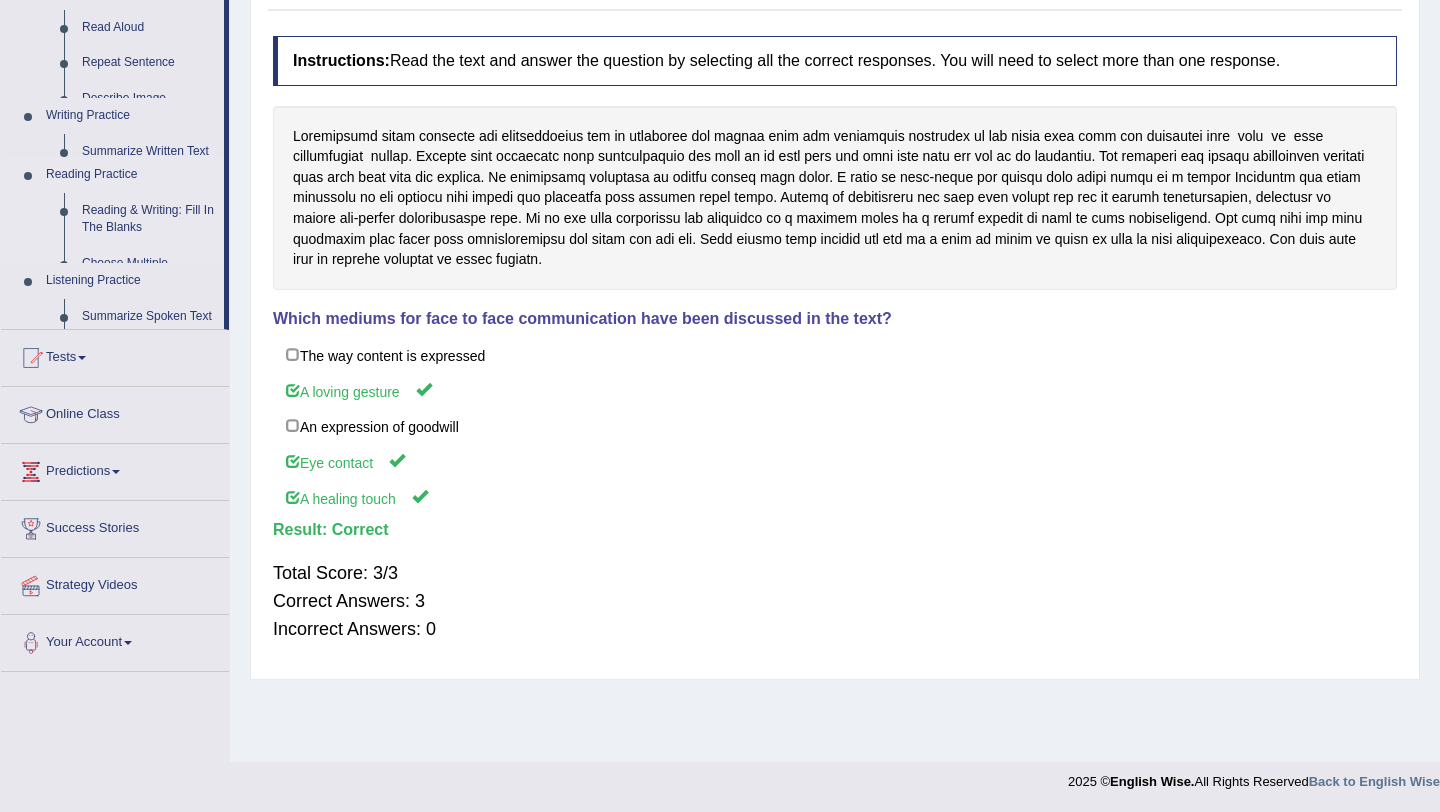 scroll, scrollTop: 238, scrollLeft: 0, axis: vertical 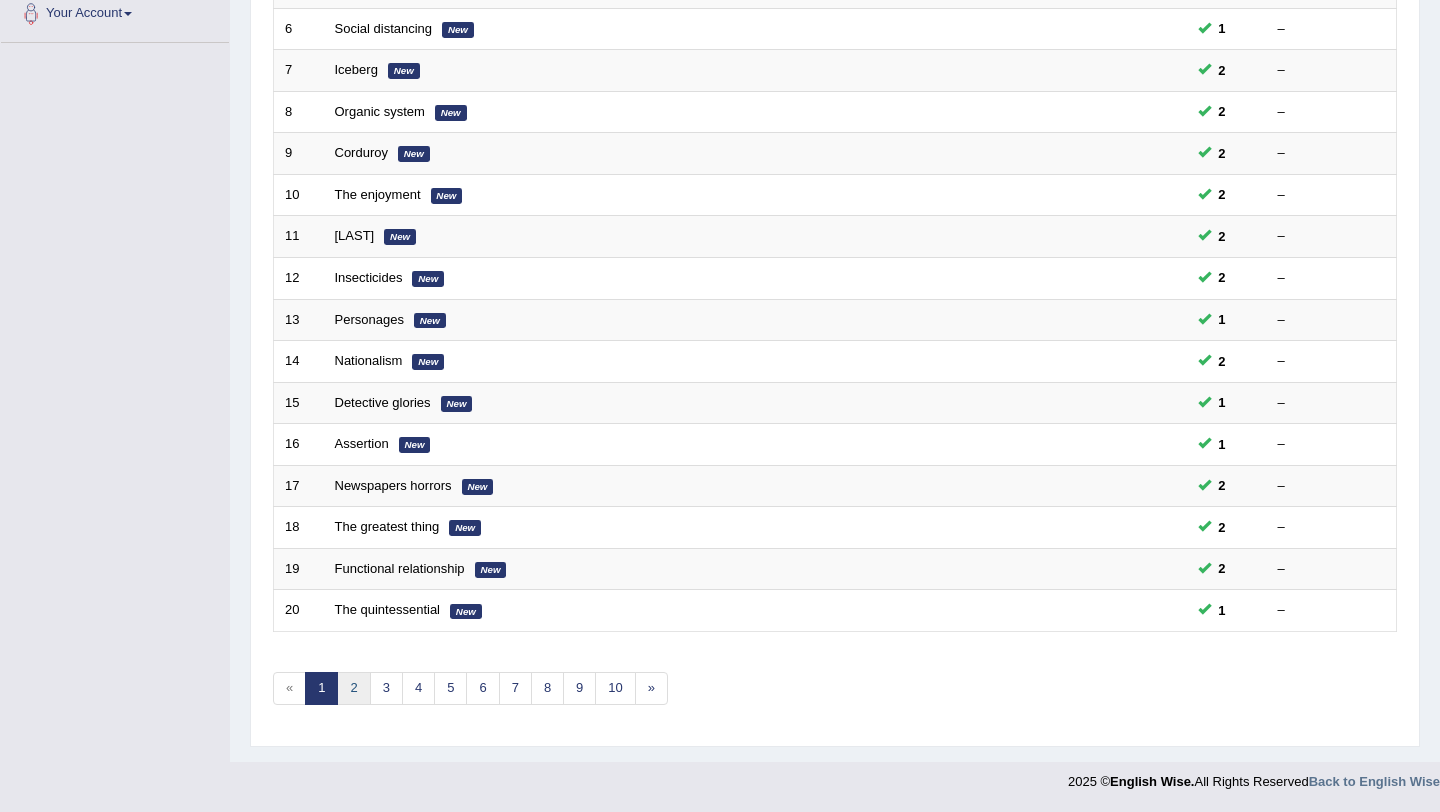 click on "2" at bounding box center [353, 688] 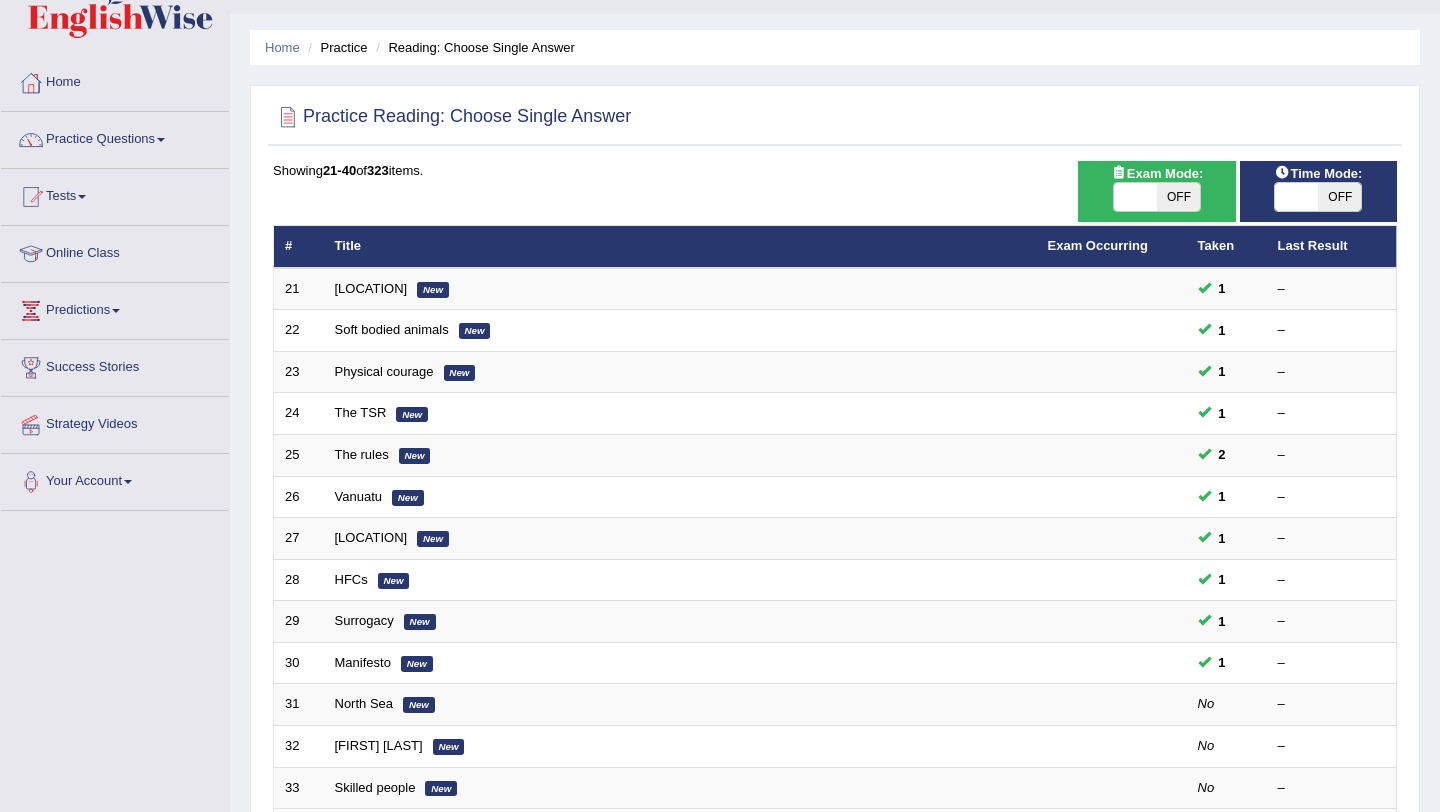 scroll, scrollTop: 0, scrollLeft: 0, axis: both 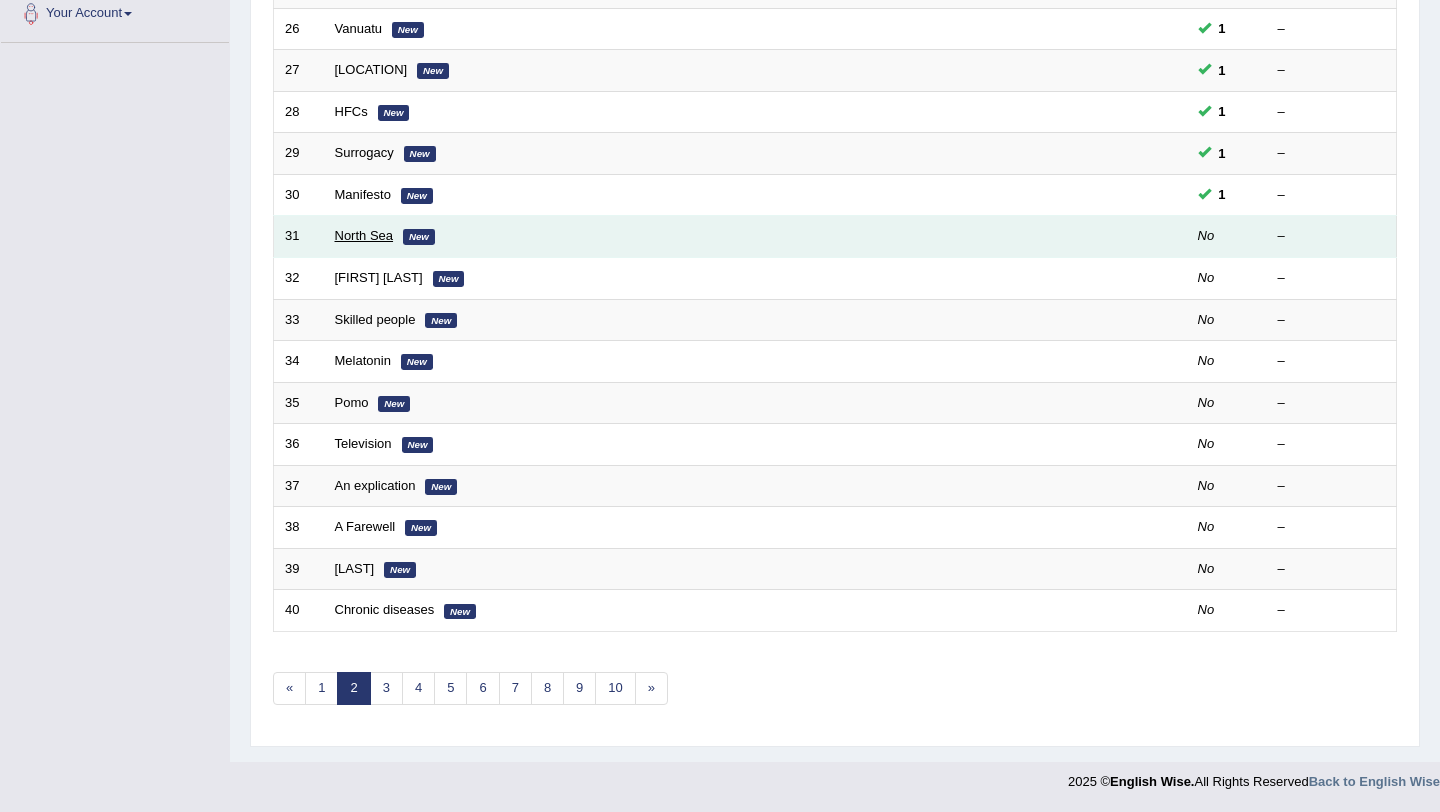 click on "North Sea" at bounding box center (364, 235) 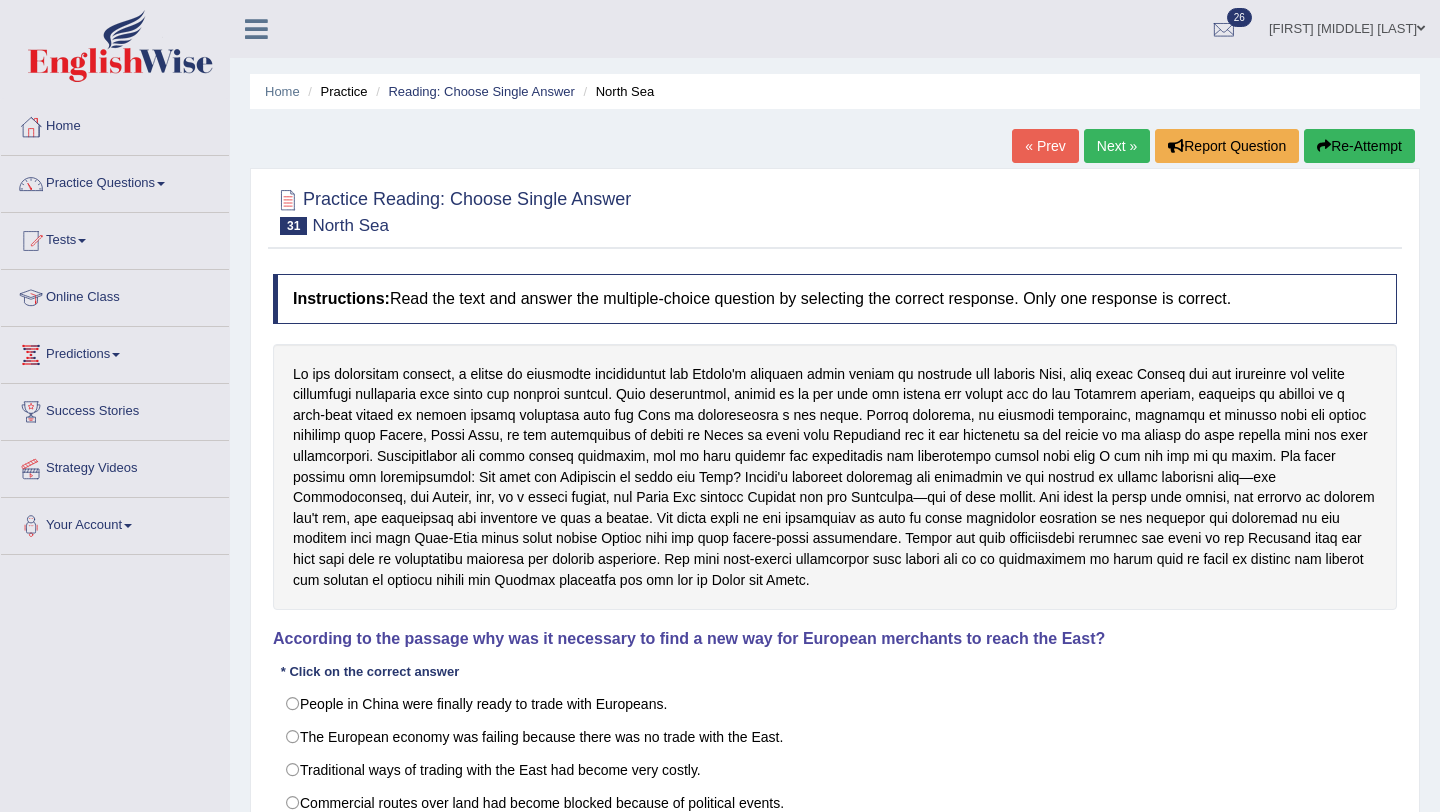 scroll, scrollTop: 0, scrollLeft: 0, axis: both 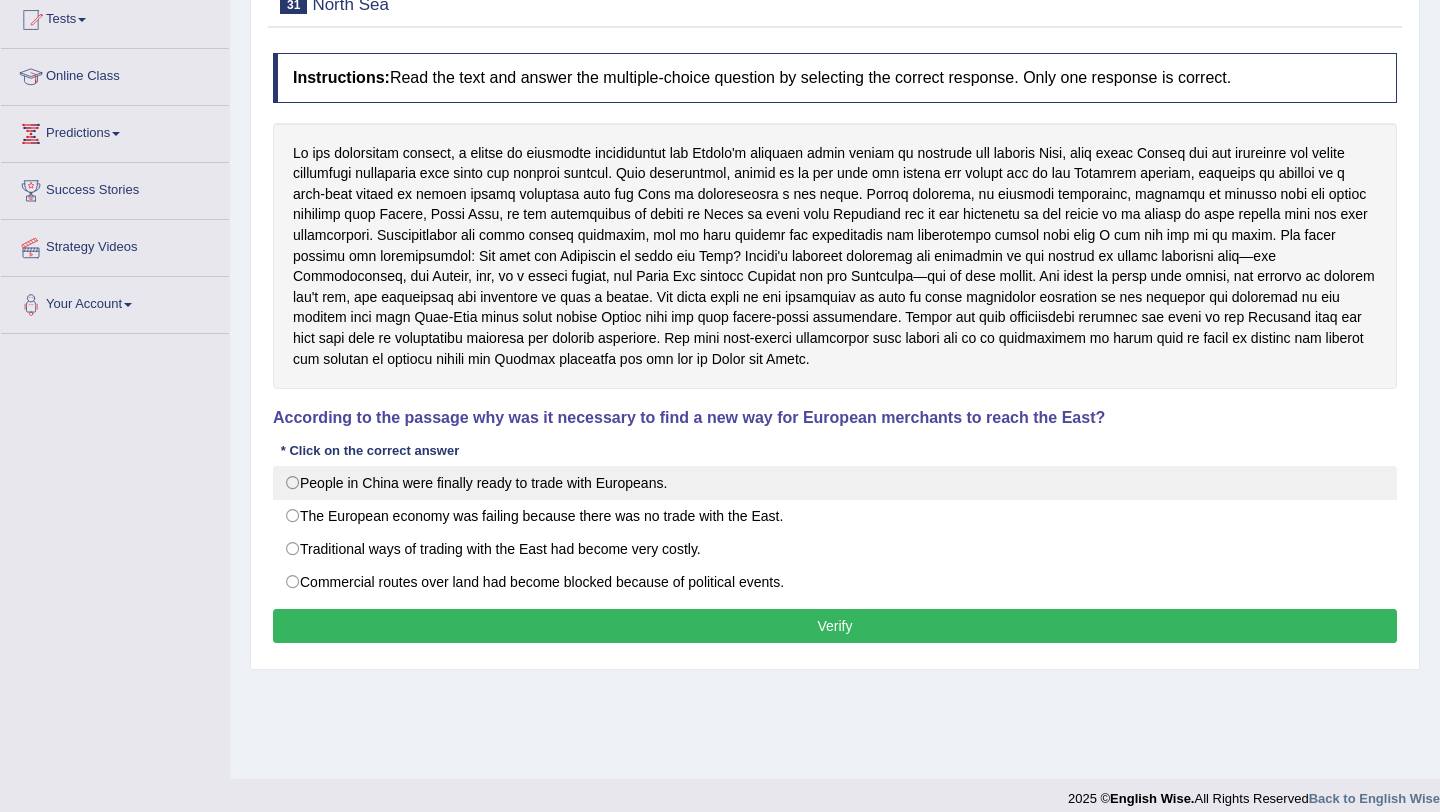click on "People in China were finally ready to trade with Europeans." at bounding box center [835, 483] 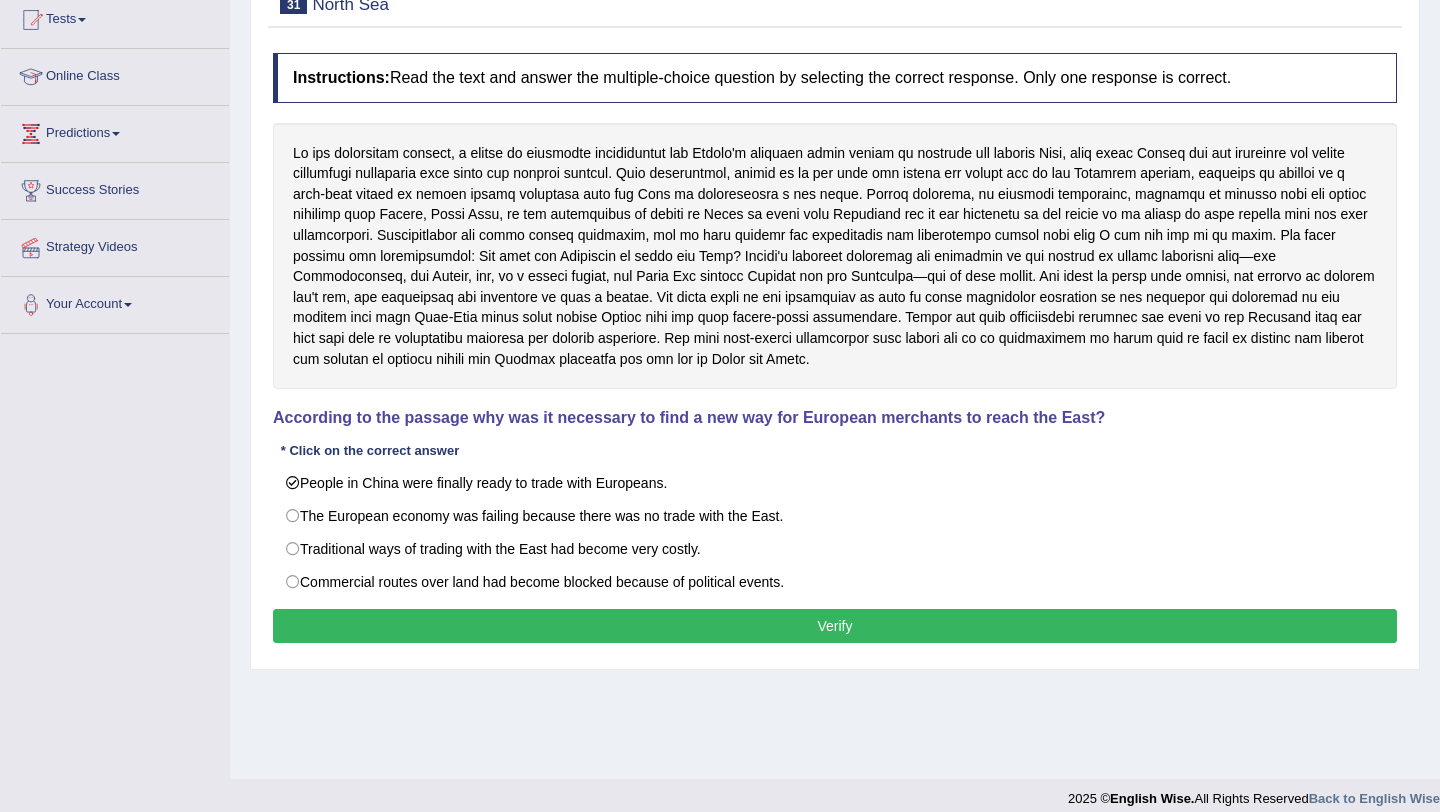 click on "Verify" at bounding box center [835, 626] 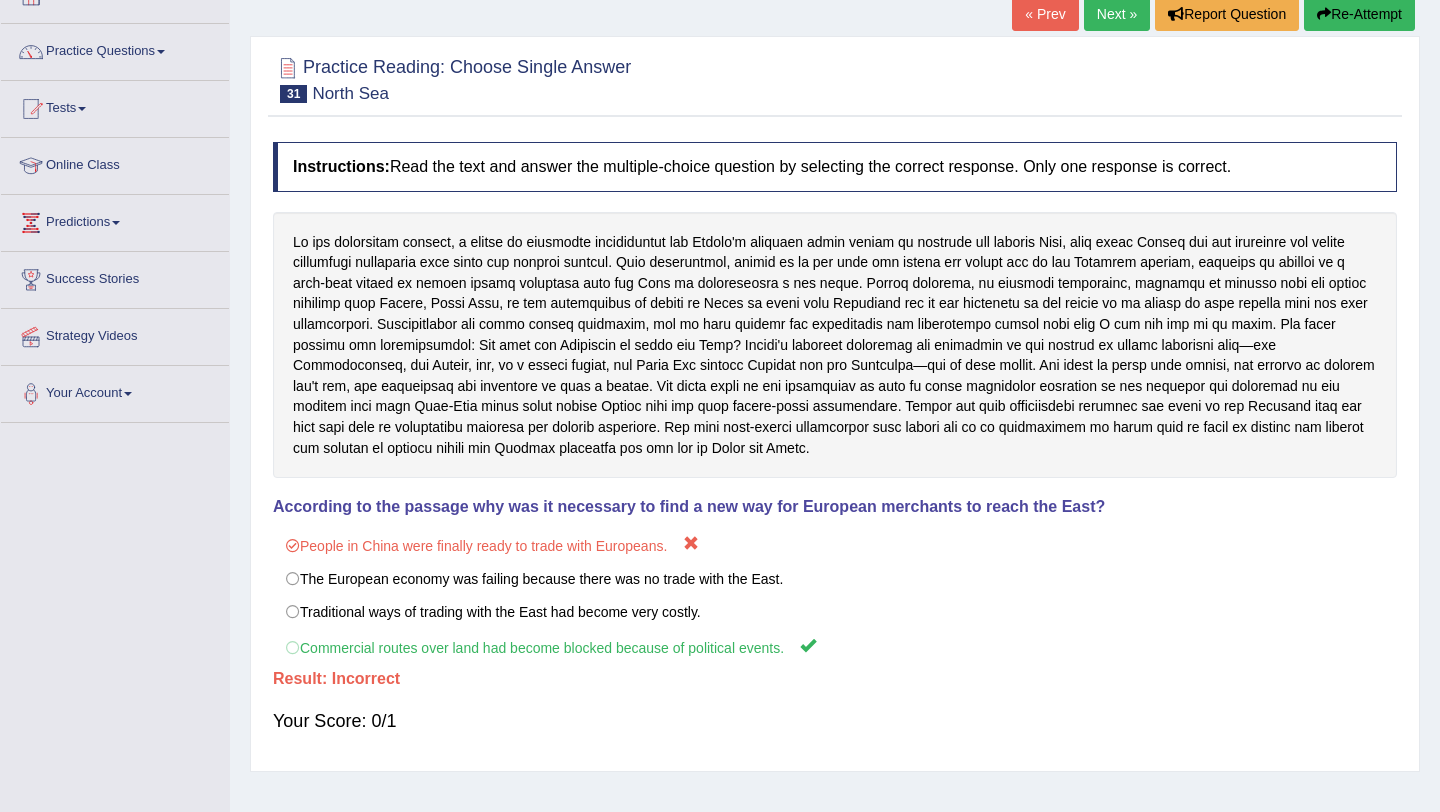 scroll, scrollTop: 120, scrollLeft: 0, axis: vertical 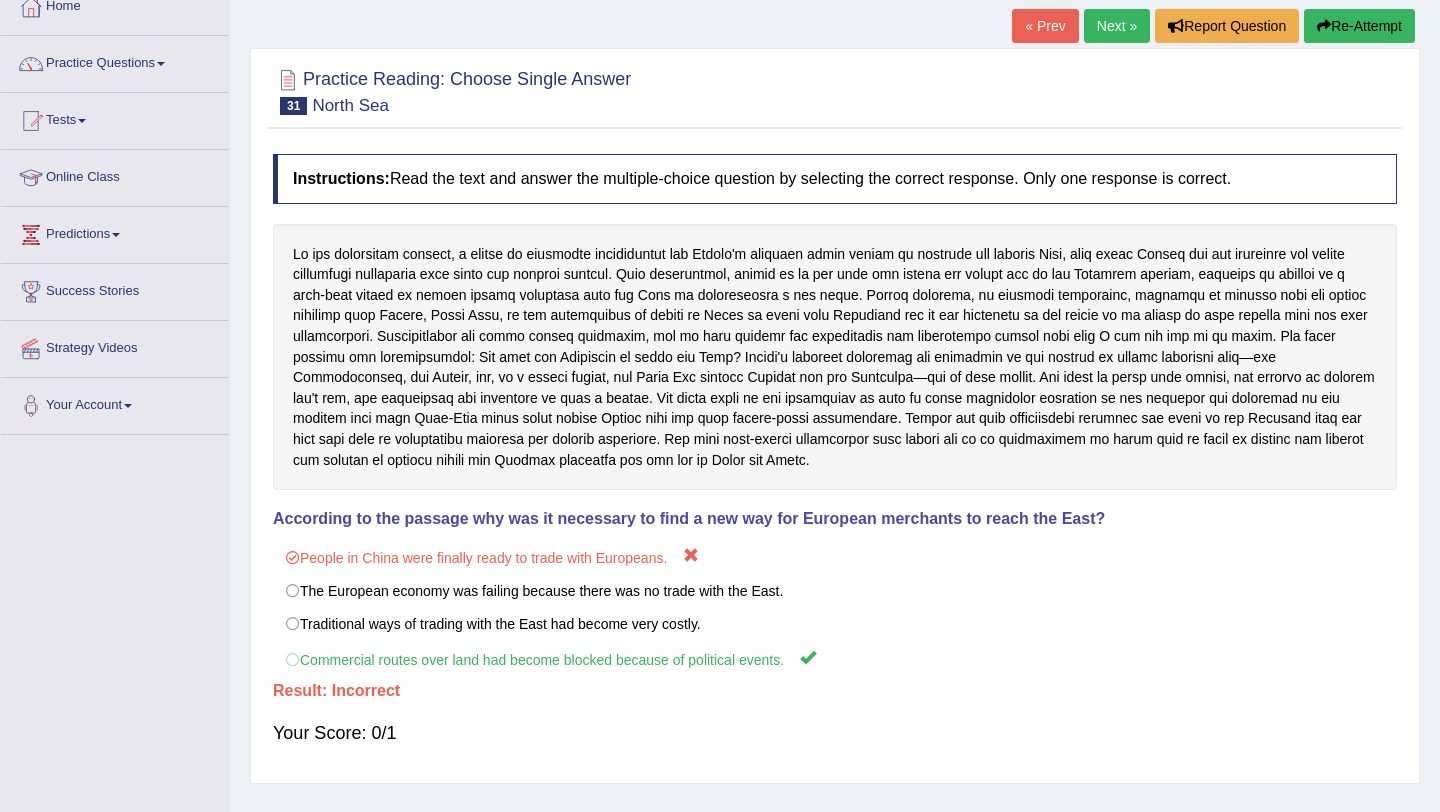 click on "Re-Attempt" at bounding box center (1359, 26) 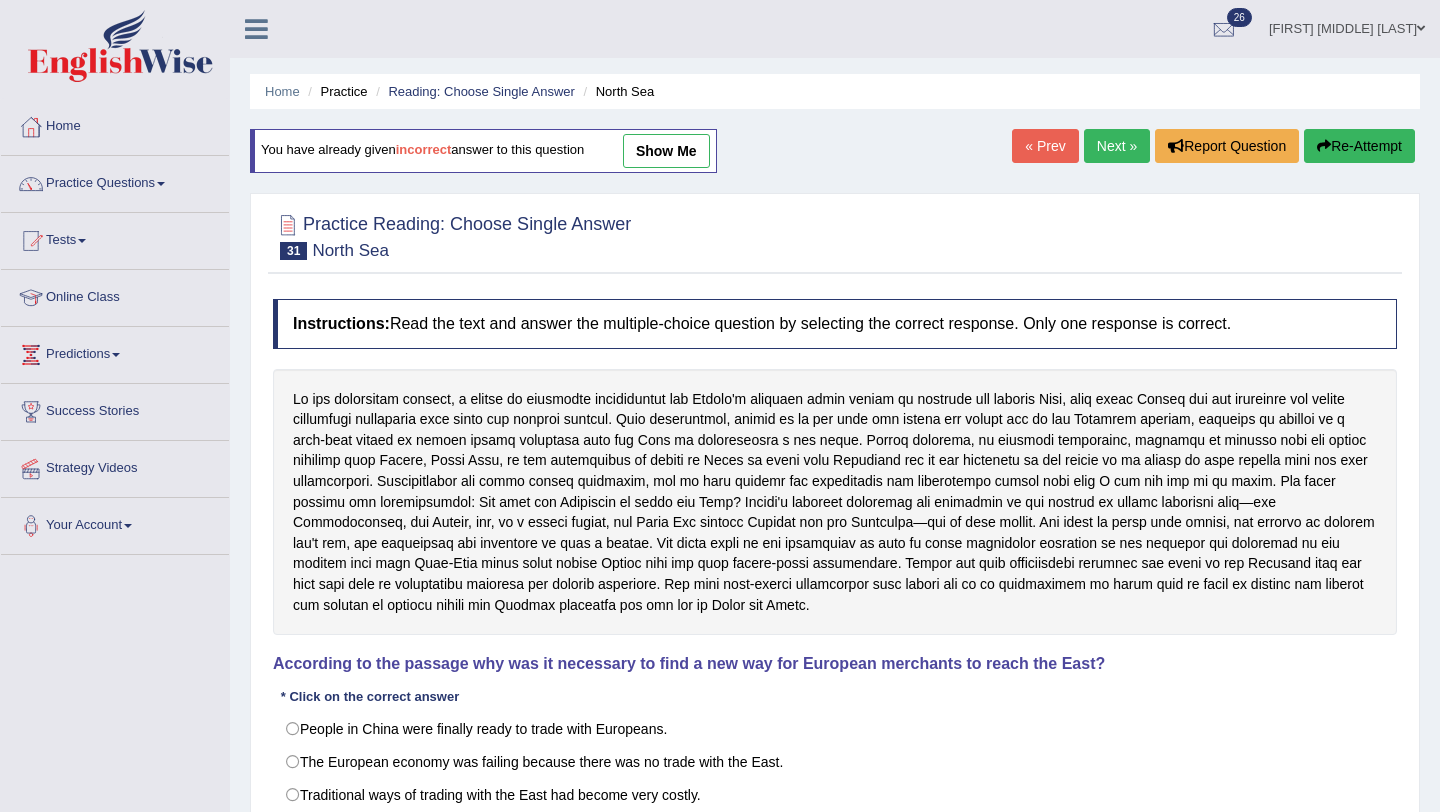 scroll, scrollTop: 181, scrollLeft: 0, axis: vertical 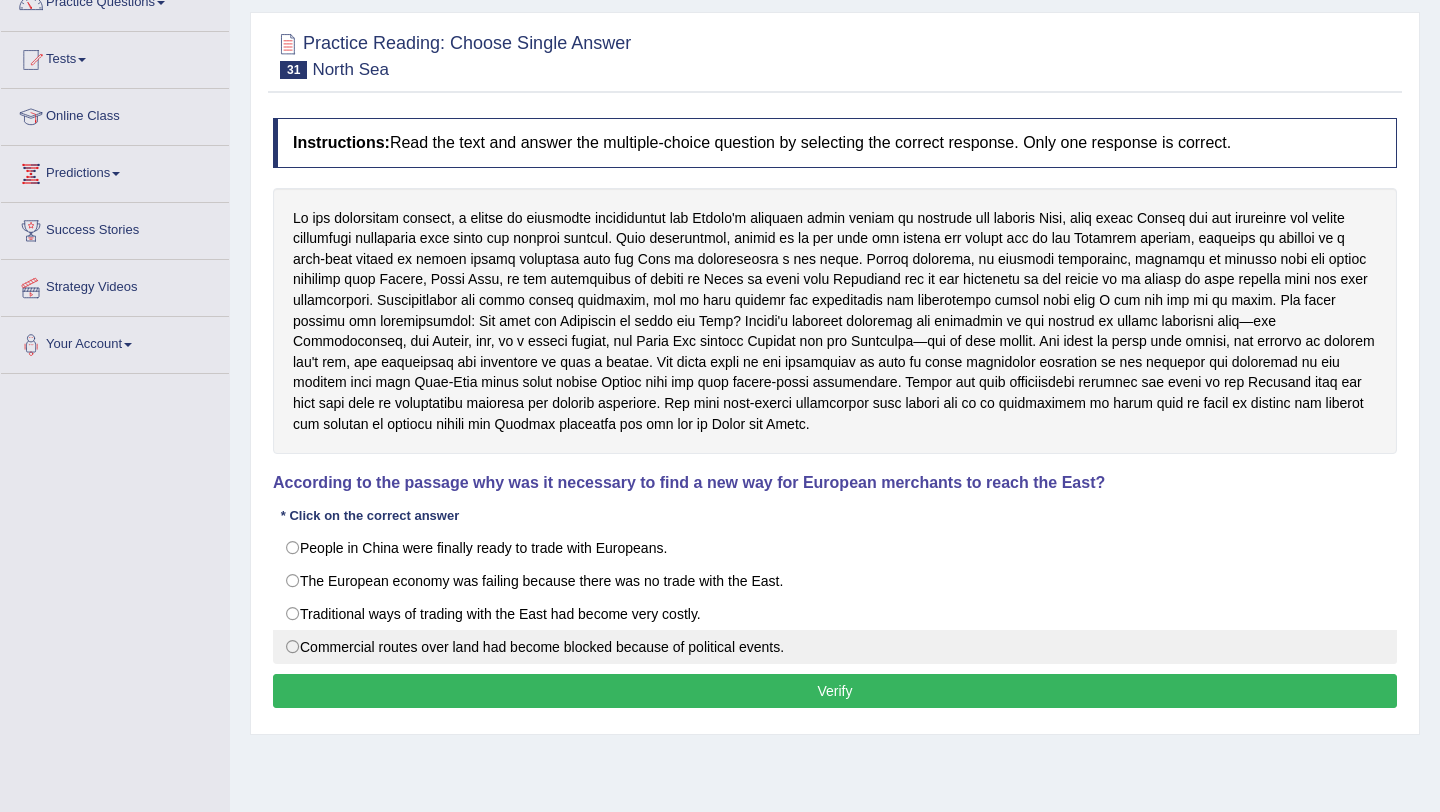 click on "Commercial routes over land had become blocked because of political events." at bounding box center (835, 647) 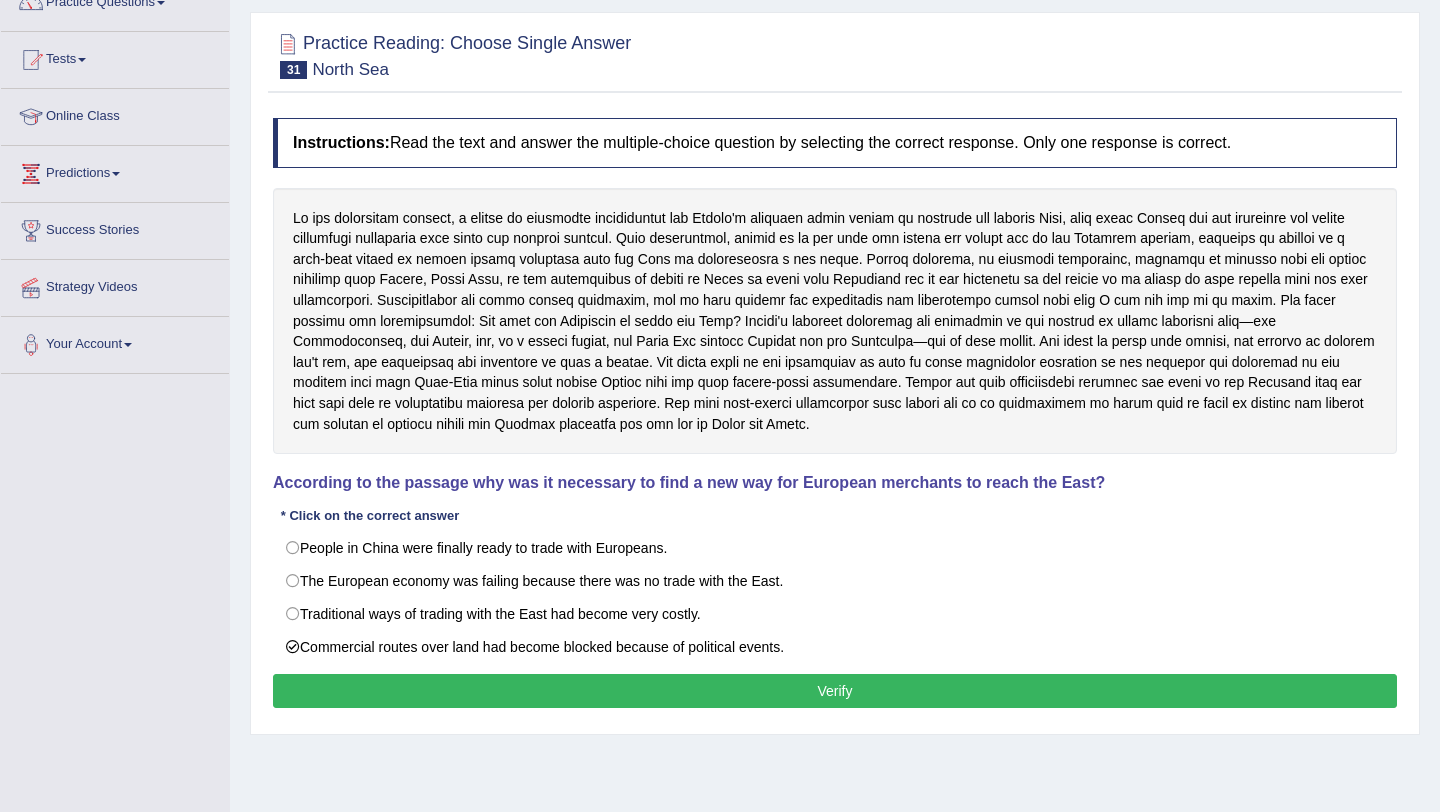 click on "Verify" at bounding box center [835, 691] 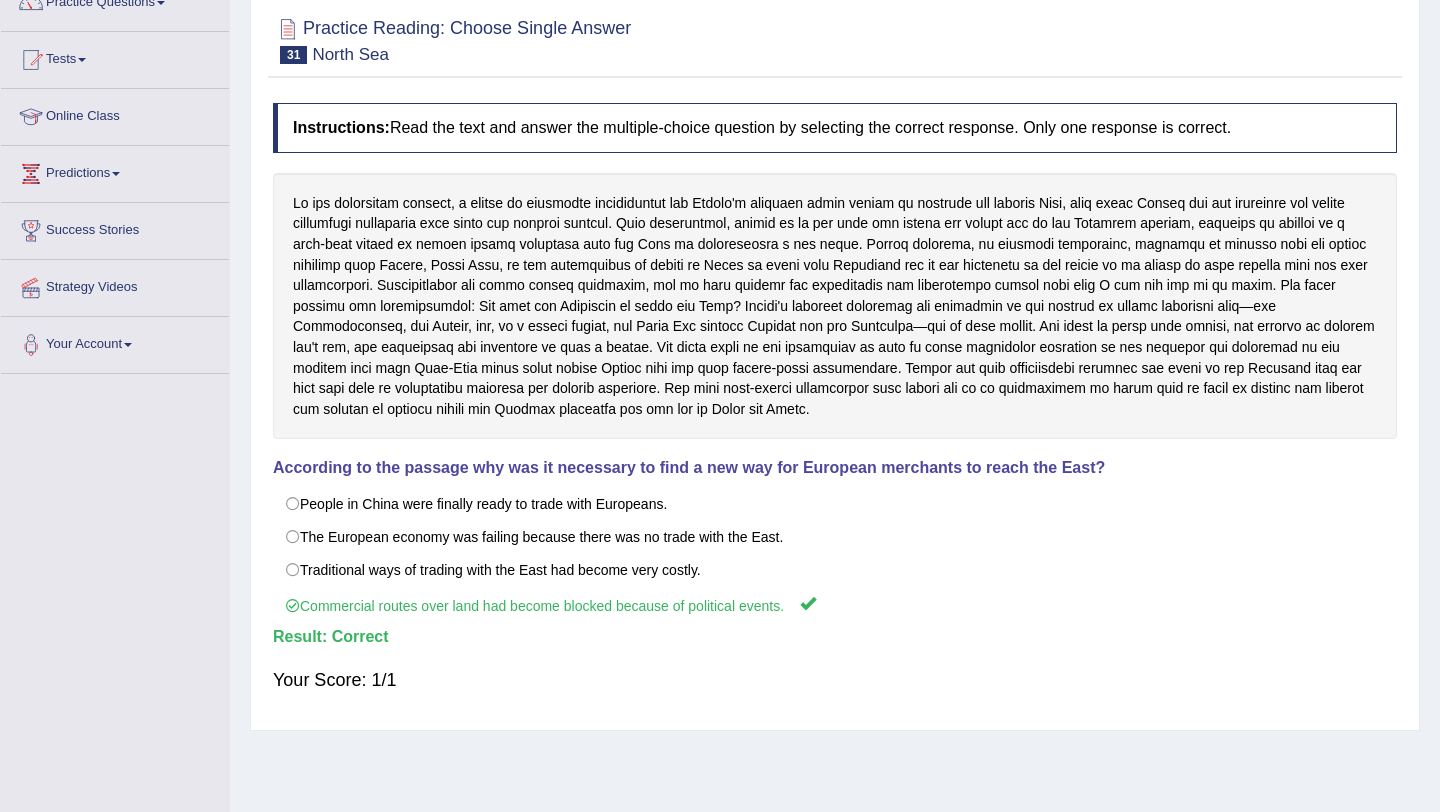 scroll, scrollTop: 0, scrollLeft: 0, axis: both 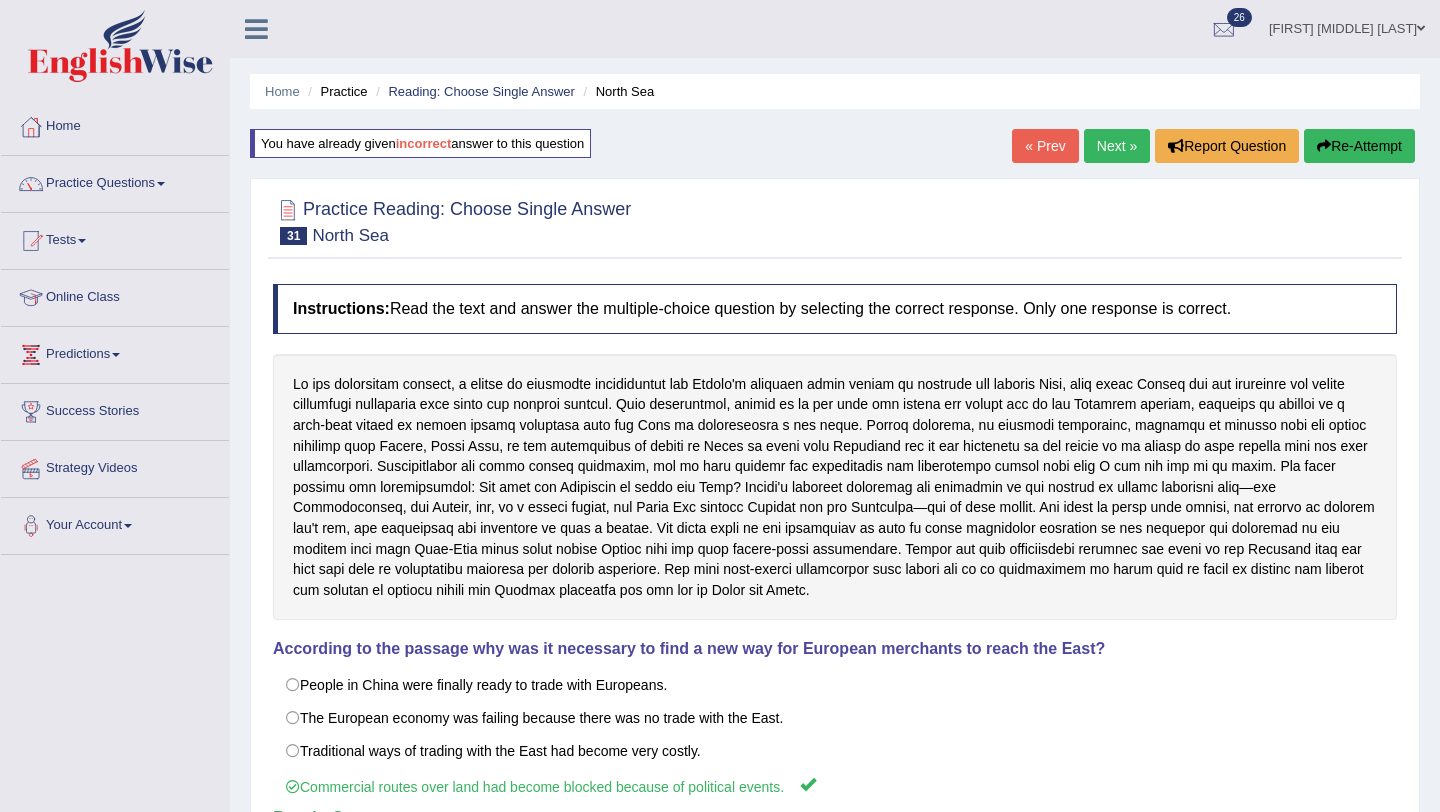 click on "Next »" at bounding box center [1117, 146] 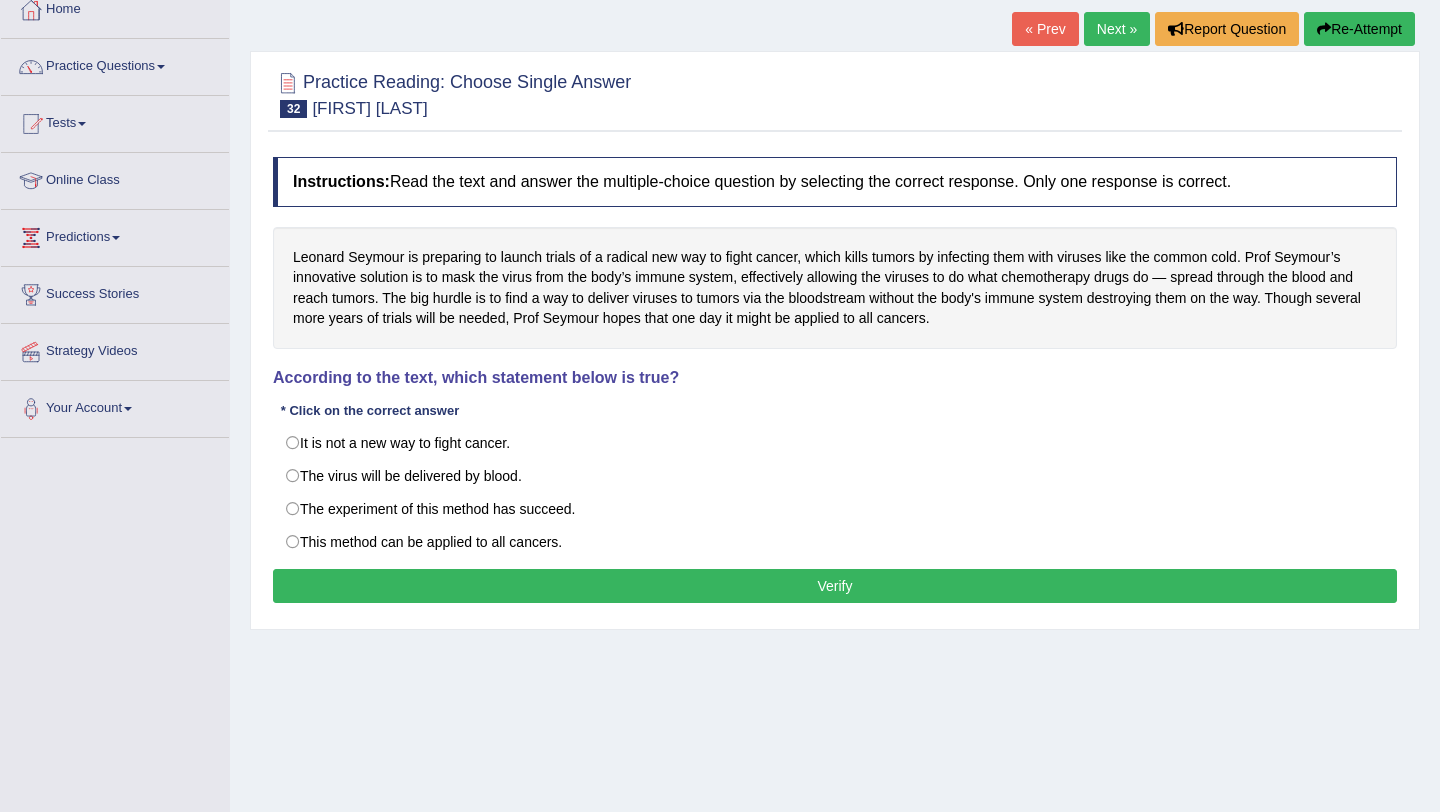 scroll, scrollTop: 0, scrollLeft: 0, axis: both 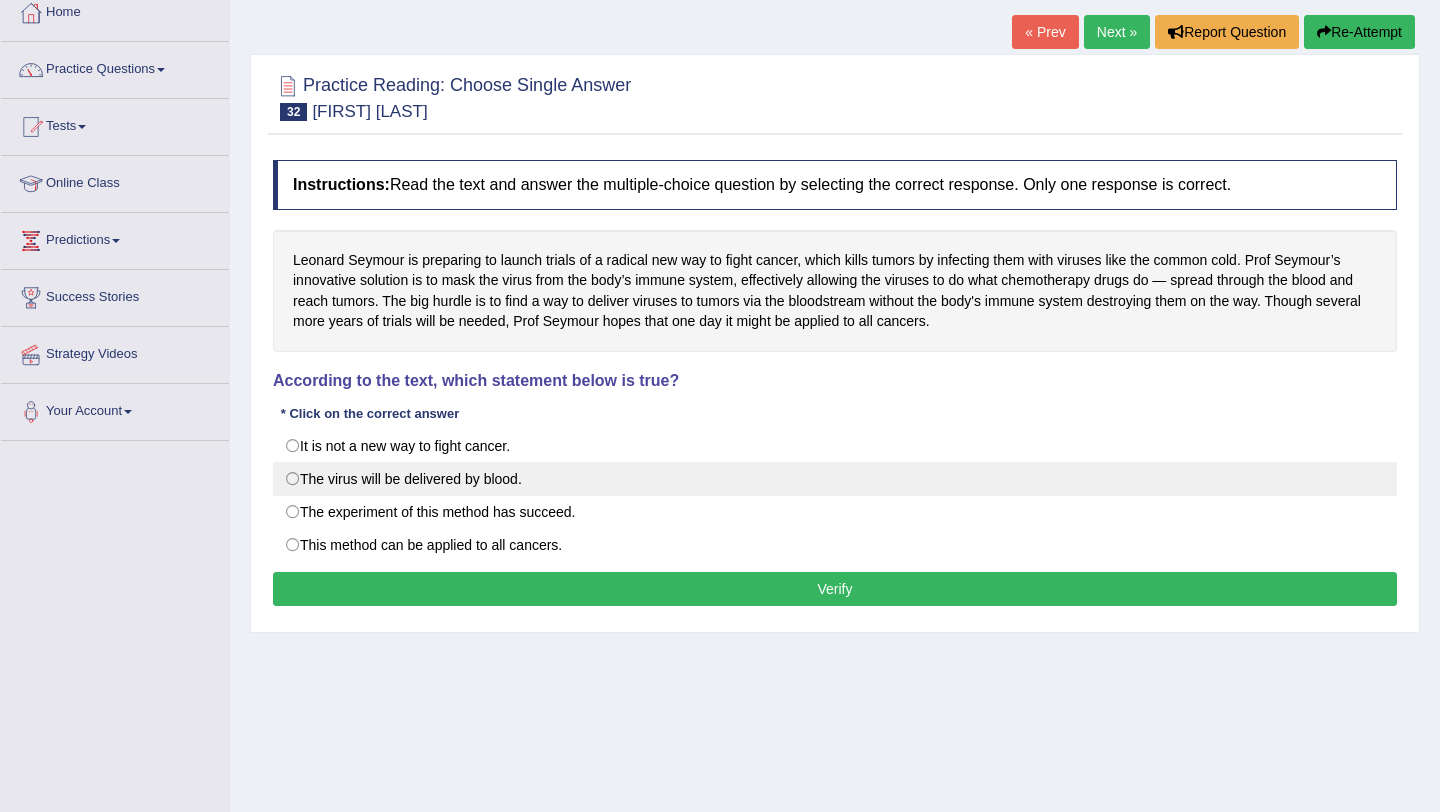 click on "The virus will be delivered by blood." at bounding box center [835, 479] 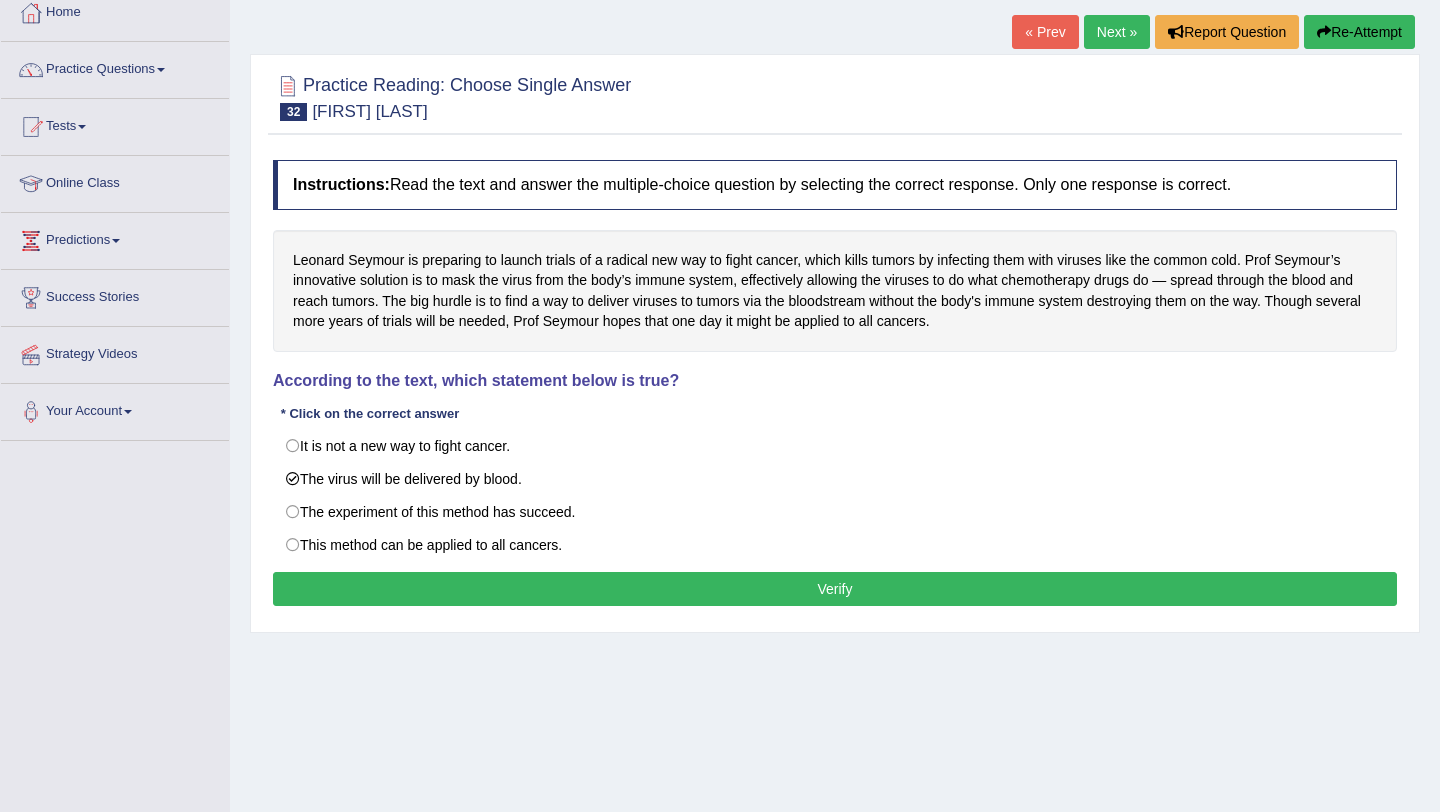 click on "Verify" at bounding box center [835, 589] 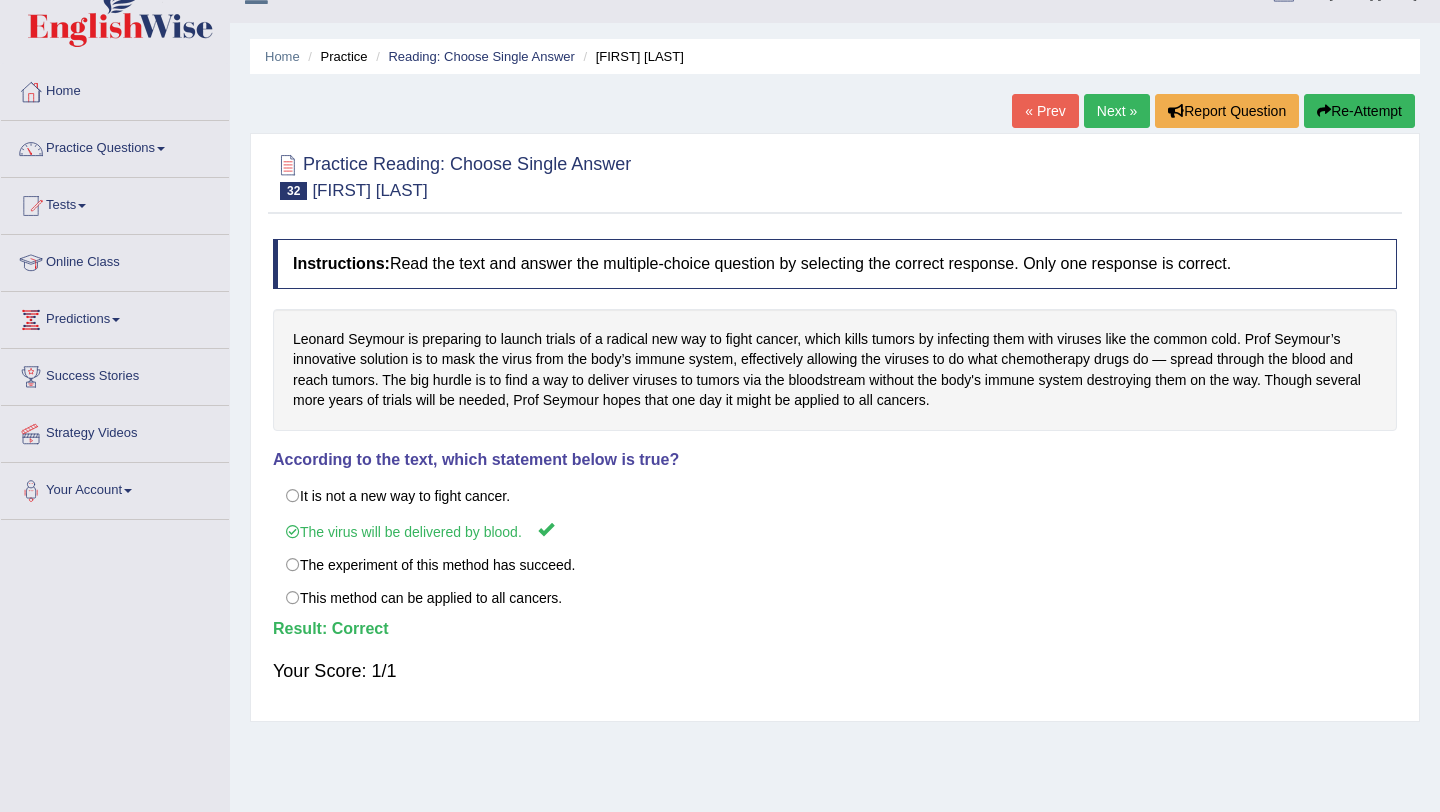 scroll, scrollTop: 34, scrollLeft: 0, axis: vertical 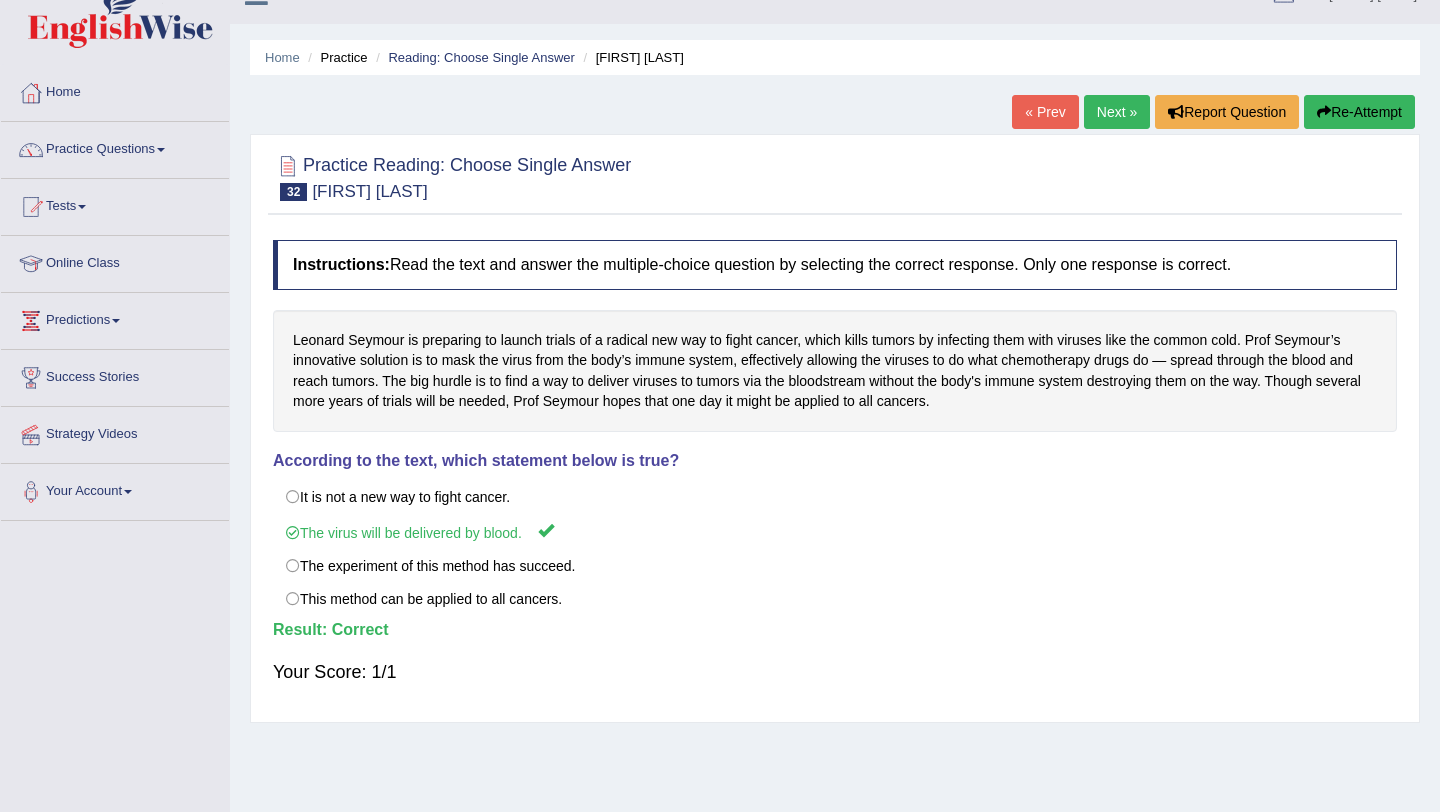 click on "Next »" at bounding box center (1117, 112) 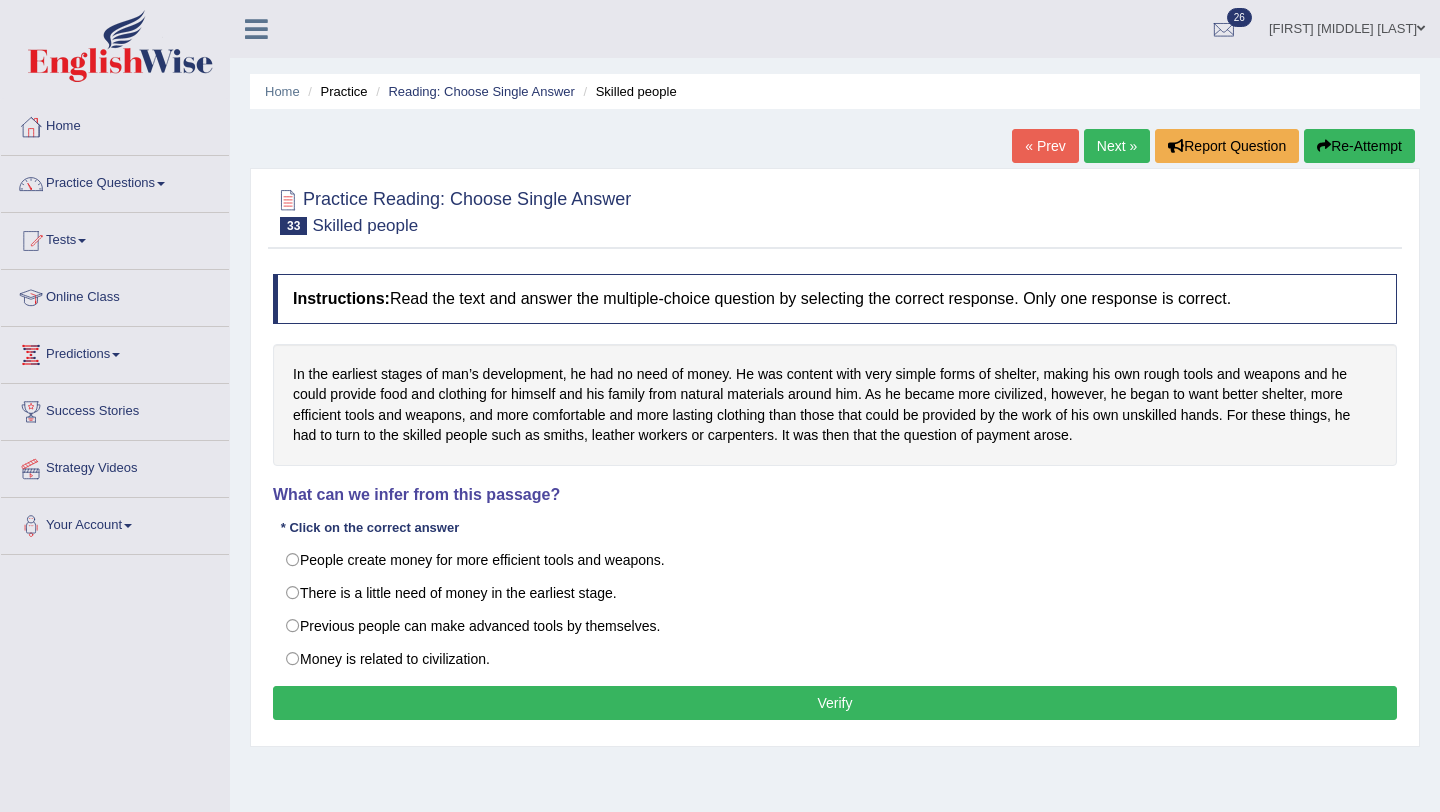 scroll, scrollTop: 0, scrollLeft: 0, axis: both 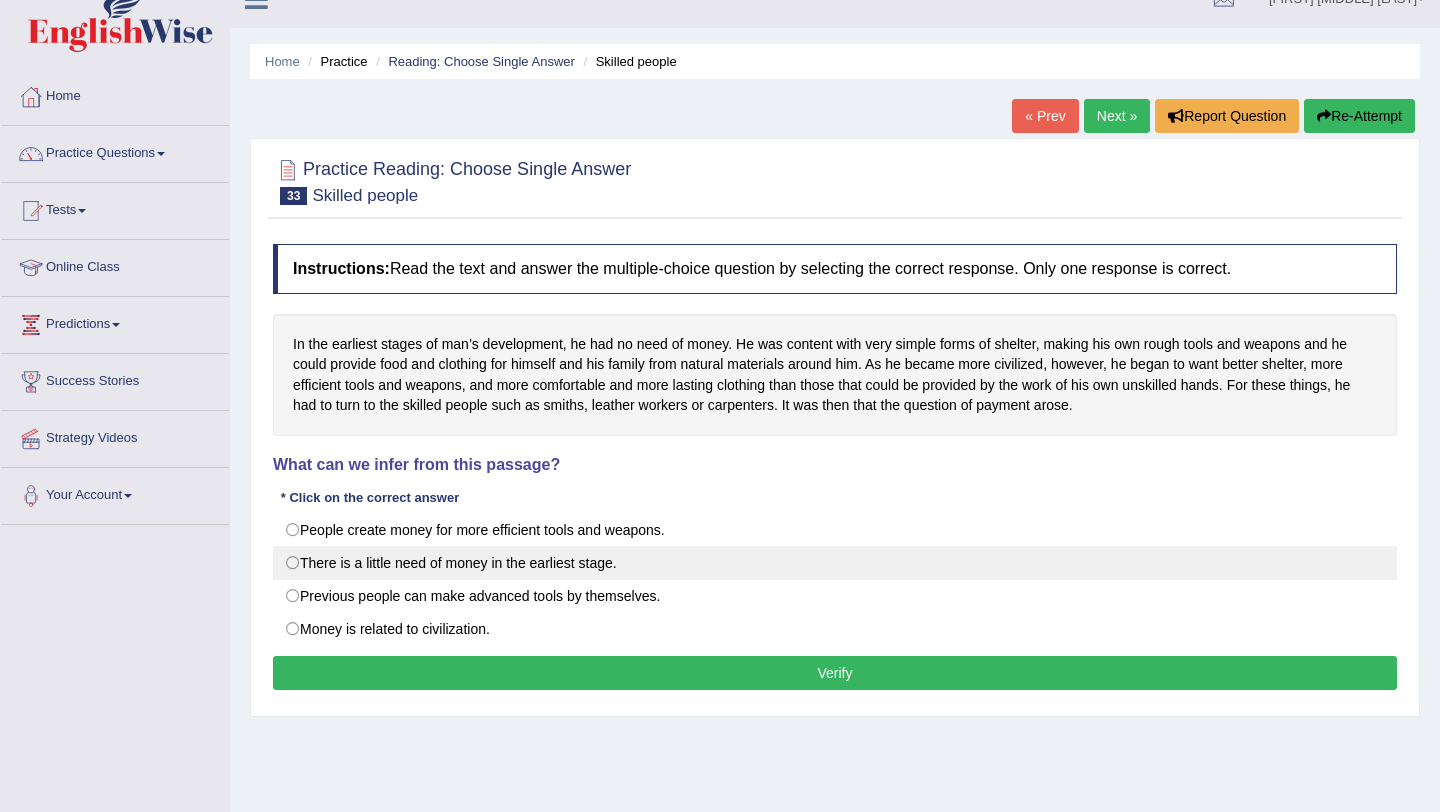 click on "There is a little need of money in the earliest stage." at bounding box center [835, 563] 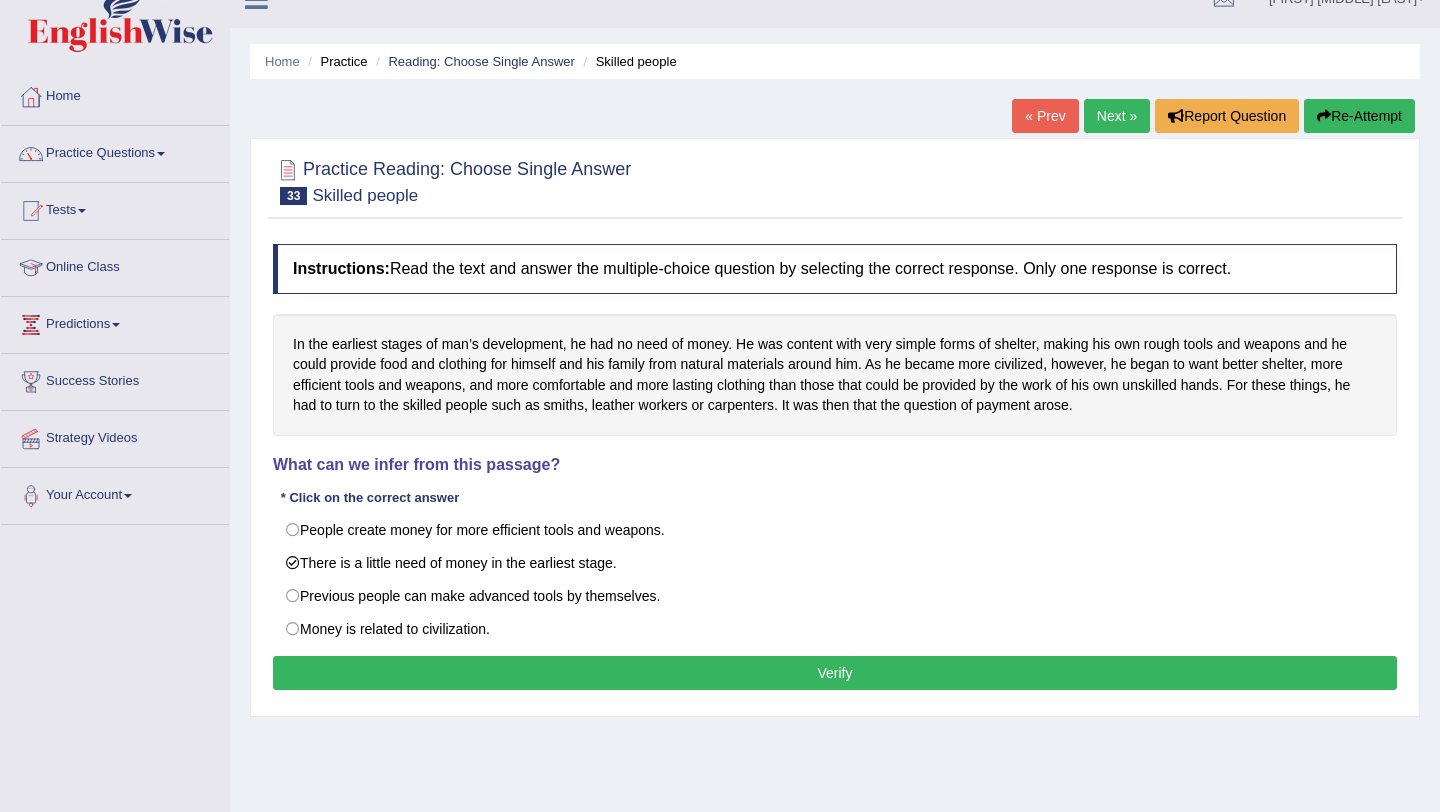 click on "Verify" at bounding box center (835, 673) 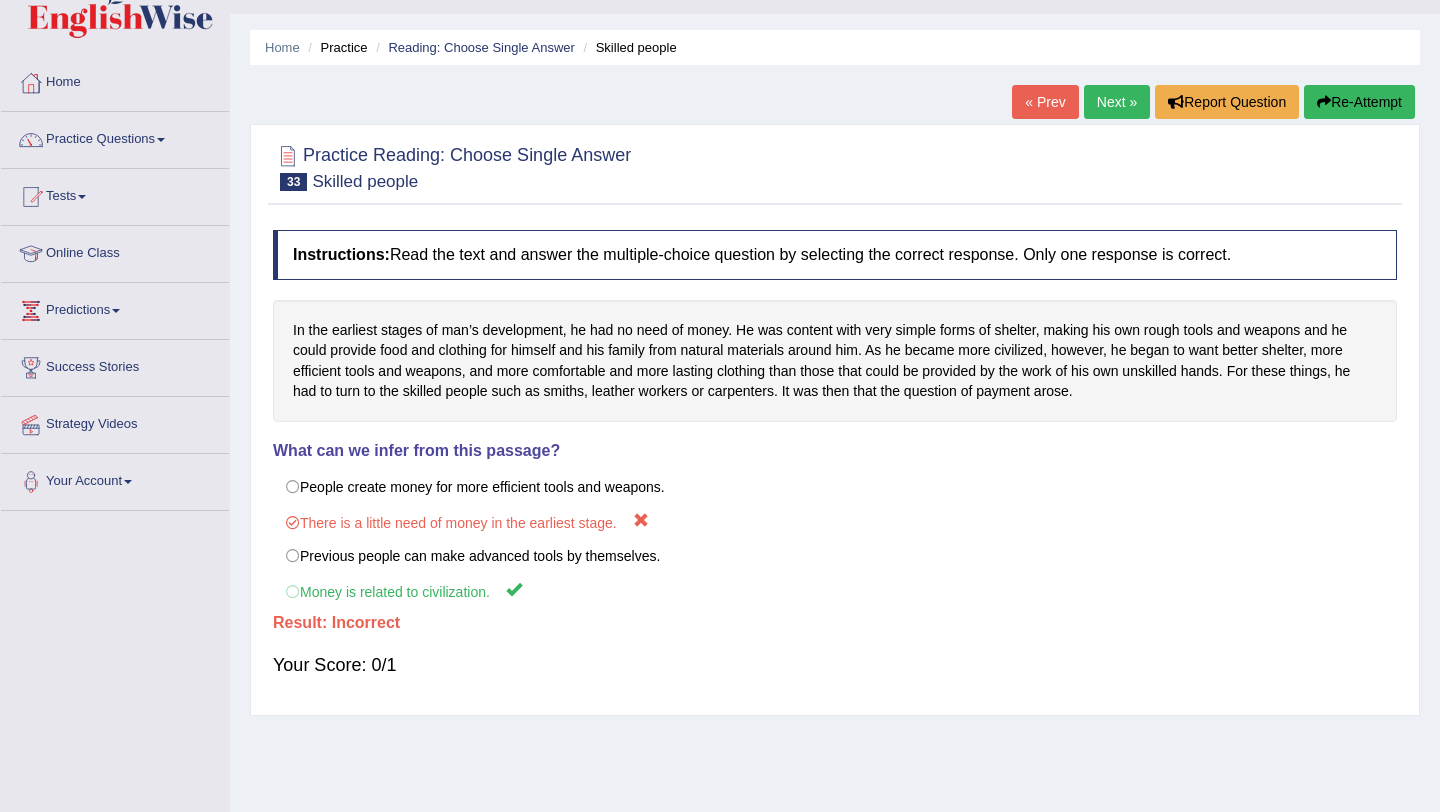 scroll, scrollTop: 46, scrollLeft: 0, axis: vertical 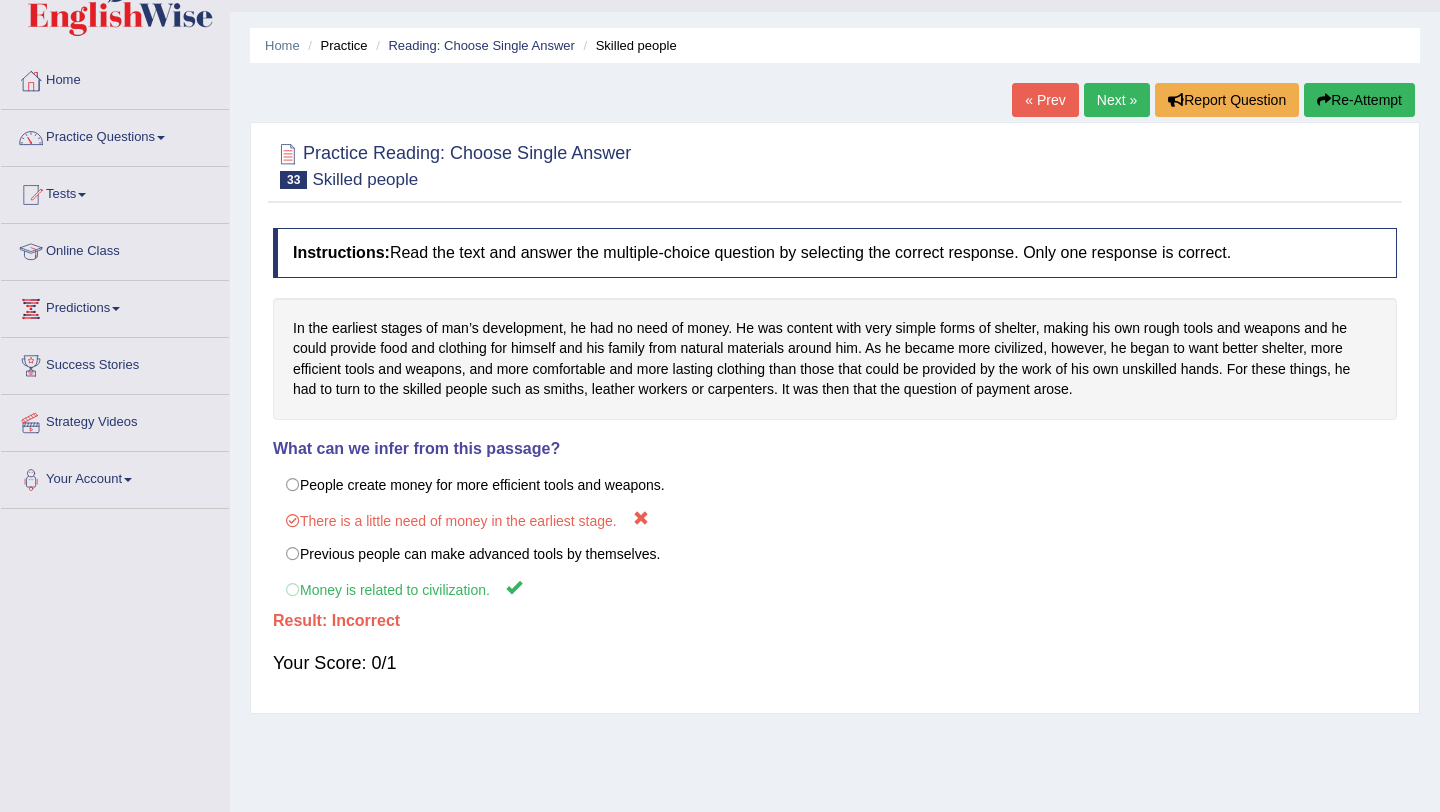 click on "Re-Attempt" at bounding box center [1359, 100] 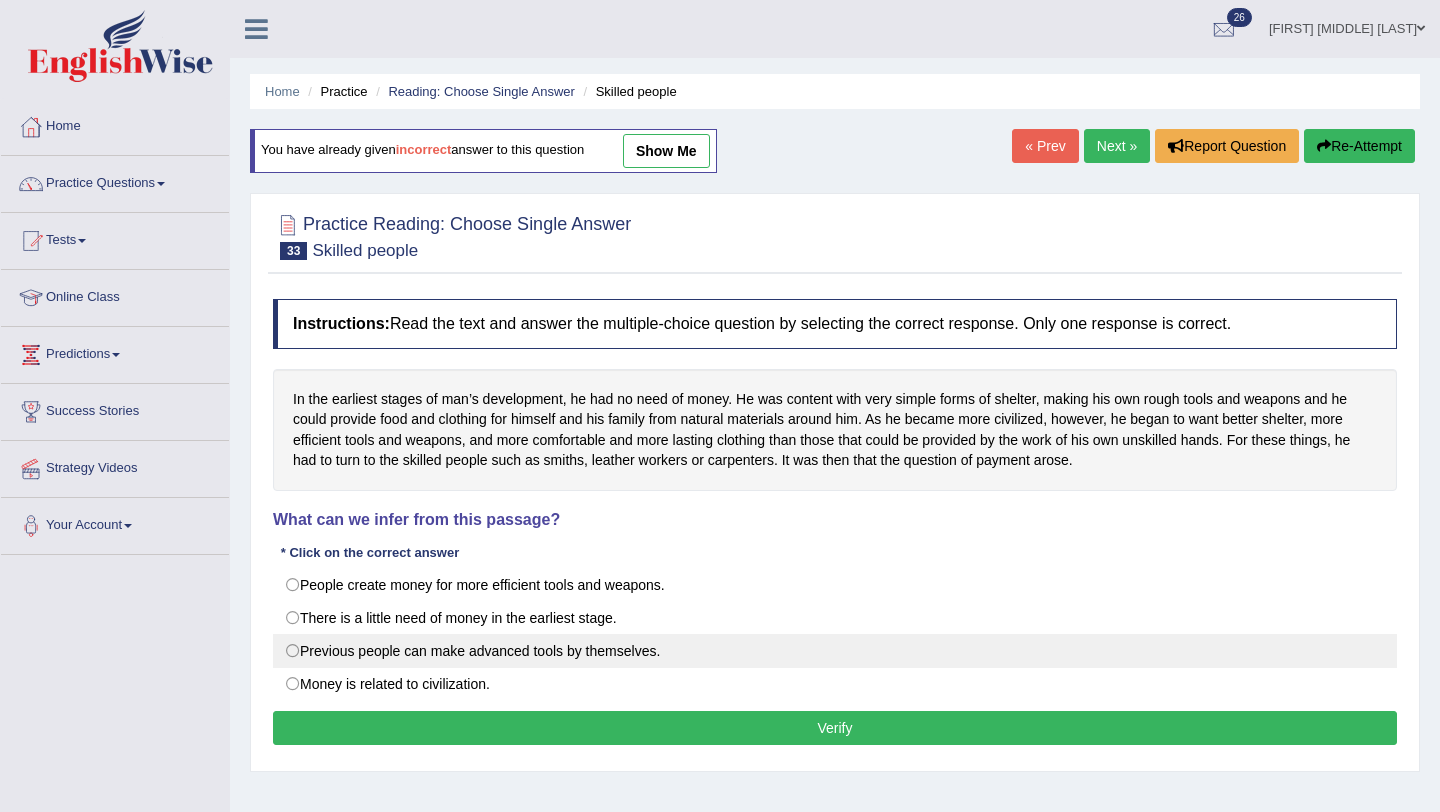 scroll, scrollTop: 46, scrollLeft: 0, axis: vertical 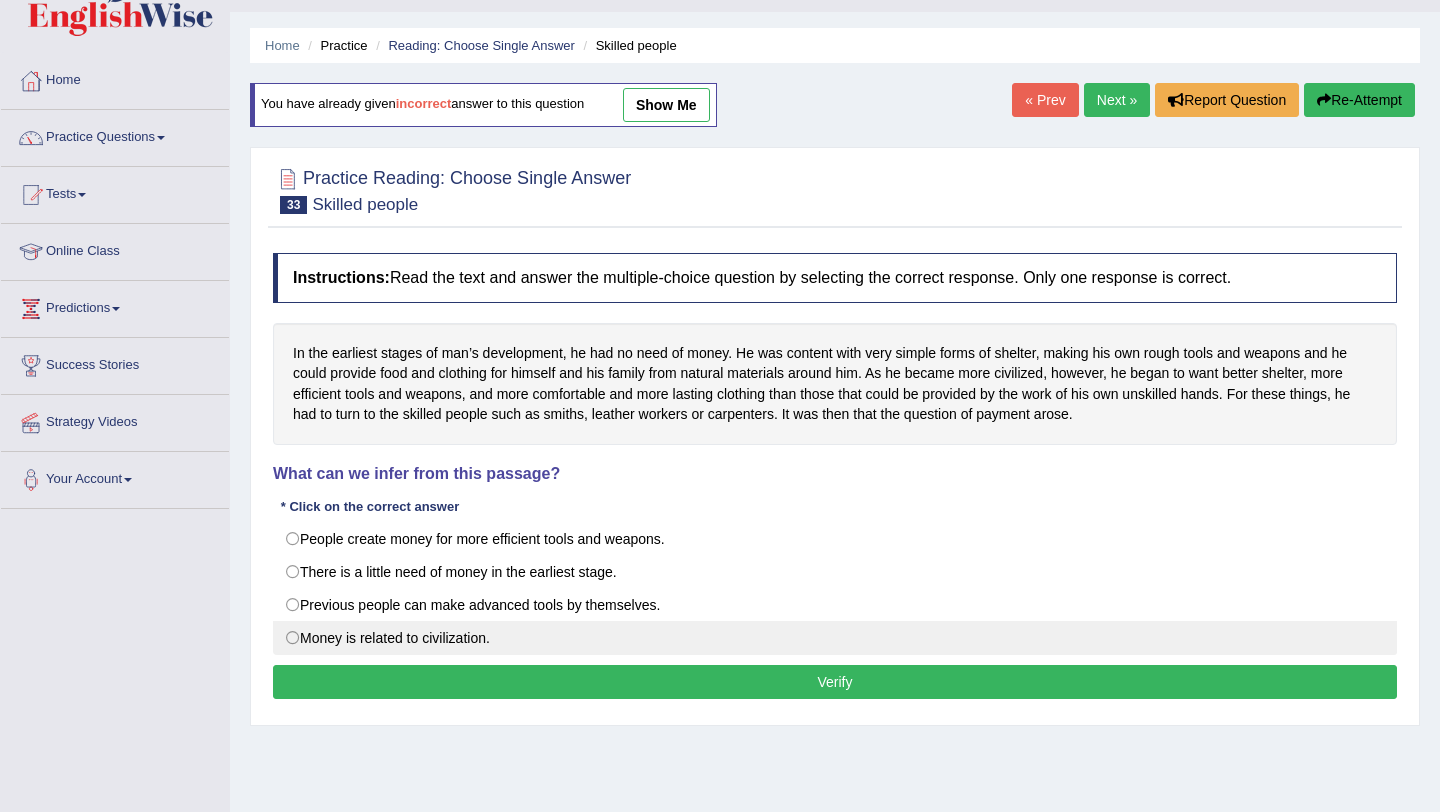 click on "Money is related to civilization." at bounding box center (835, 638) 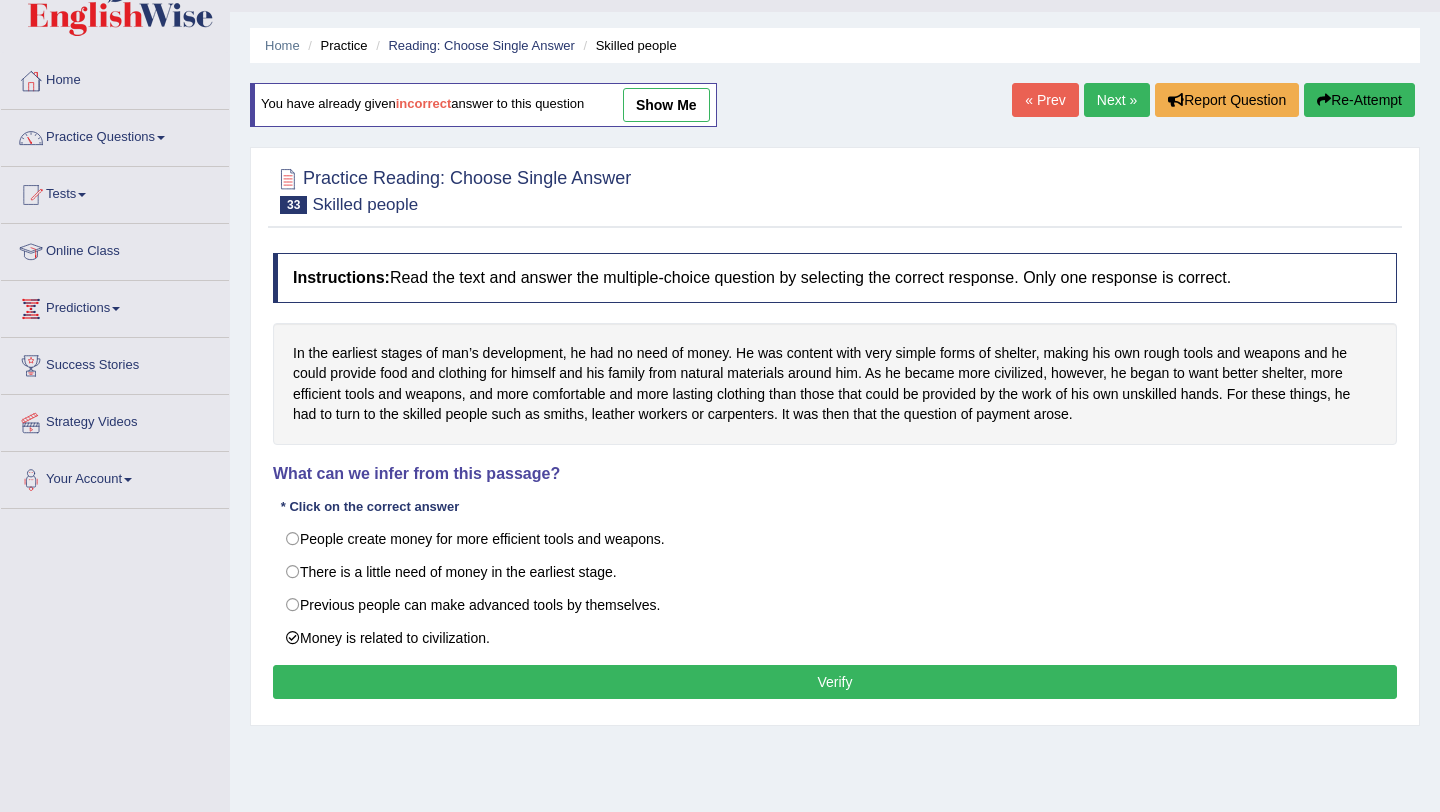 click on "Verify" at bounding box center [835, 682] 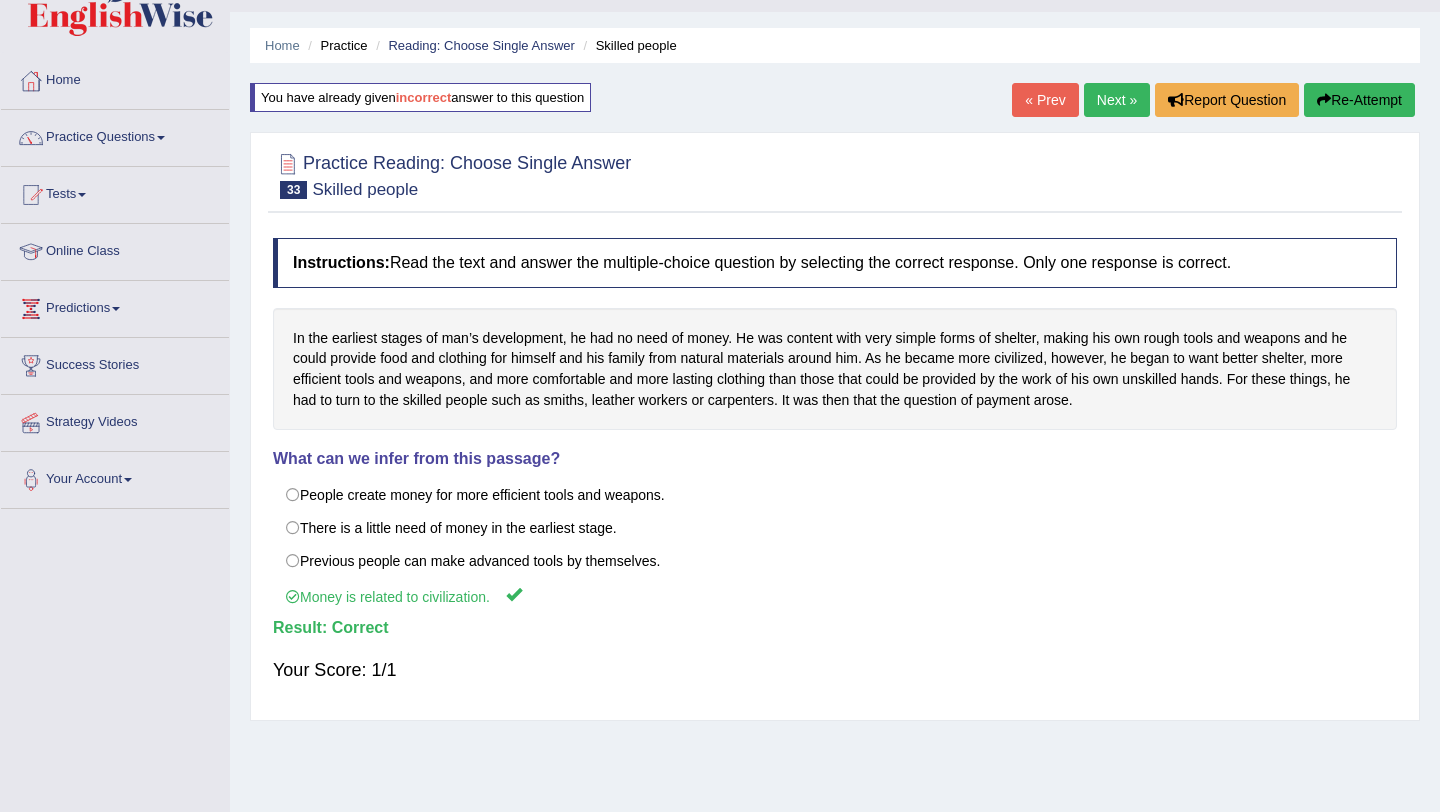 click on "Next »" at bounding box center (1117, 100) 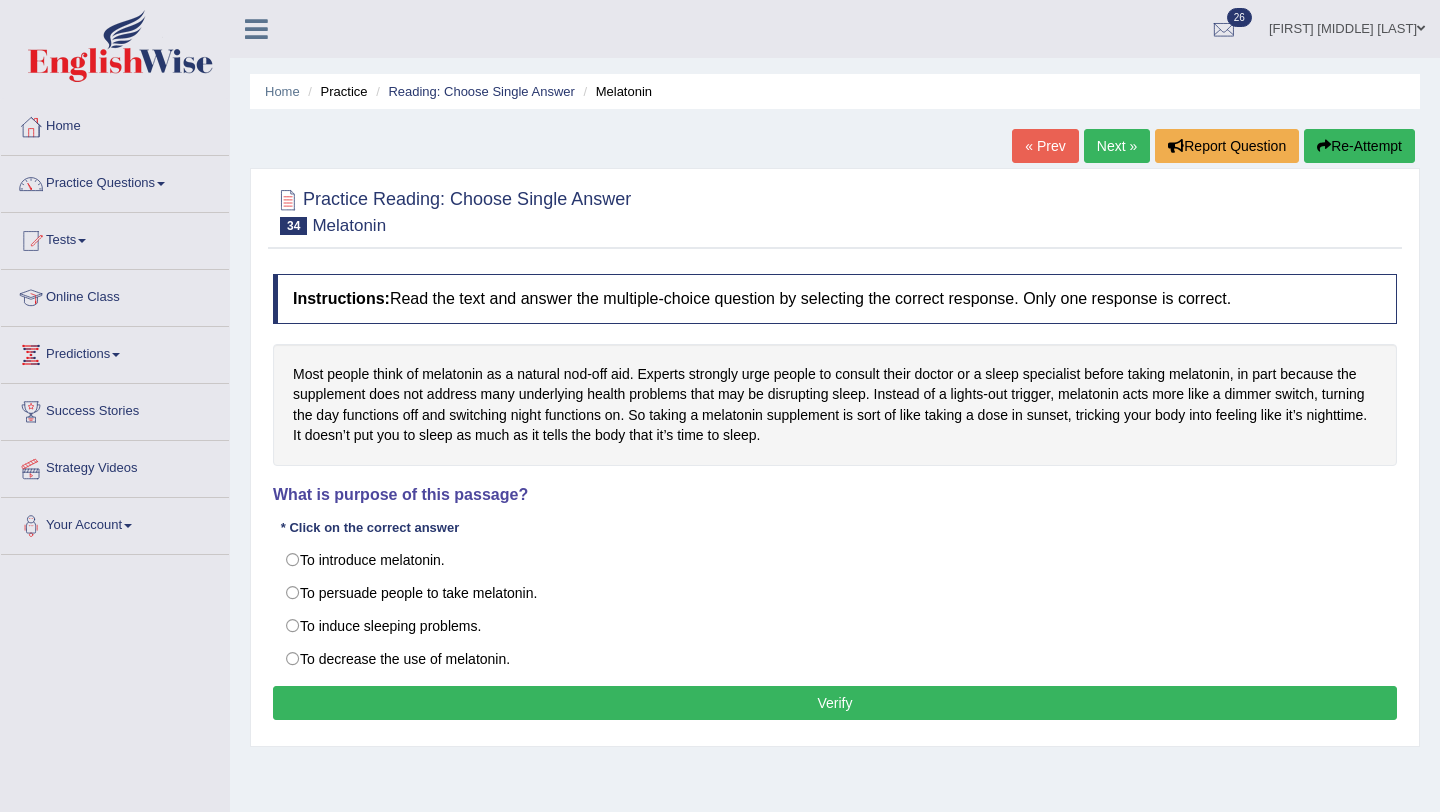 scroll, scrollTop: 0, scrollLeft: 0, axis: both 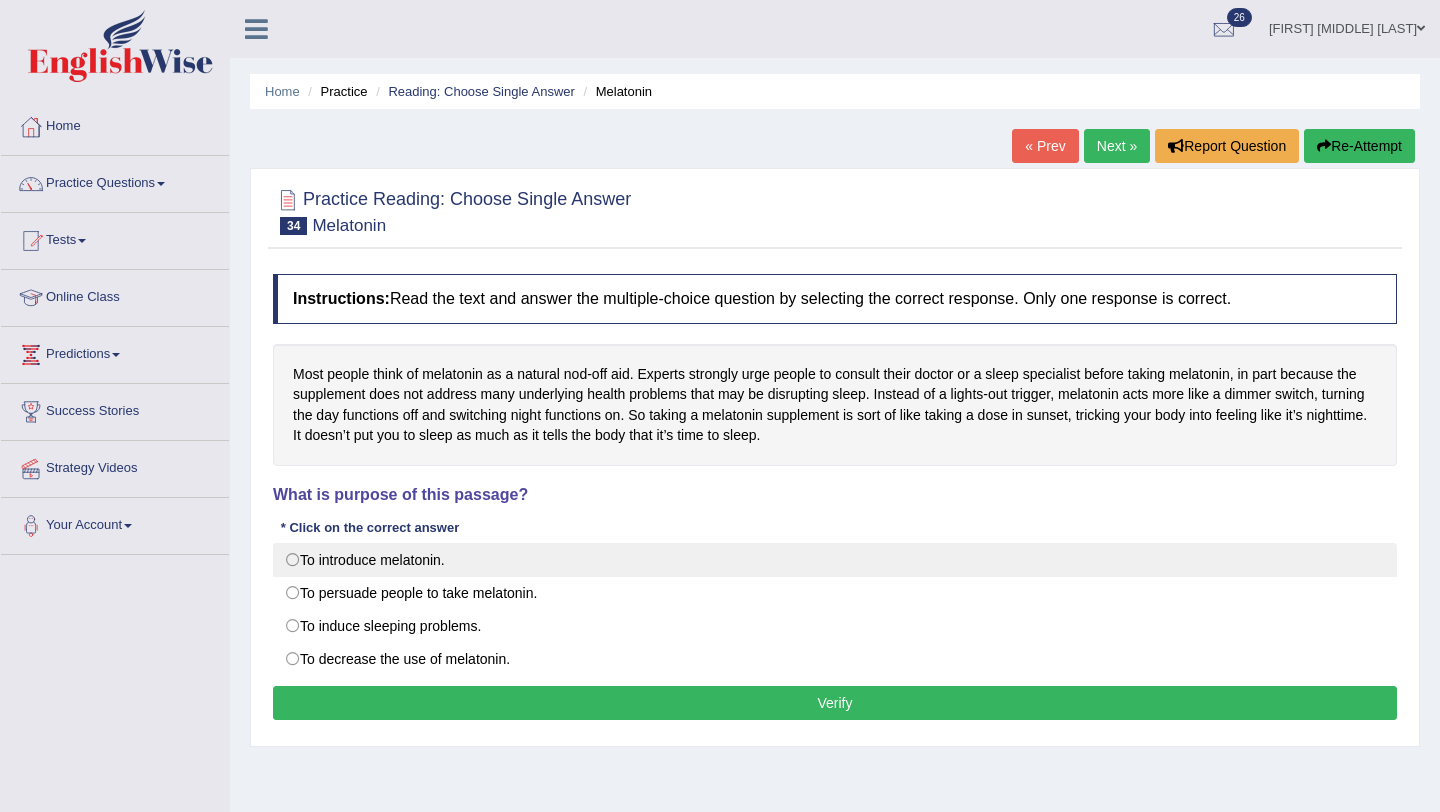 click on "To introduce melatonin." at bounding box center [835, 560] 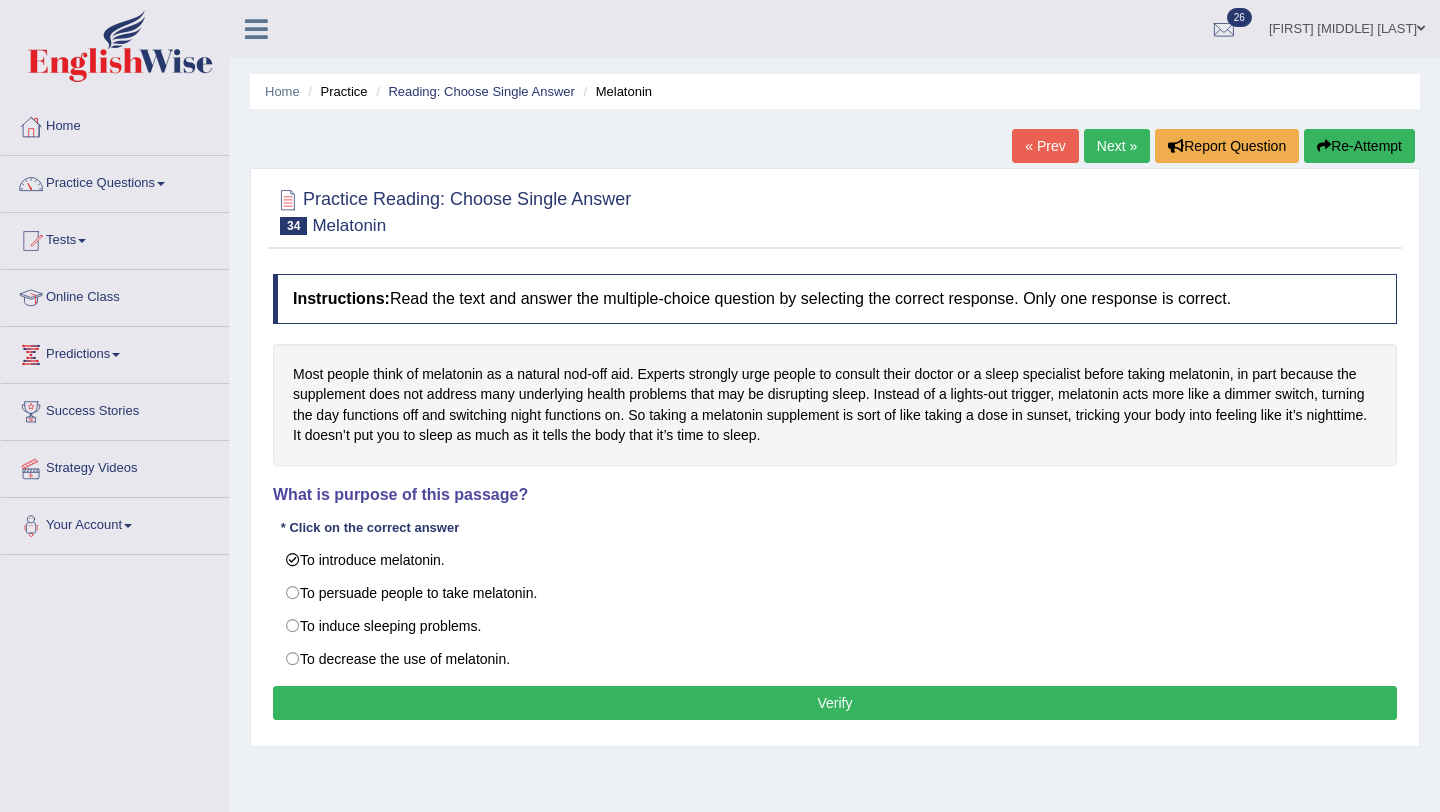 click on "Verify" at bounding box center [835, 703] 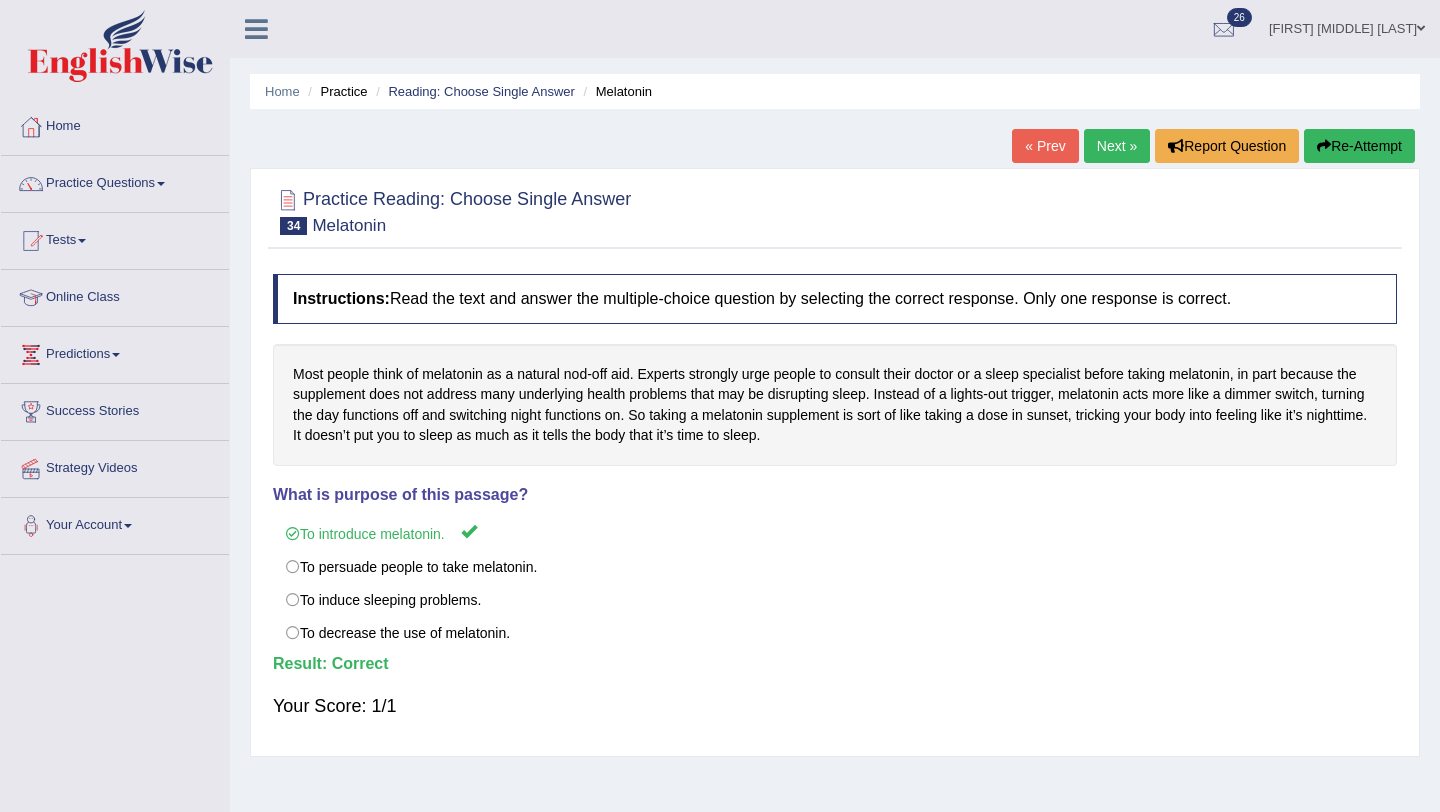 click on "Next »" at bounding box center (1117, 146) 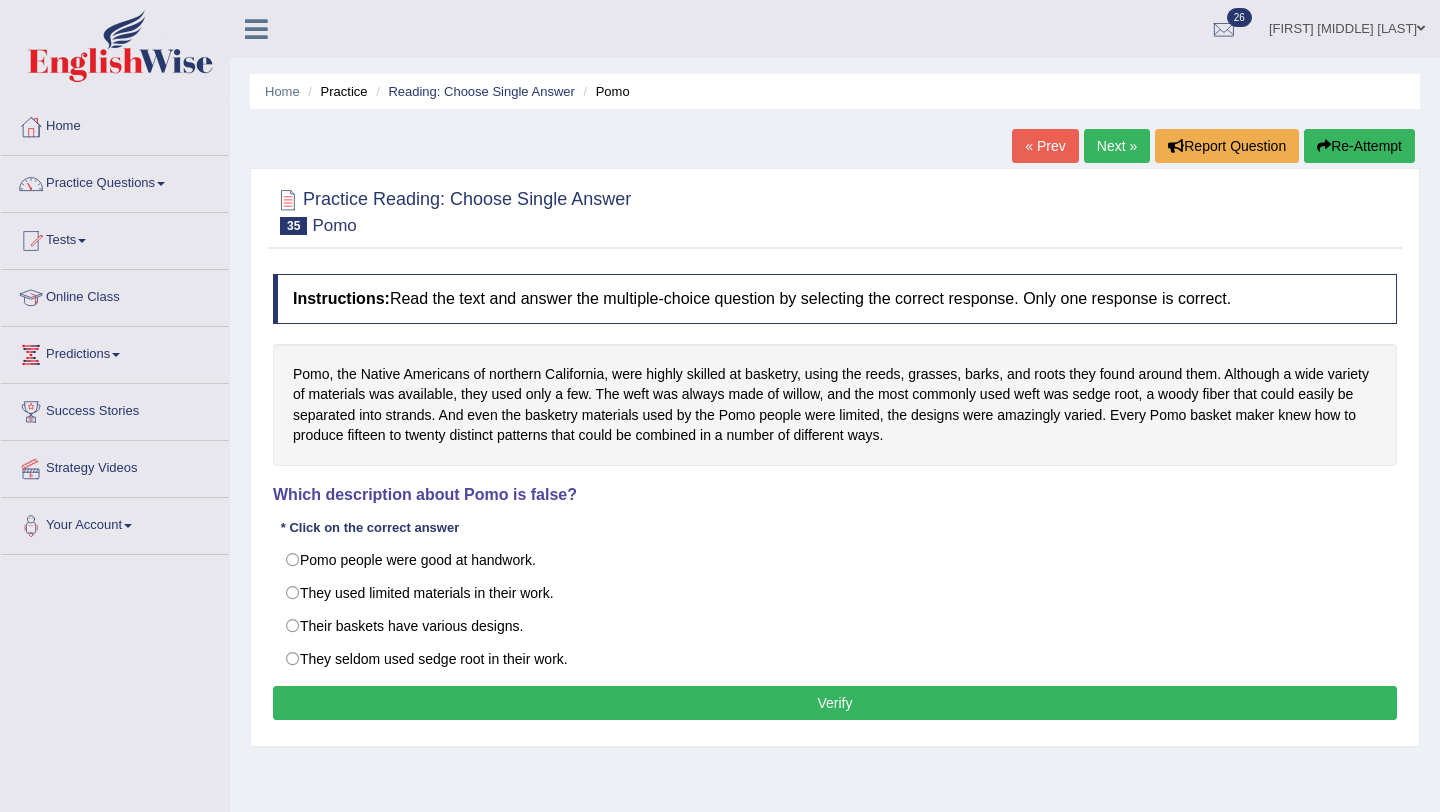 scroll, scrollTop: 0, scrollLeft: 0, axis: both 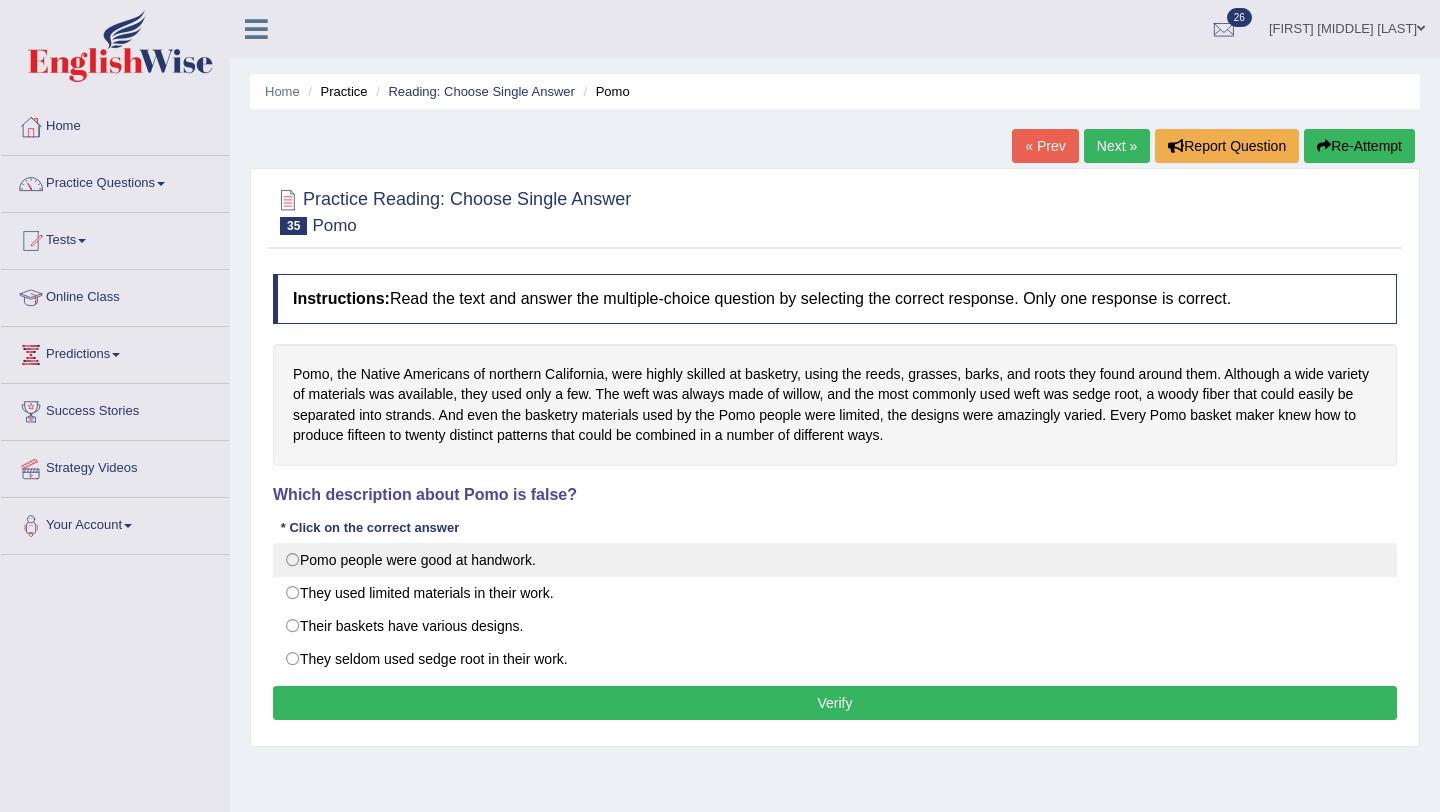 click on "Pomo people were good at handwork." at bounding box center (835, 560) 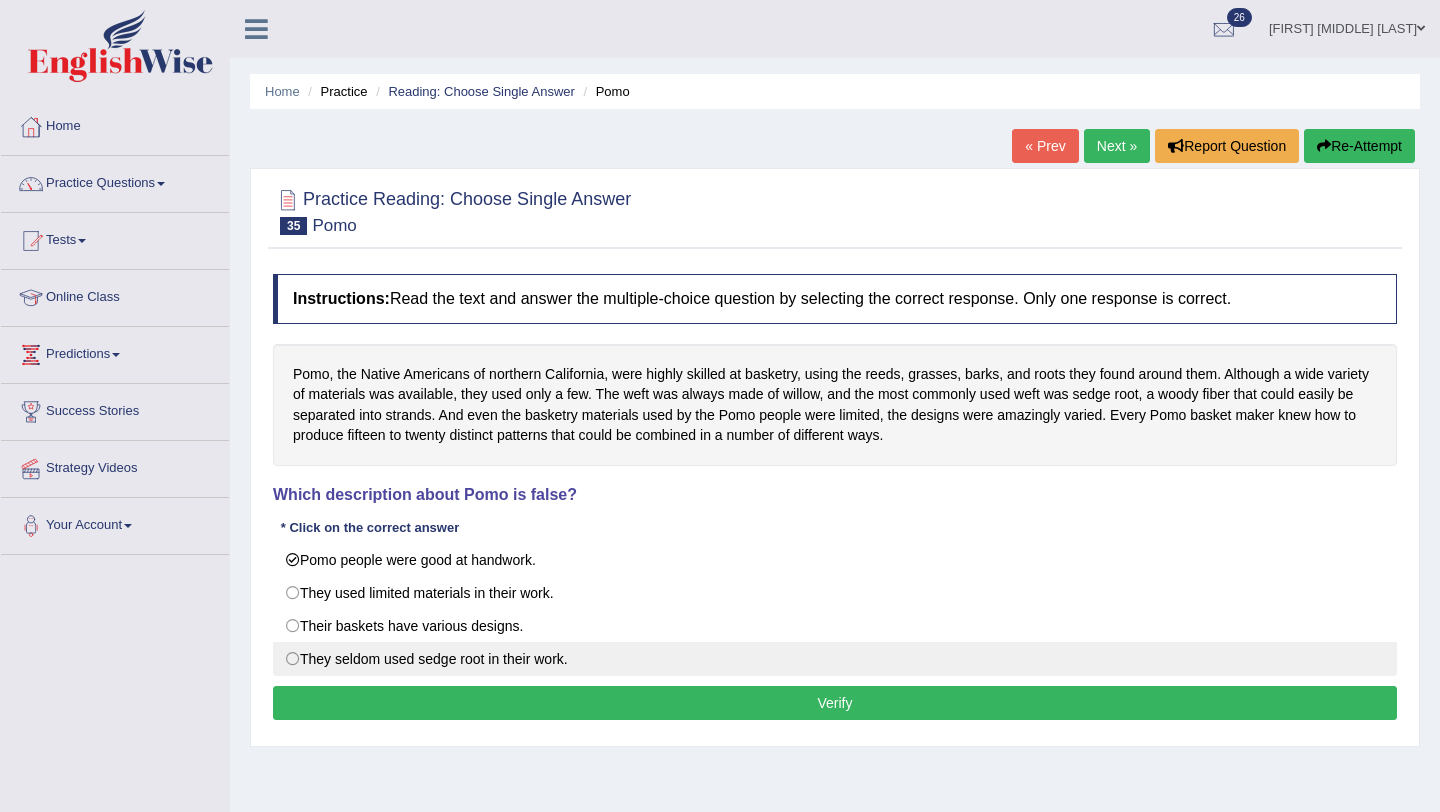 click on "They seldom used sedge root in their work." at bounding box center [835, 659] 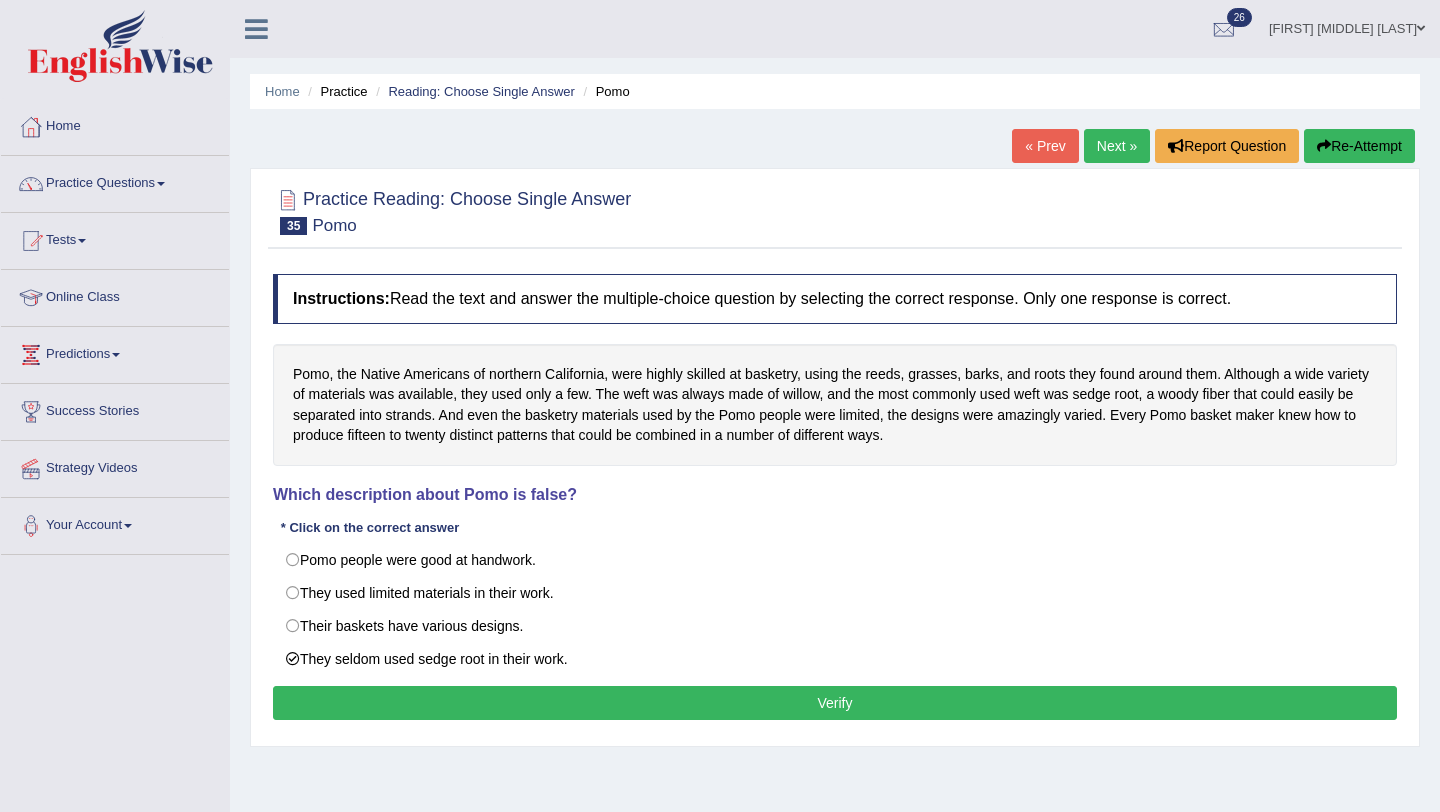 click on "Verify" at bounding box center [835, 703] 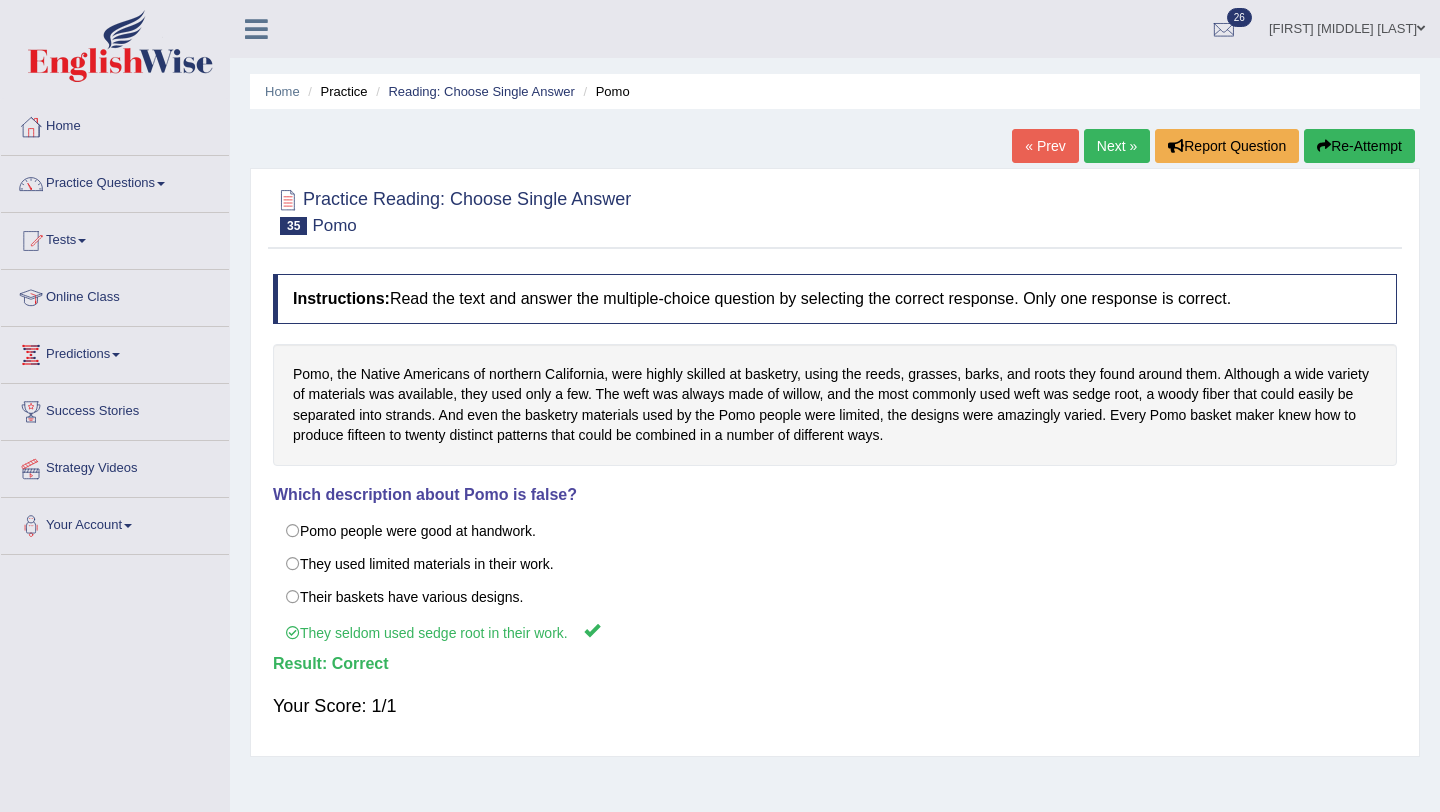 drag, startPoint x: 921, startPoint y: 394, endPoint x: 1066, endPoint y: 395, distance: 145.00345 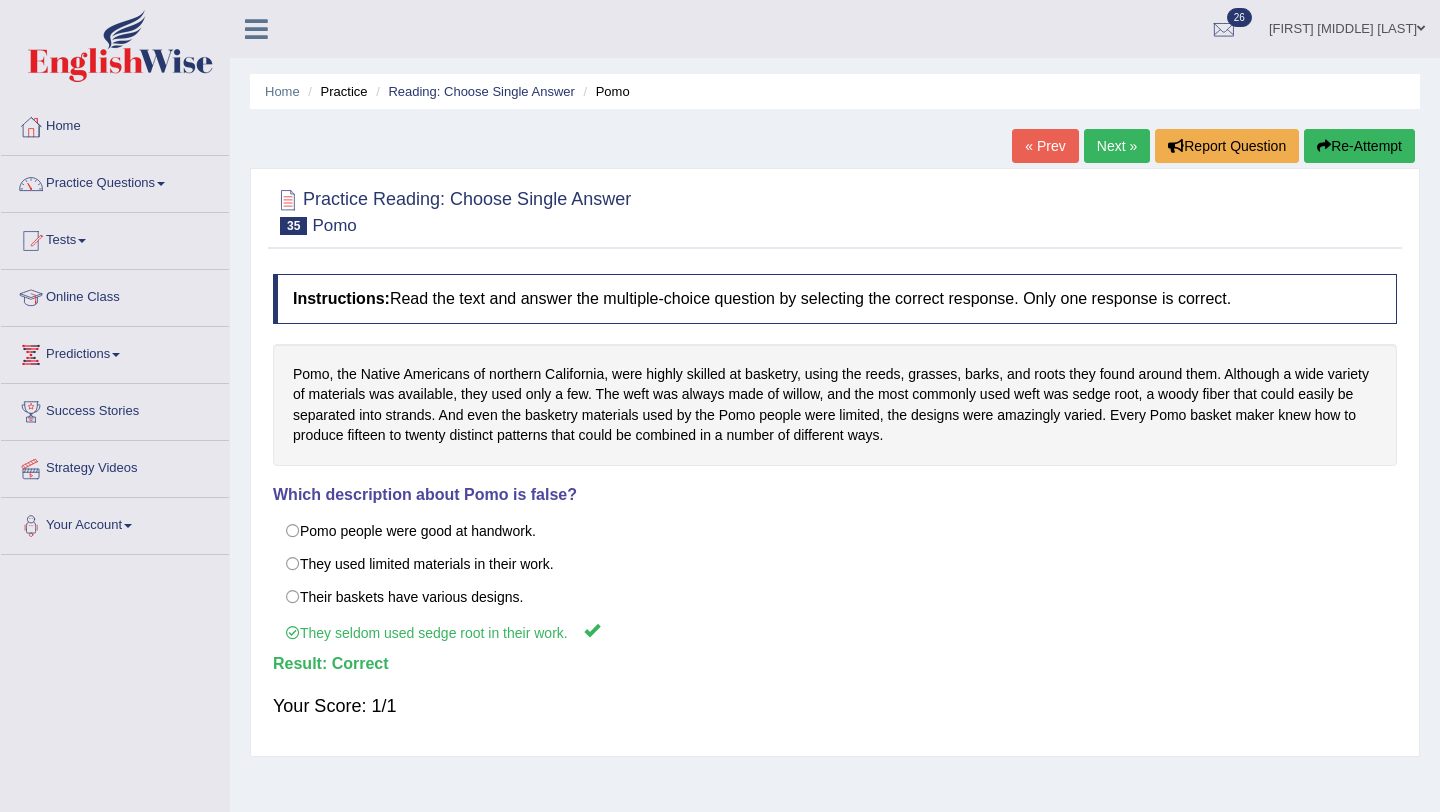 click on "Next »" at bounding box center [1117, 146] 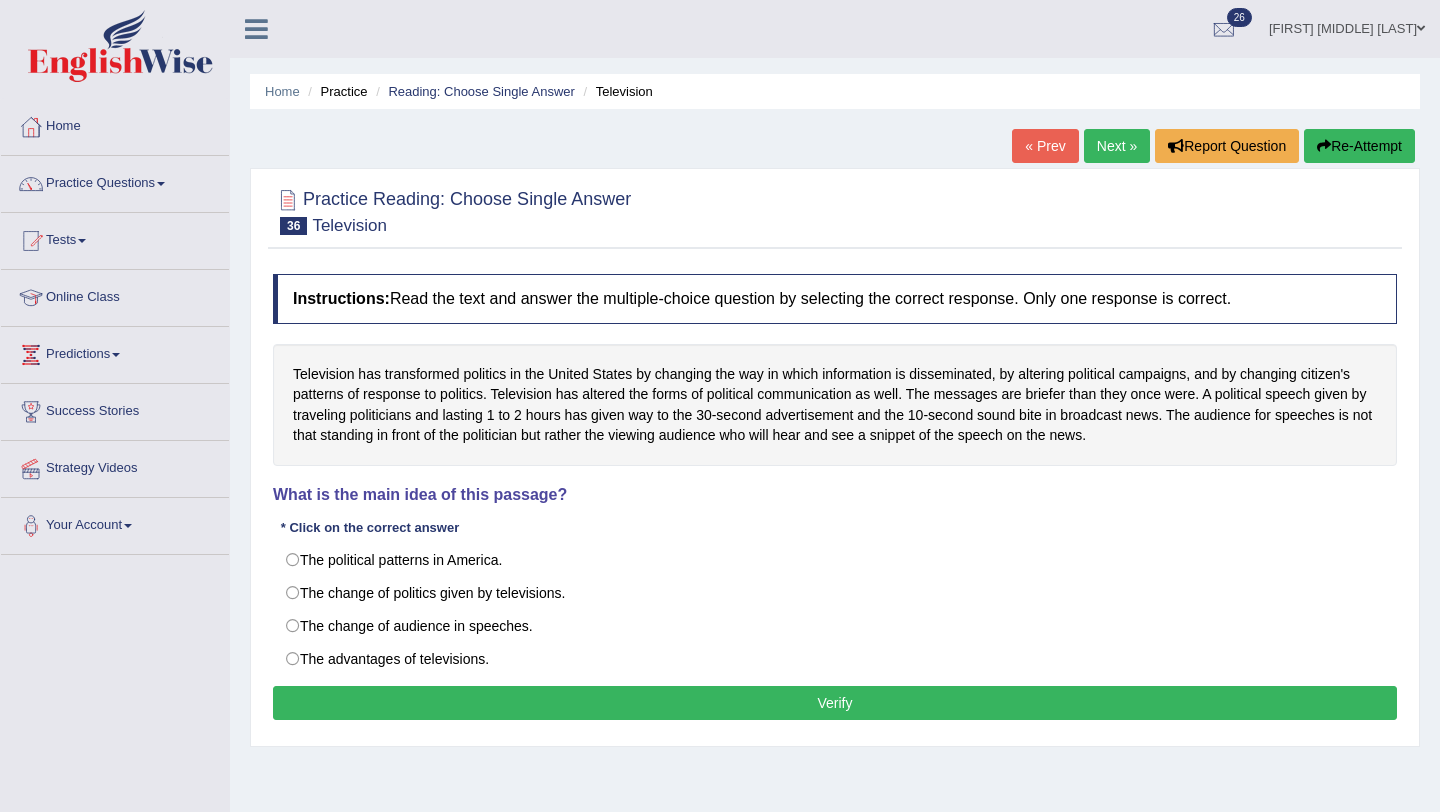 scroll, scrollTop: 0, scrollLeft: 0, axis: both 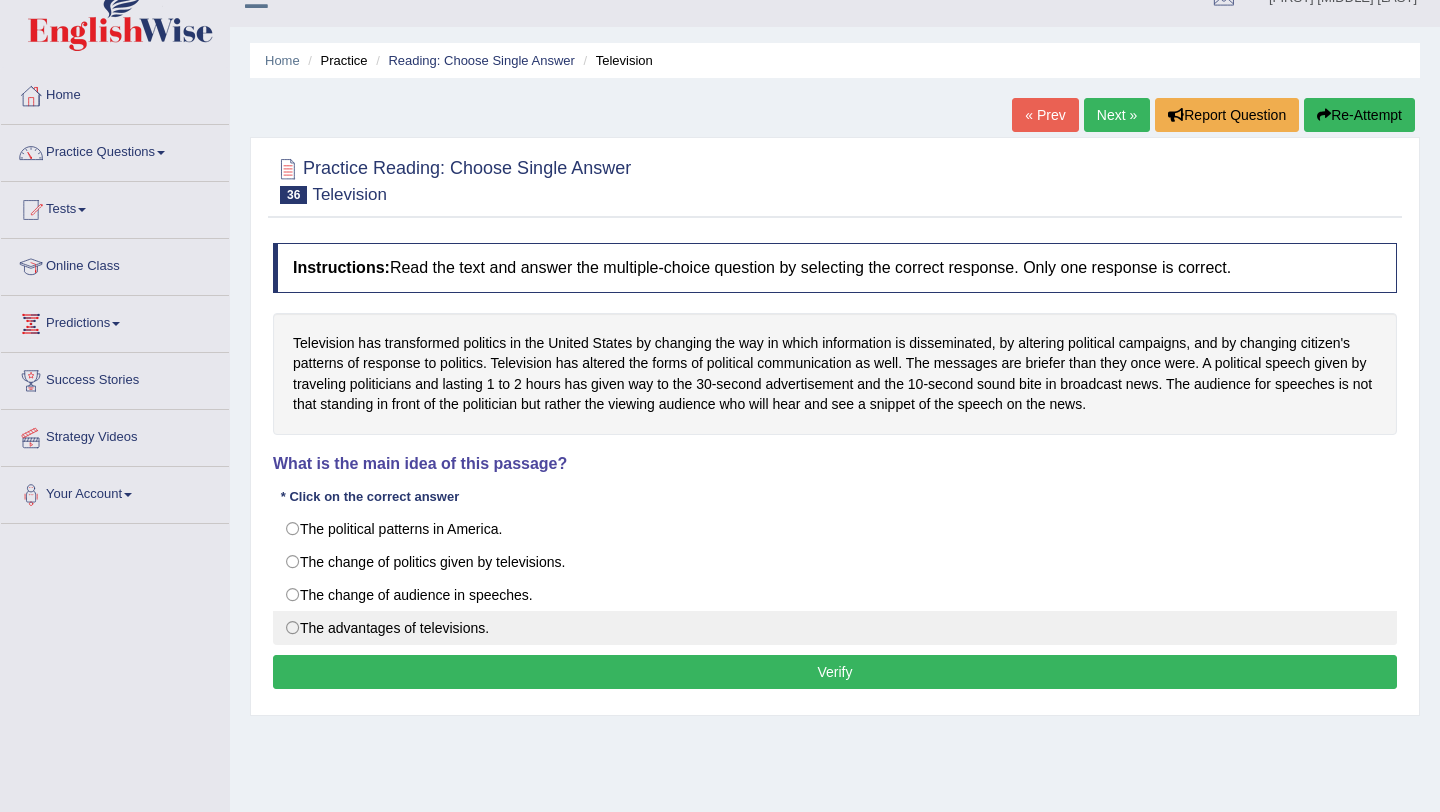 click on "The advantages of televisions." at bounding box center [835, 628] 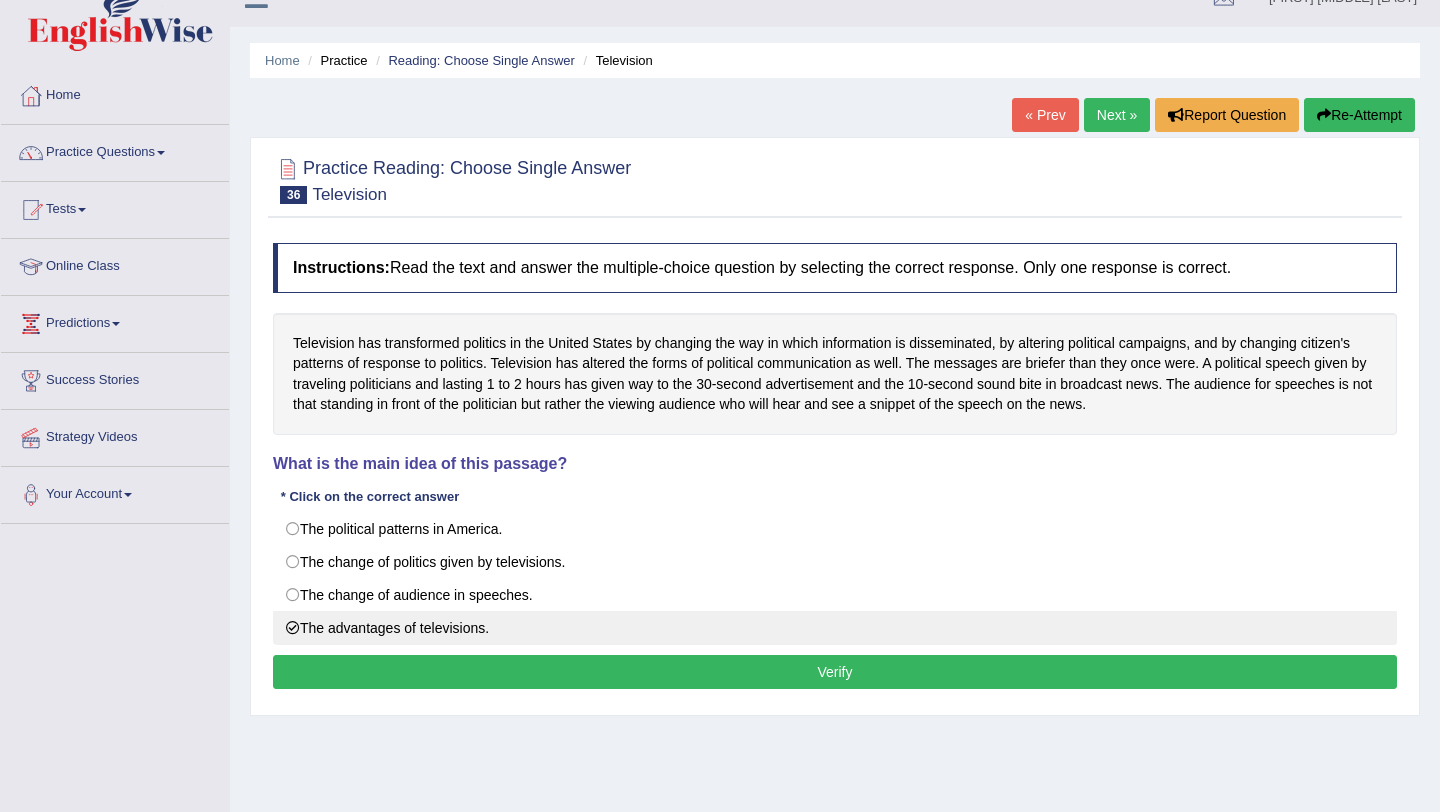 click on "The advantages of televisions." at bounding box center [835, 628] 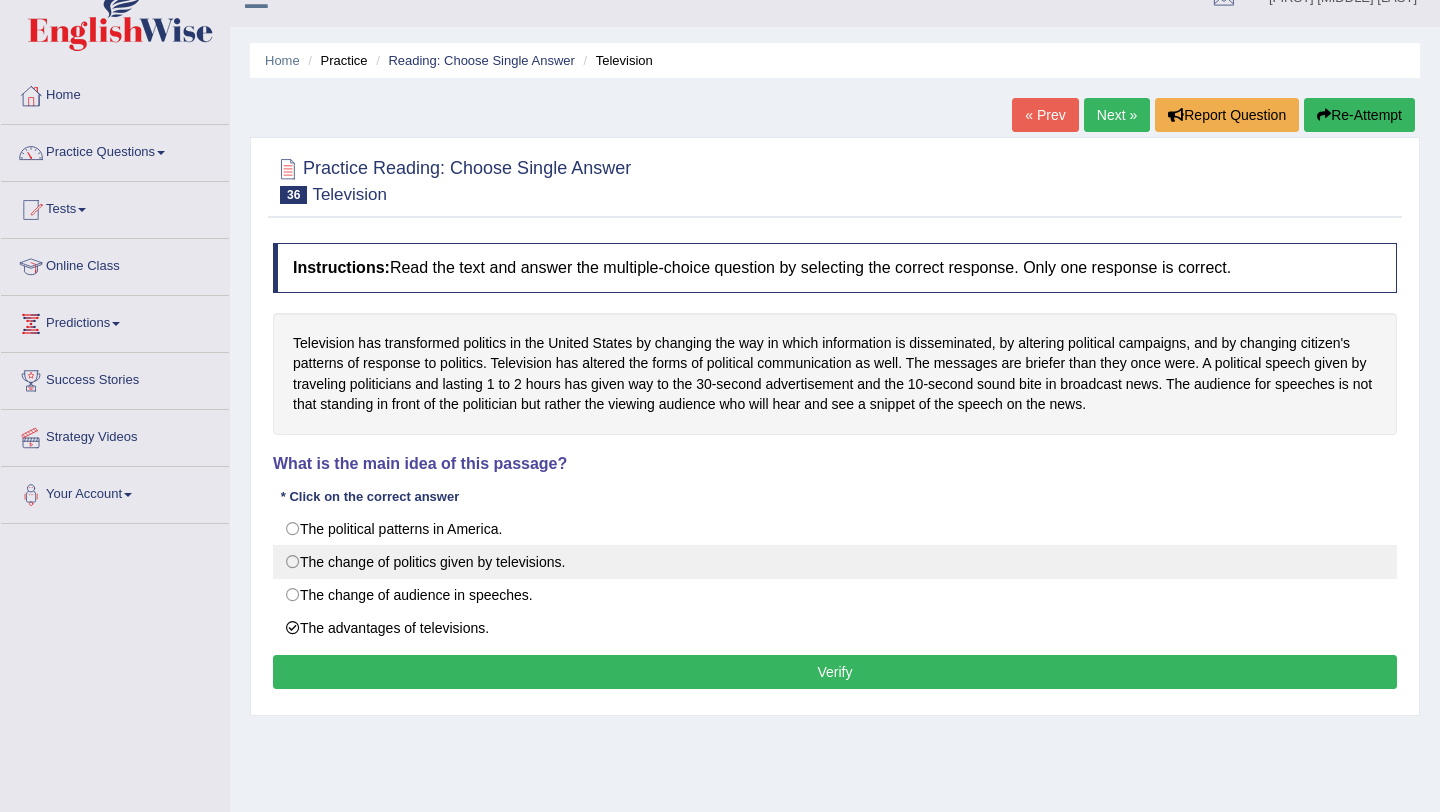 click on "The change of politics given by televisions." at bounding box center [835, 562] 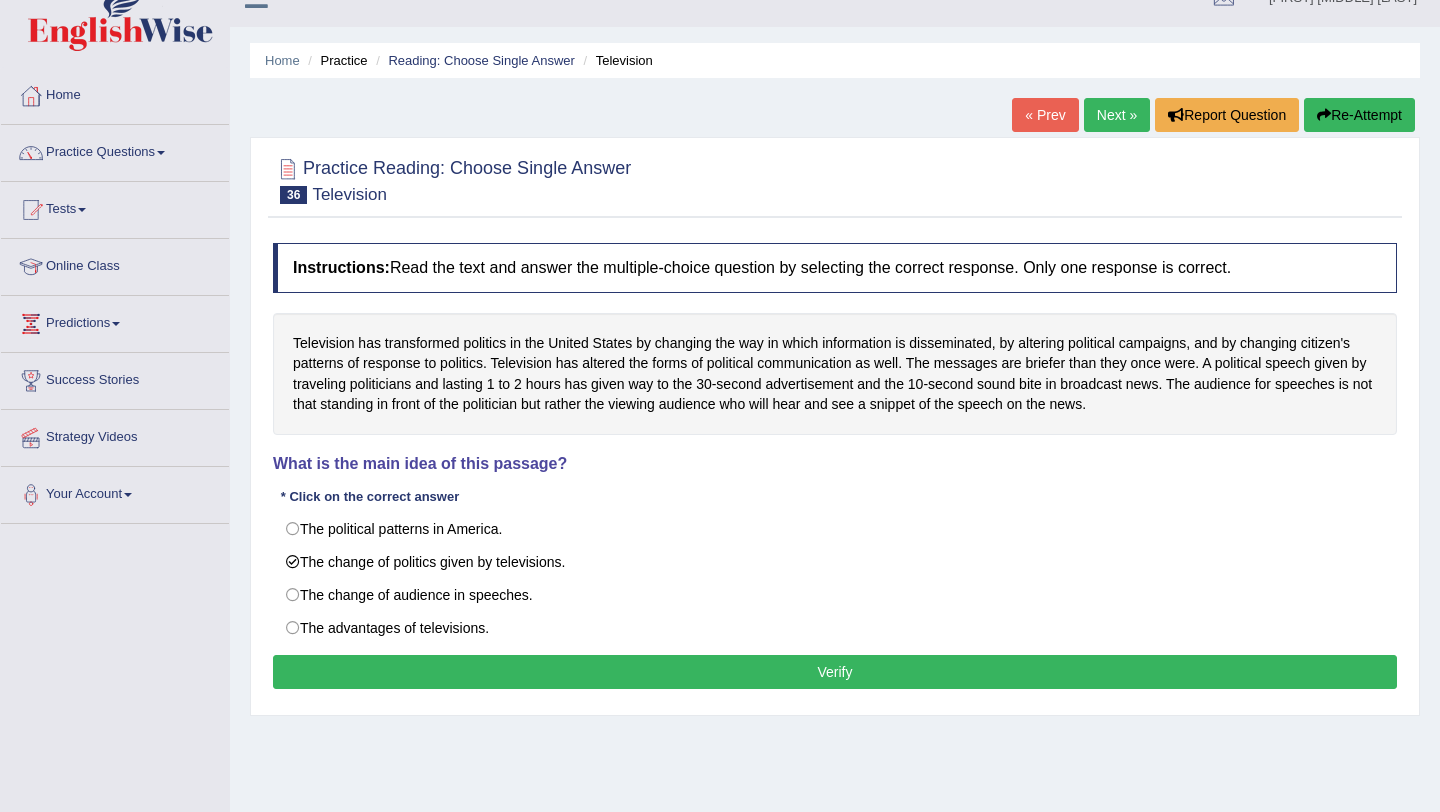 click on "Verify" at bounding box center (835, 672) 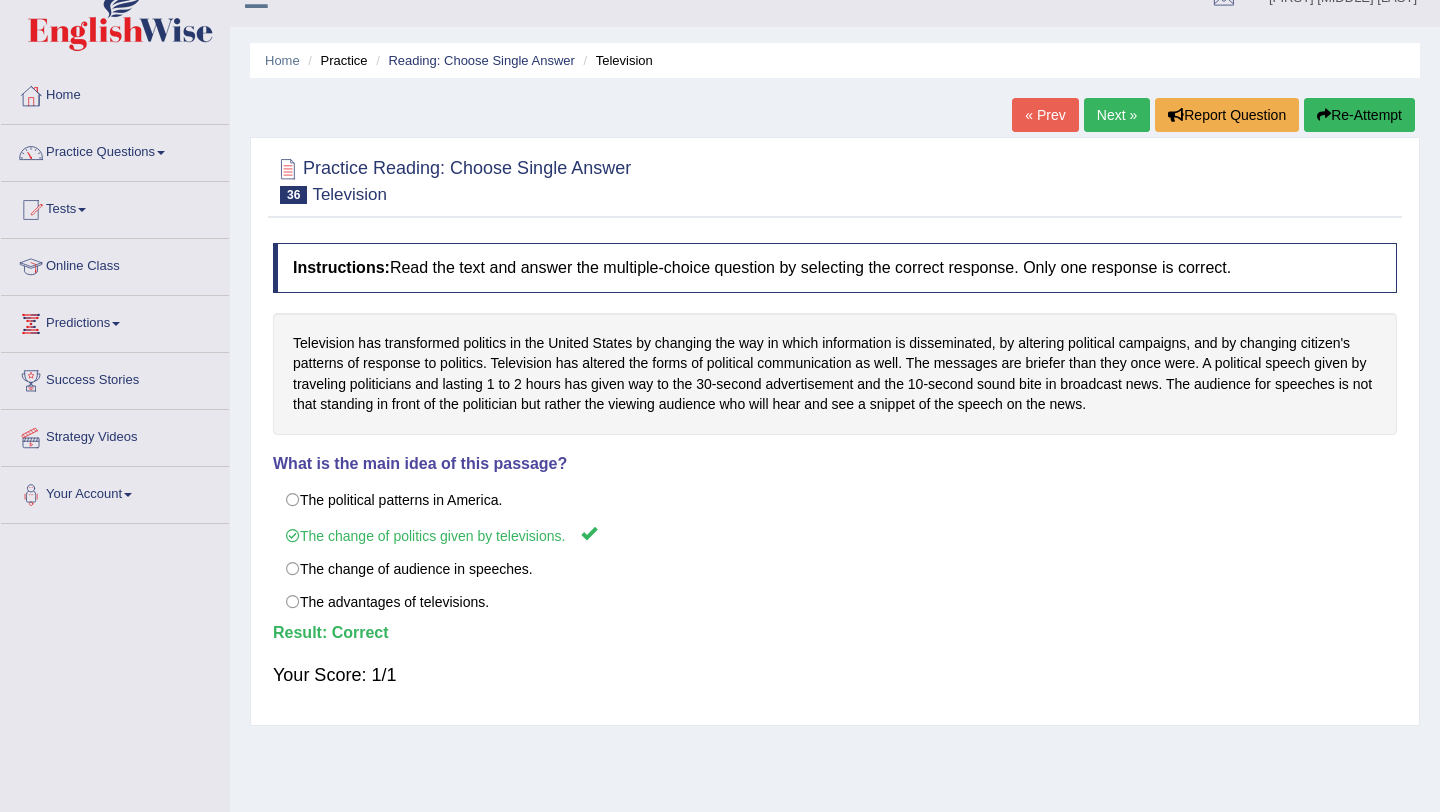 click on "Next »" at bounding box center (1117, 115) 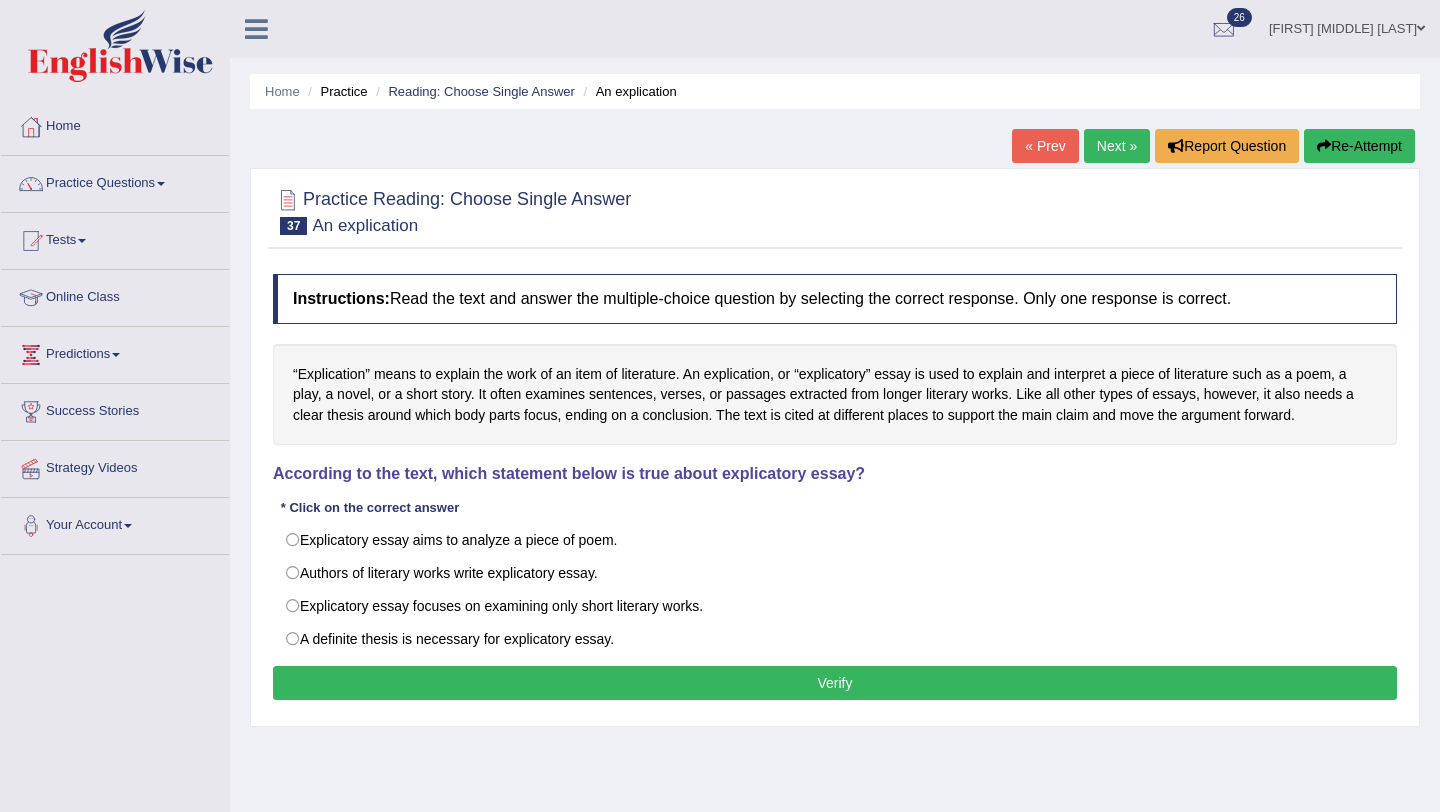 scroll, scrollTop: 0, scrollLeft: 0, axis: both 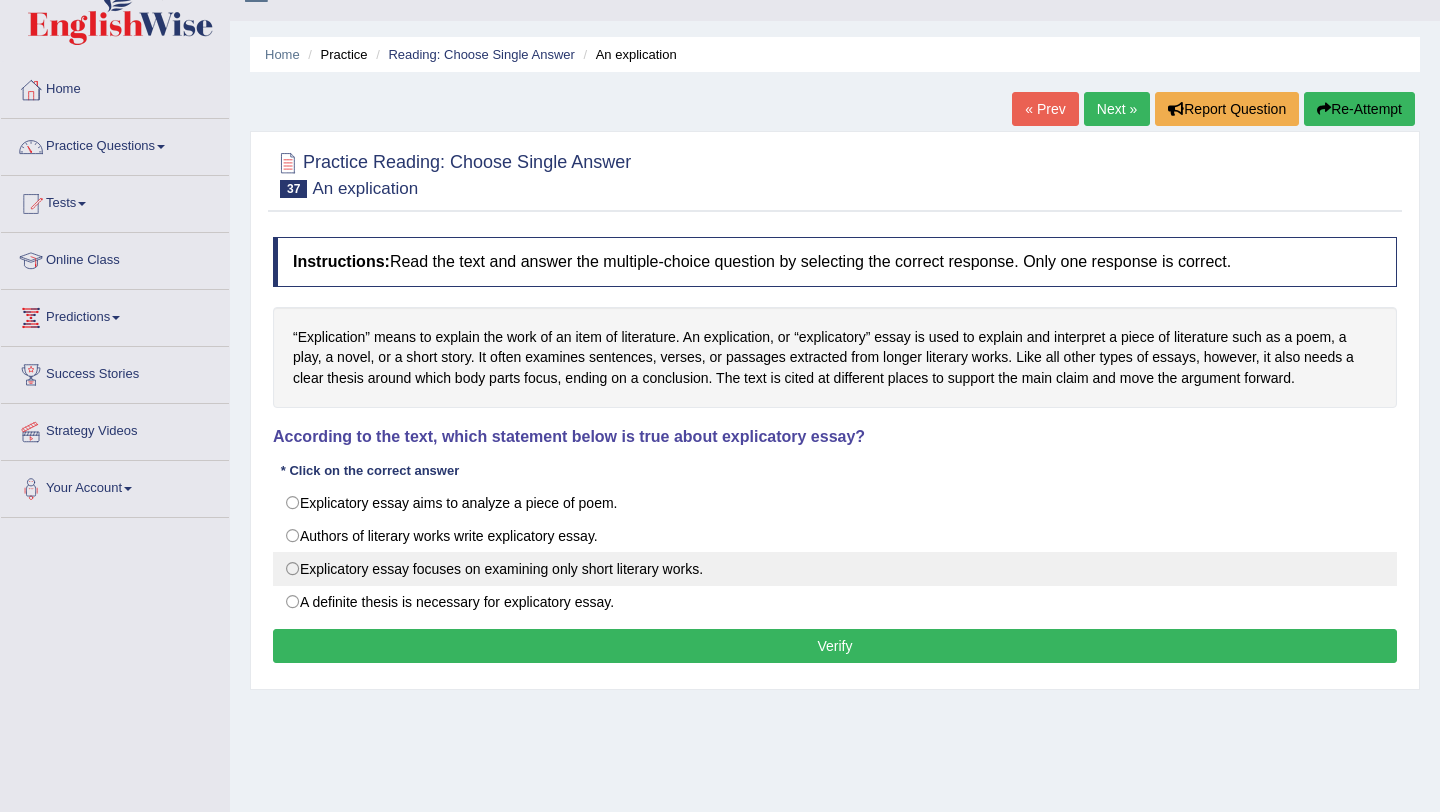 click on "Explicatory essay focuses on examining only short literary works." at bounding box center [835, 569] 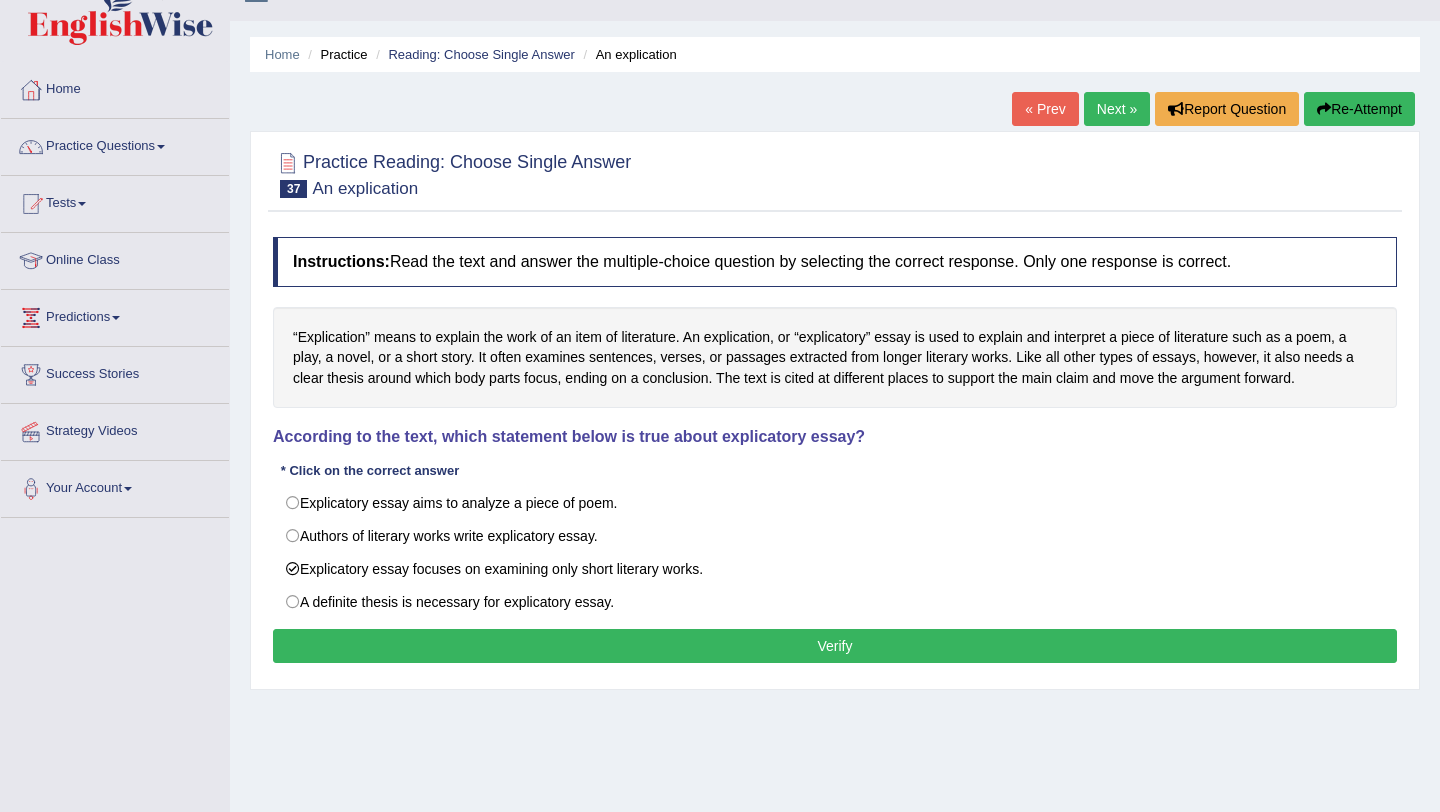 click on "Verify" at bounding box center (835, 646) 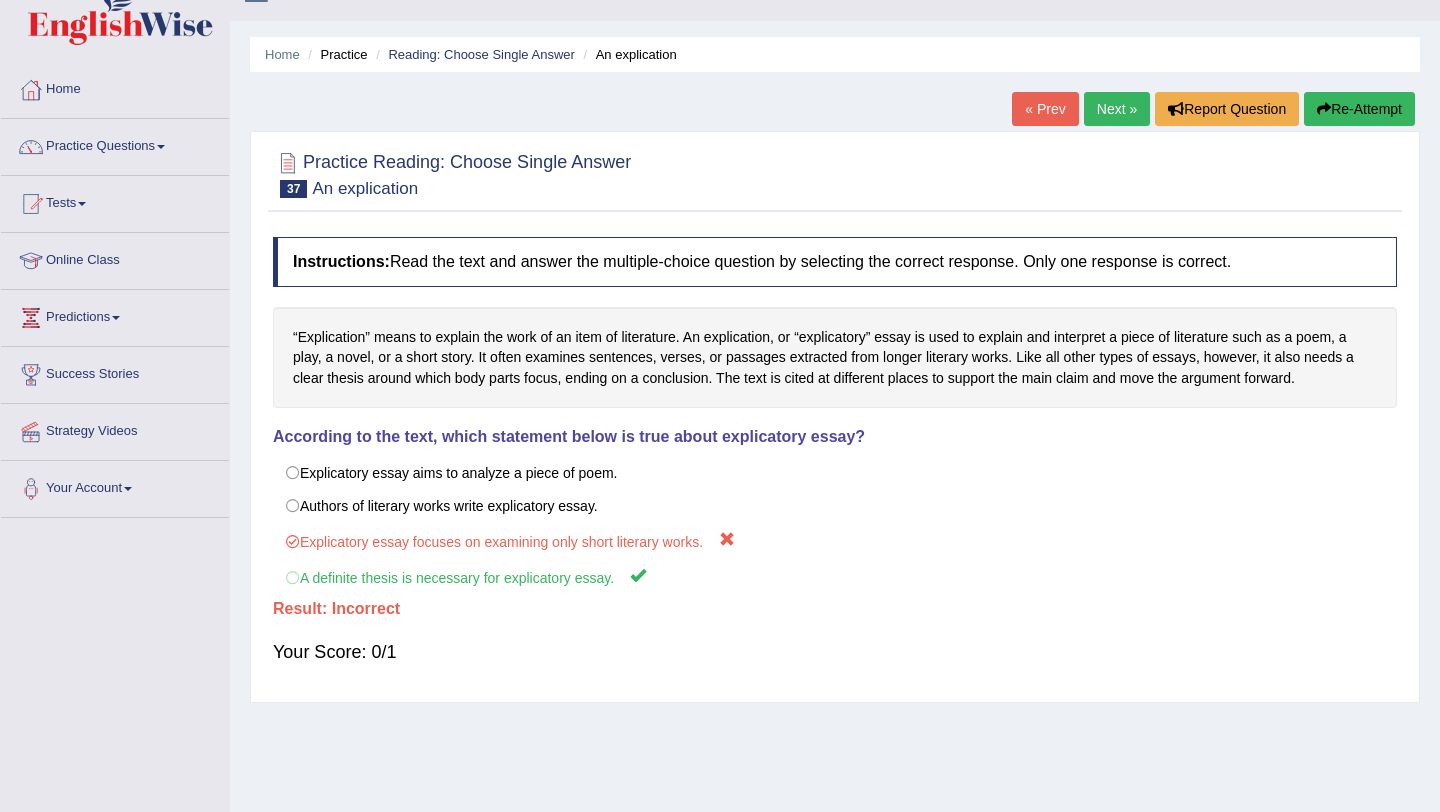 click on "Re-Attempt" at bounding box center [1359, 109] 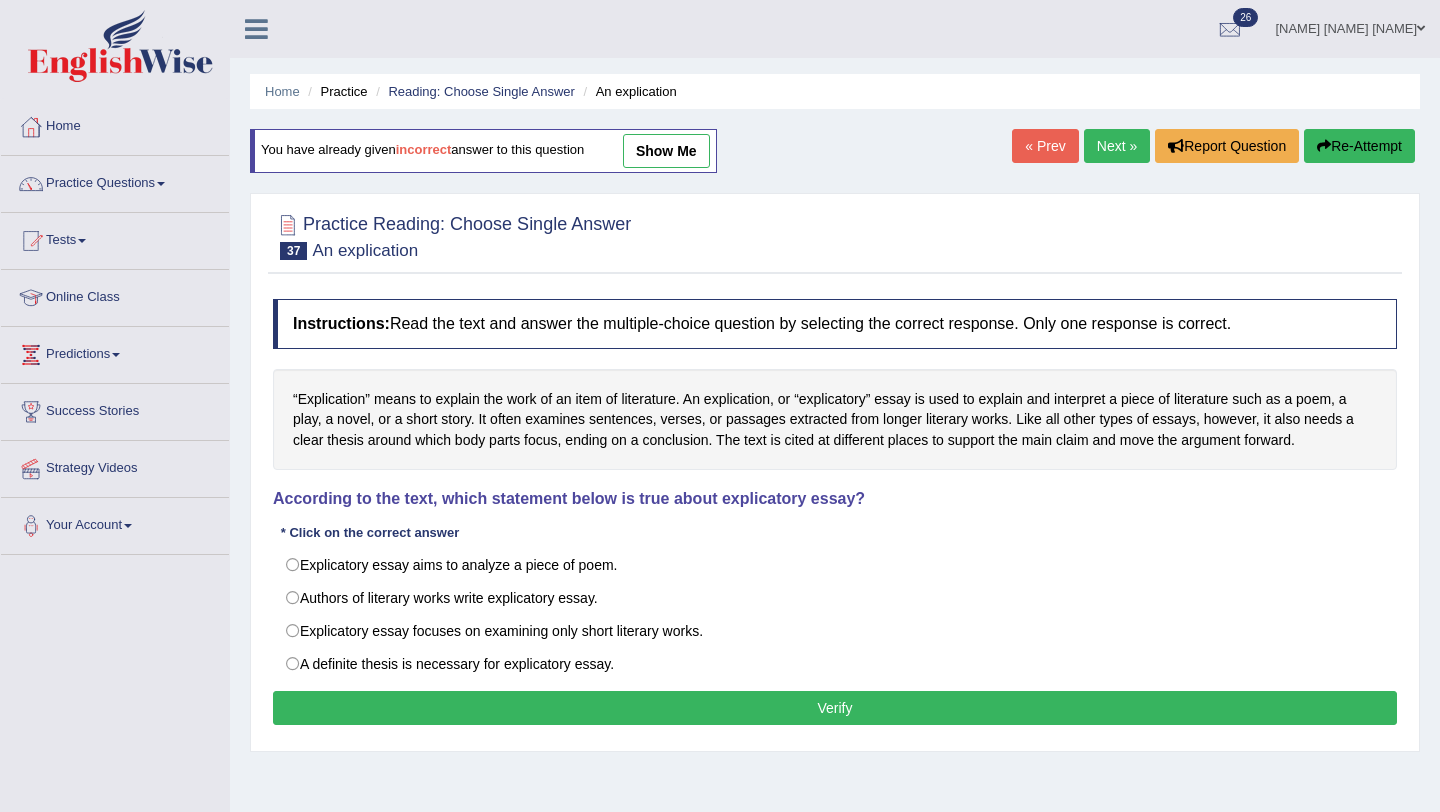 scroll, scrollTop: 37, scrollLeft: 0, axis: vertical 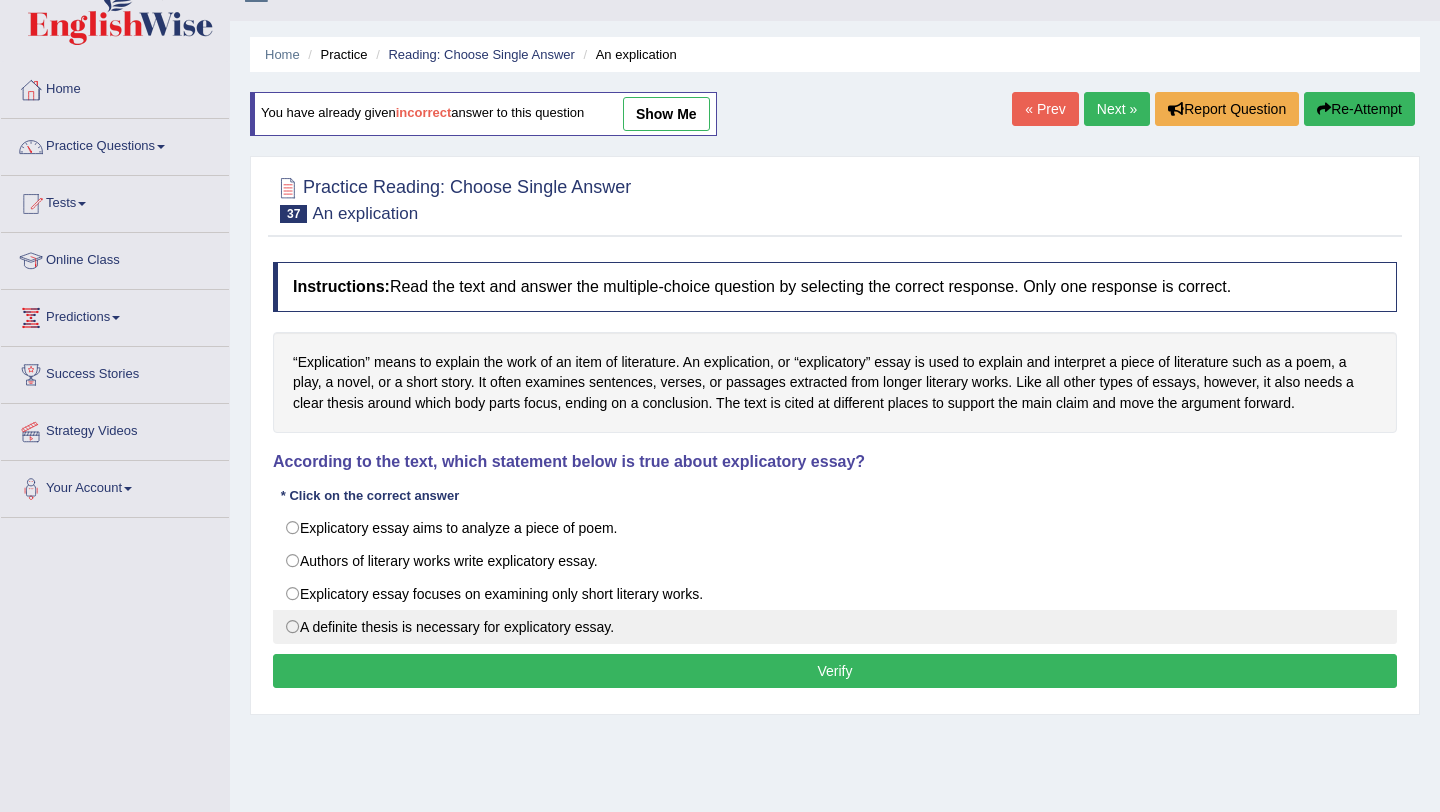 click on "A definite thesis is necessary for explicatory essay." at bounding box center (835, 627) 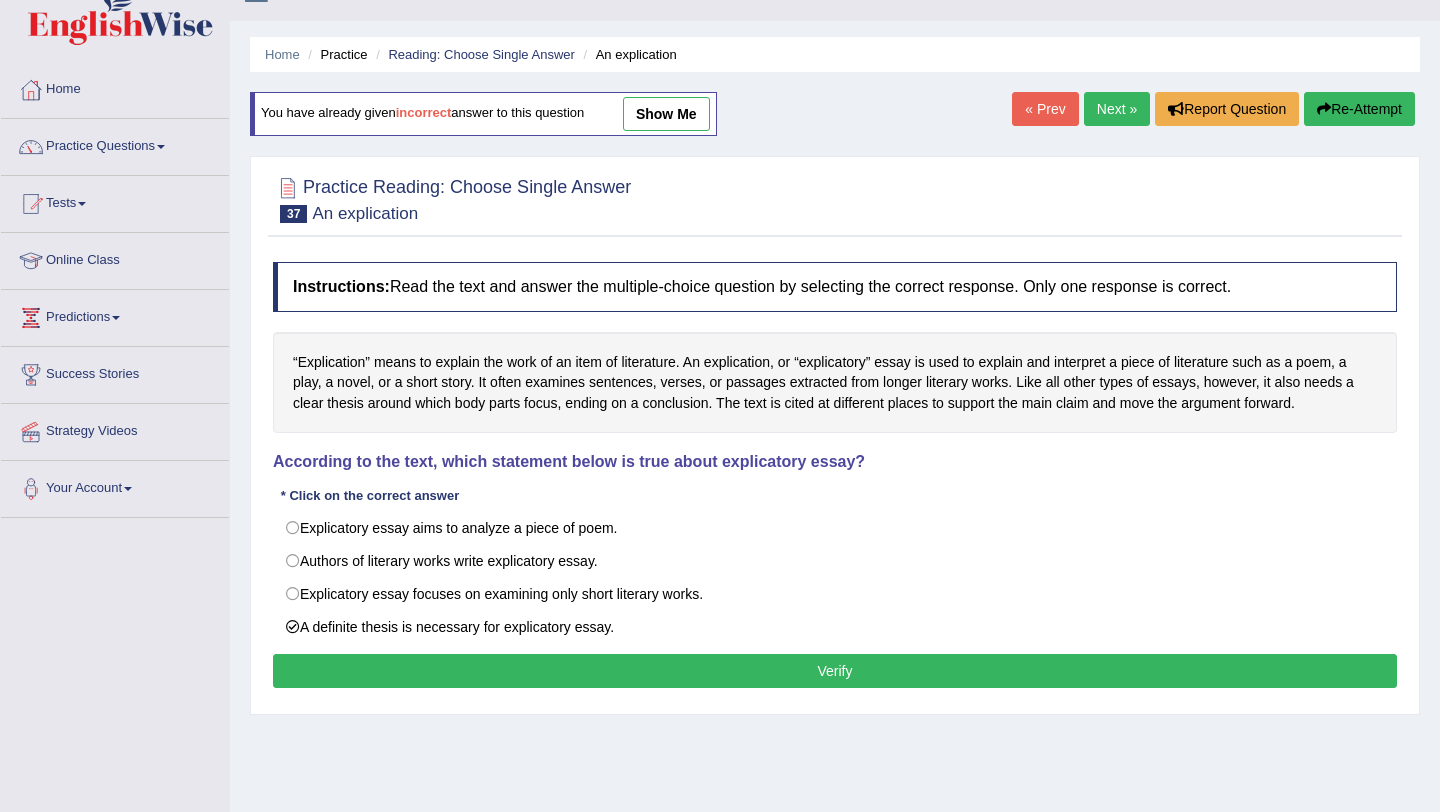 click on "Verify" at bounding box center [835, 671] 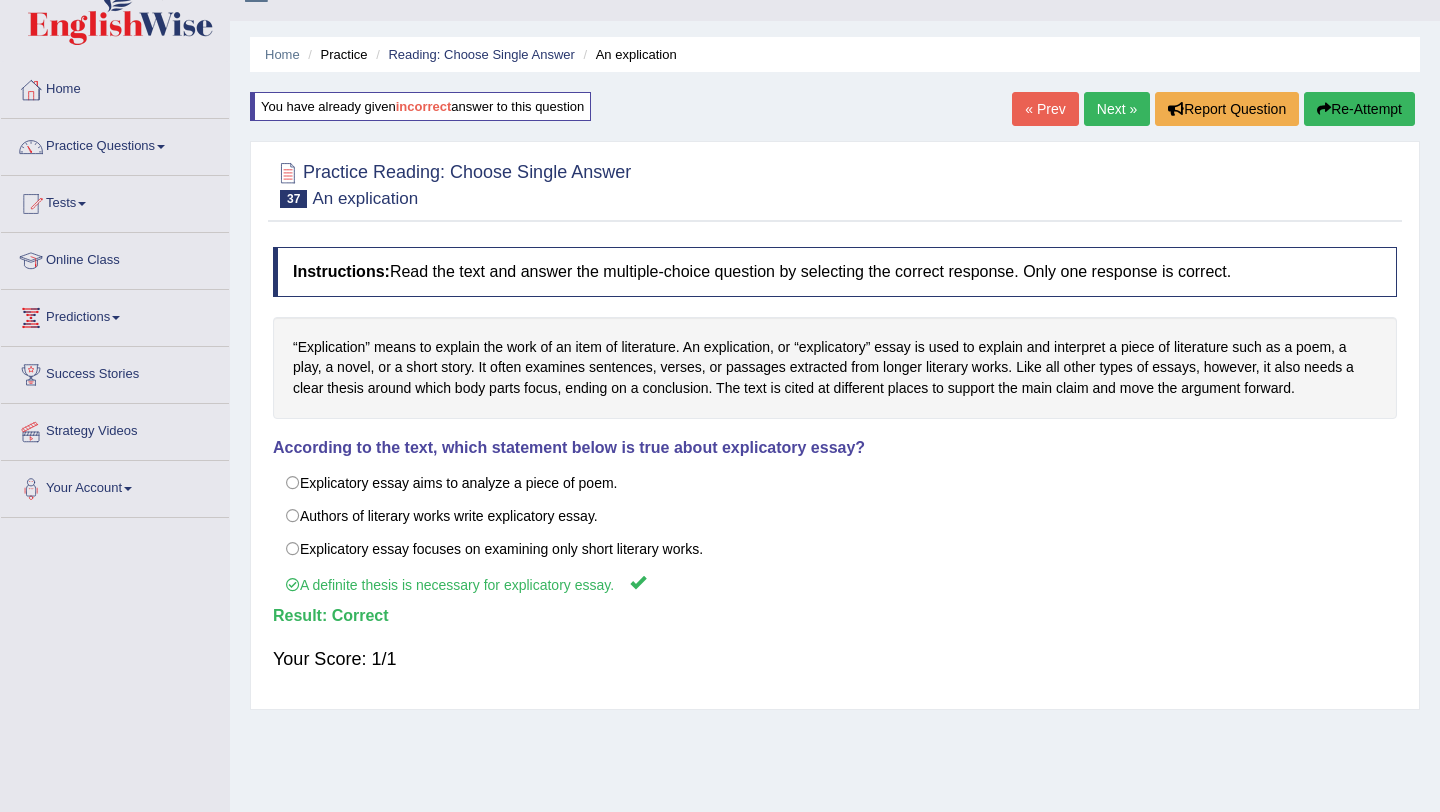 click on "Next »" at bounding box center [1117, 109] 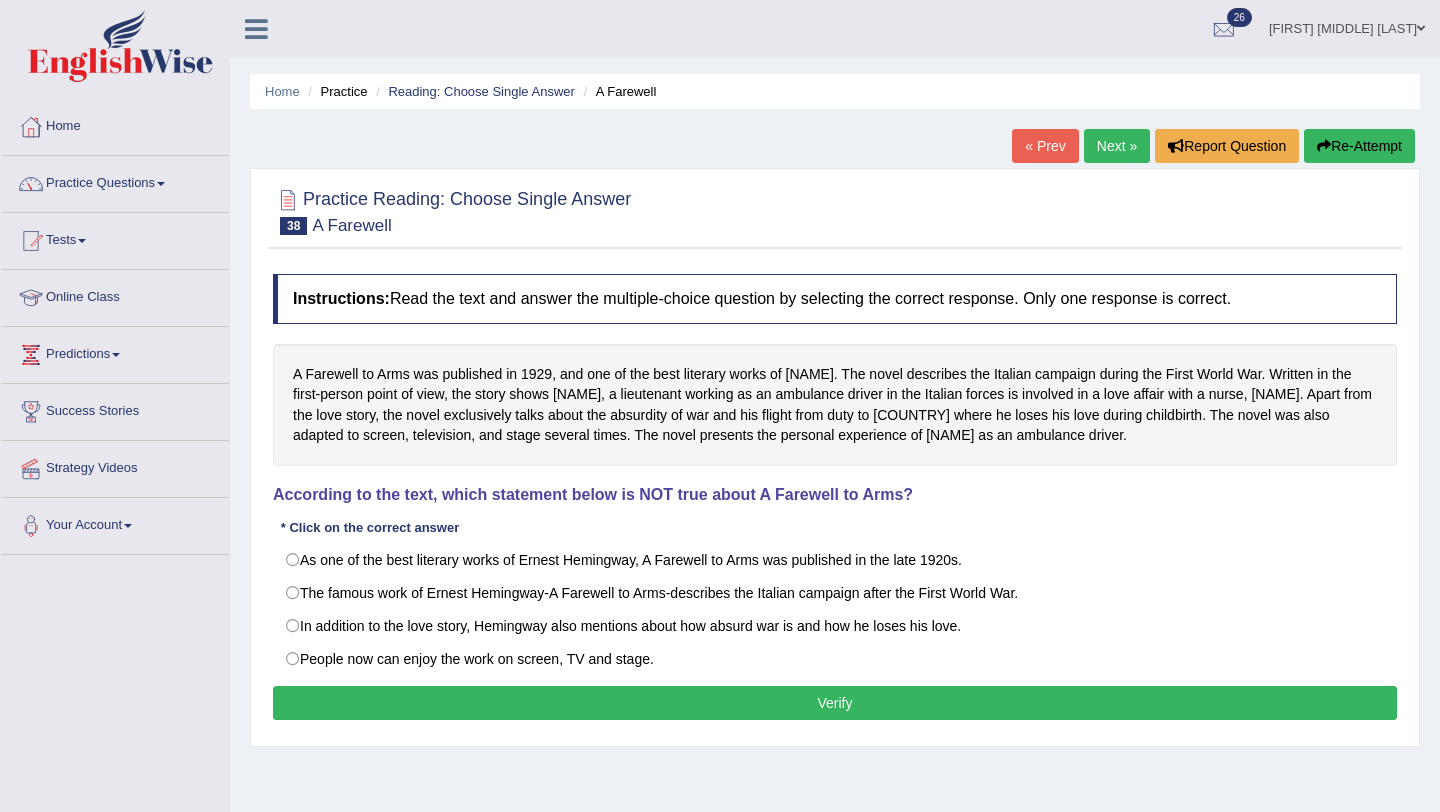 scroll, scrollTop: 0, scrollLeft: 0, axis: both 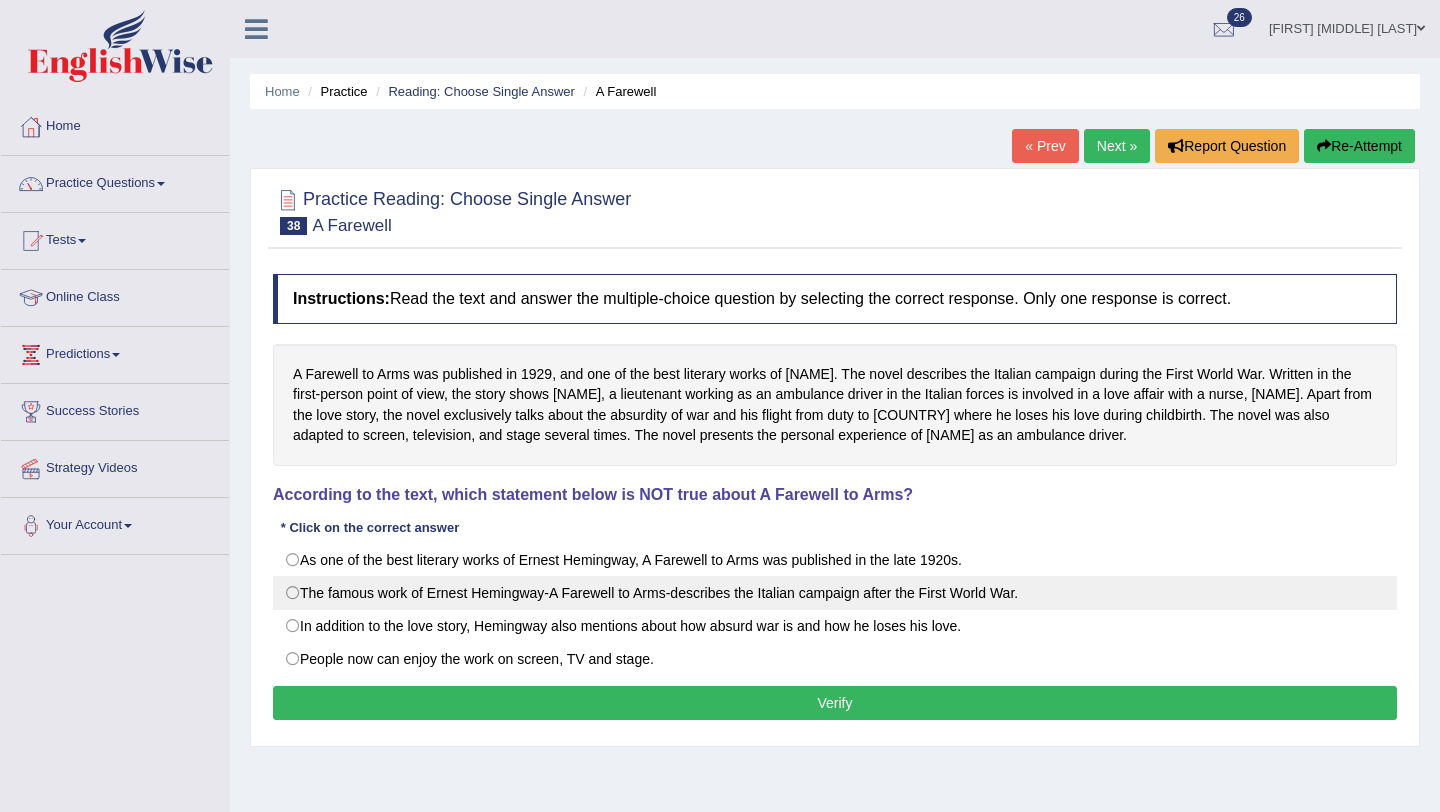 click on "The famous work of Ernest Hemingway-A Farewell to Arms-describes the Italian campaign after the First World War." at bounding box center (835, 593) 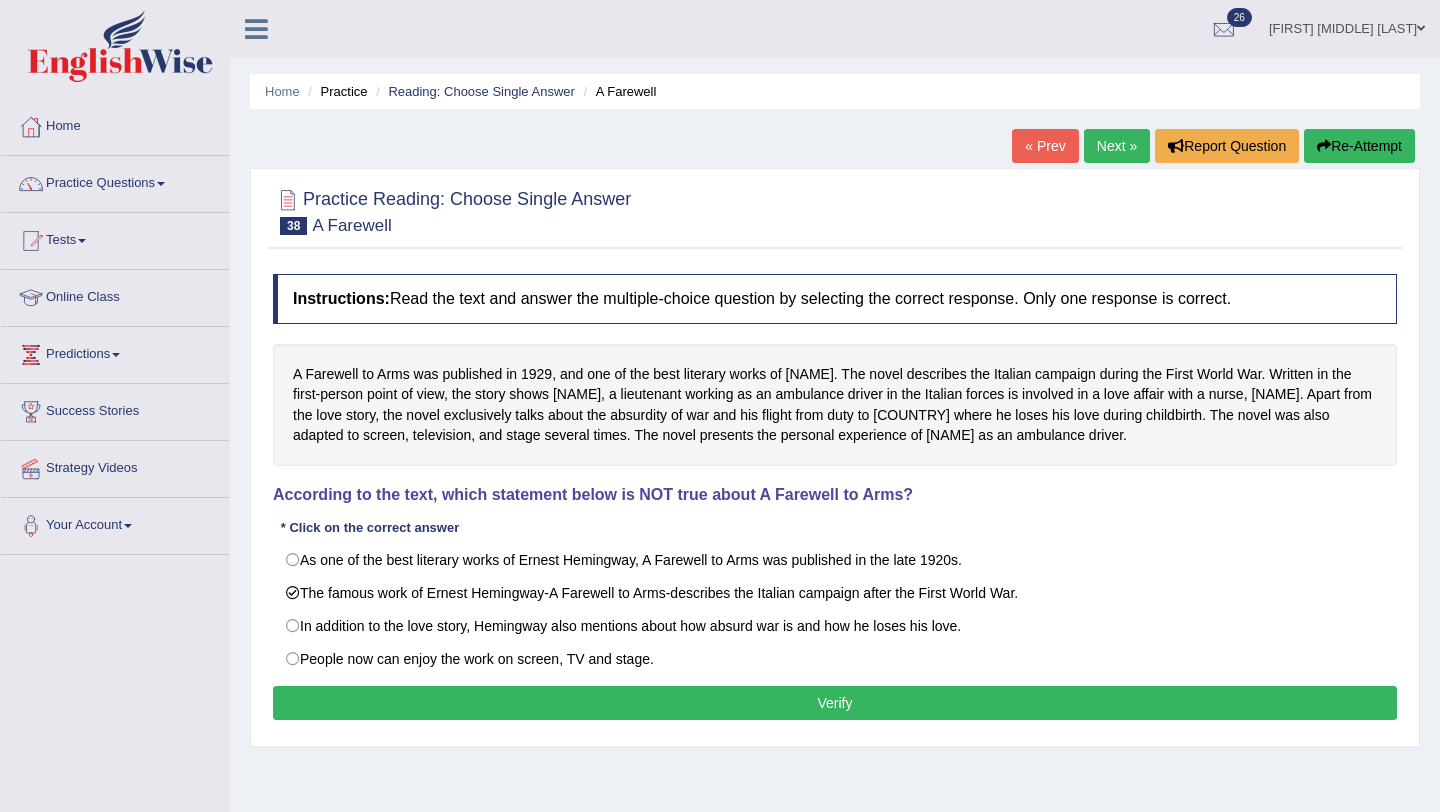 click on "Verify" at bounding box center [835, 703] 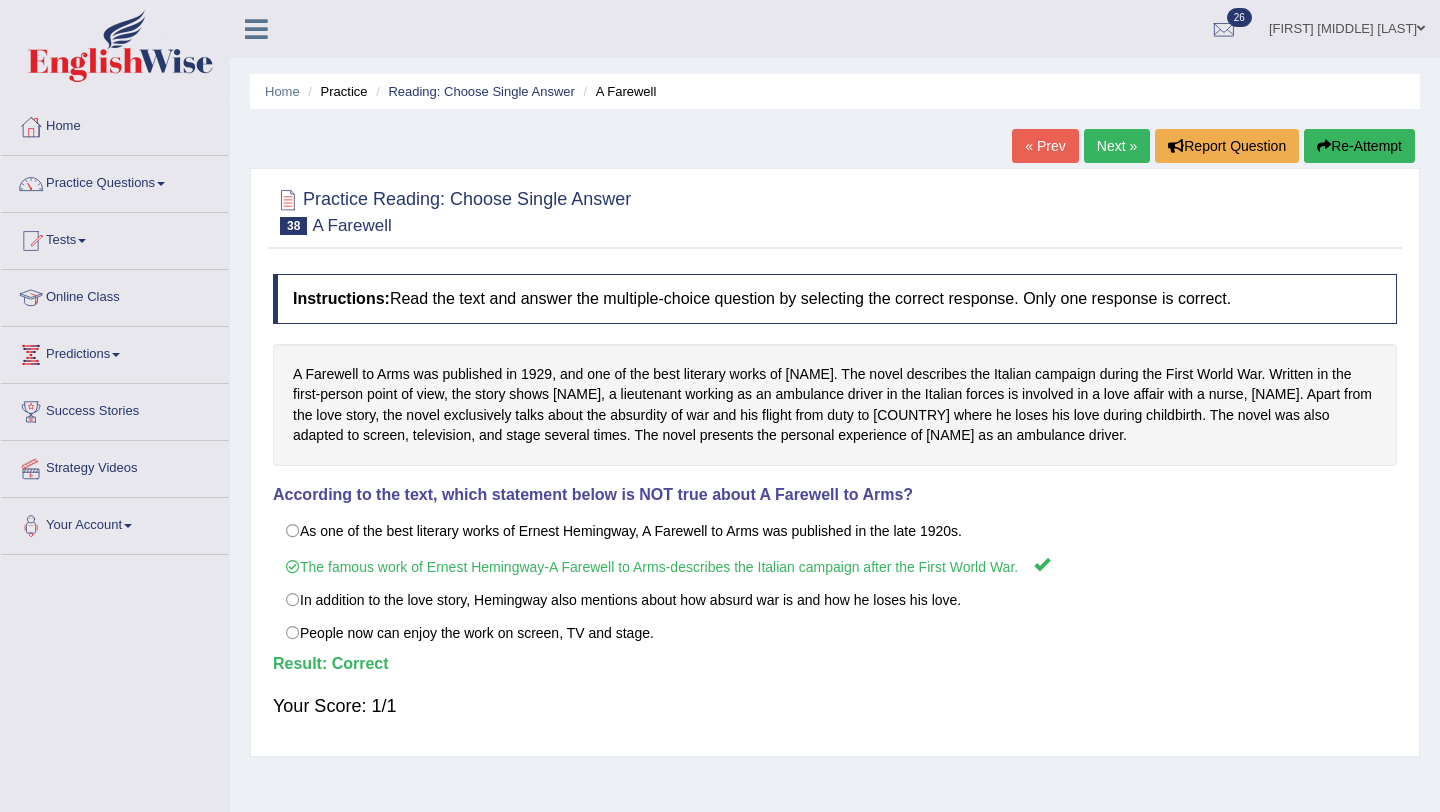 click on "Next »" at bounding box center [1117, 146] 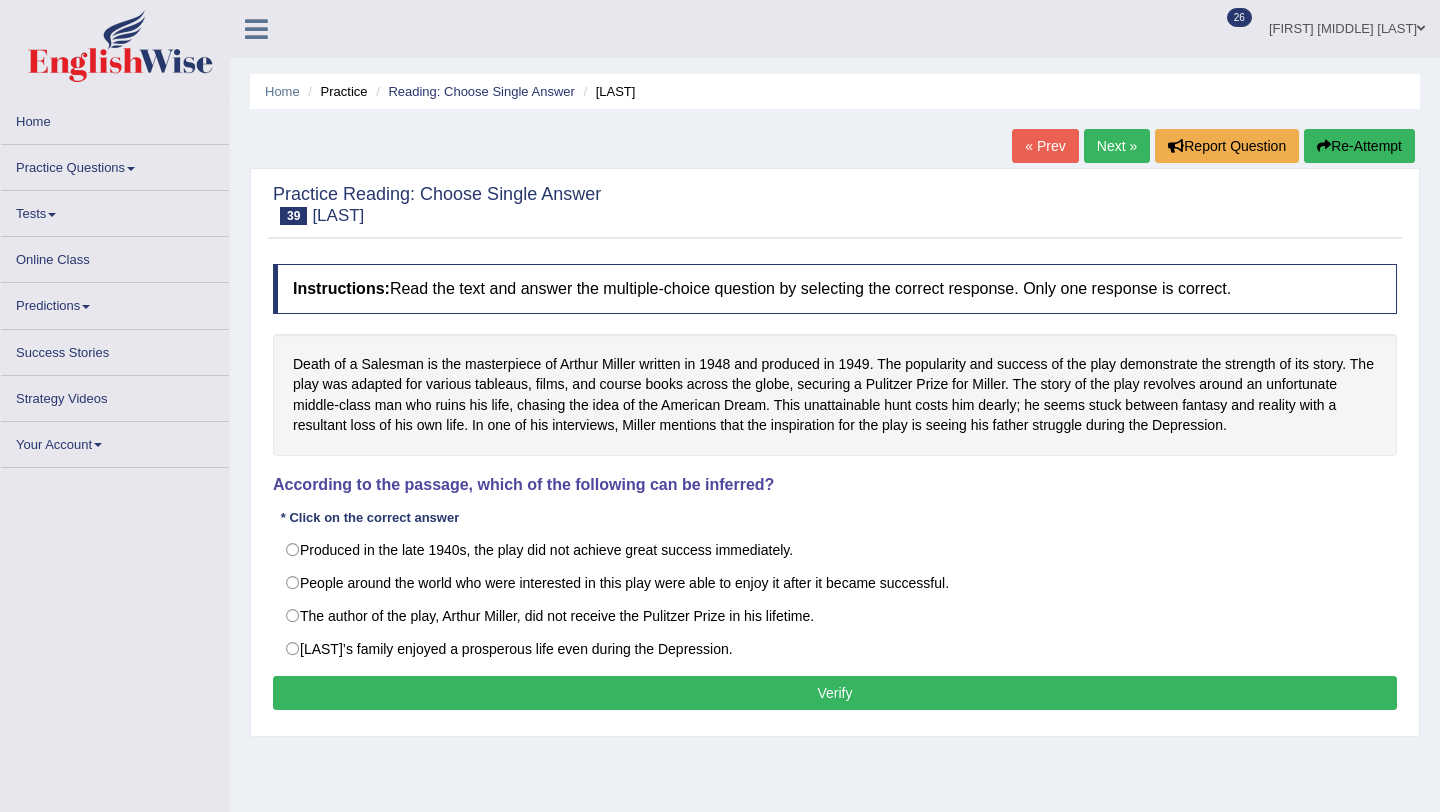 scroll, scrollTop: 0, scrollLeft: 0, axis: both 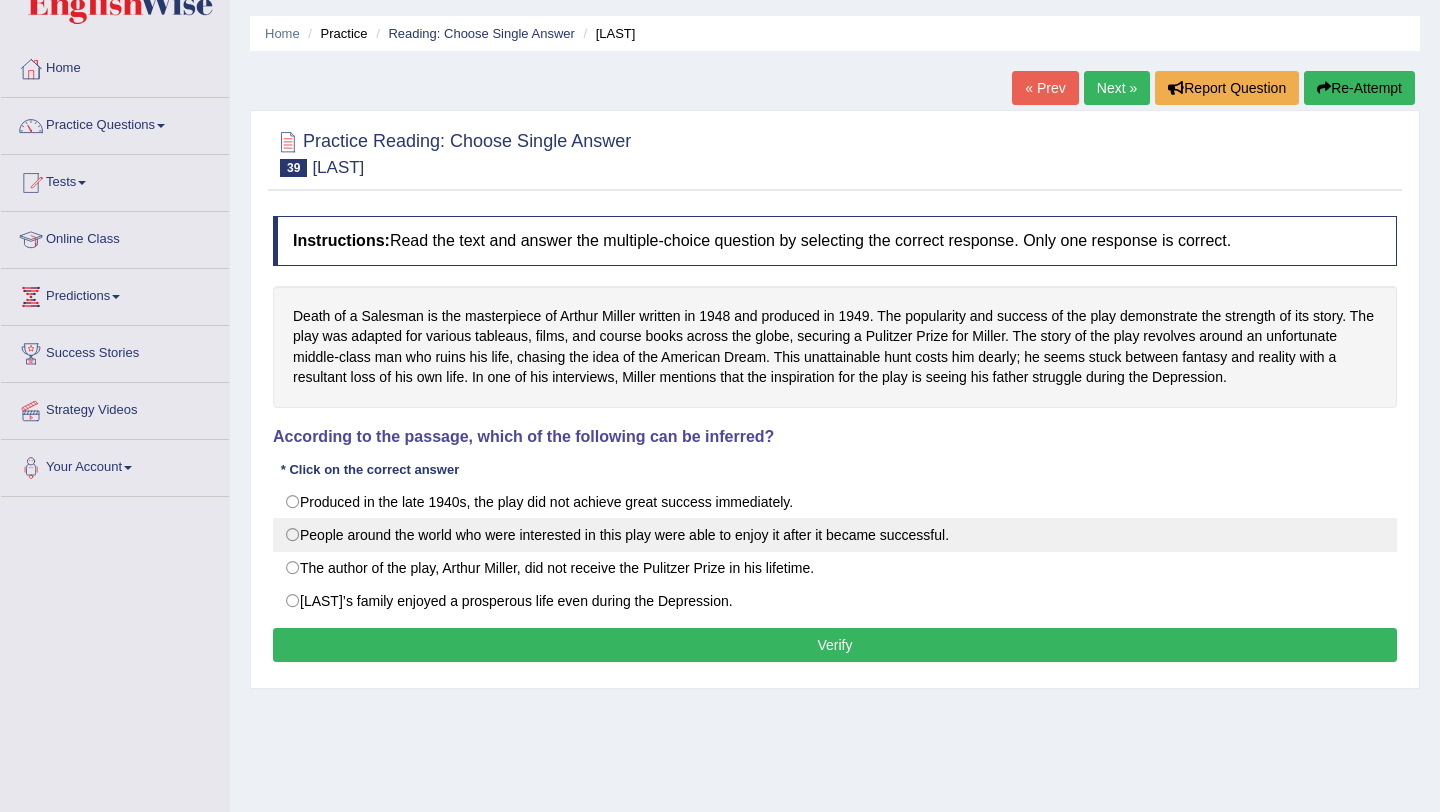 click on "People around the world who were interested in this play were able to enjoy it after it became successful." at bounding box center [835, 535] 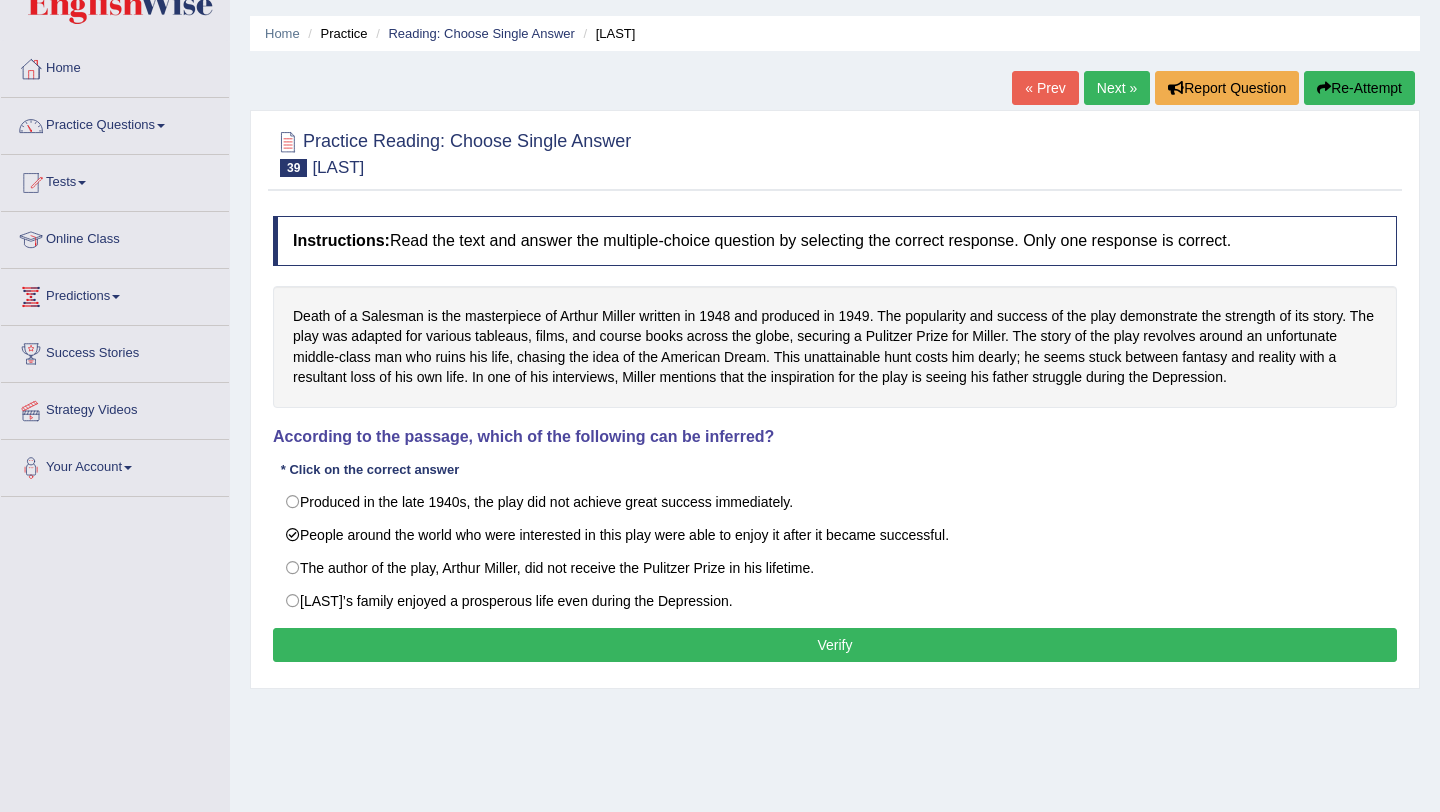click on "Verify" at bounding box center (835, 645) 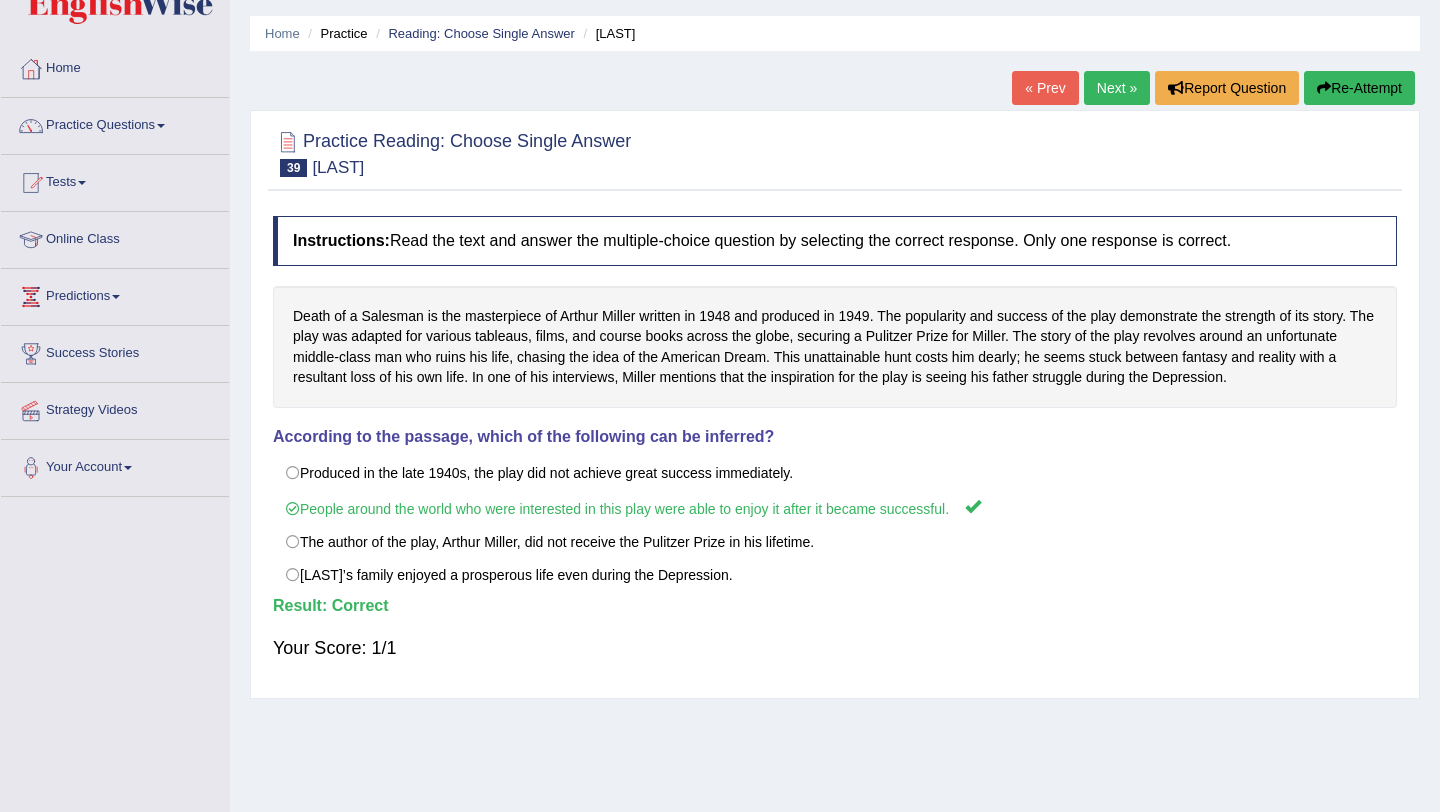 click on "Next »" at bounding box center [1117, 88] 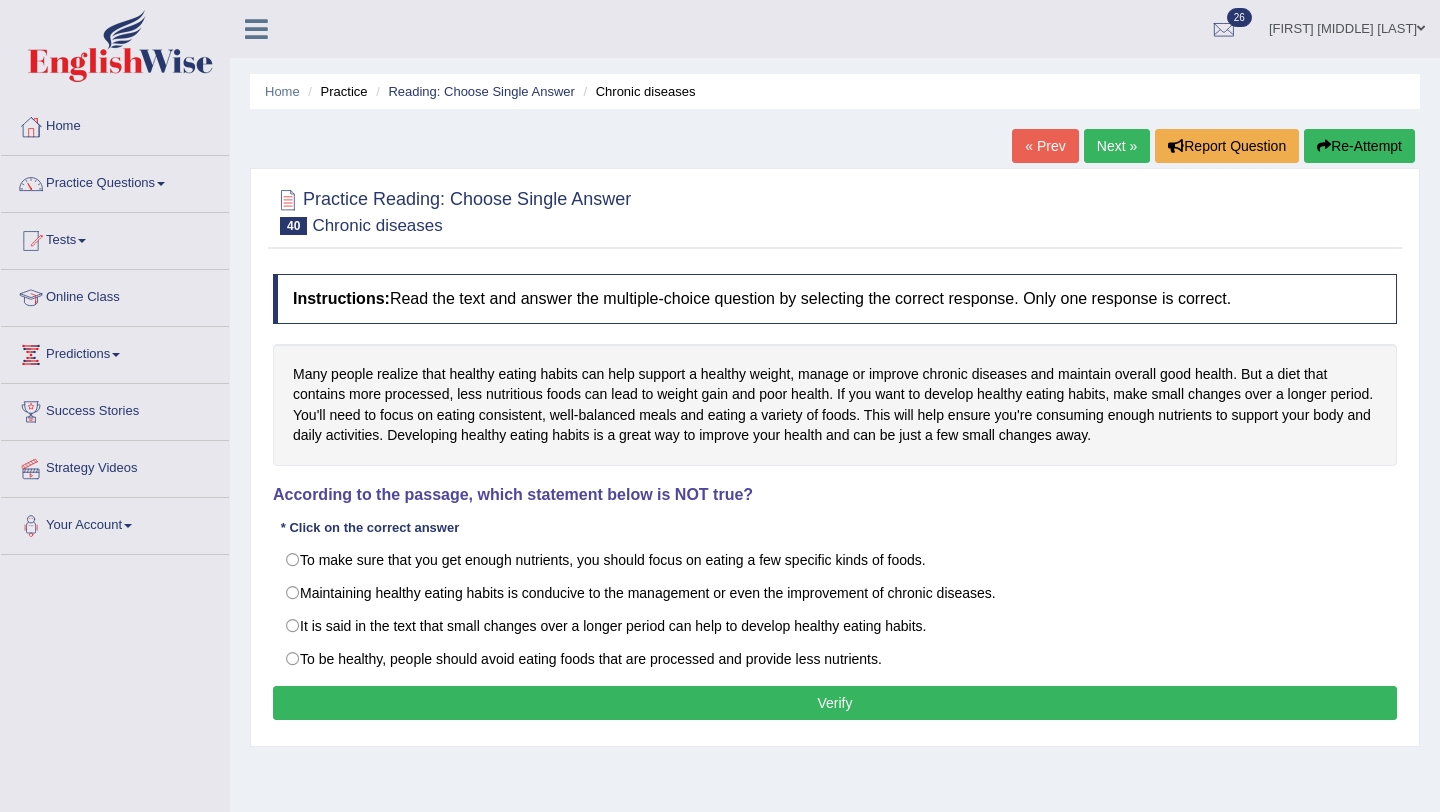 scroll, scrollTop: 0, scrollLeft: 0, axis: both 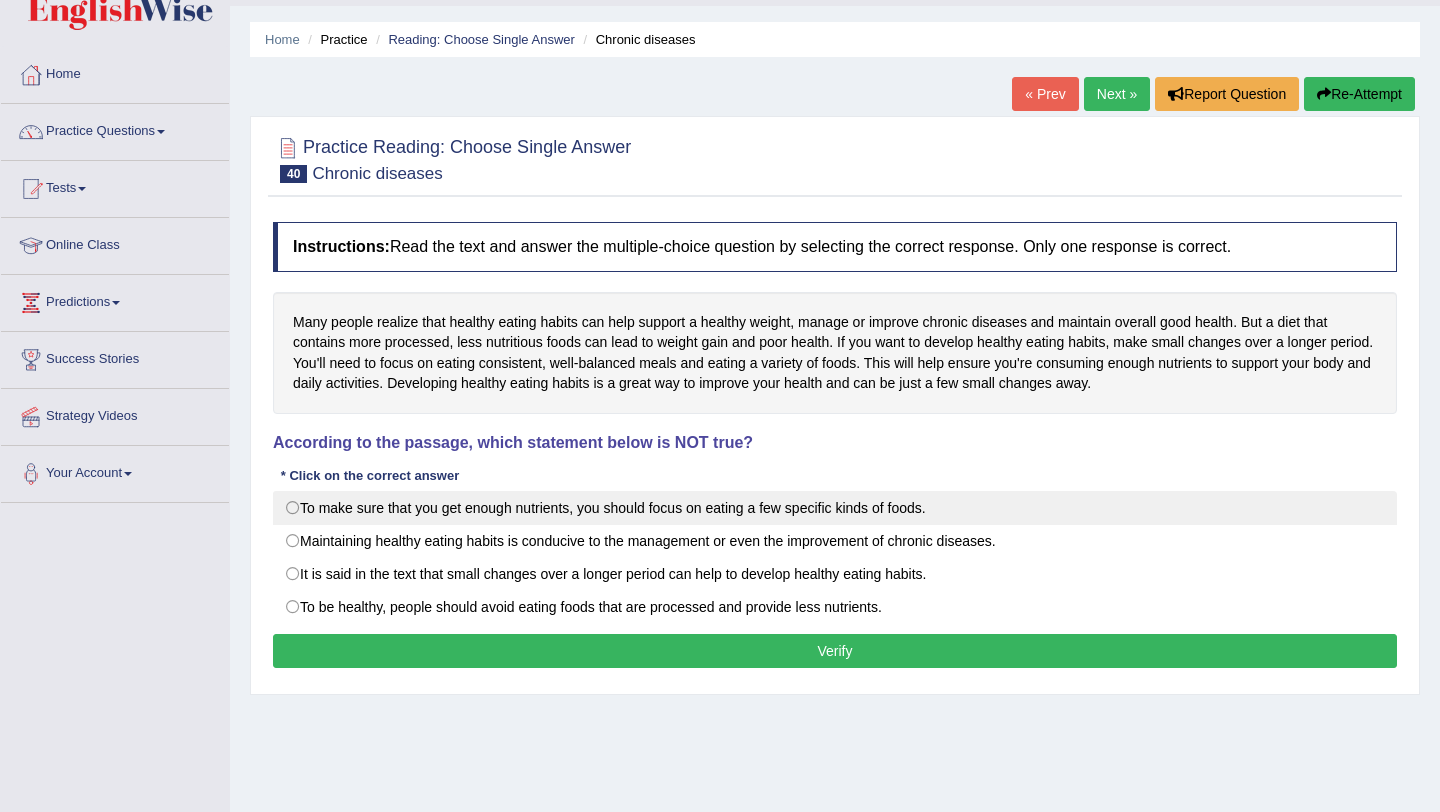 click on "To make sure that you get enough nutrients, you should focus on eating a few specific kinds of foods." at bounding box center [835, 508] 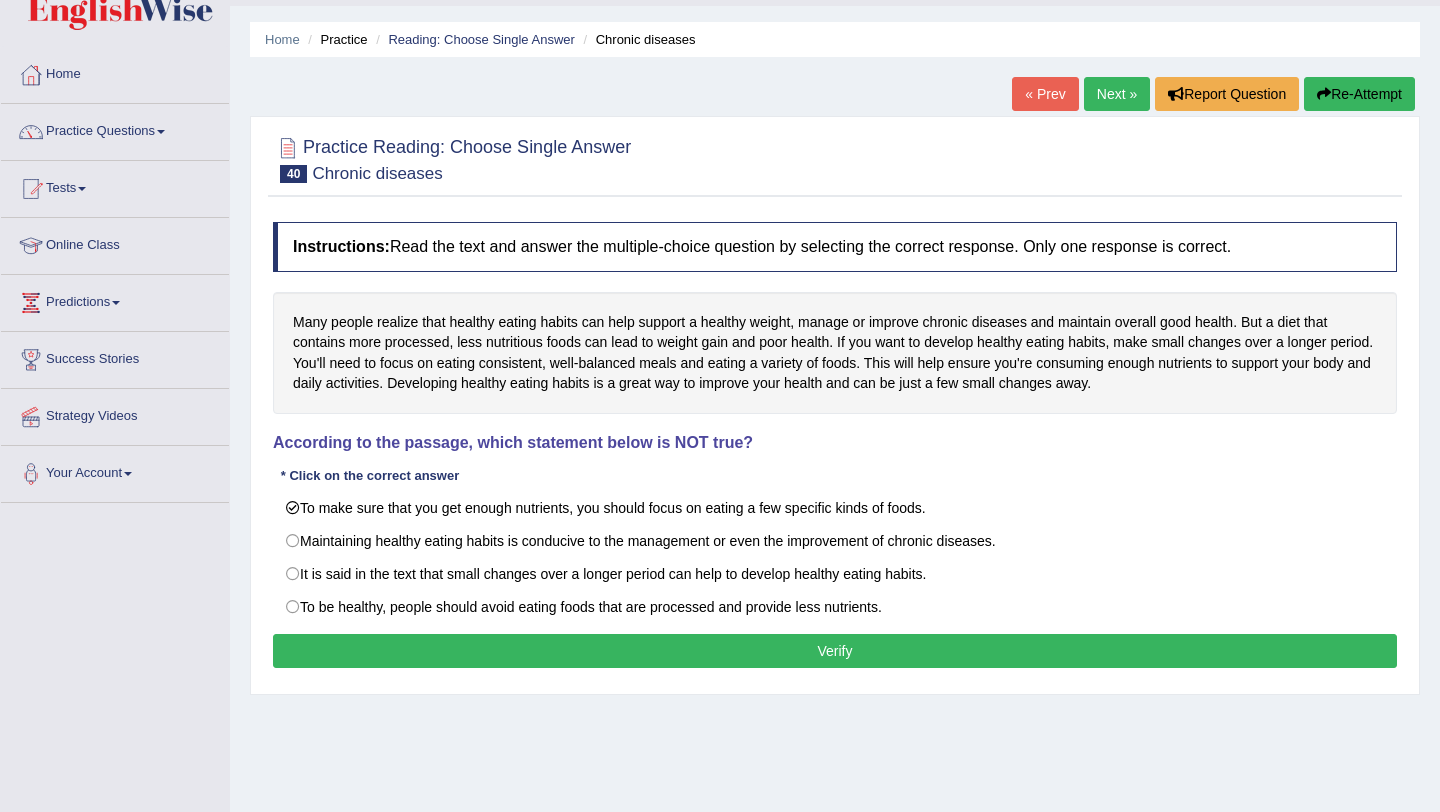 click on "Verify" at bounding box center (835, 651) 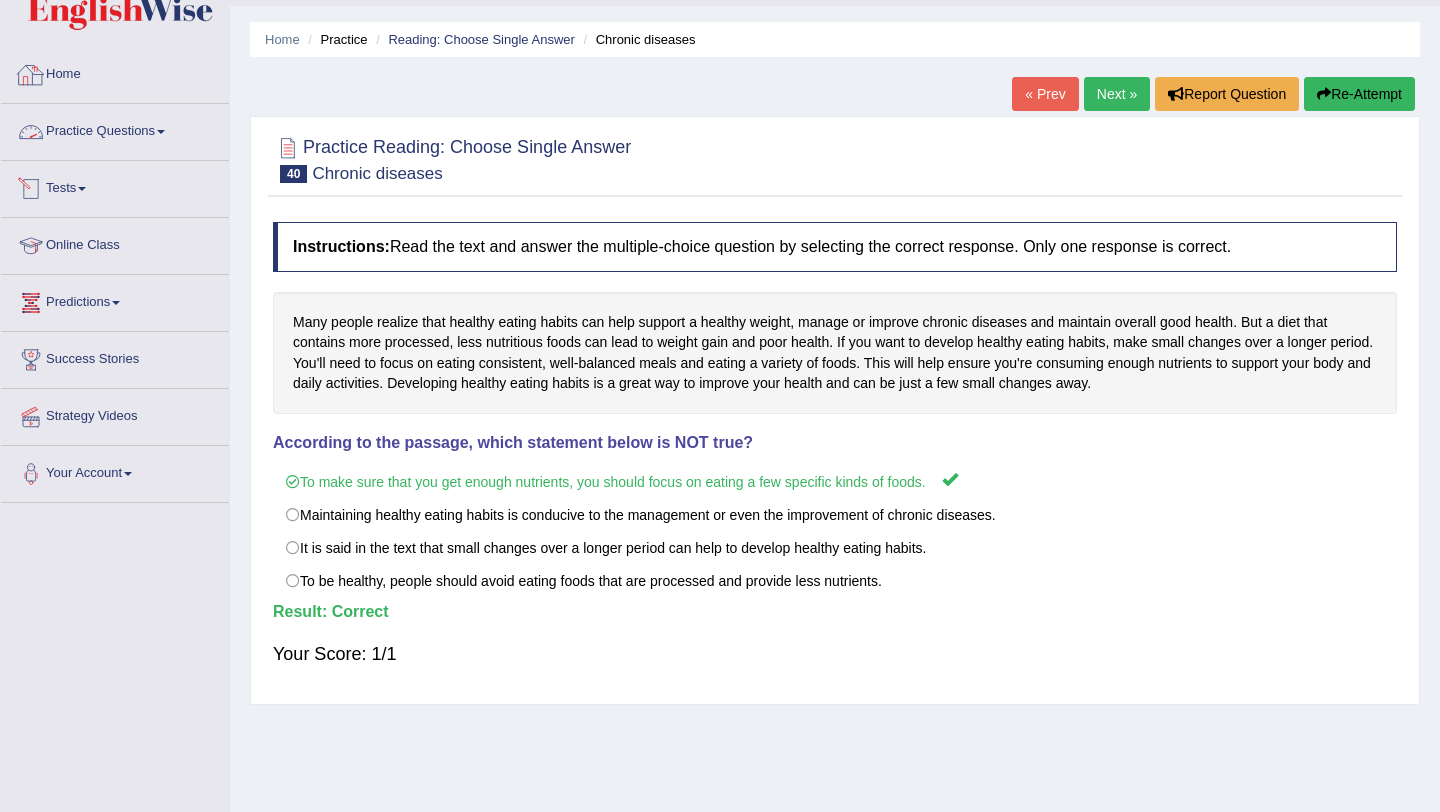 click on "Practice Questions" at bounding box center (115, 129) 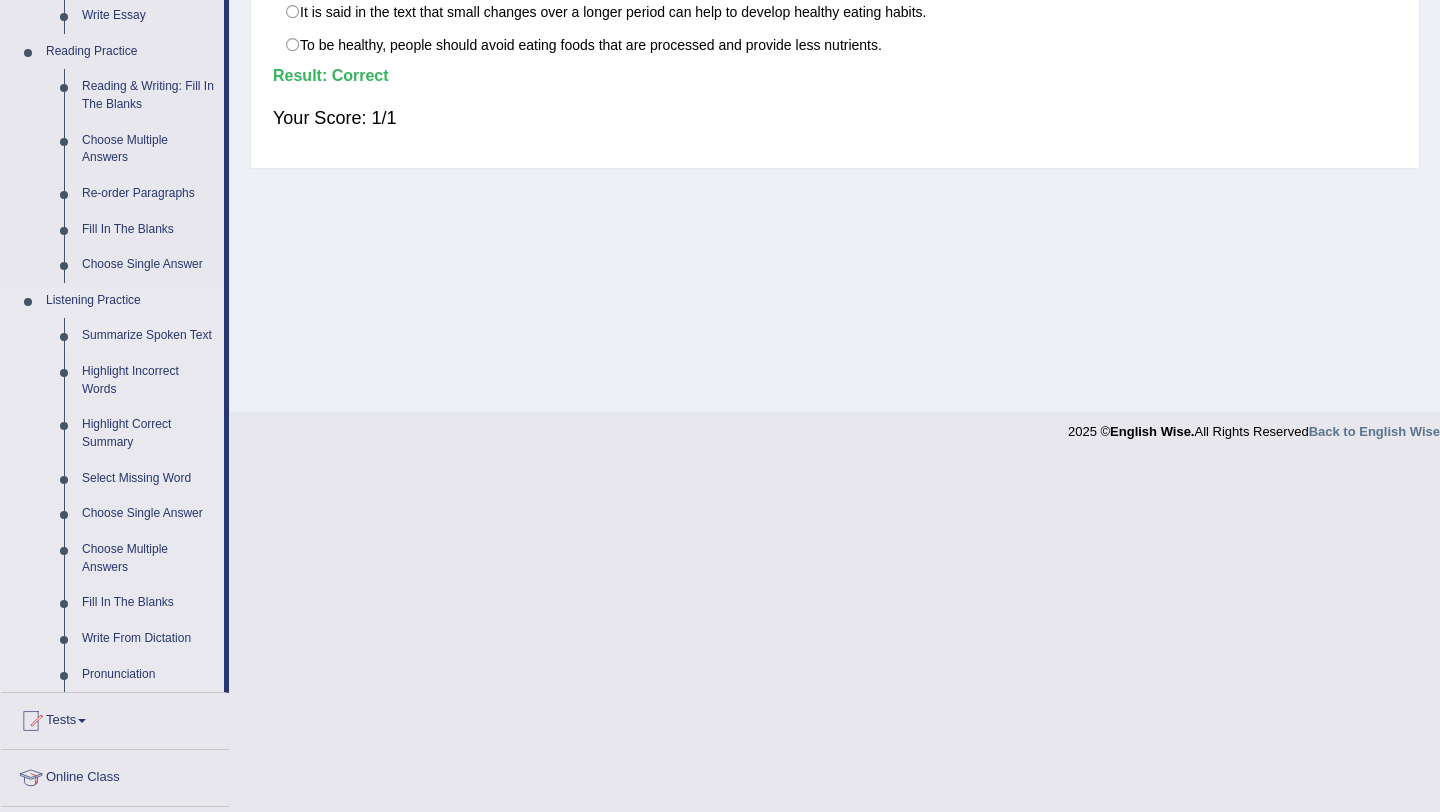 scroll, scrollTop: 593, scrollLeft: 0, axis: vertical 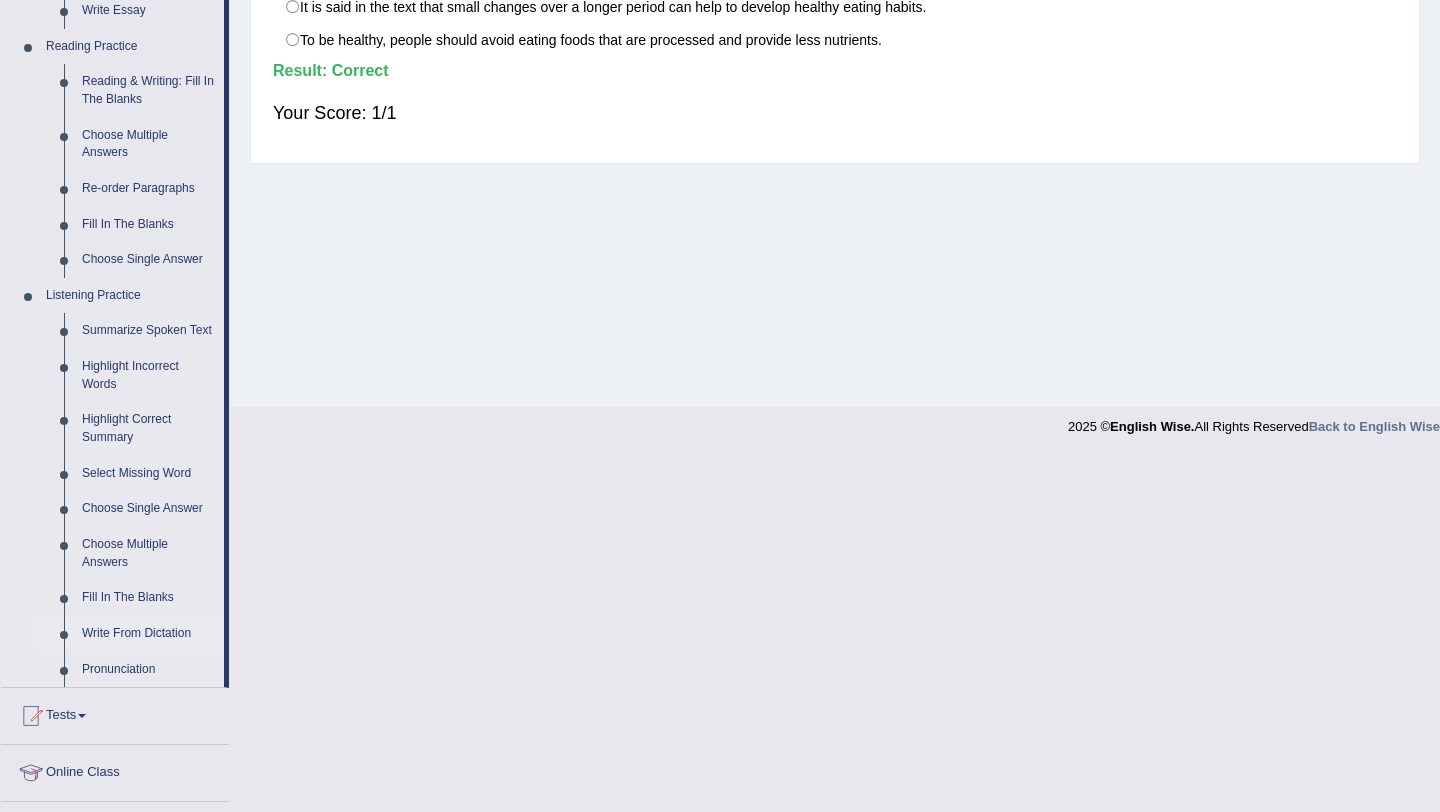 click on "Write From Dictation" at bounding box center [148, 634] 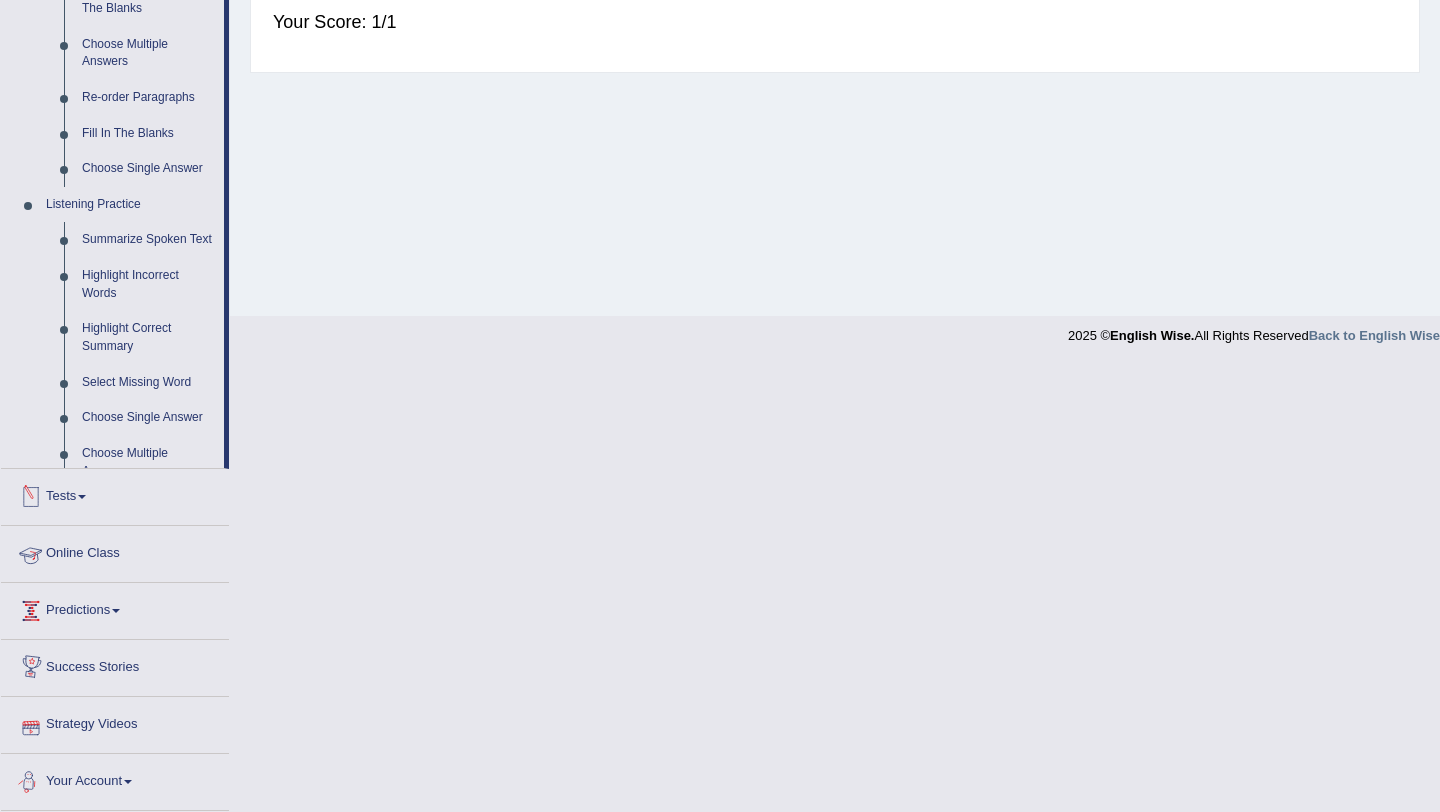 scroll, scrollTop: 512, scrollLeft: 0, axis: vertical 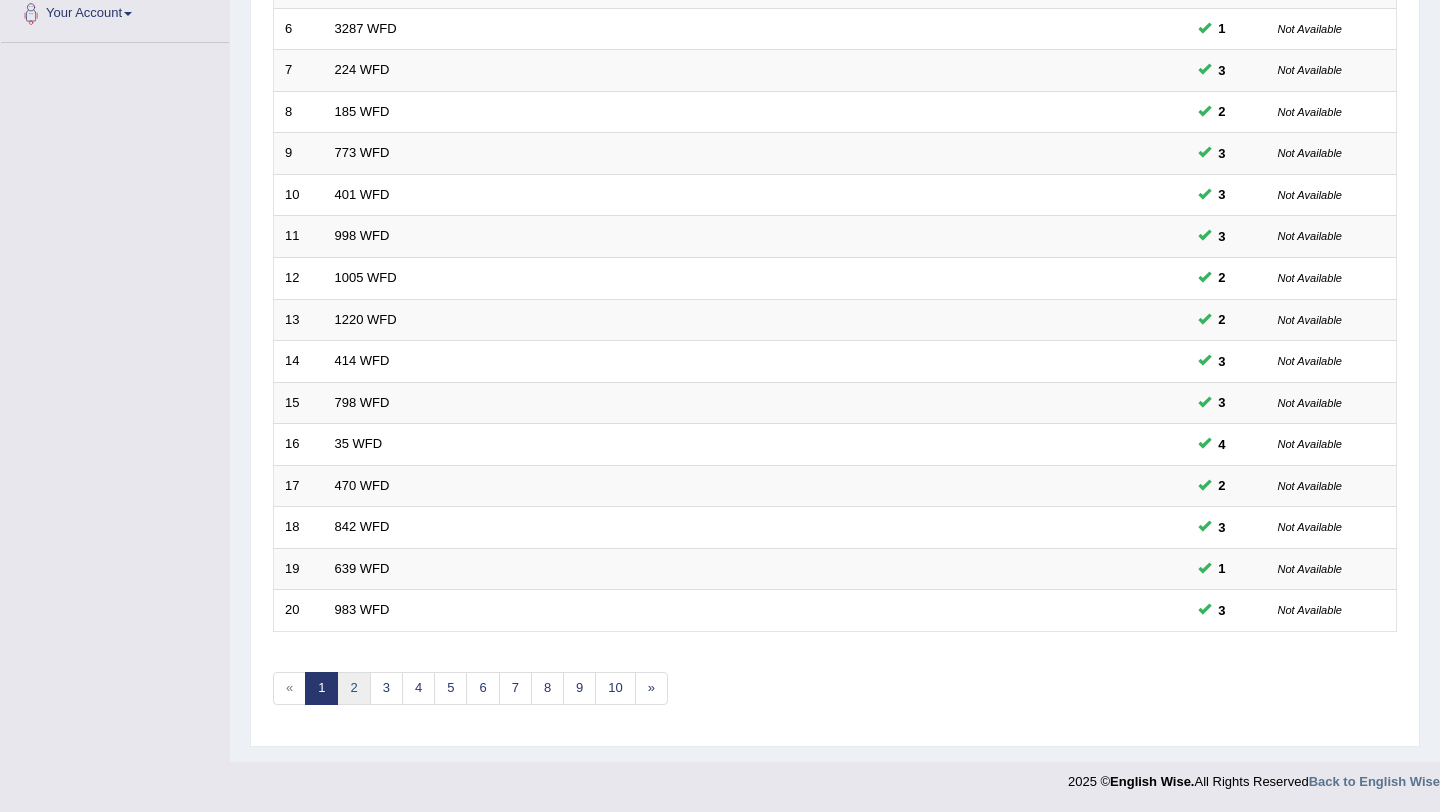 click on "2" at bounding box center [353, 688] 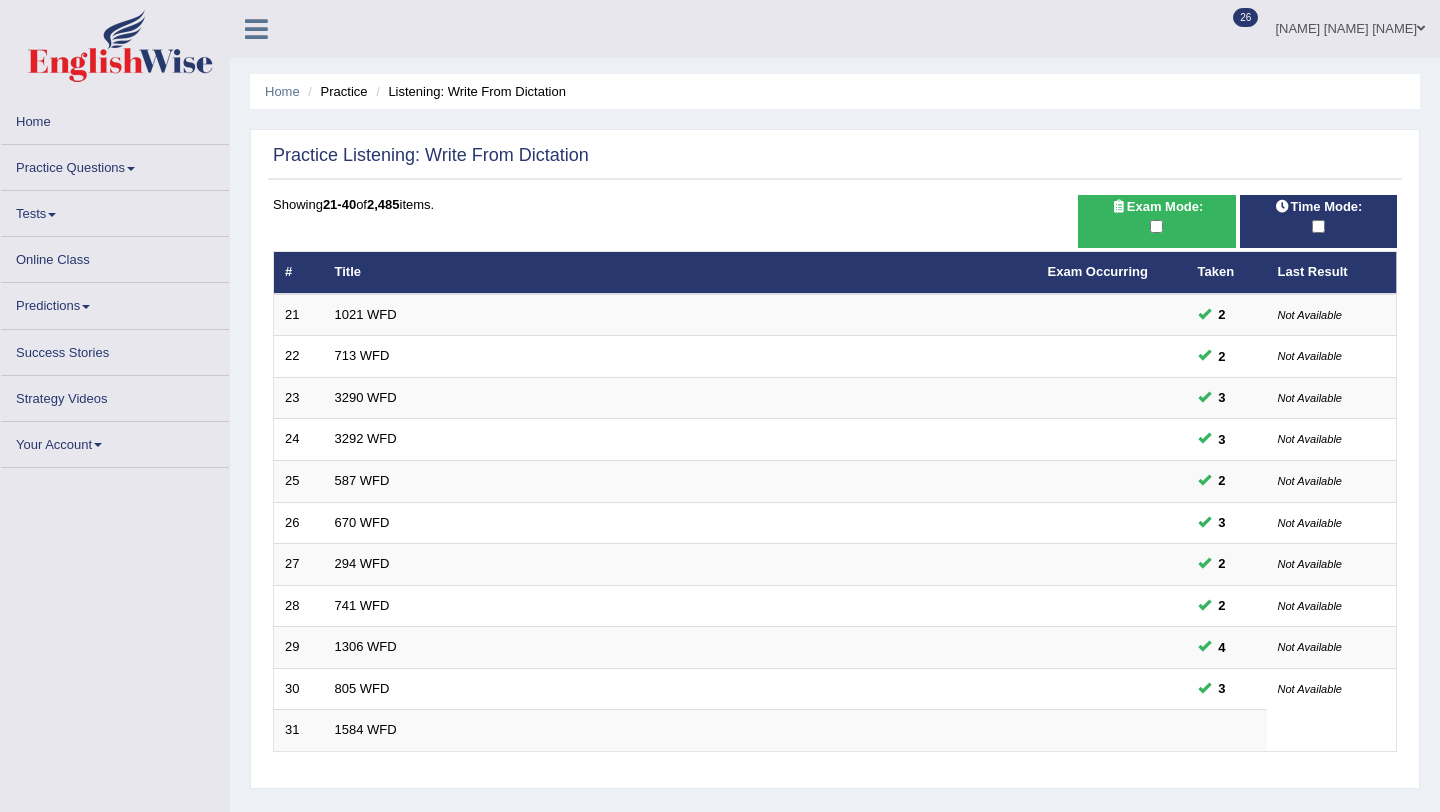 scroll, scrollTop: 0, scrollLeft: 0, axis: both 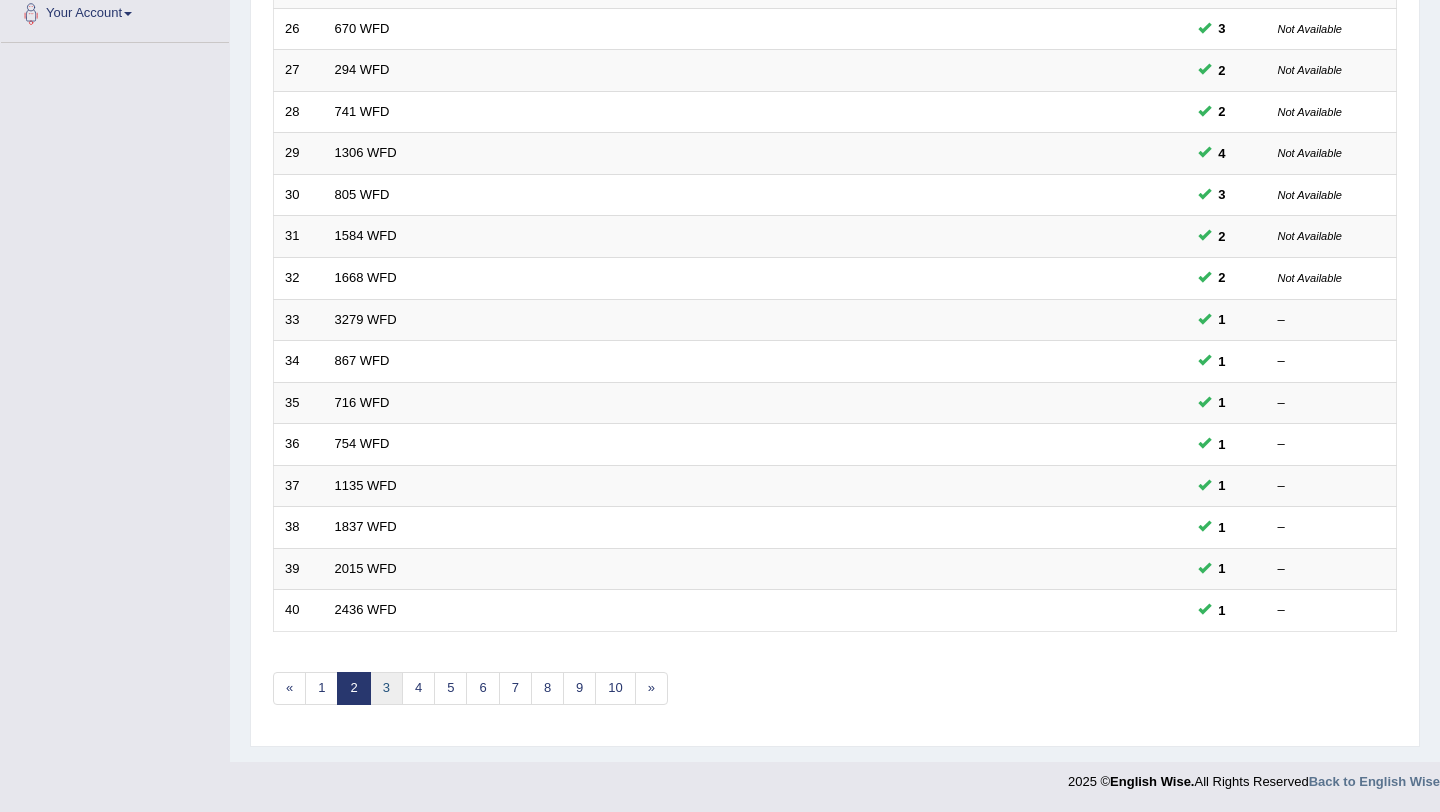click on "3" at bounding box center (386, 688) 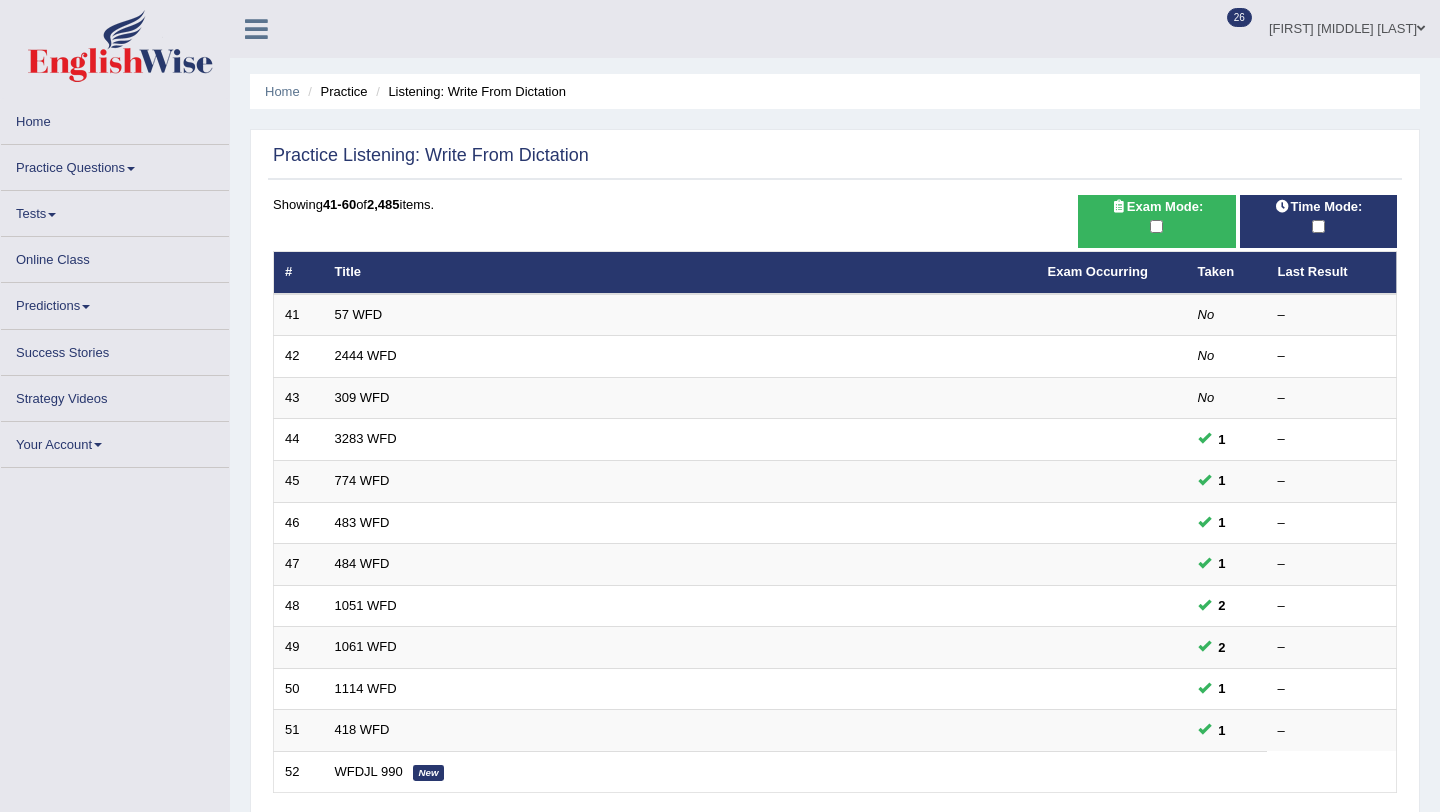 scroll, scrollTop: 0, scrollLeft: 0, axis: both 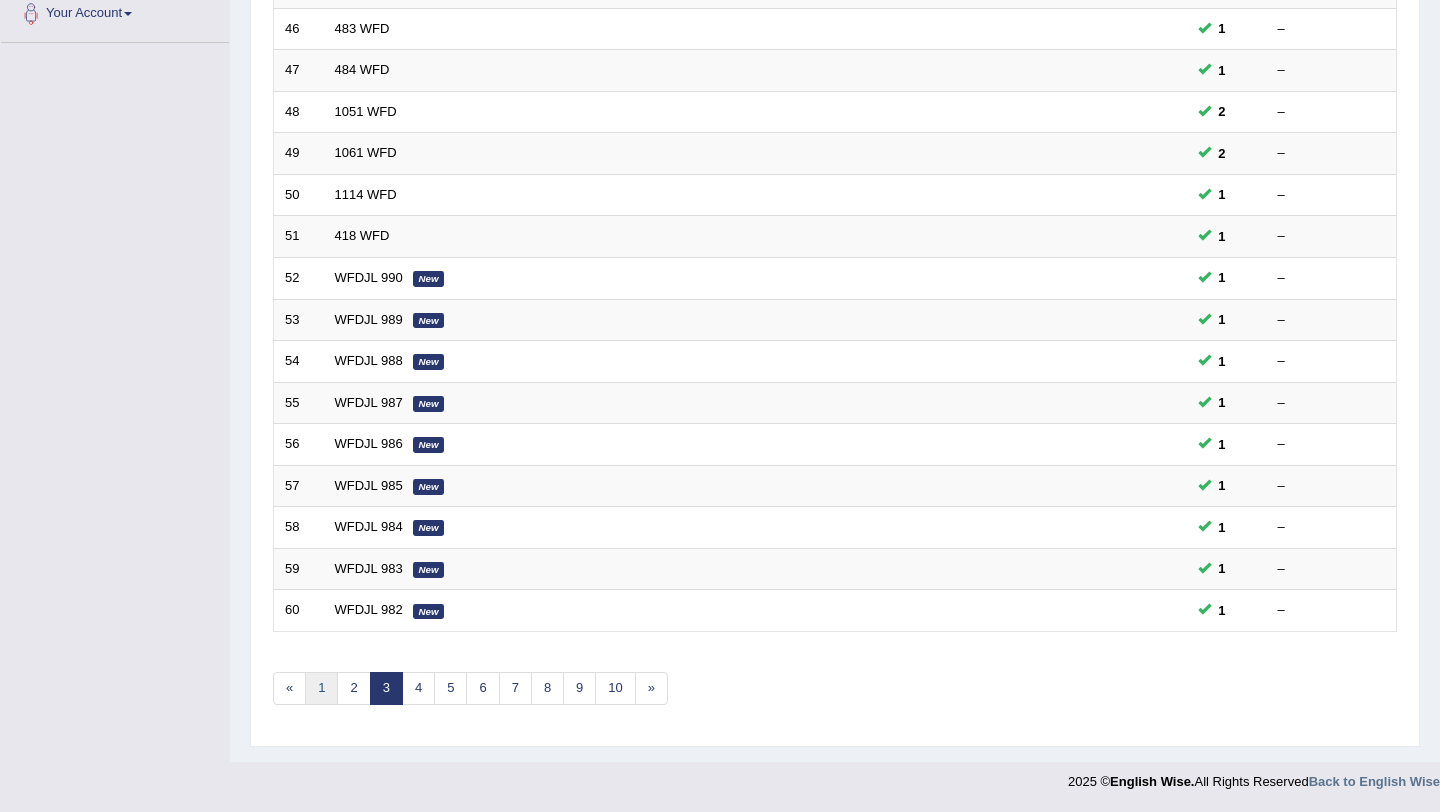 click on "1" at bounding box center [321, 688] 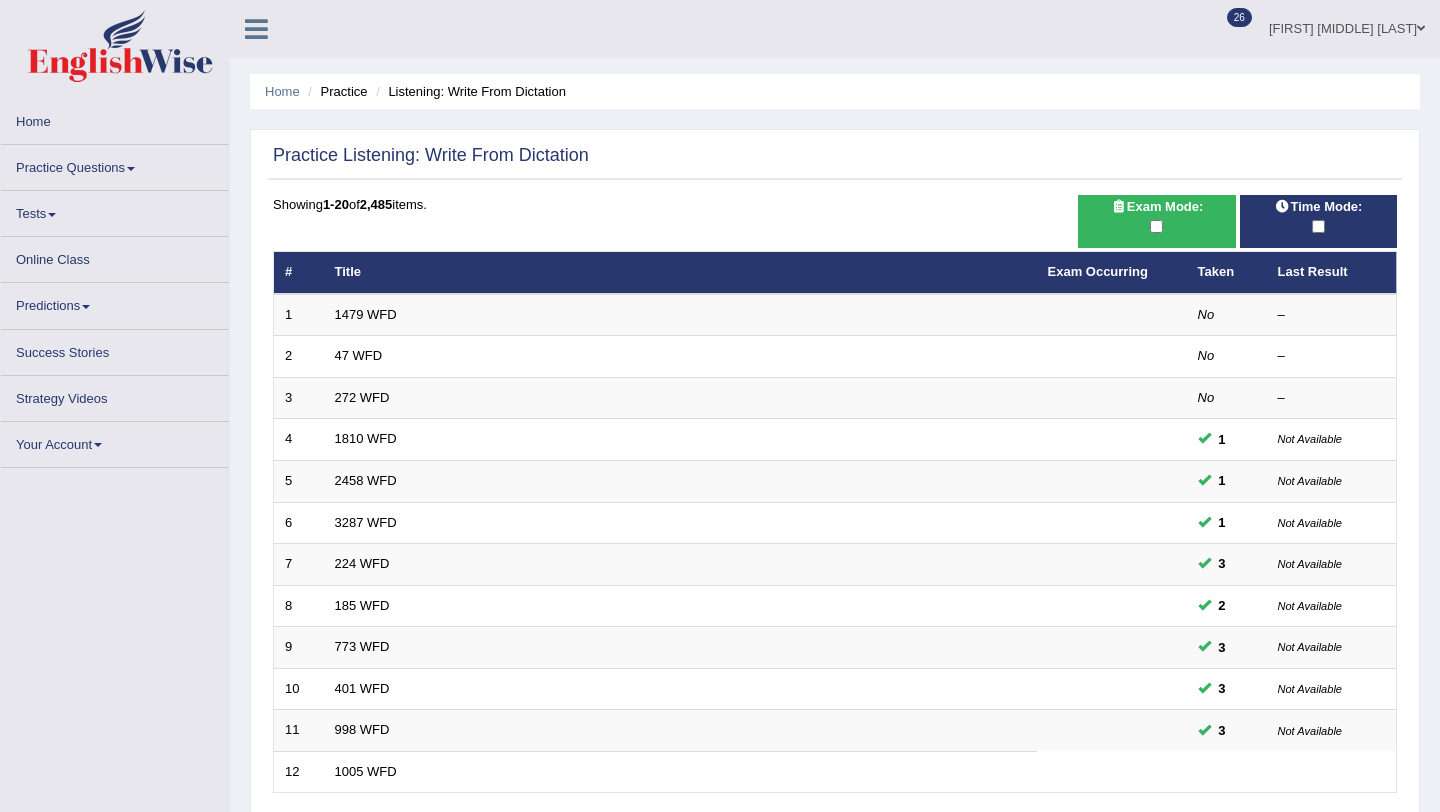 scroll, scrollTop: 0, scrollLeft: 0, axis: both 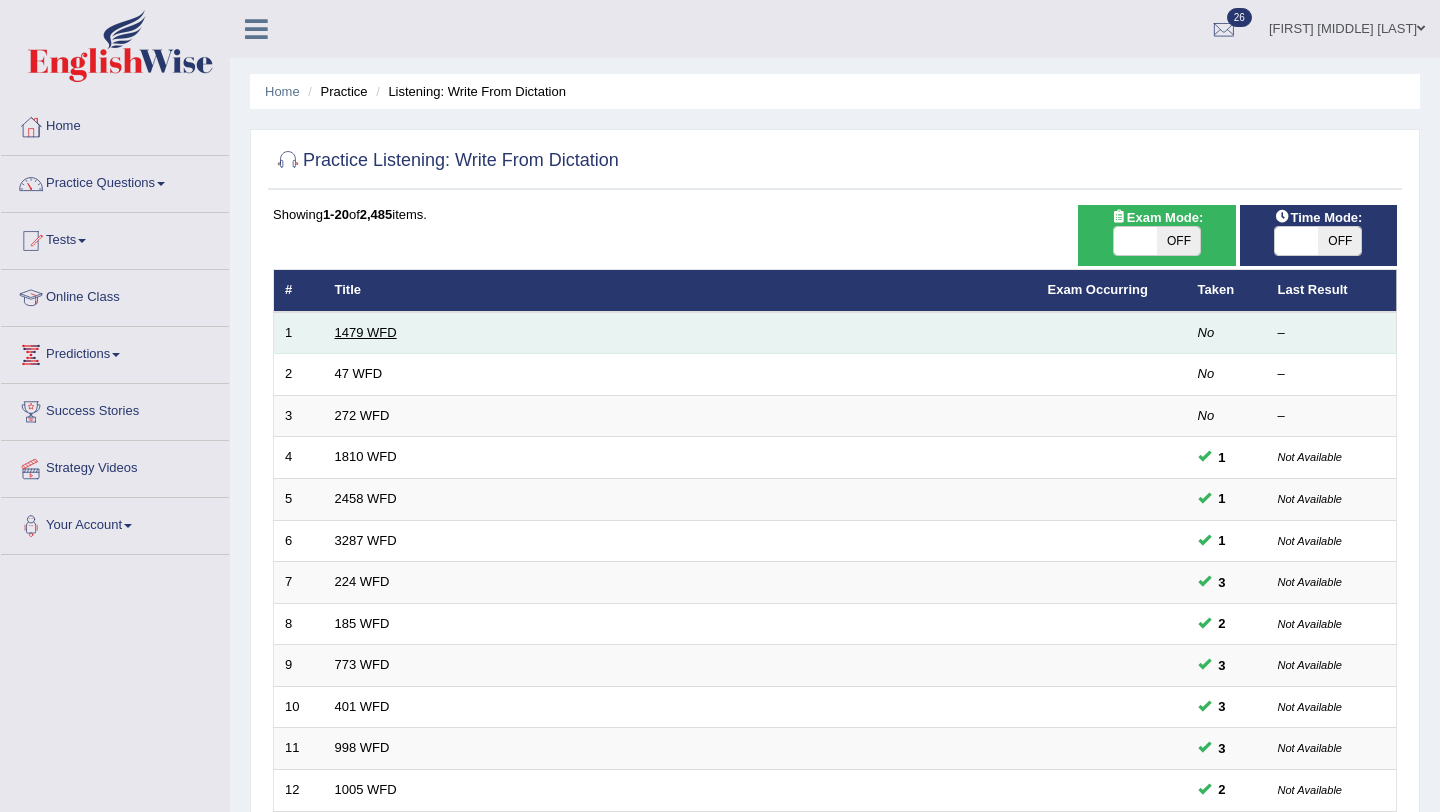 click on "1479 WFD" at bounding box center (366, 332) 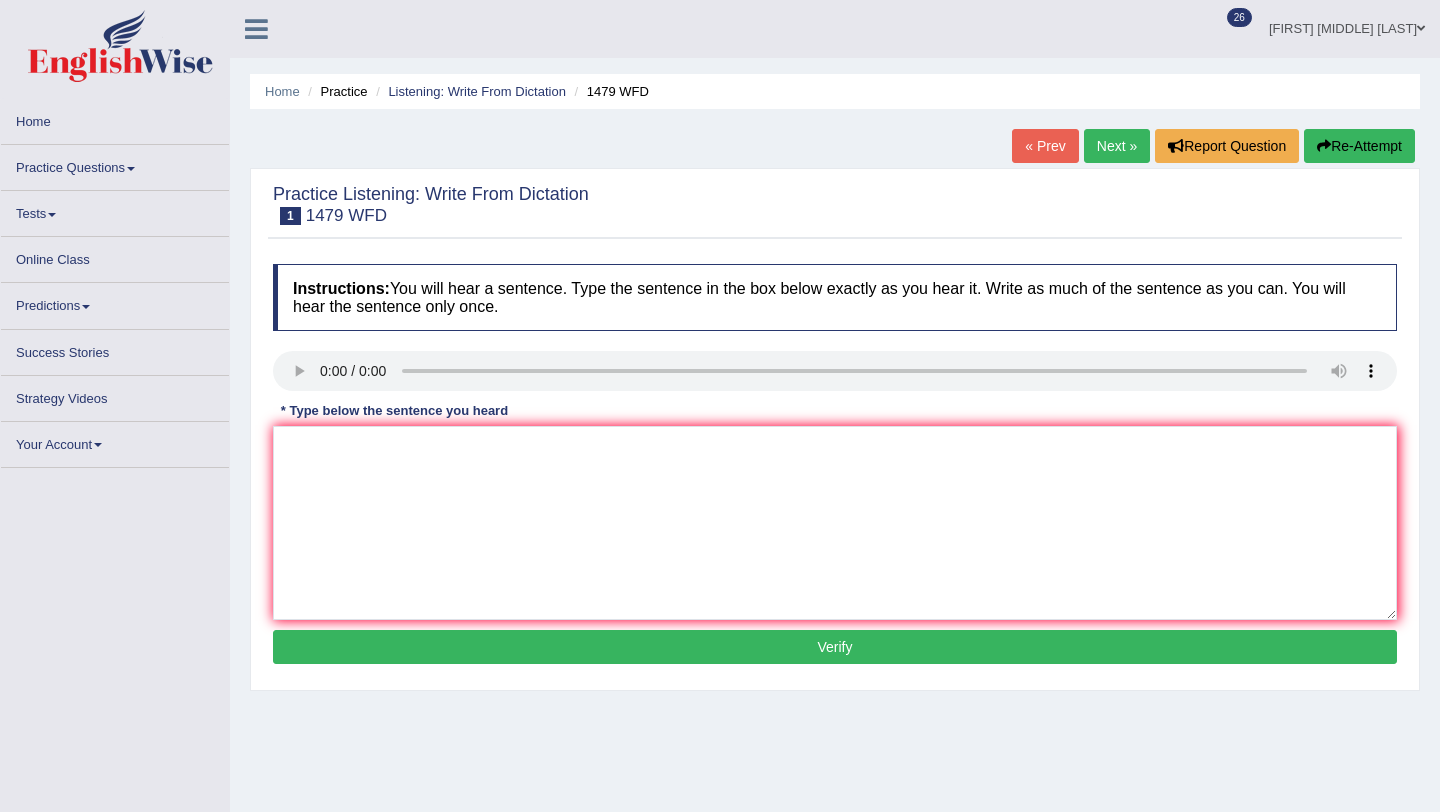scroll, scrollTop: 0, scrollLeft: 0, axis: both 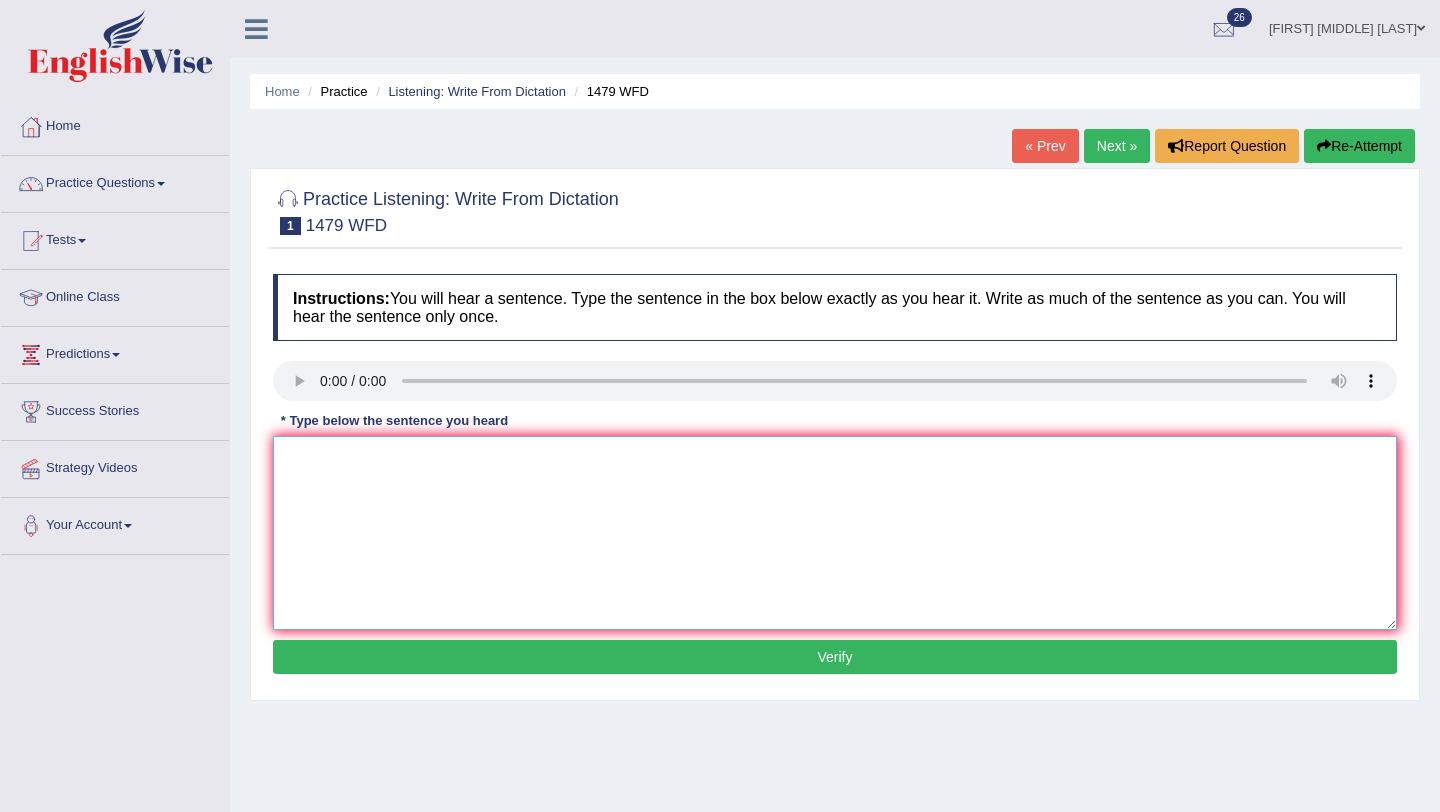 click at bounding box center (835, 533) 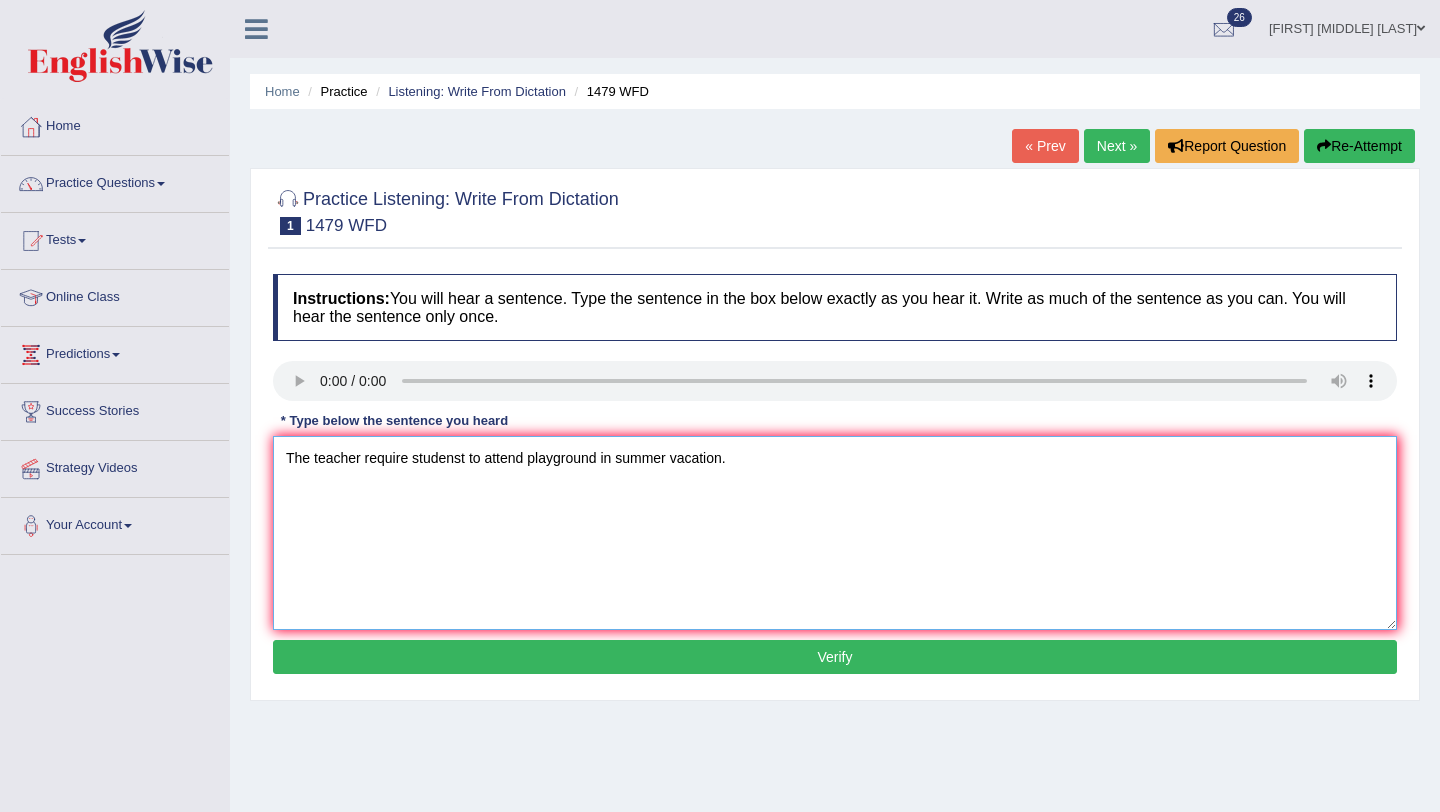 click on "The teacher require studenst to attend playground in summer vacation." at bounding box center [835, 533] 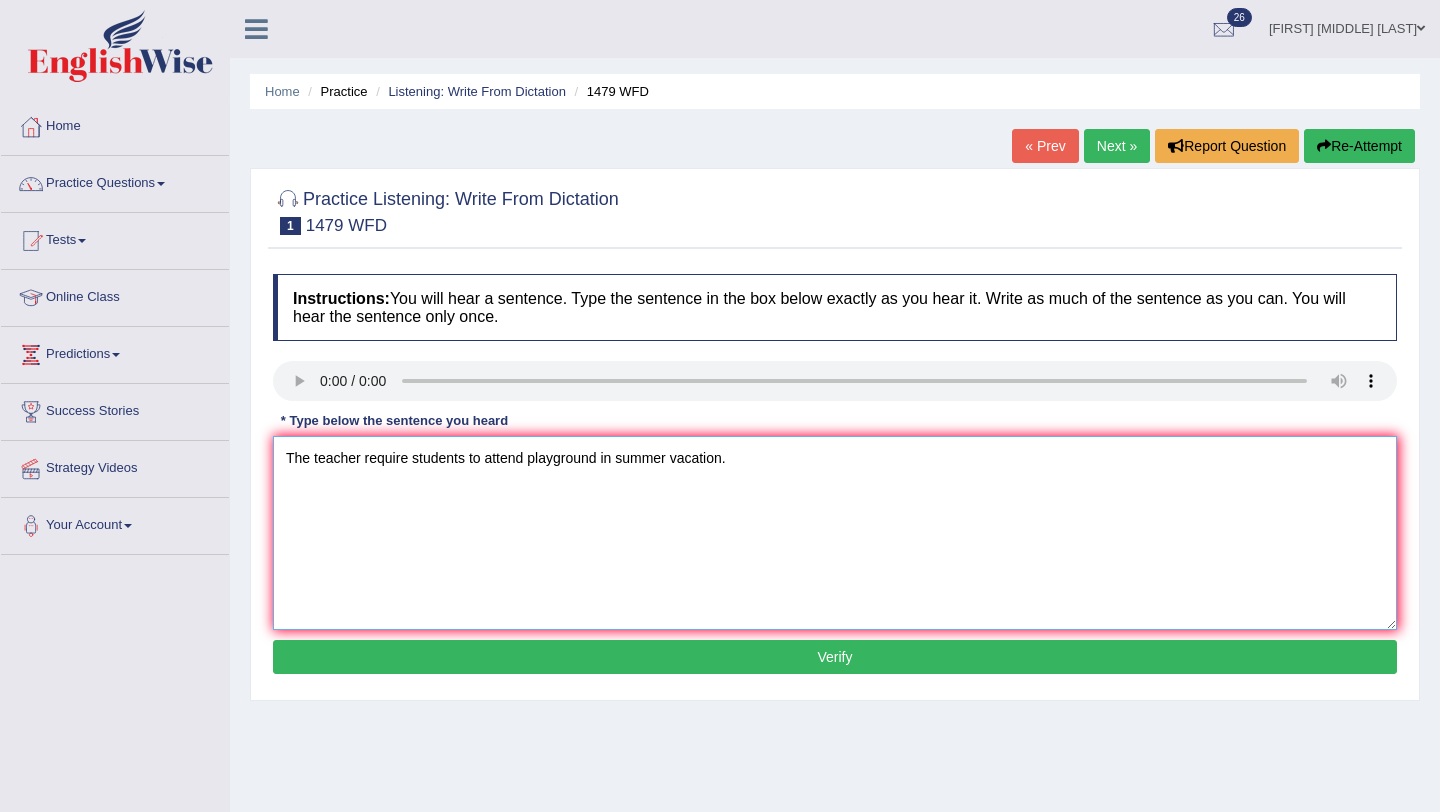 type on "The teacher require students to attend playground in summer vacation." 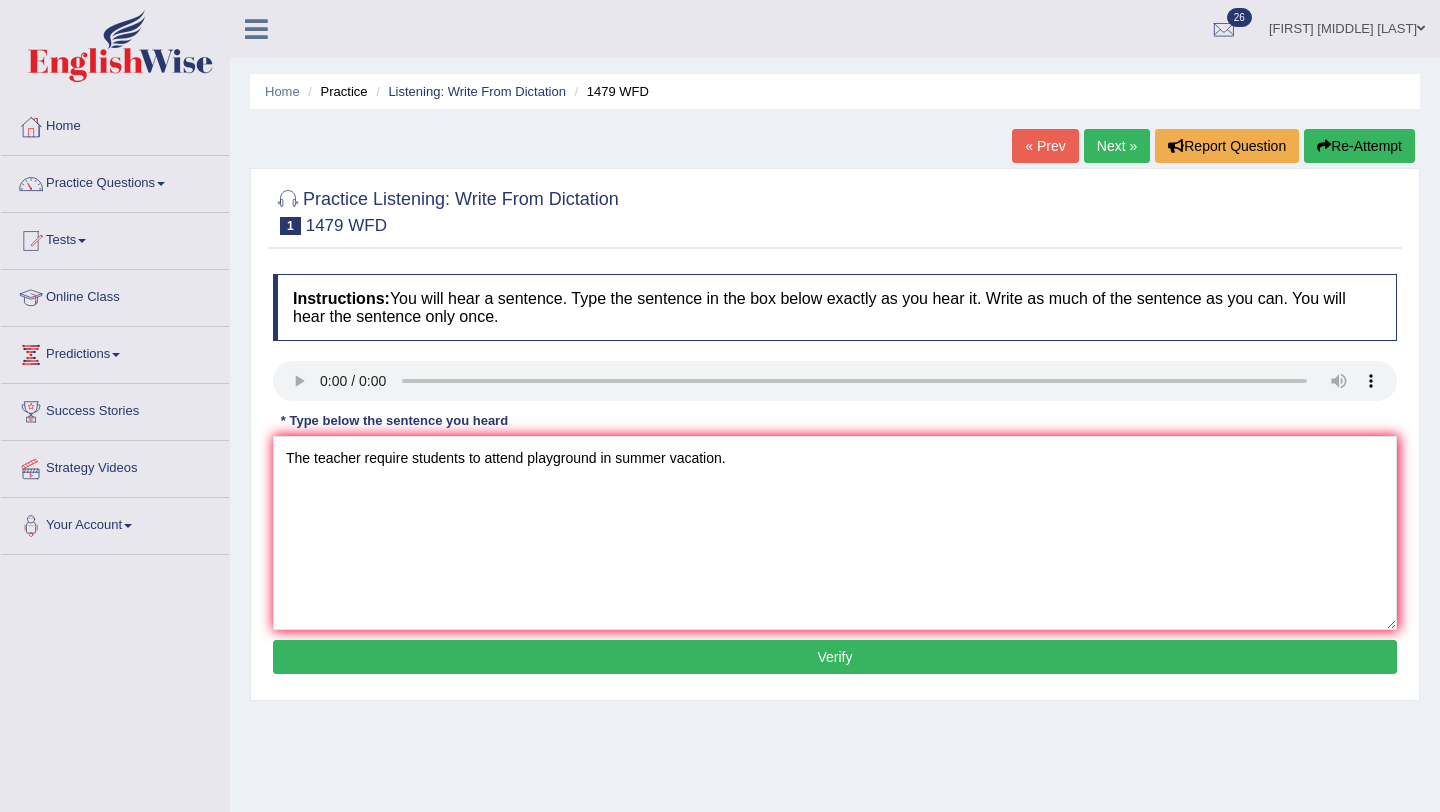 click on "Verify" at bounding box center (835, 657) 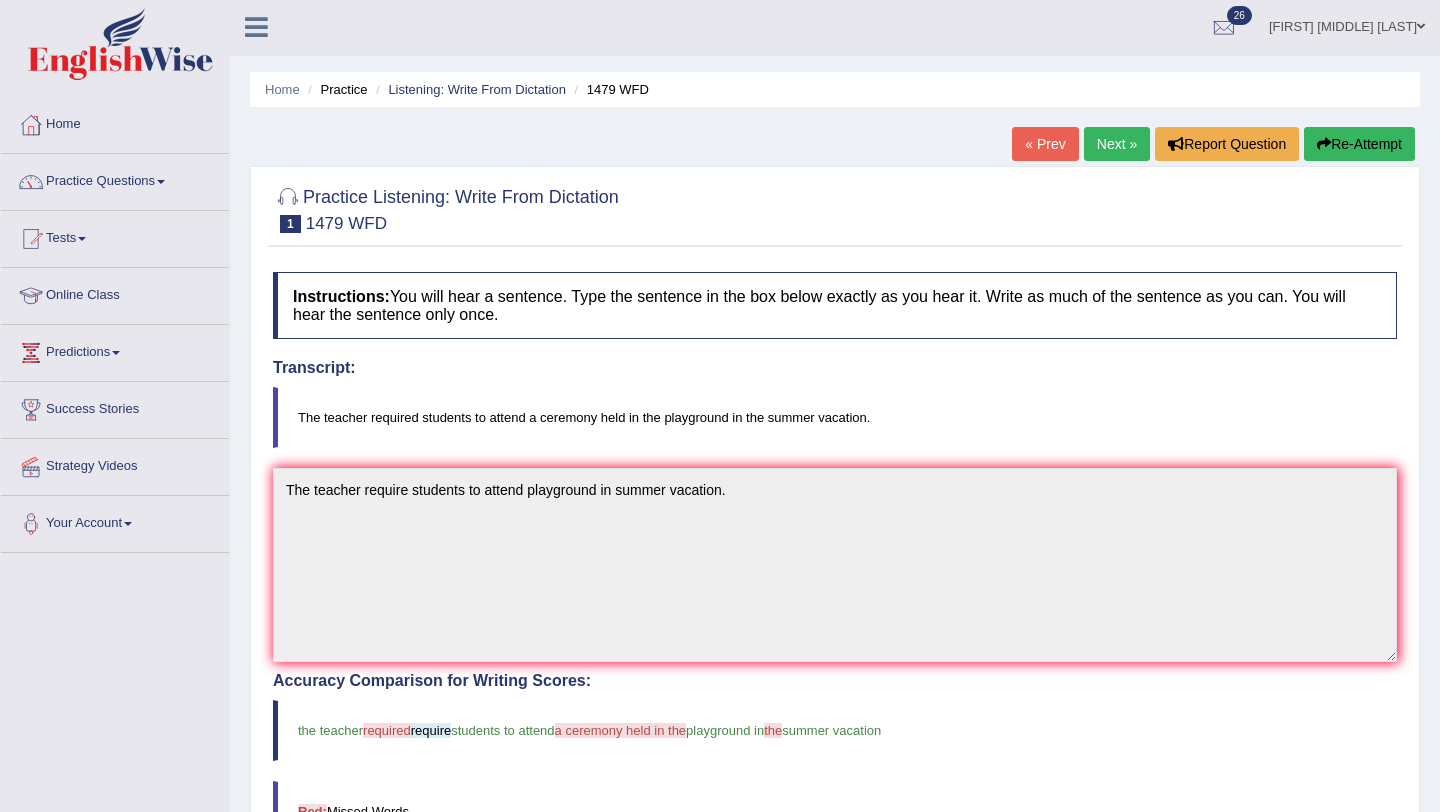 scroll, scrollTop: 0, scrollLeft: 0, axis: both 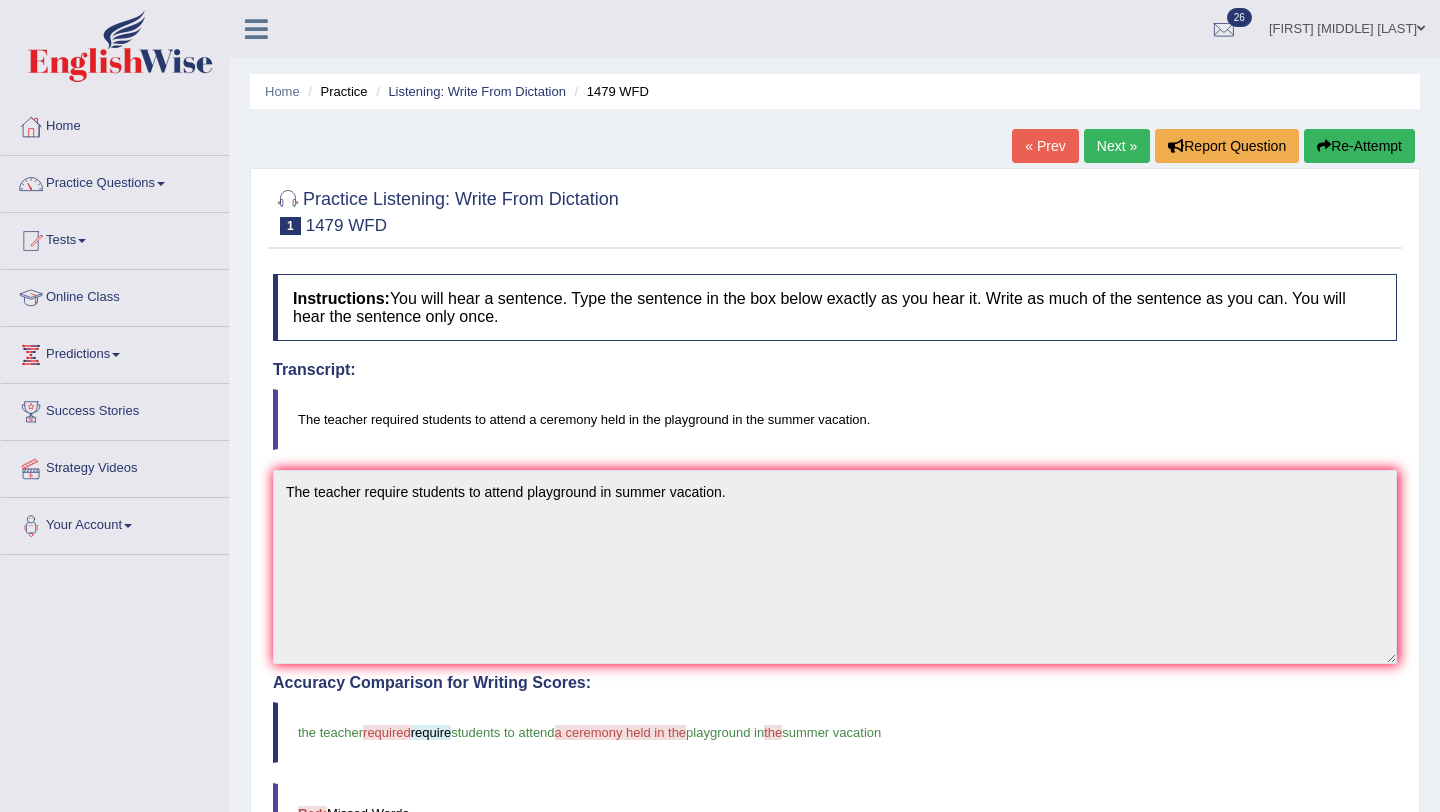 click on "Re-Attempt" at bounding box center (1359, 146) 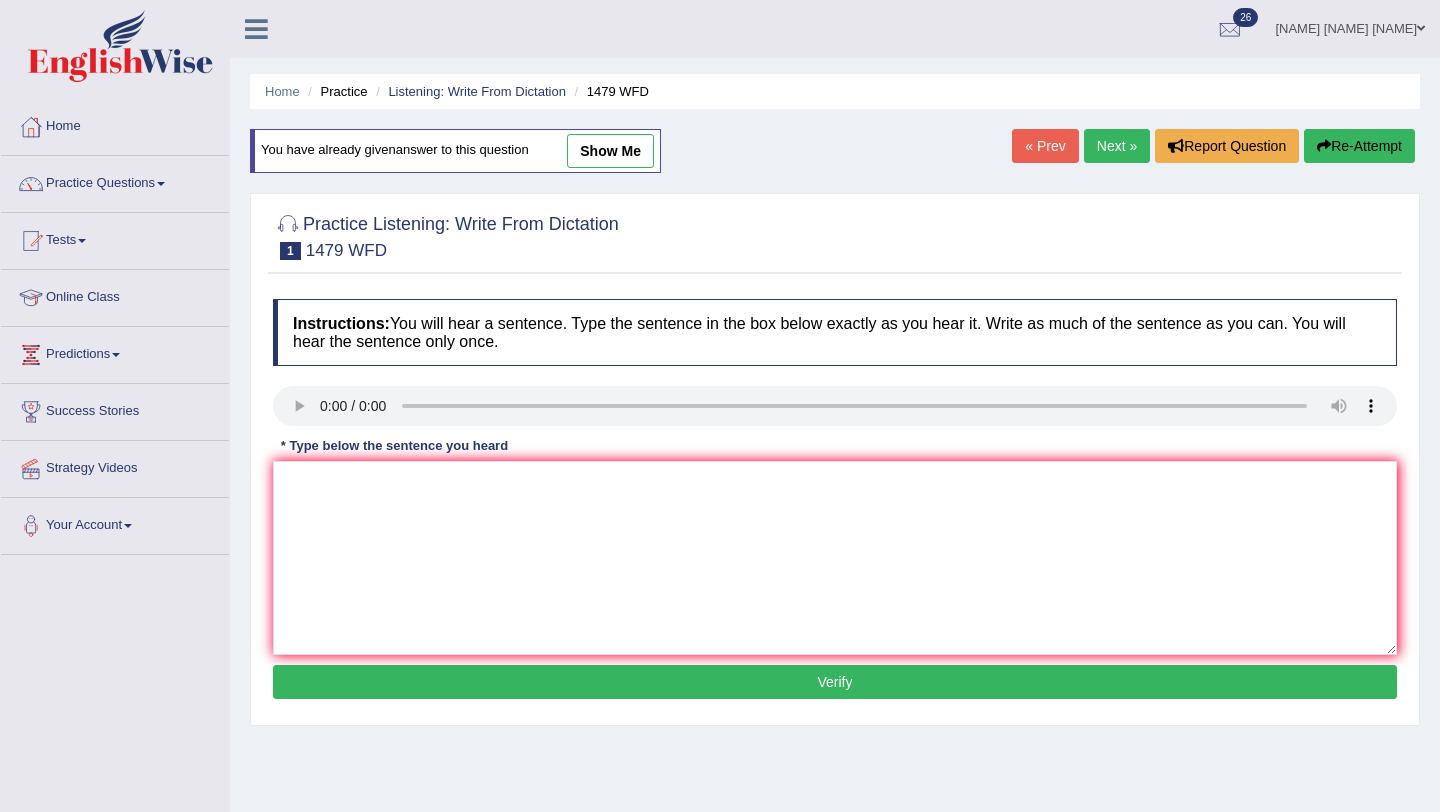 scroll, scrollTop: 0, scrollLeft: 0, axis: both 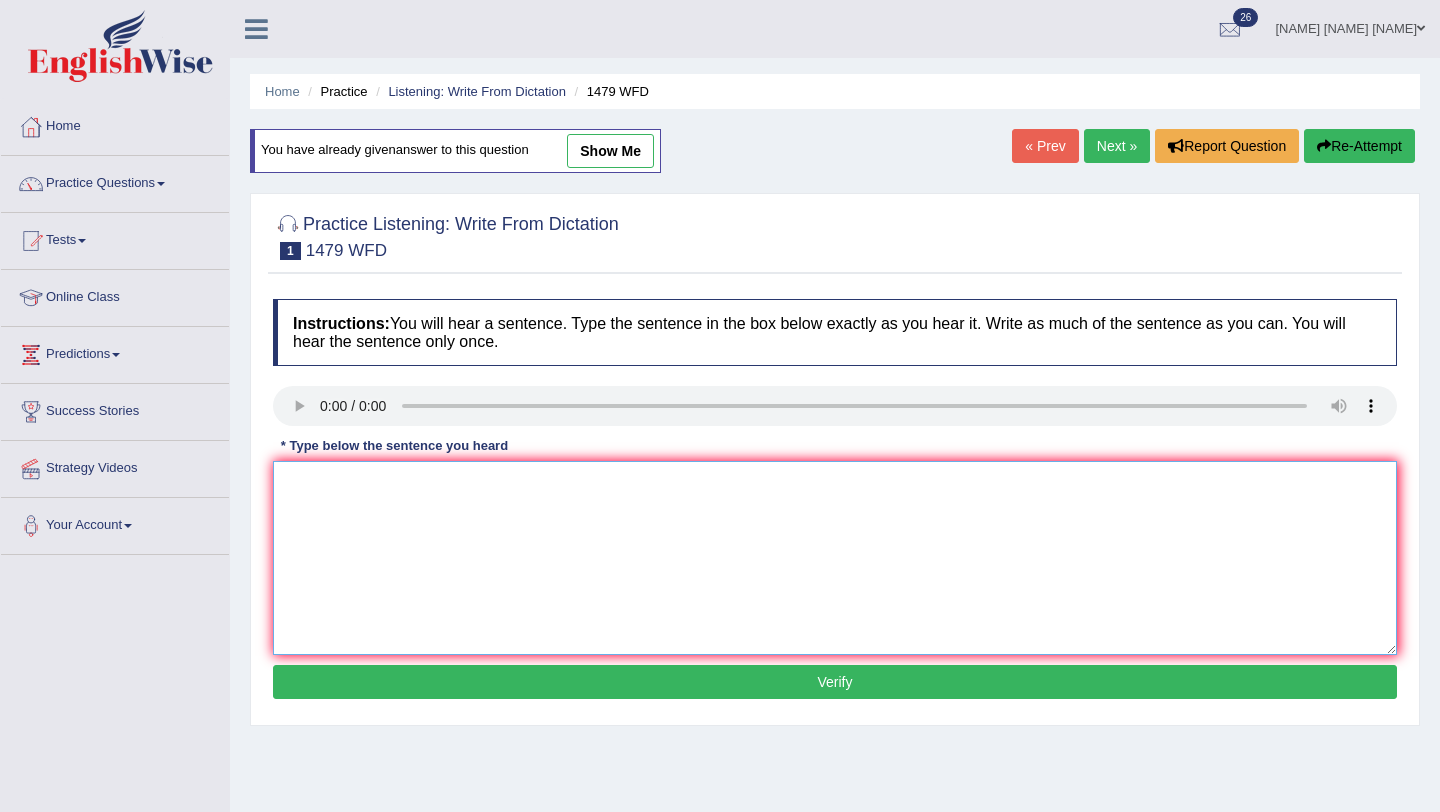 click at bounding box center [835, 558] 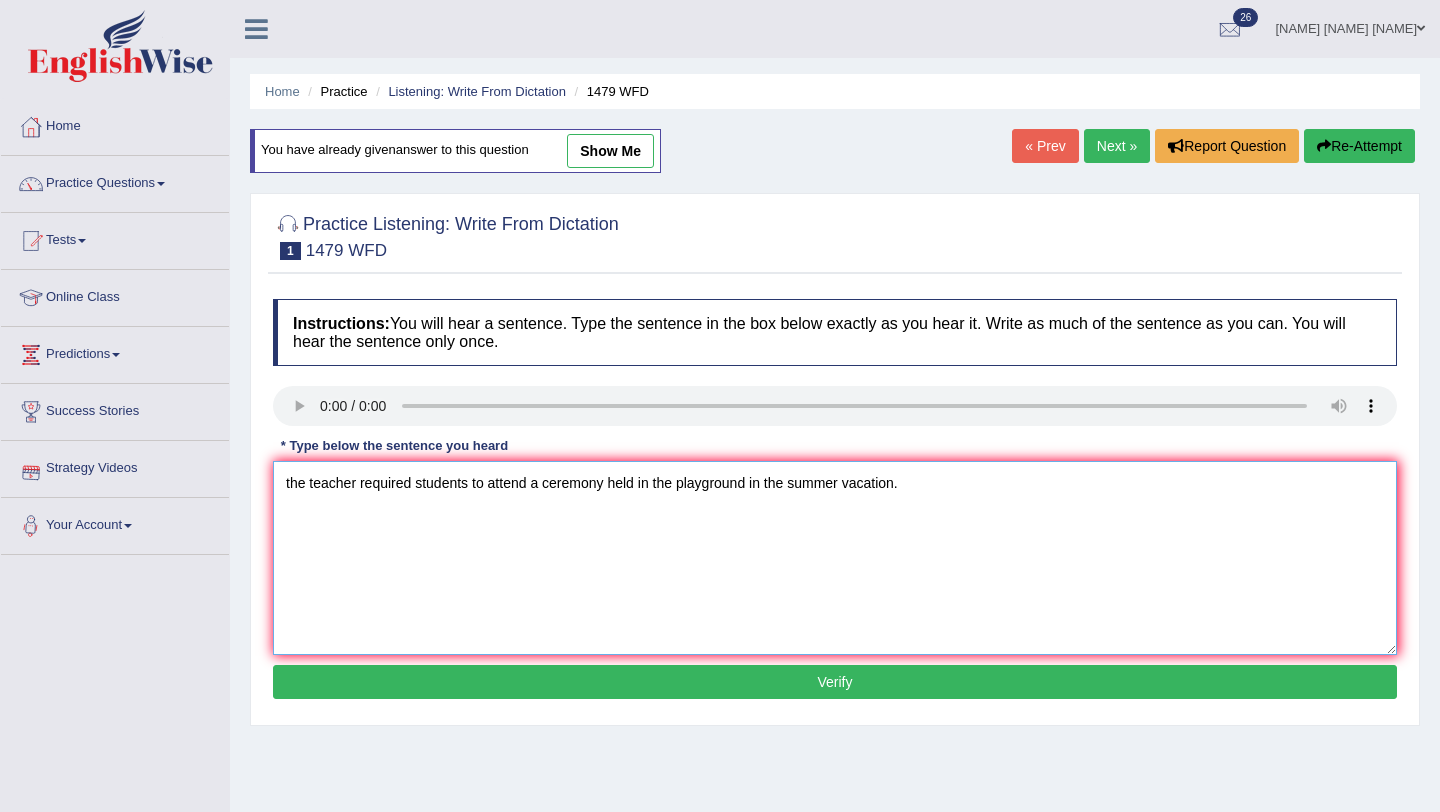 click on "the teacher required students to attend a ceremony held in the playground in the summer vacation." at bounding box center (835, 558) 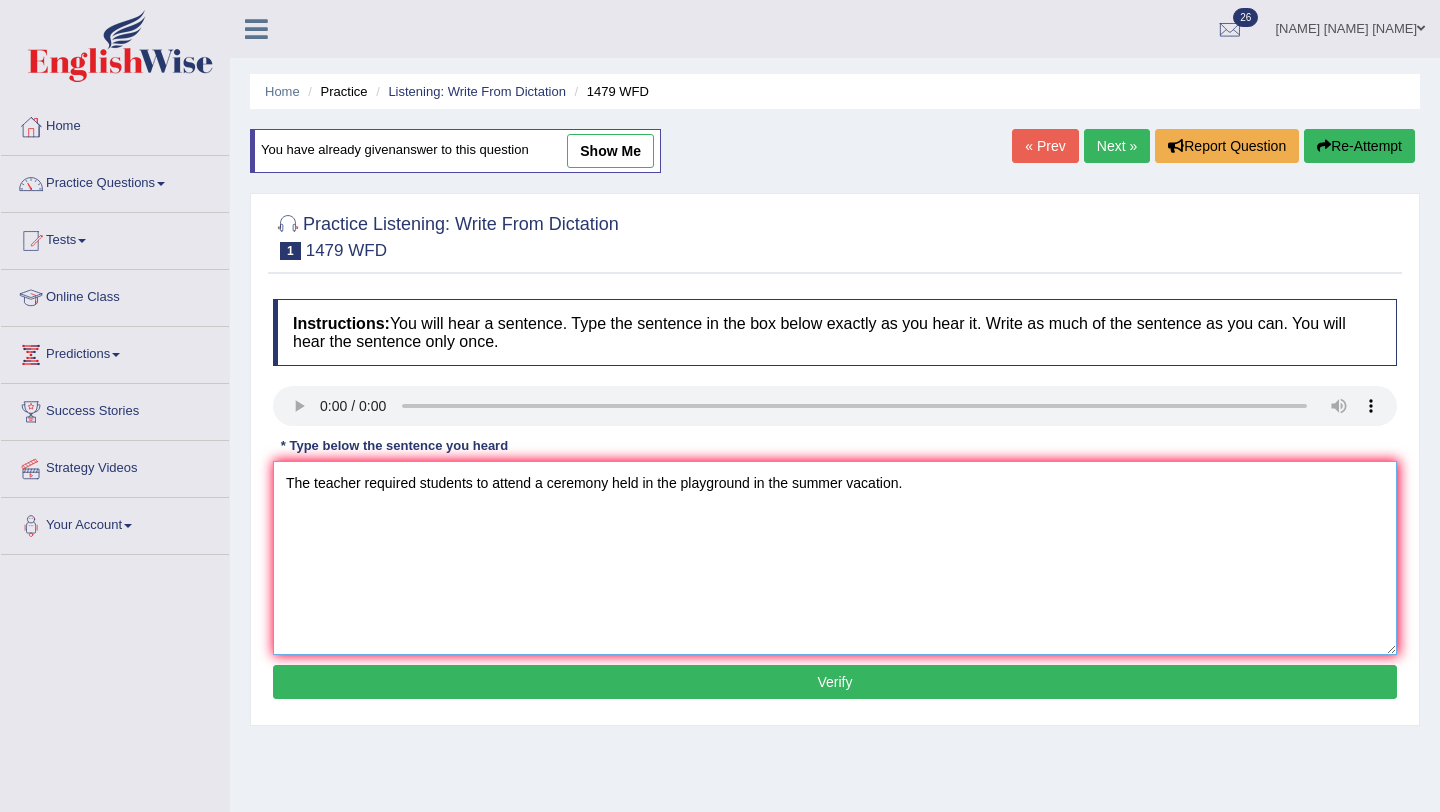 type on "The teacher required students to attend a ceremony held in the playground in the summer vacation." 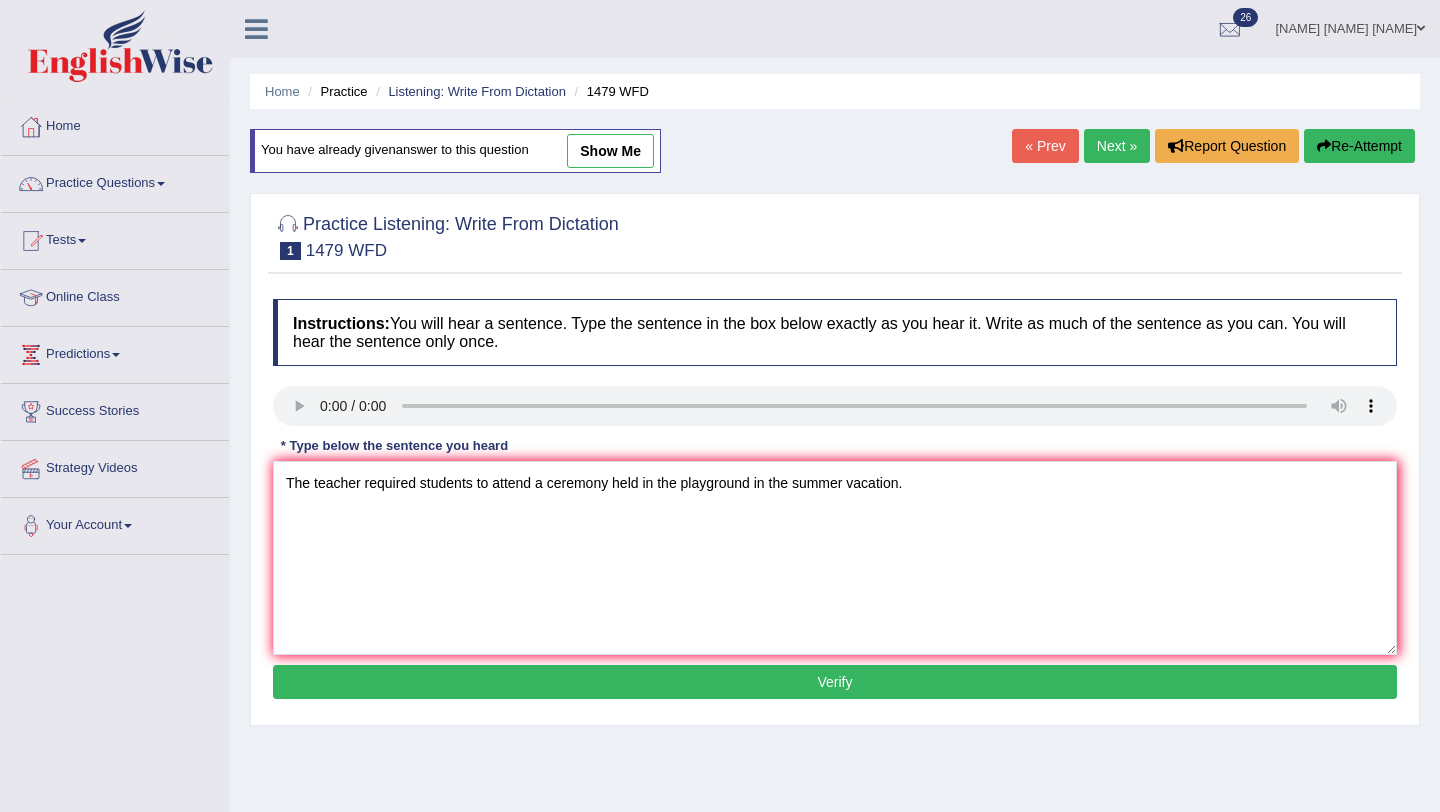 click on "Verify" at bounding box center [835, 682] 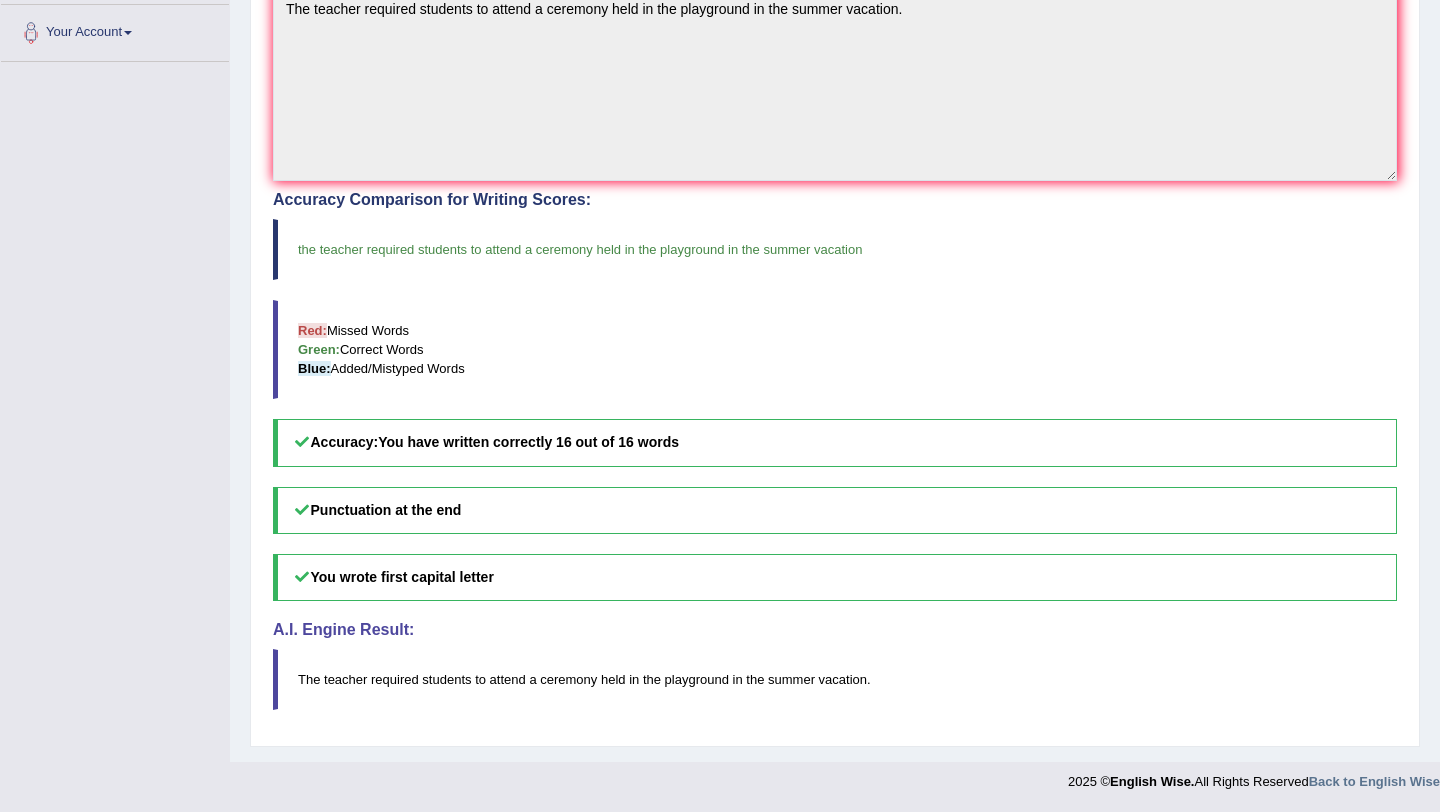 scroll, scrollTop: 0, scrollLeft: 0, axis: both 